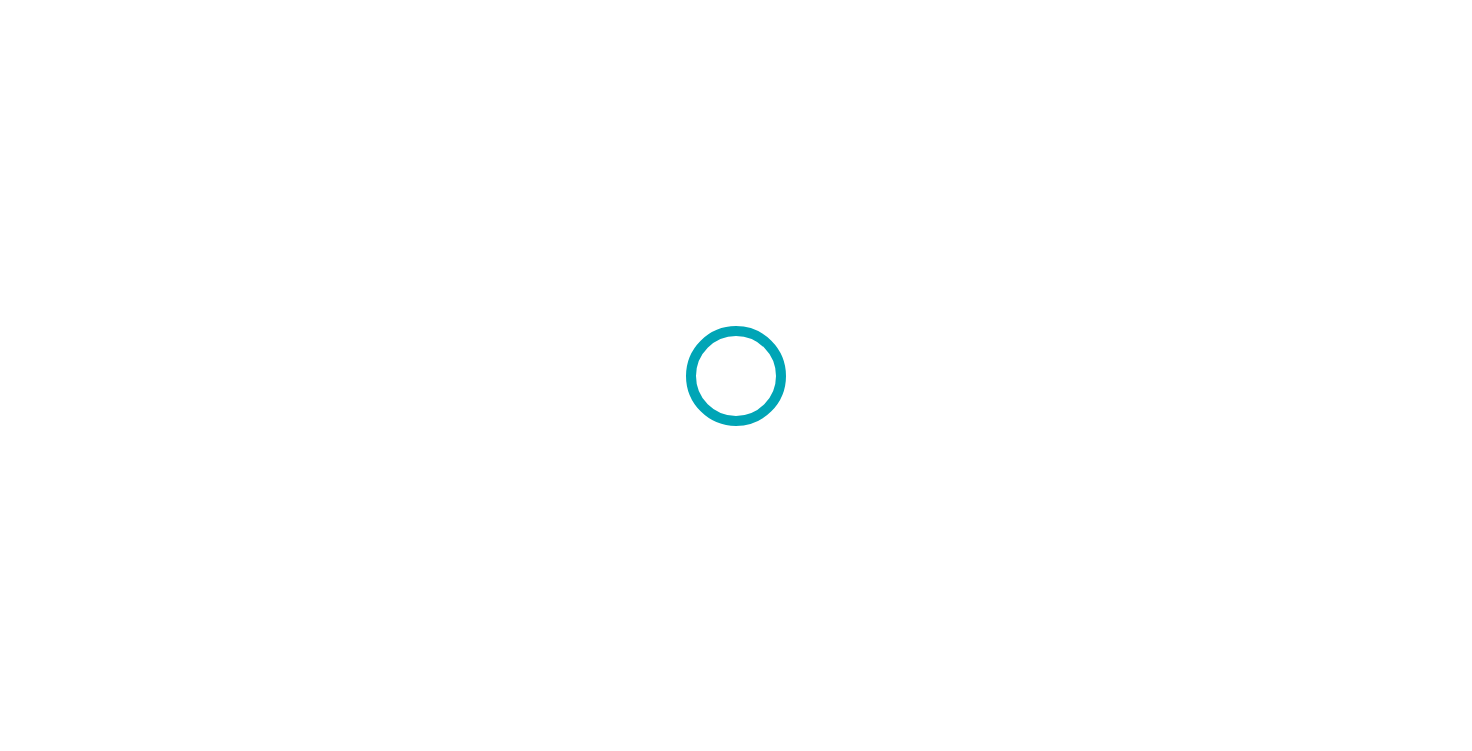 scroll, scrollTop: 0, scrollLeft: 0, axis: both 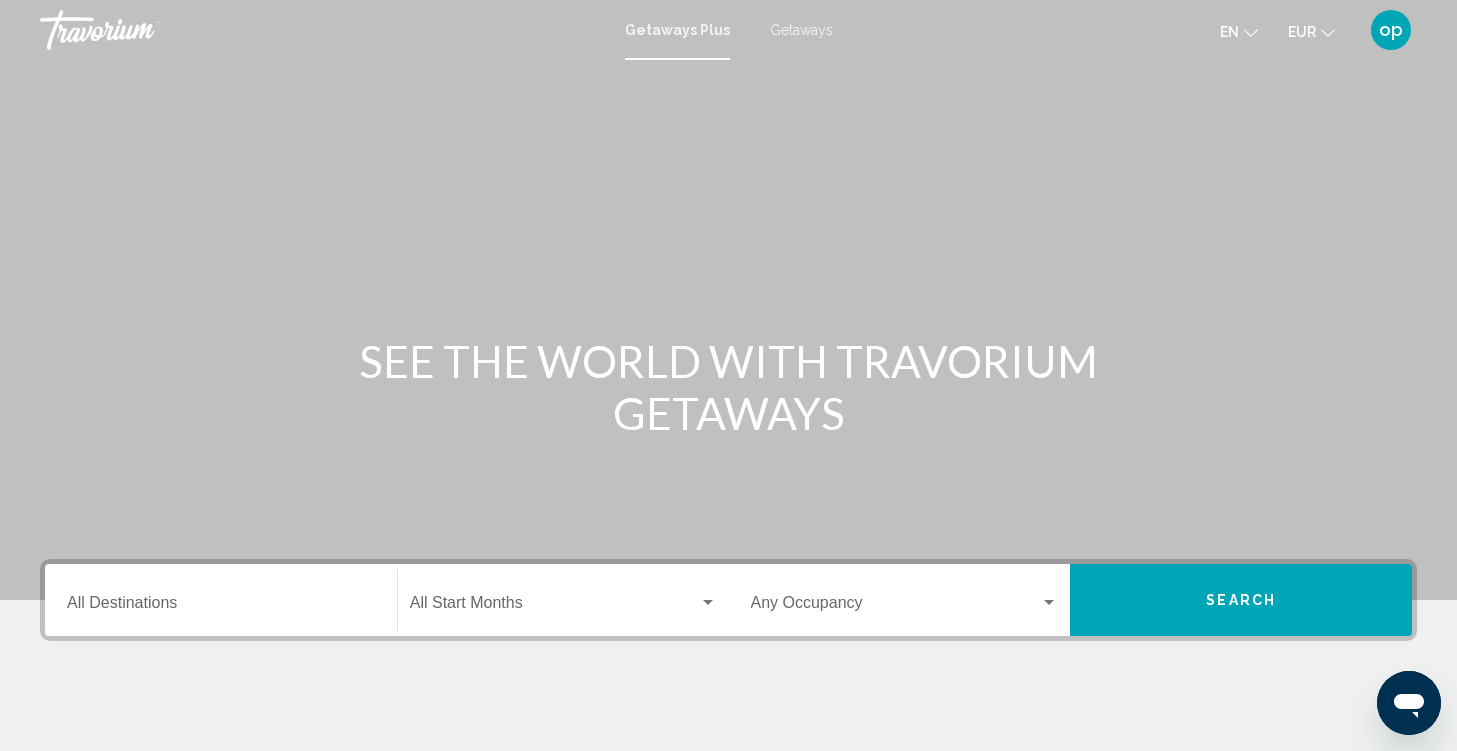 click on "Destination All Destinations" at bounding box center (221, 607) 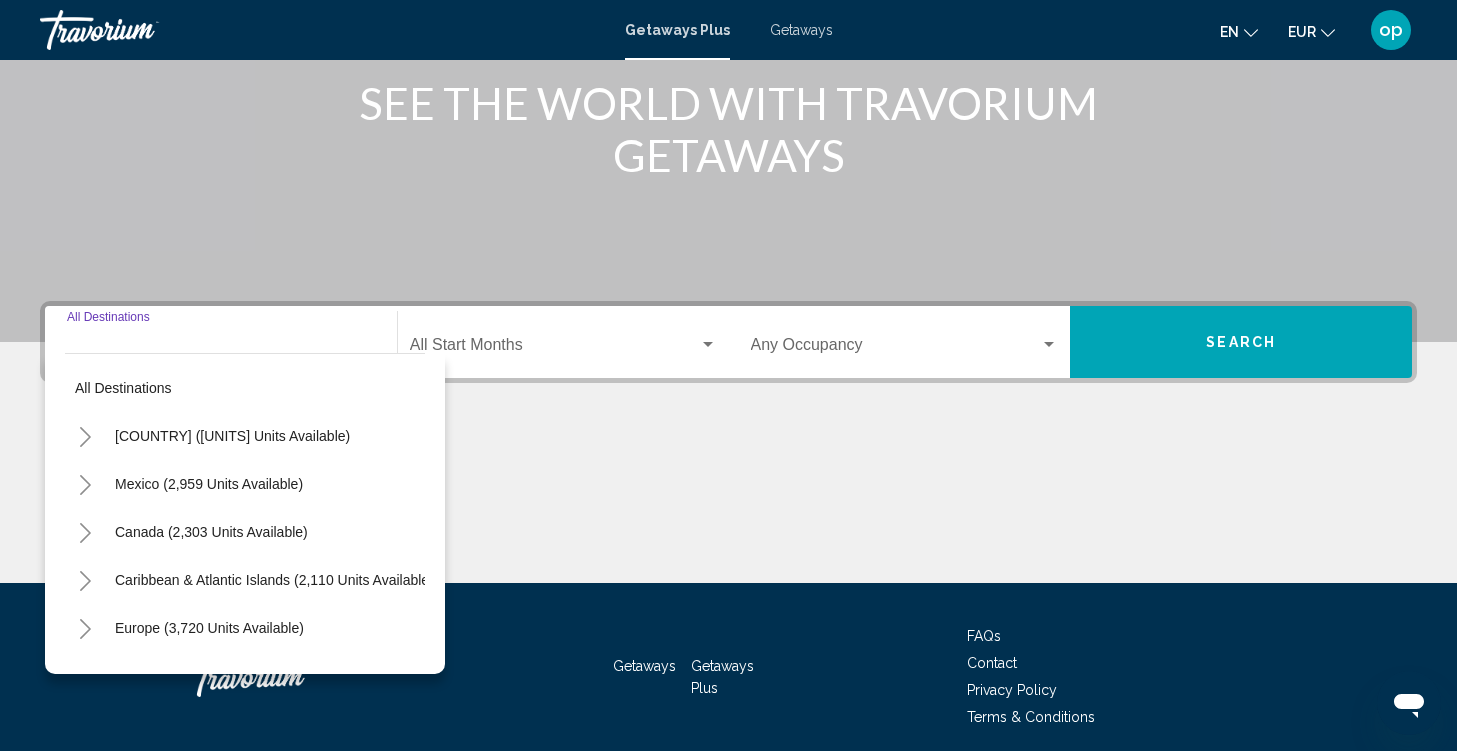 scroll, scrollTop: 335, scrollLeft: 0, axis: vertical 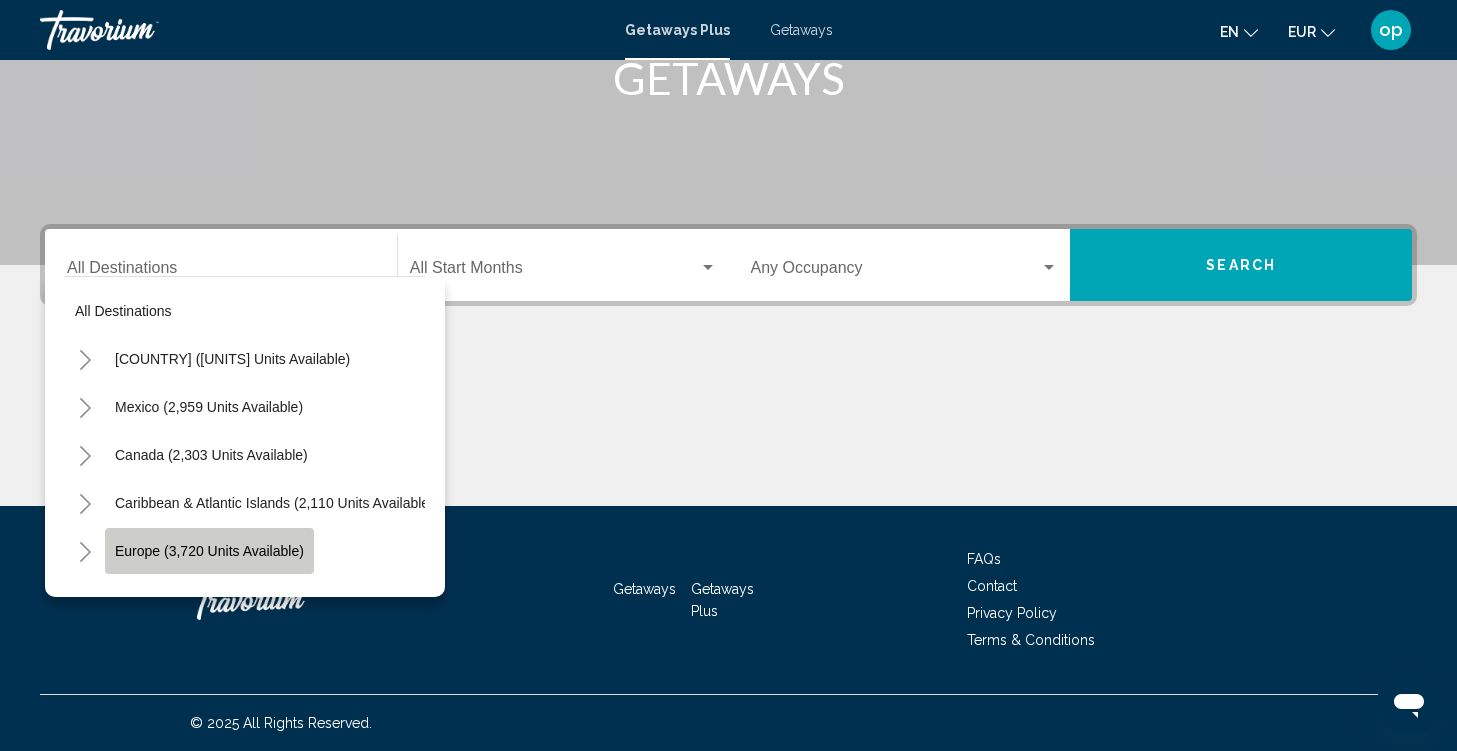 click on "Europe (3,720 units available)" 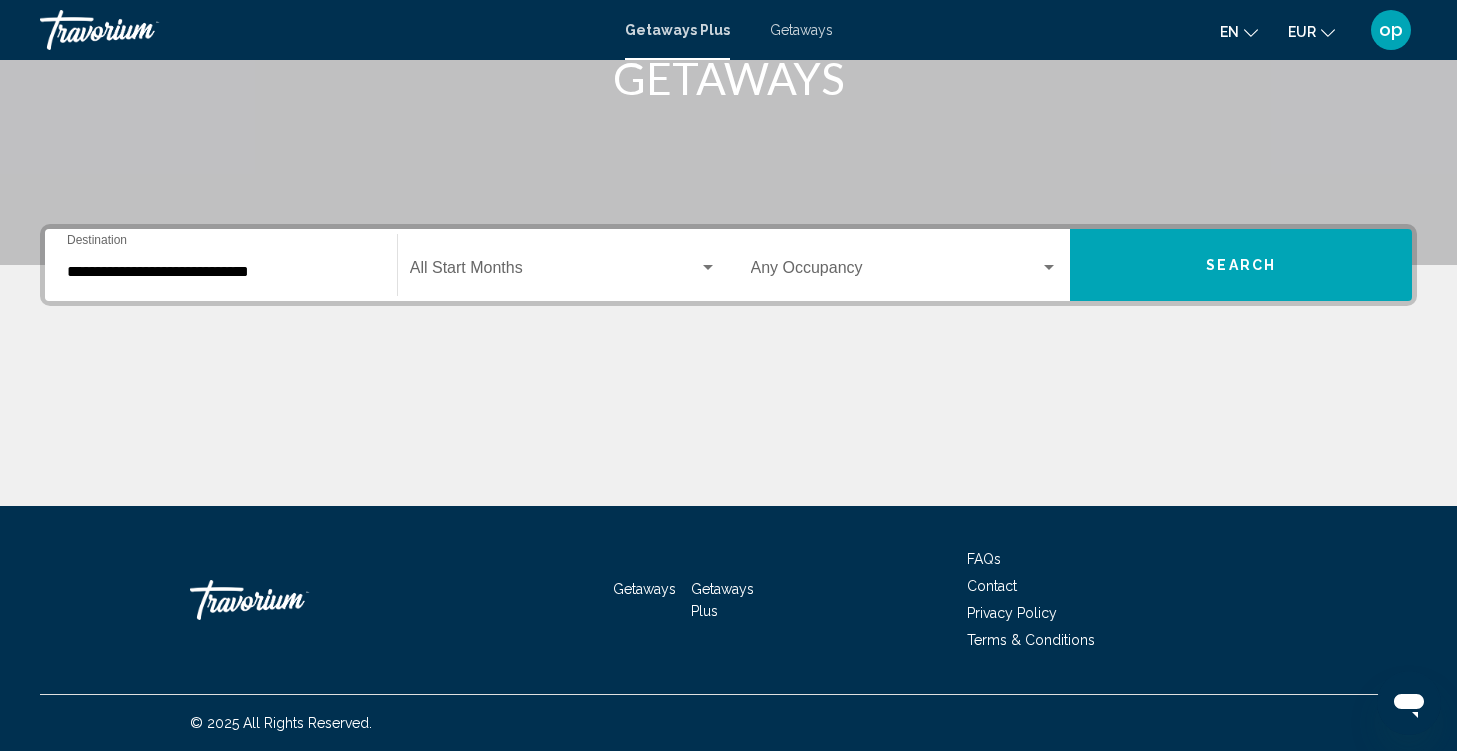 click on "Start Month All Start Months" 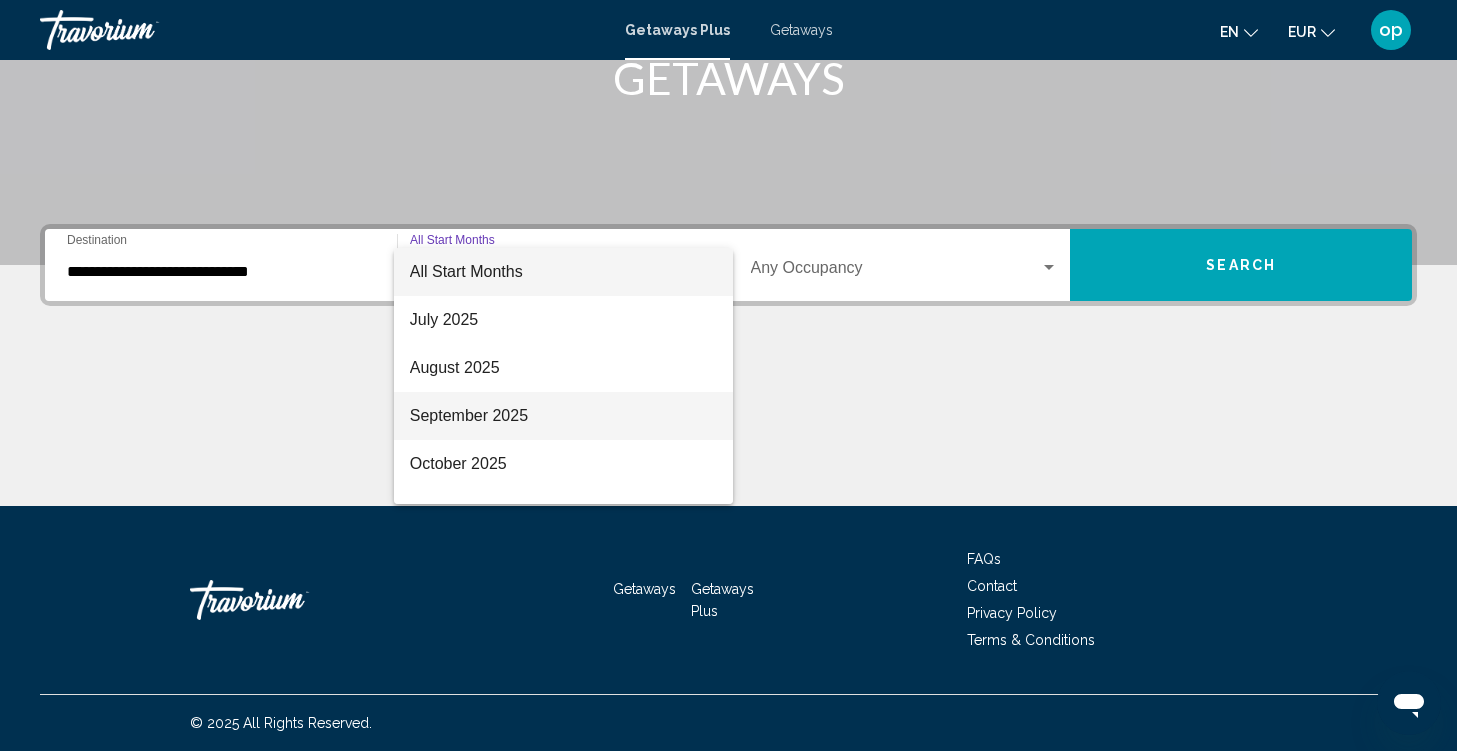 click on "September 2025" at bounding box center [563, 416] 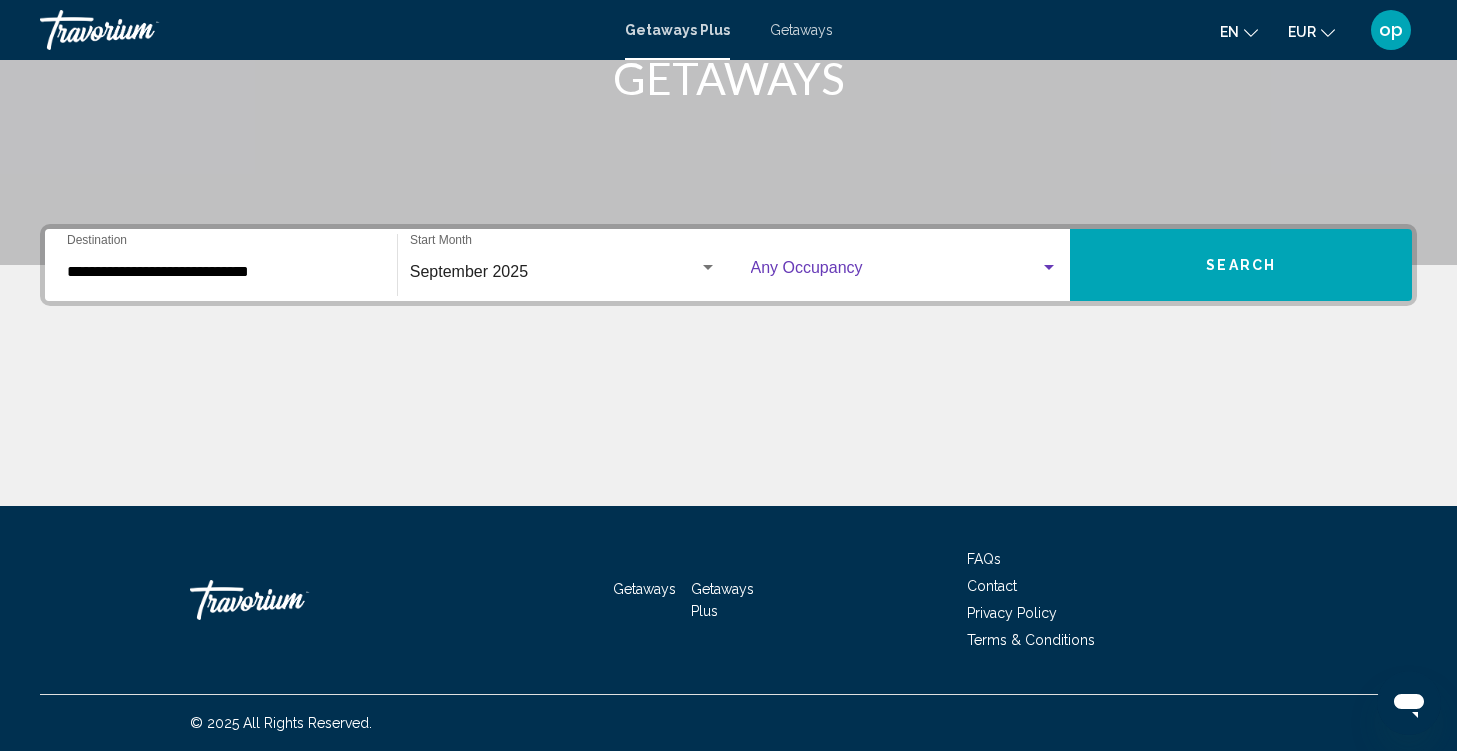 click at bounding box center [896, 272] 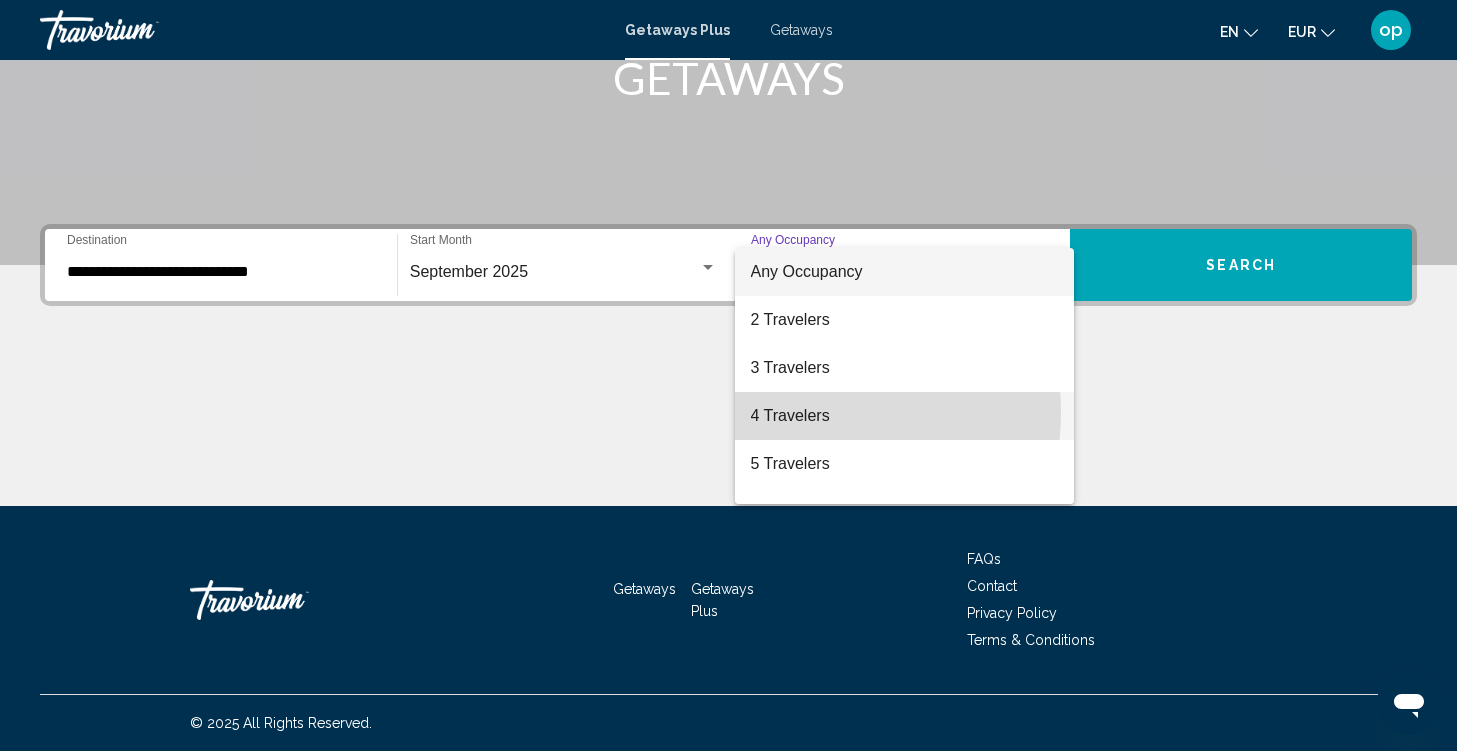 click on "4 Travelers" at bounding box center (905, 416) 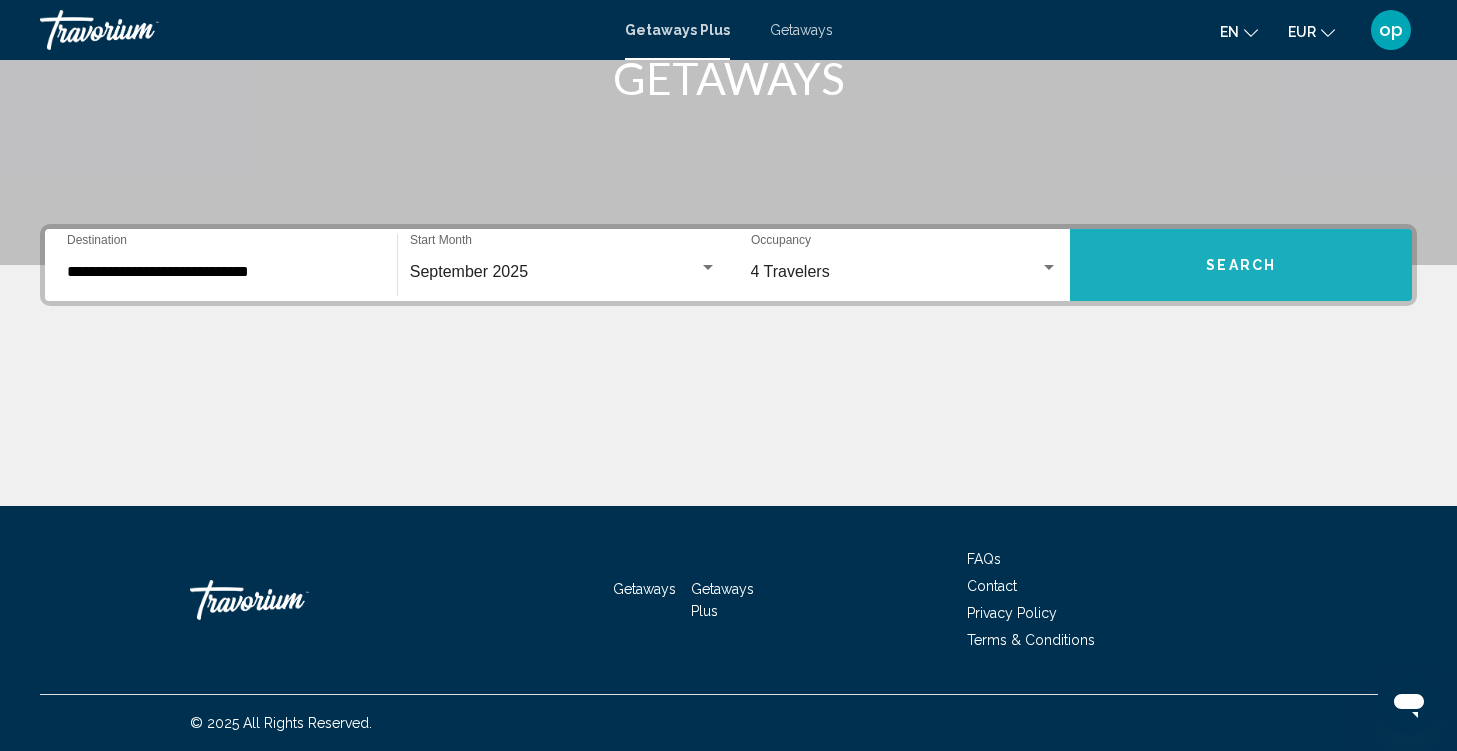 click on "Search" at bounding box center (1241, 265) 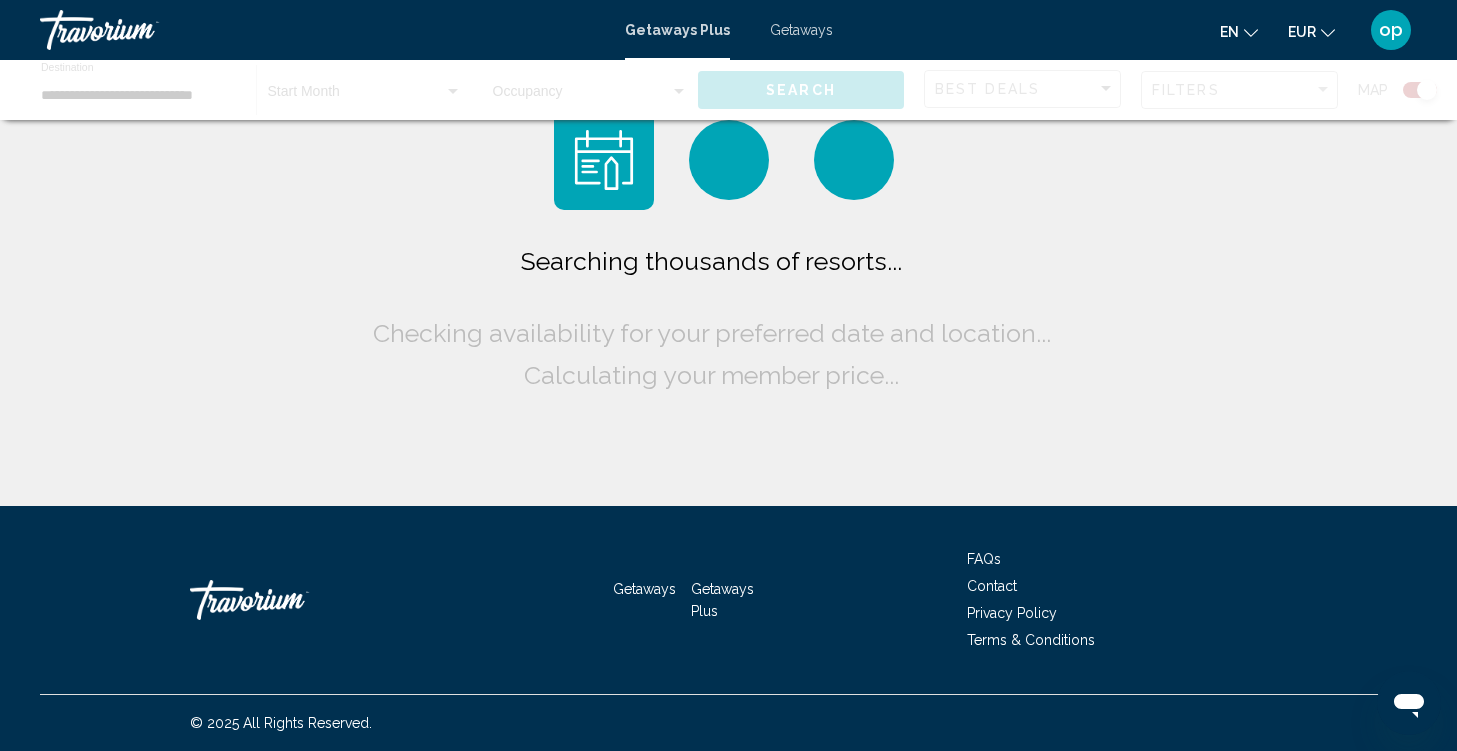 scroll, scrollTop: 0, scrollLeft: 0, axis: both 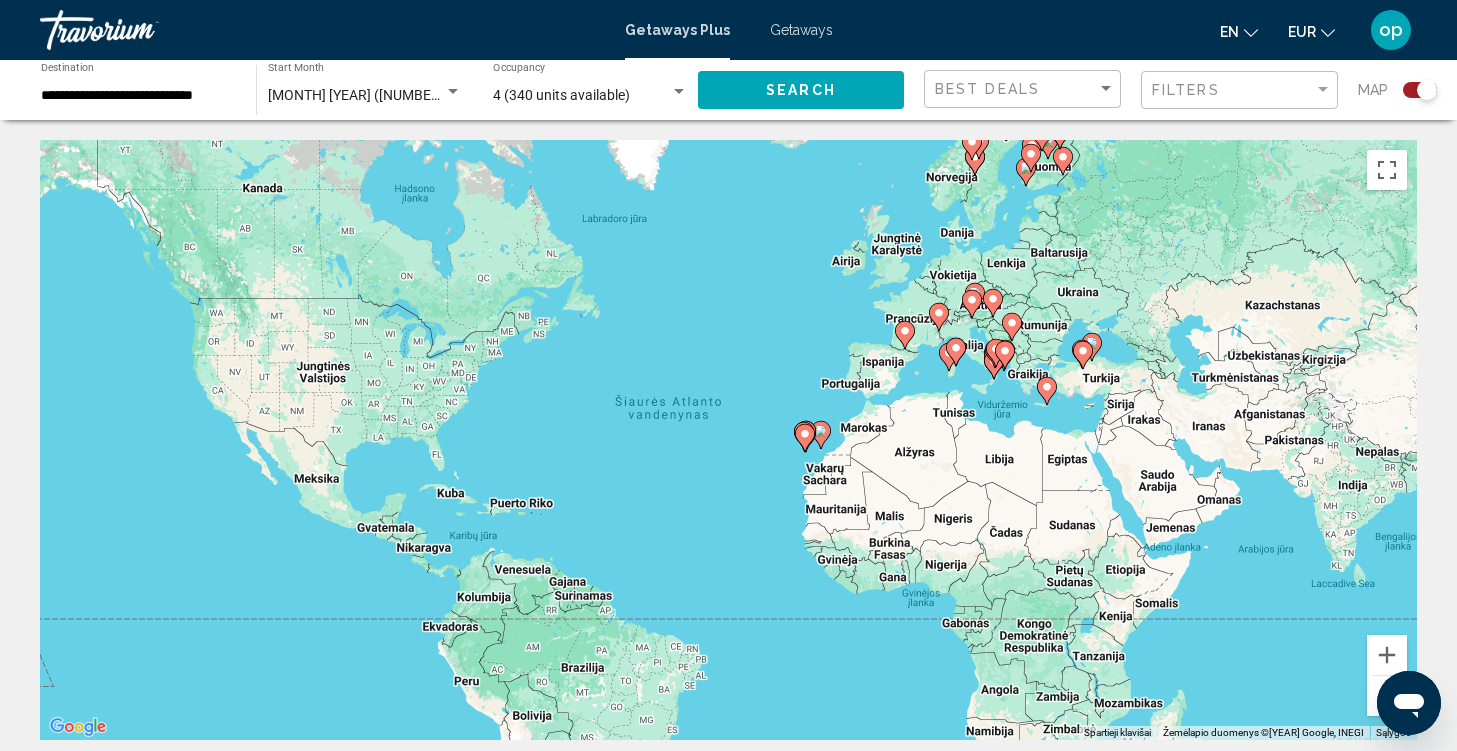 click 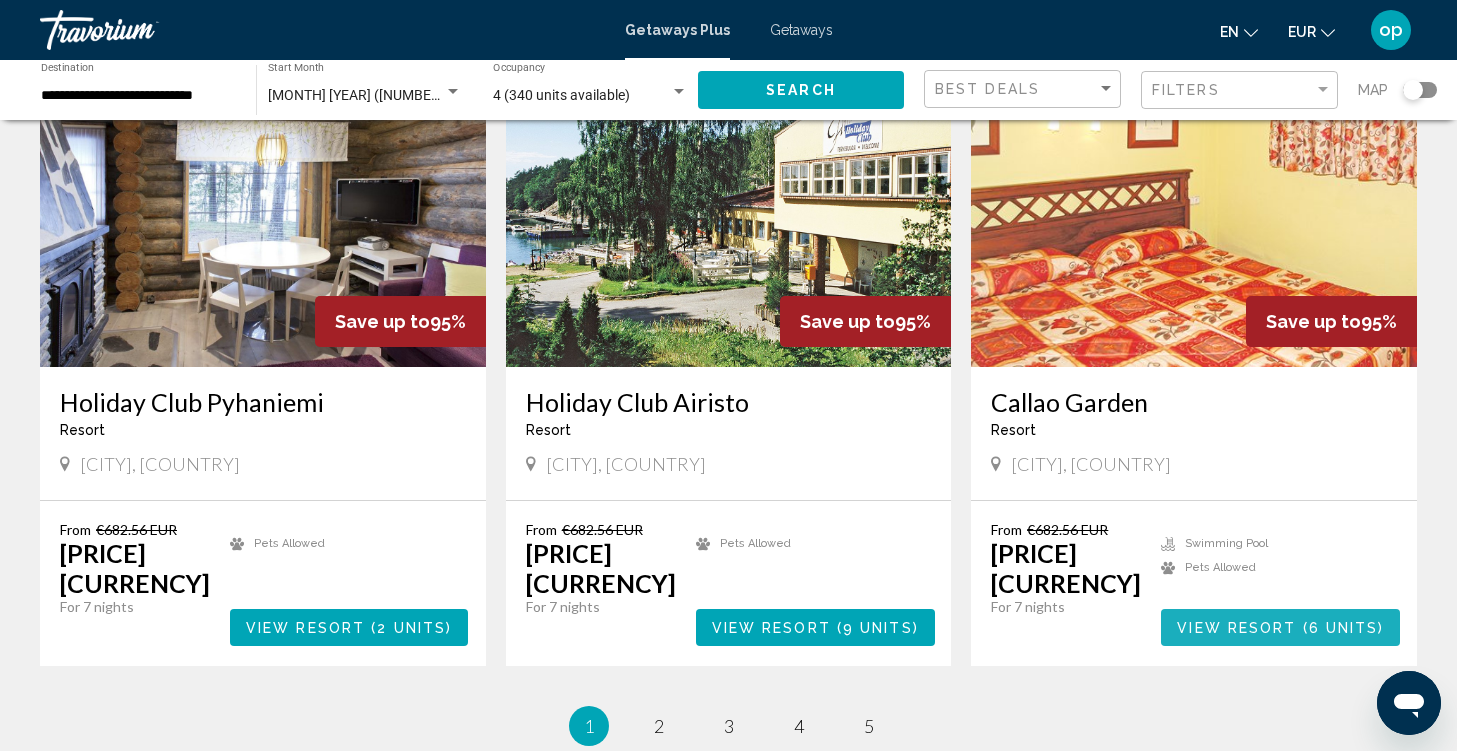 scroll, scrollTop: 2162, scrollLeft: 0, axis: vertical 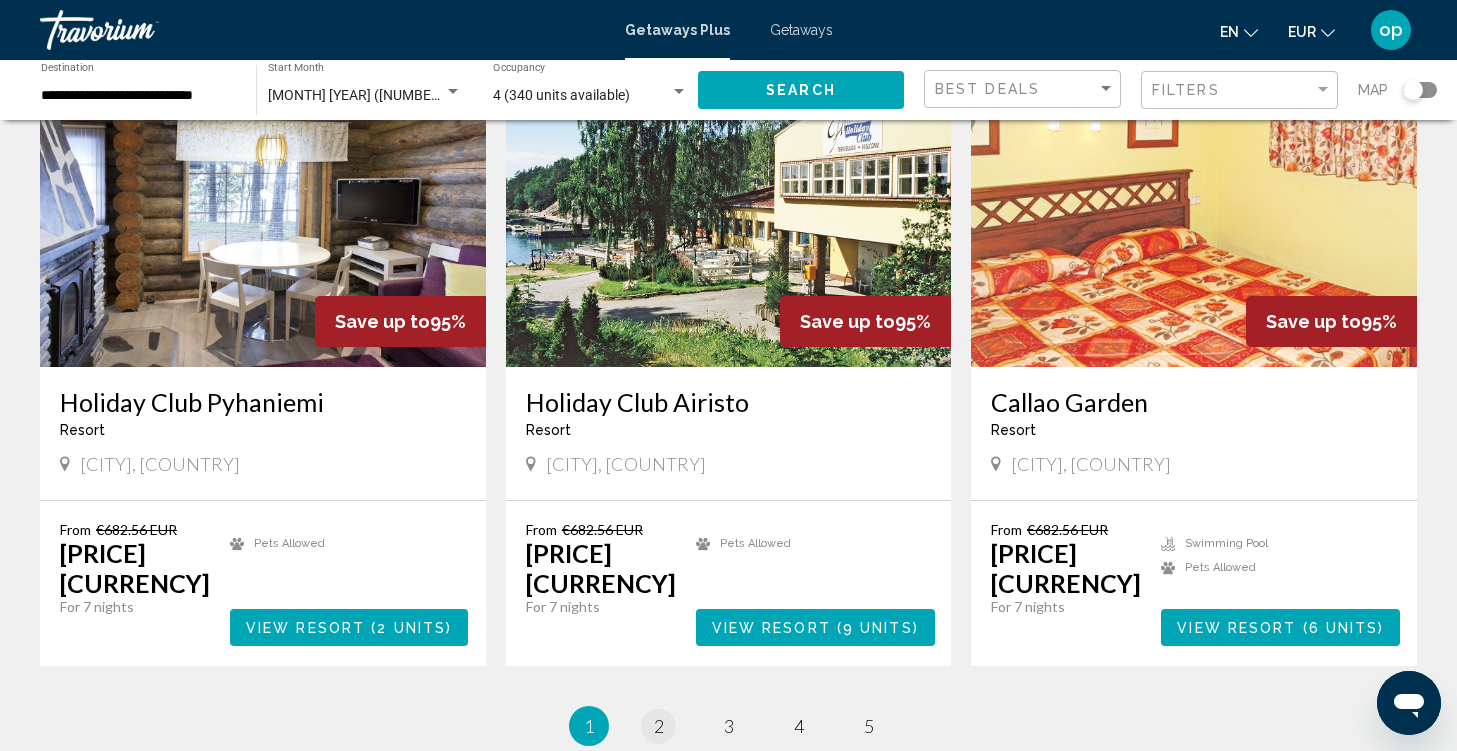 click on "2" at bounding box center (659, 726) 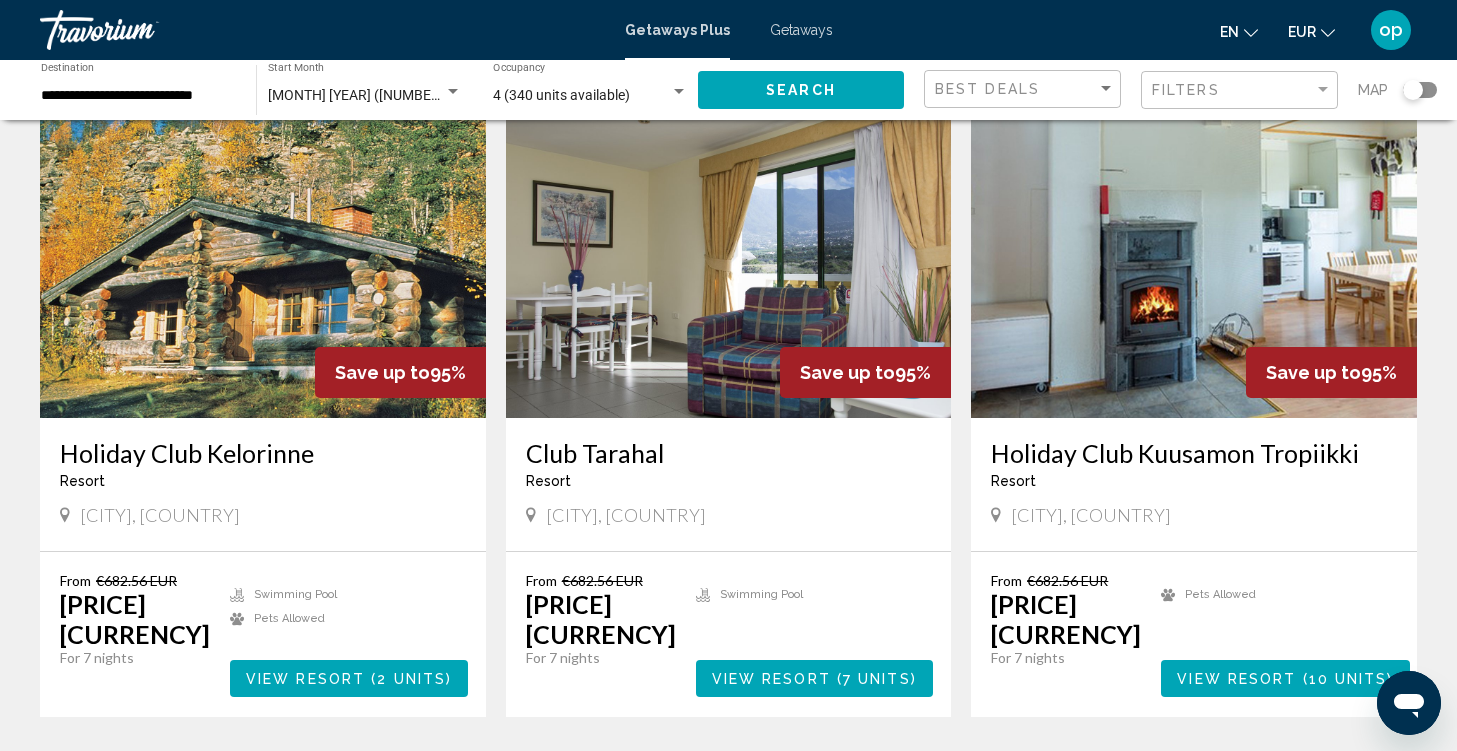 scroll, scrollTop: 115, scrollLeft: 0, axis: vertical 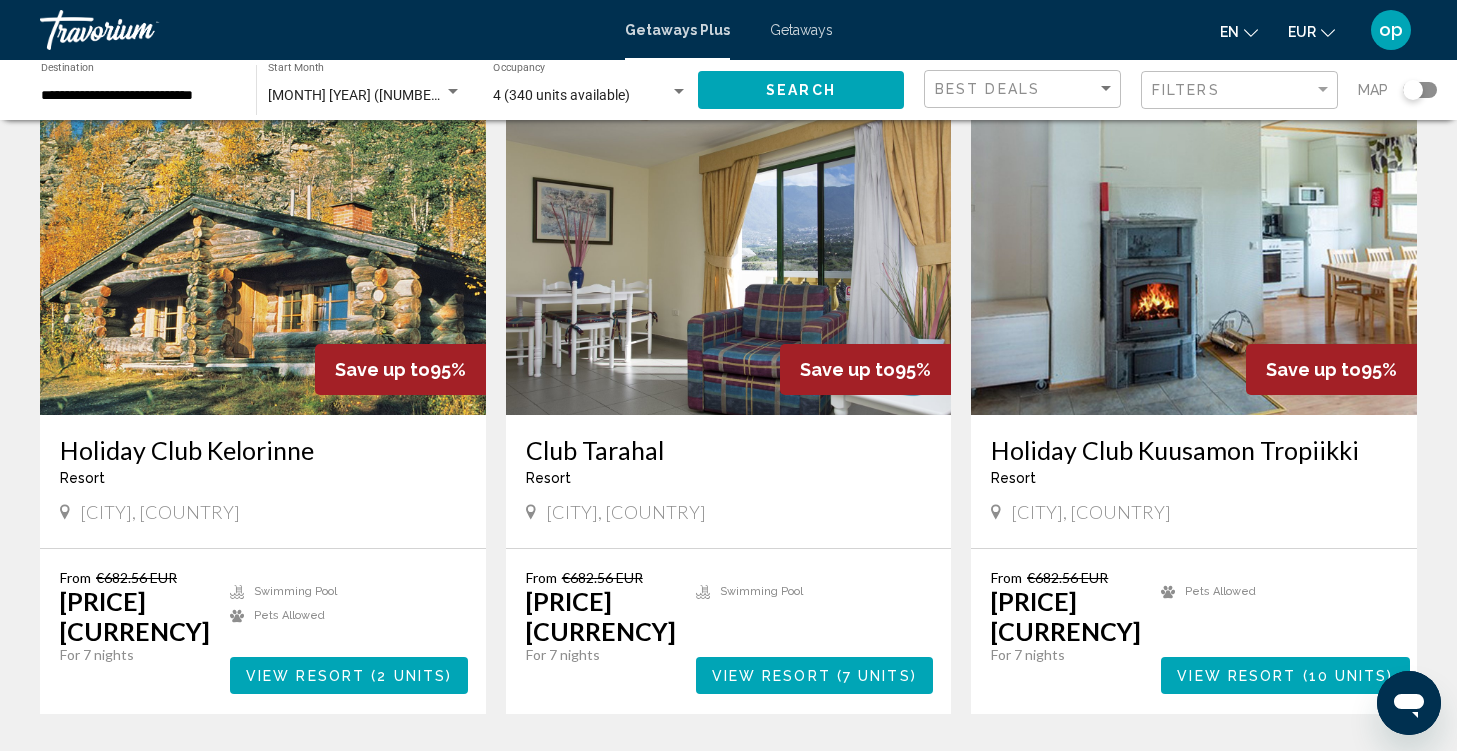 drag, startPoint x: 518, startPoint y: 447, endPoint x: 670, endPoint y: 447, distance: 152 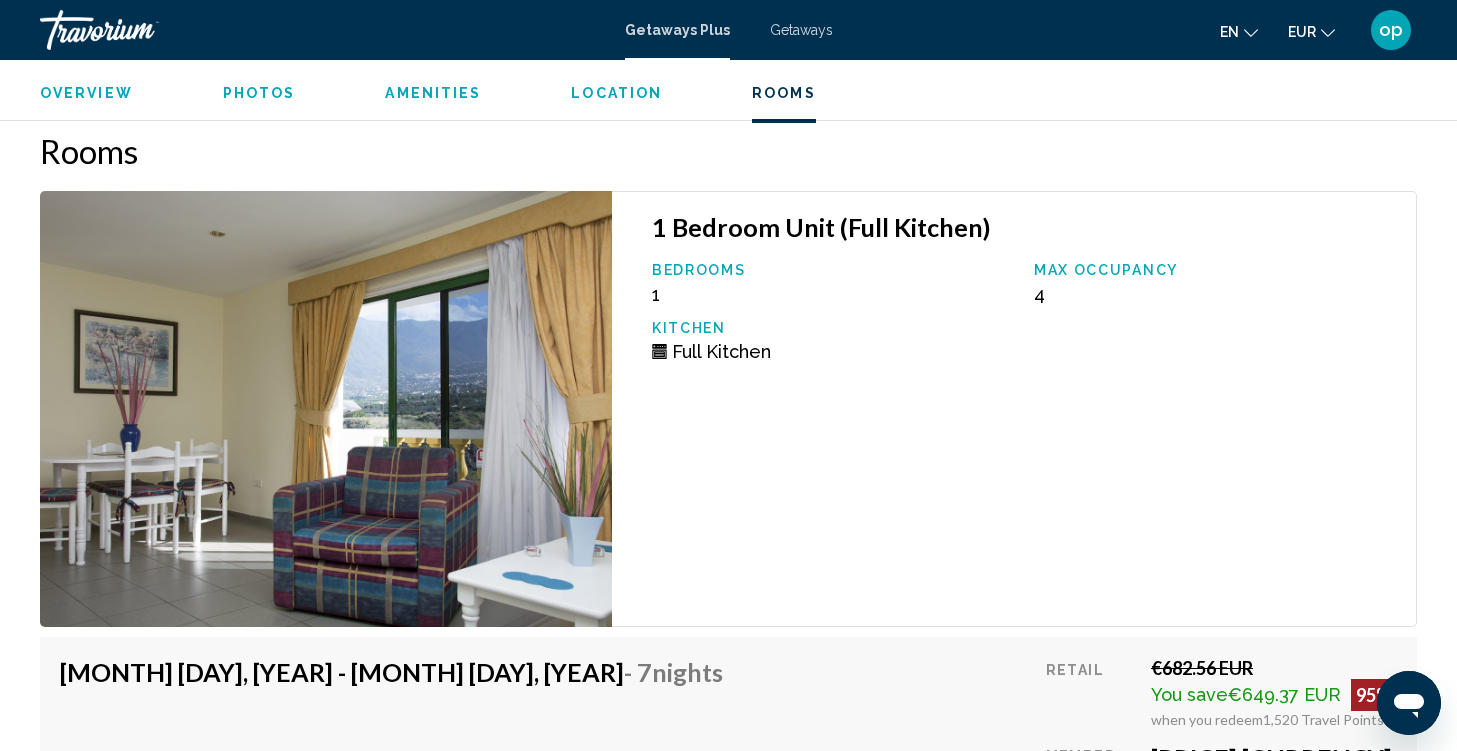 scroll, scrollTop: 2843, scrollLeft: 0, axis: vertical 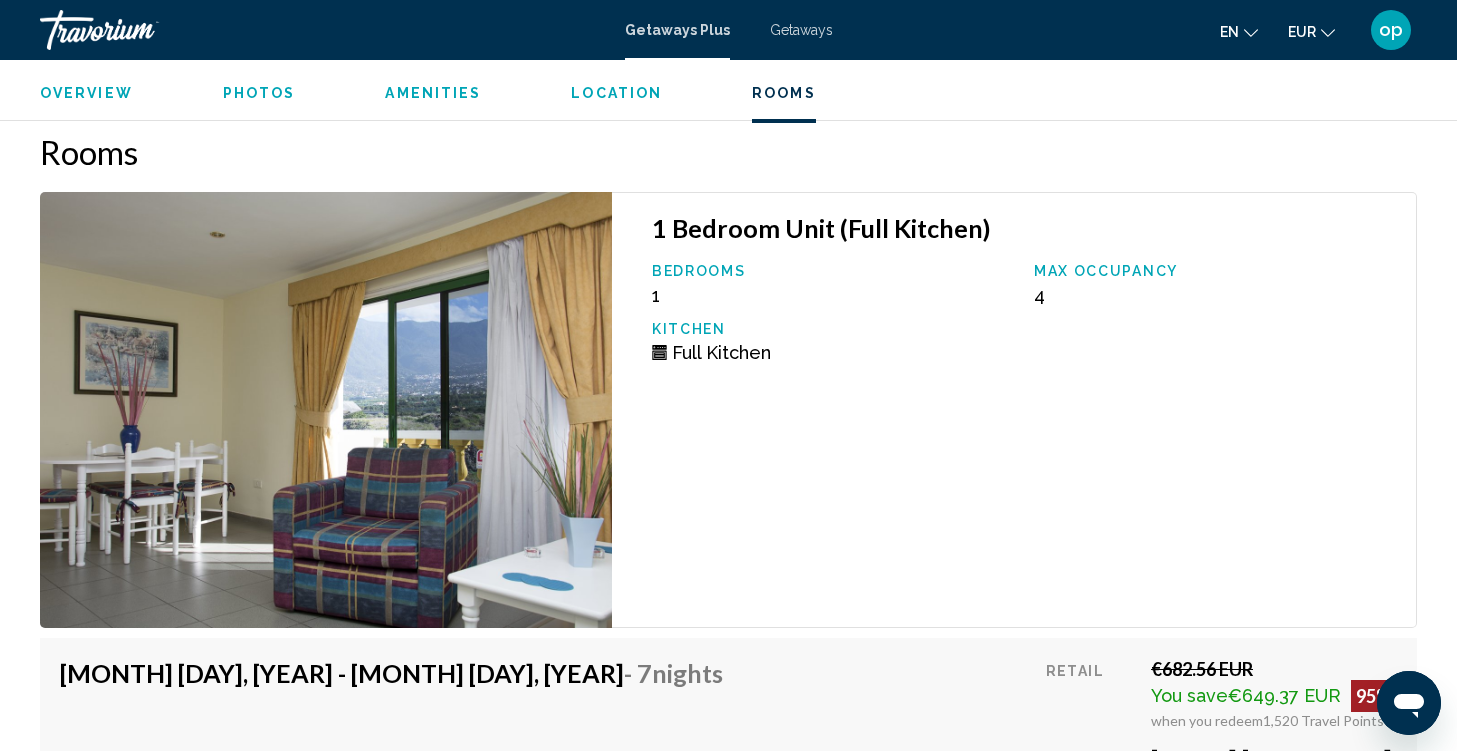 click at bounding box center (326, 410) 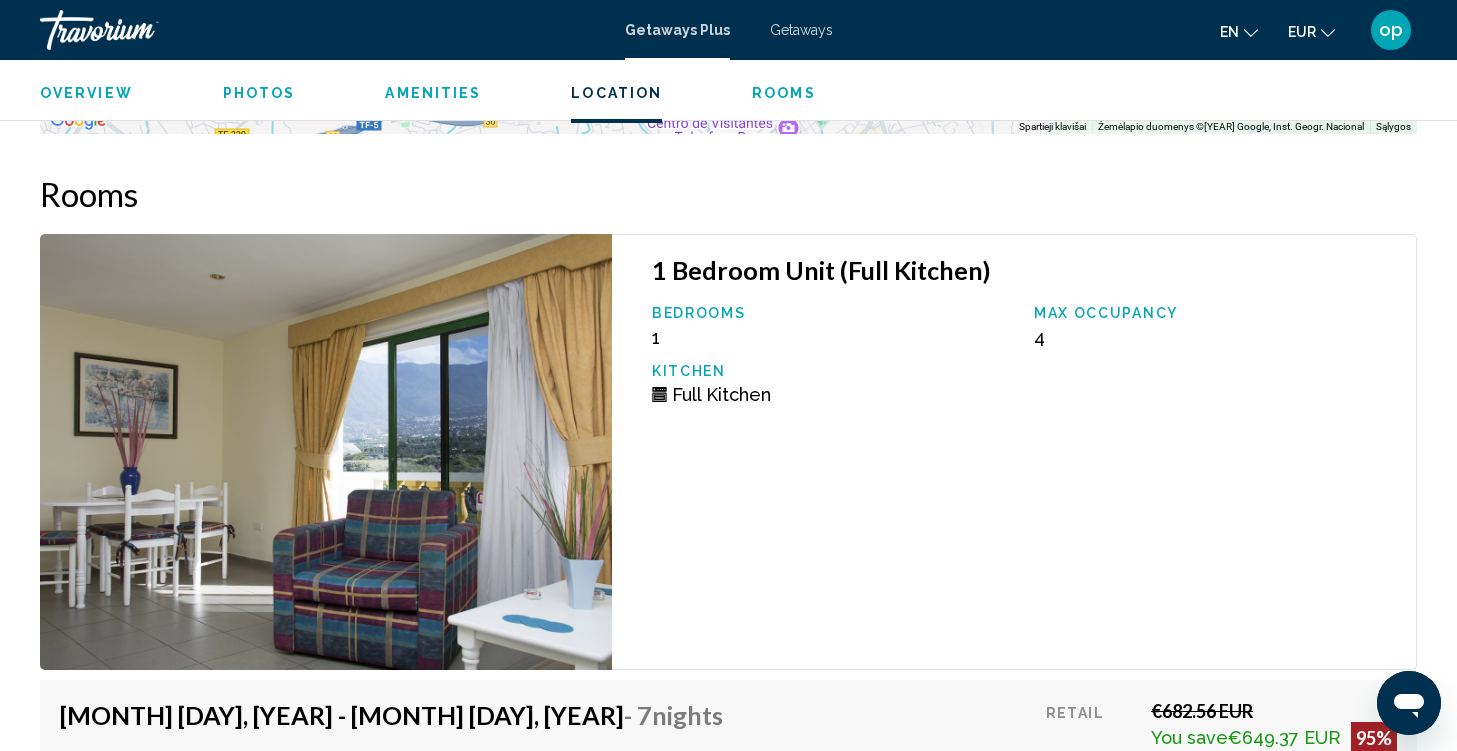 scroll, scrollTop: 2800, scrollLeft: 0, axis: vertical 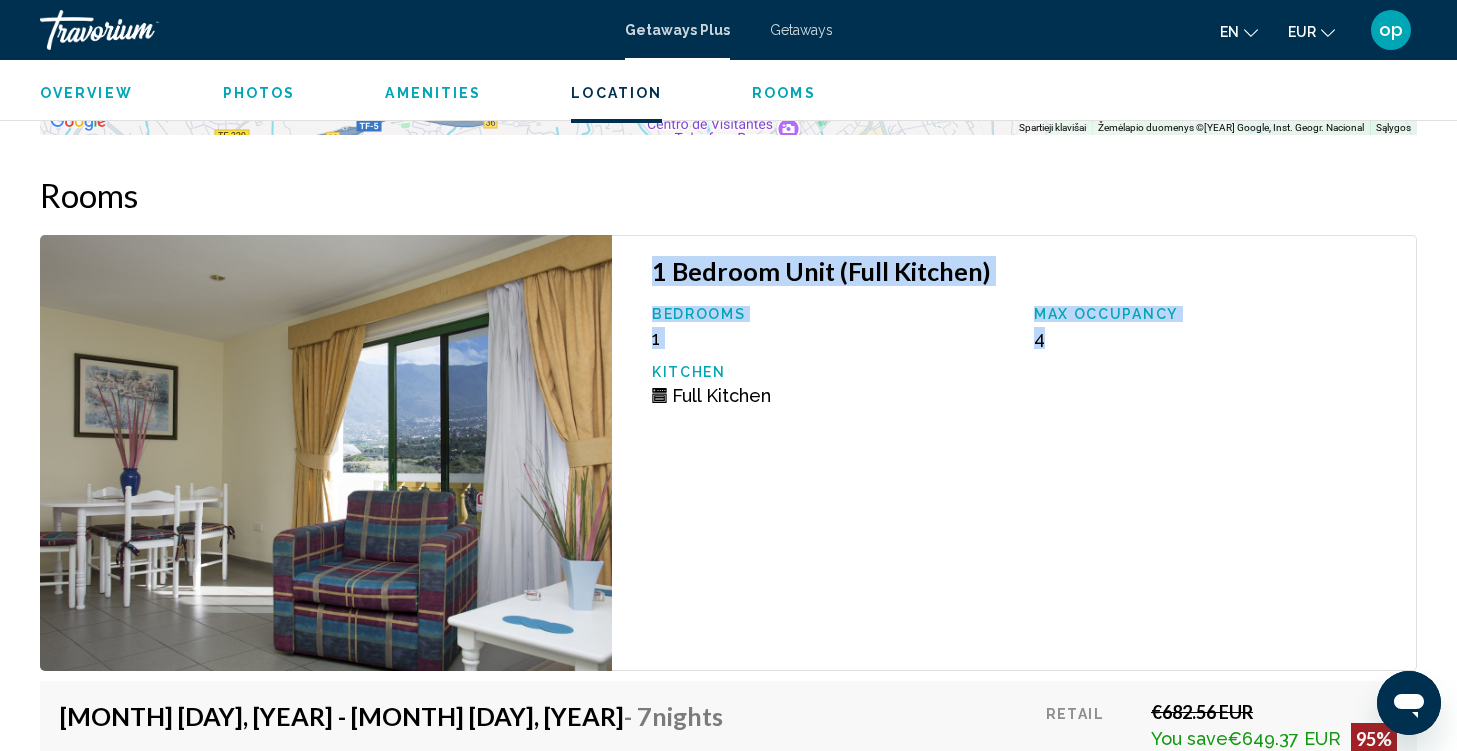 drag, startPoint x: 645, startPoint y: 266, endPoint x: 1195, endPoint y: 334, distance: 554.1877 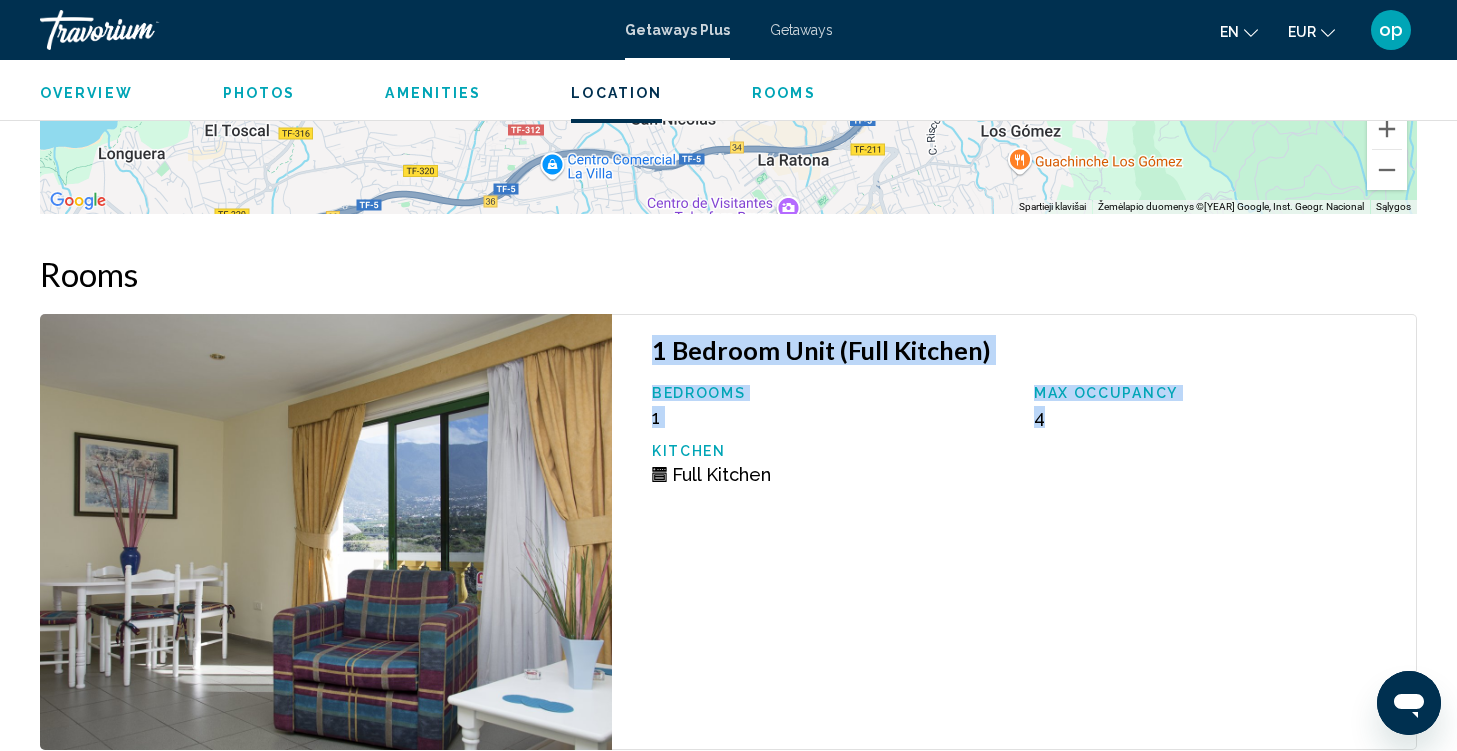 scroll, scrollTop: 2720, scrollLeft: 0, axis: vertical 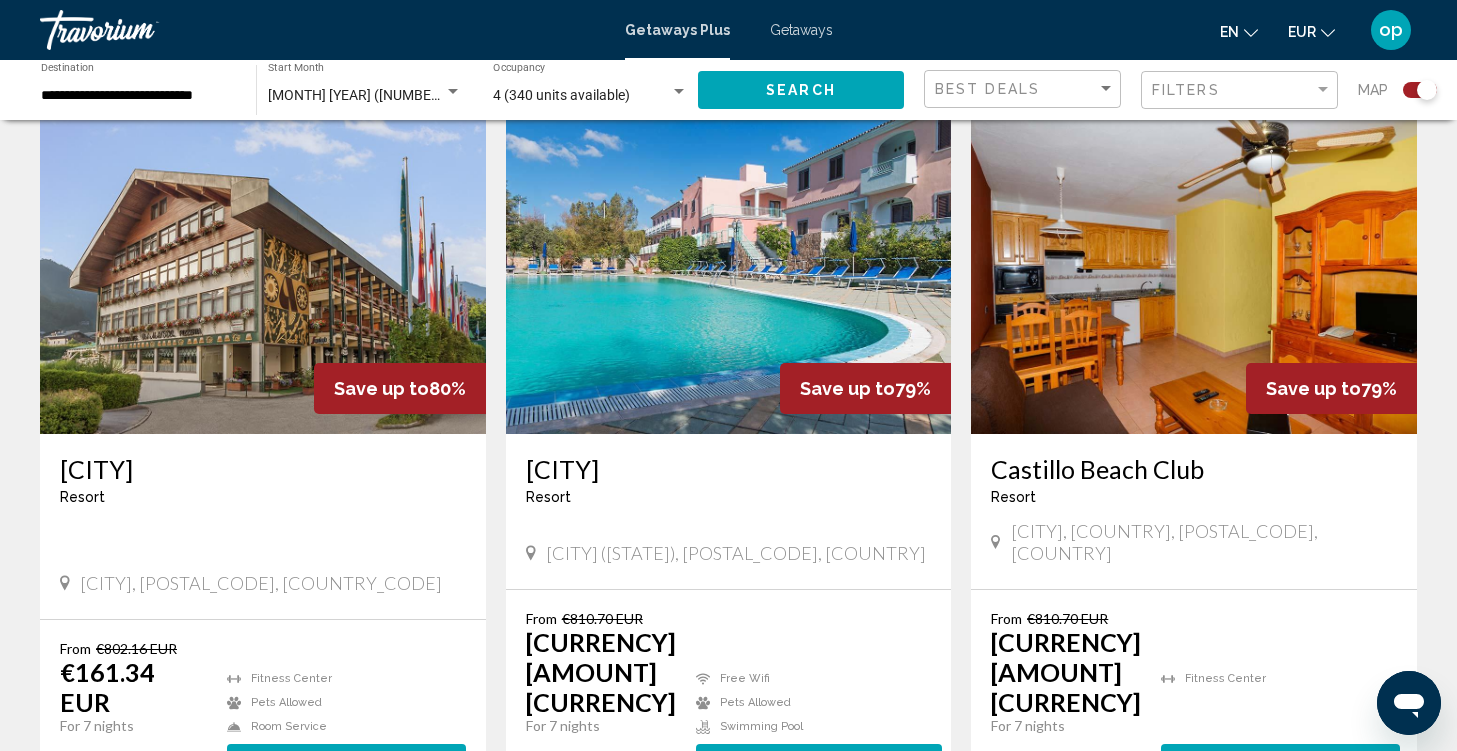 click at bounding box center [1194, 274] 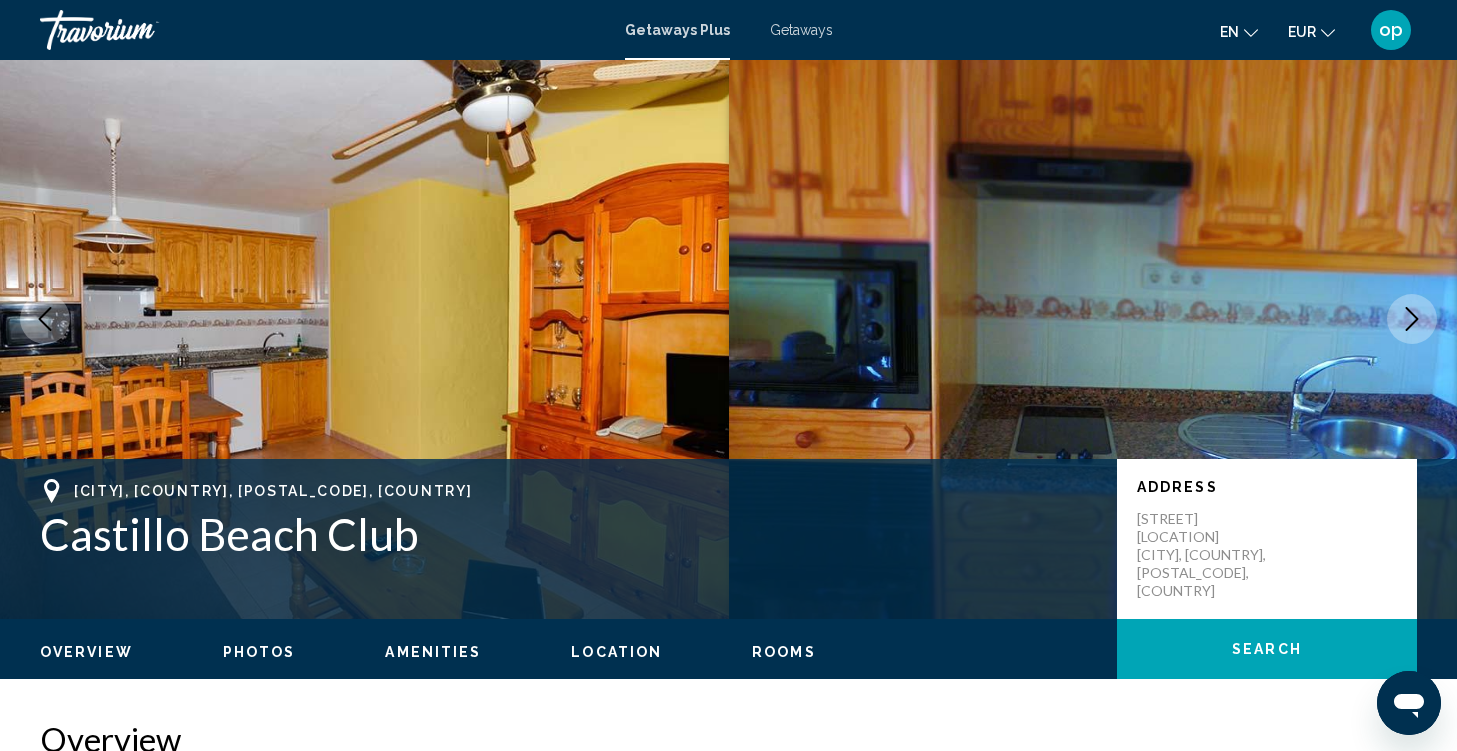 scroll, scrollTop: 42, scrollLeft: 0, axis: vertical 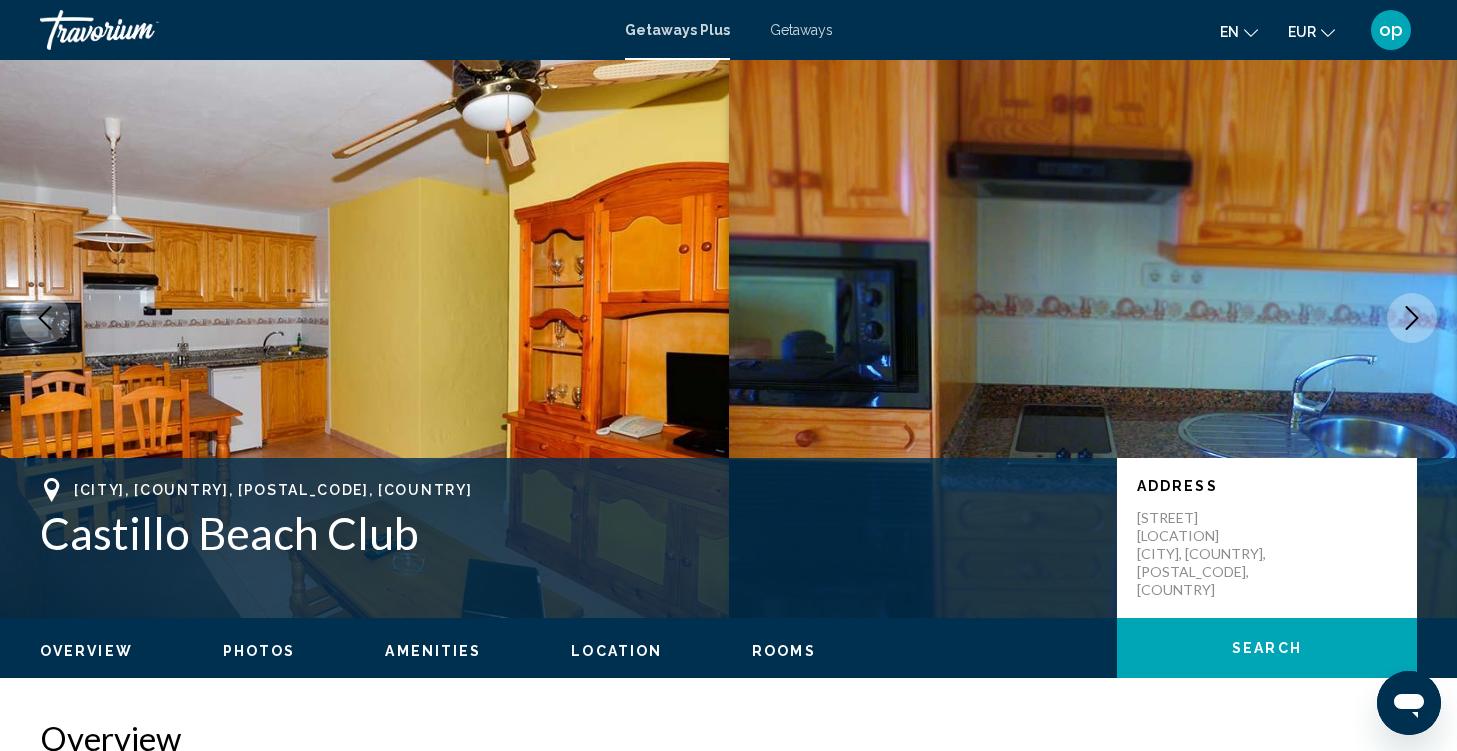 click at bounding box center [1412, 318] 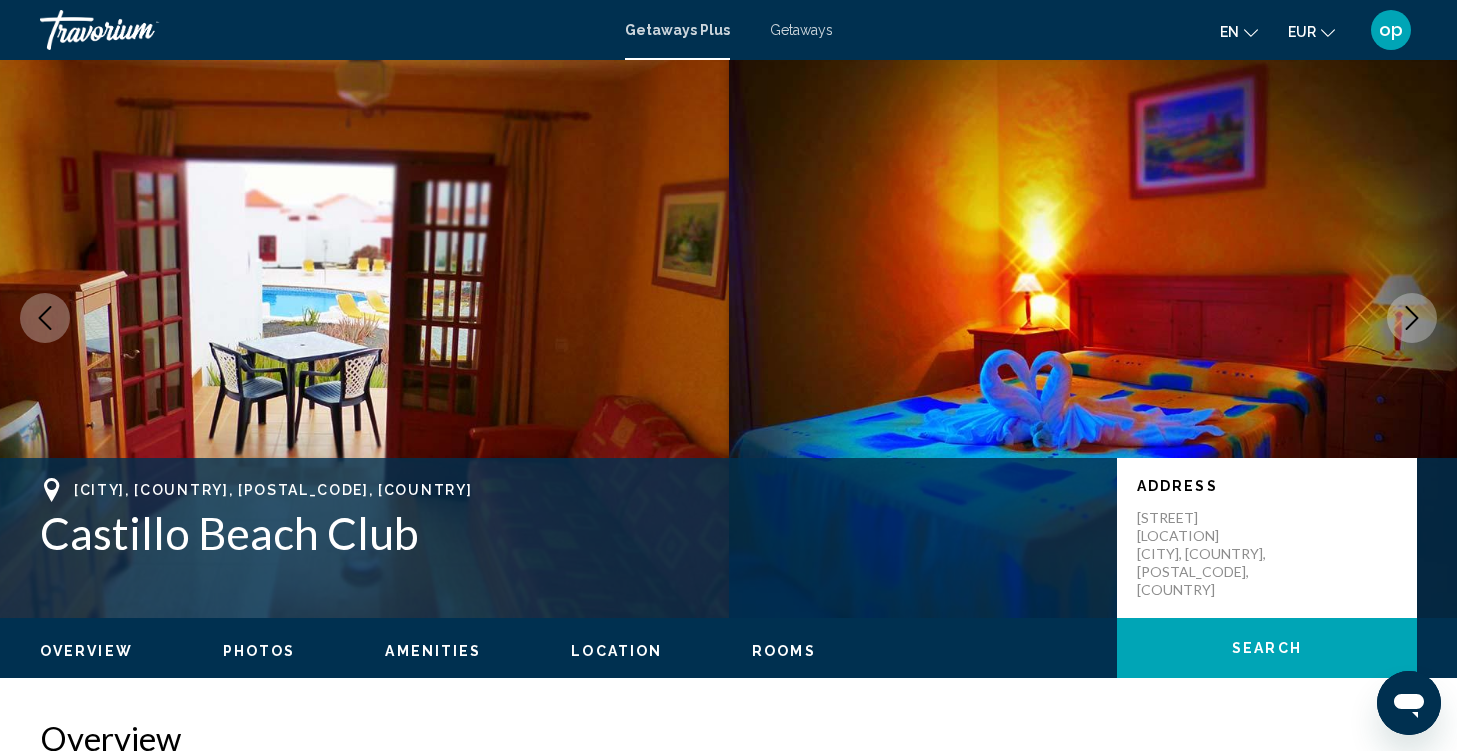 click 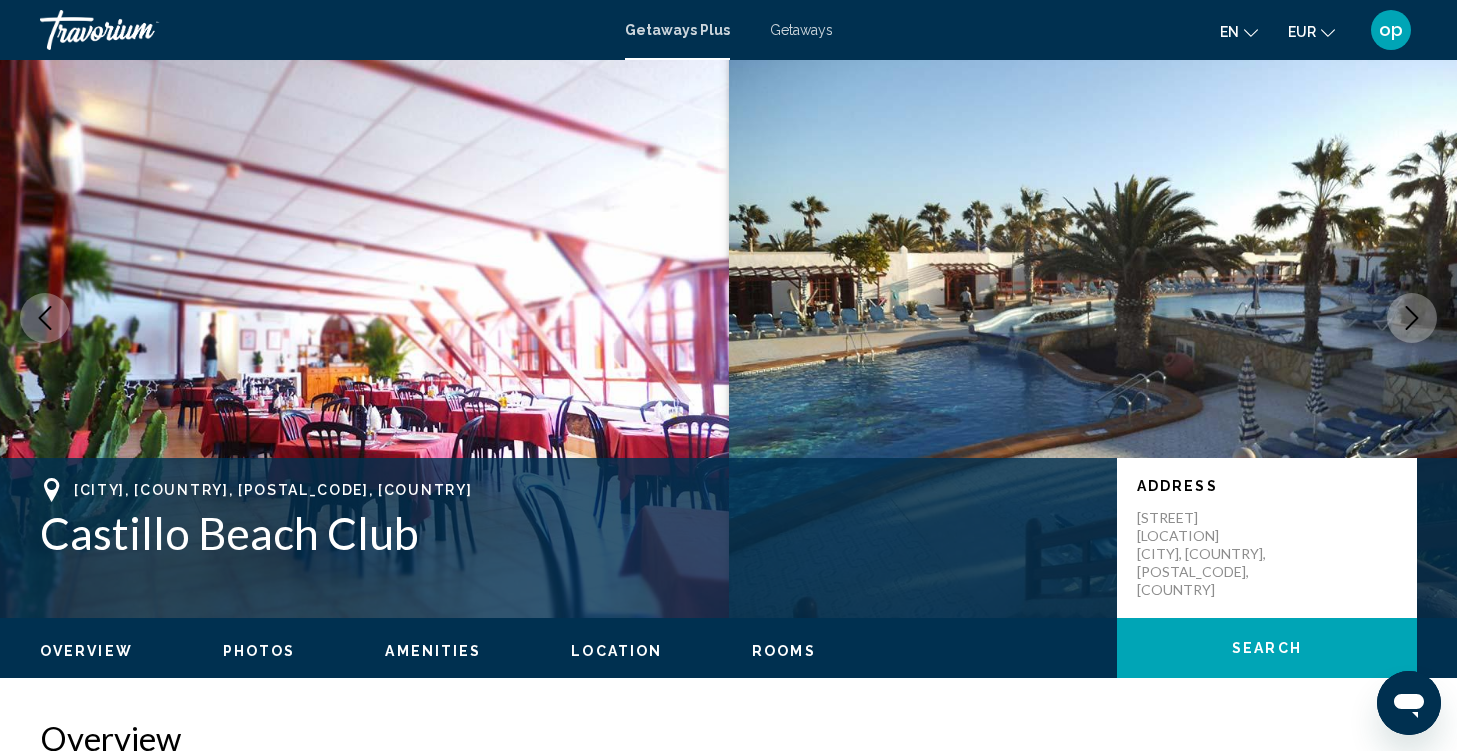 click at bounding box center [1412, 318] 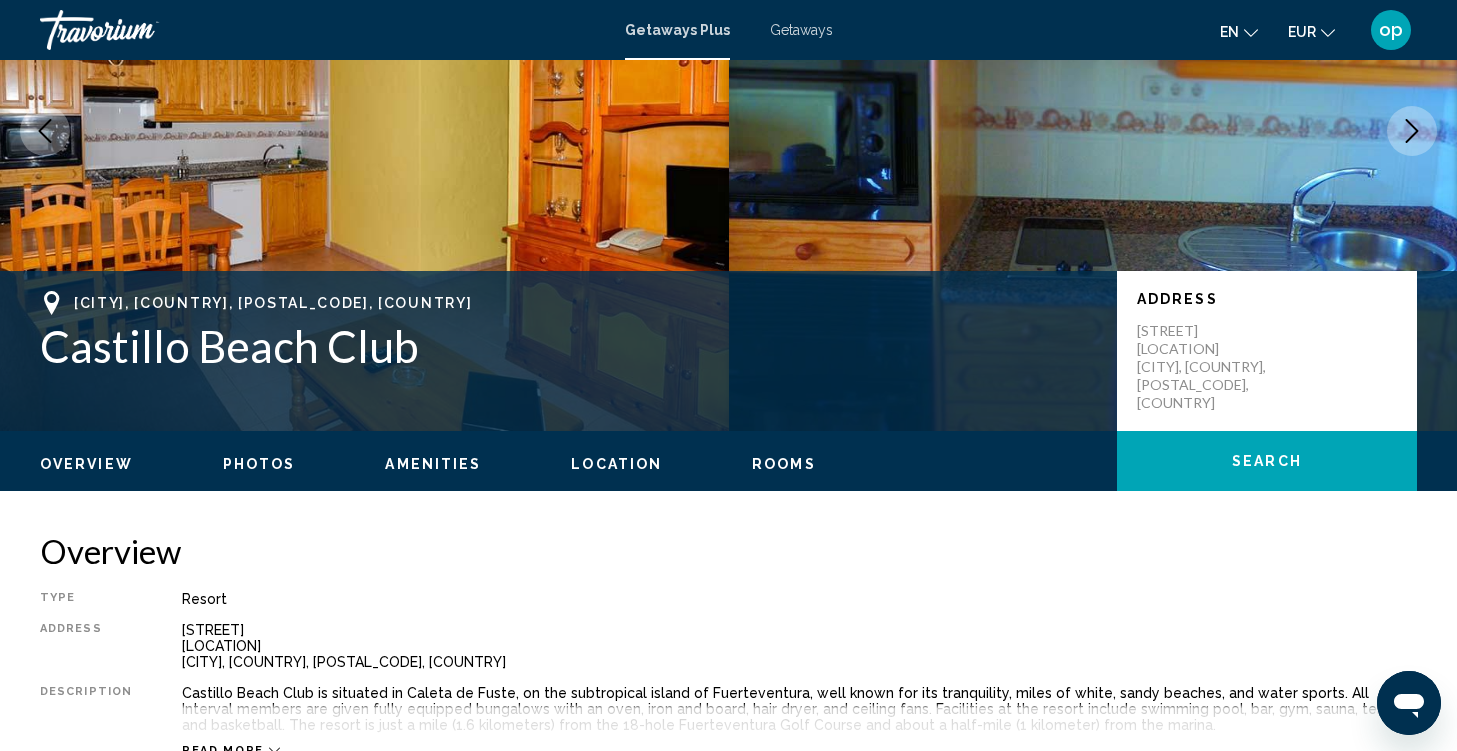 scroll, scrollTop: 0, scrollLeft: 0, axis: both 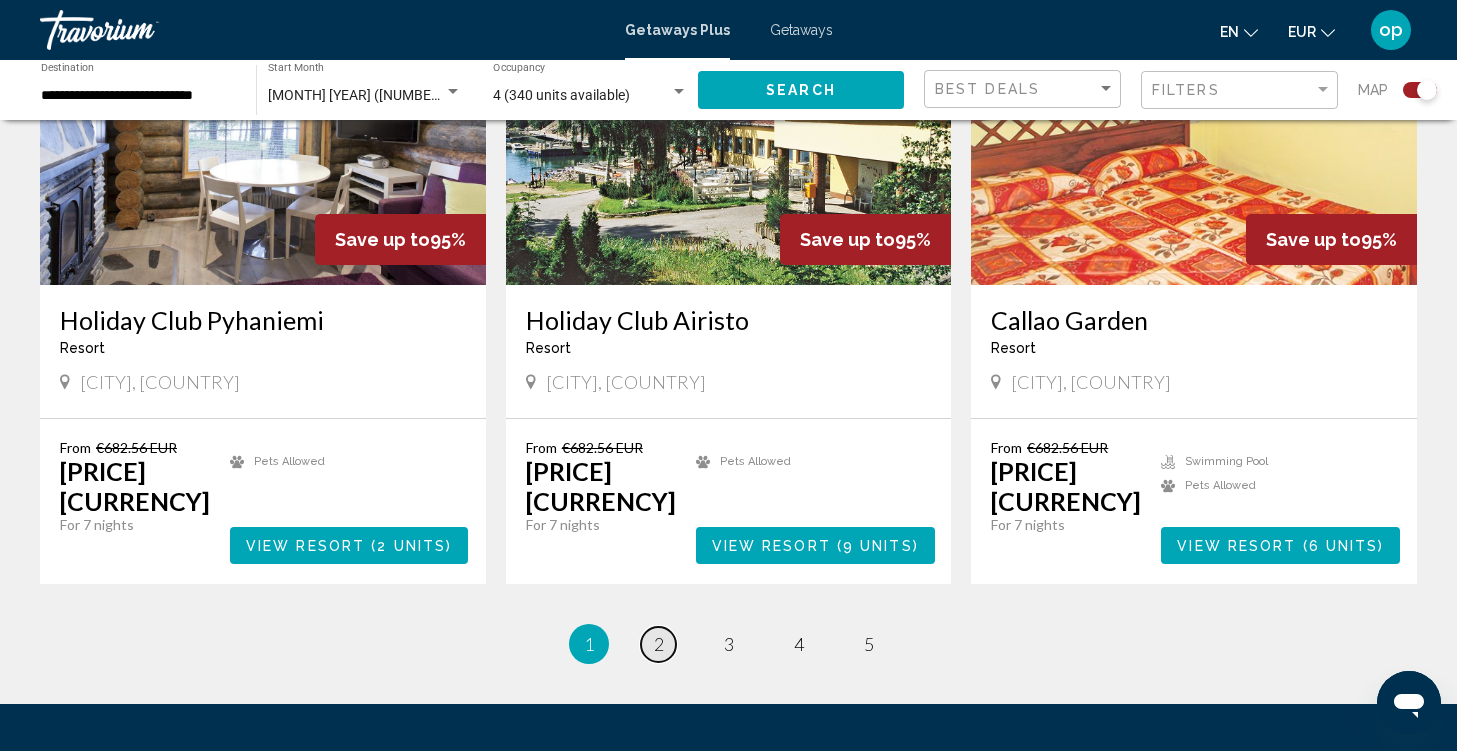 click on "2" at bounding box center (659, 644) 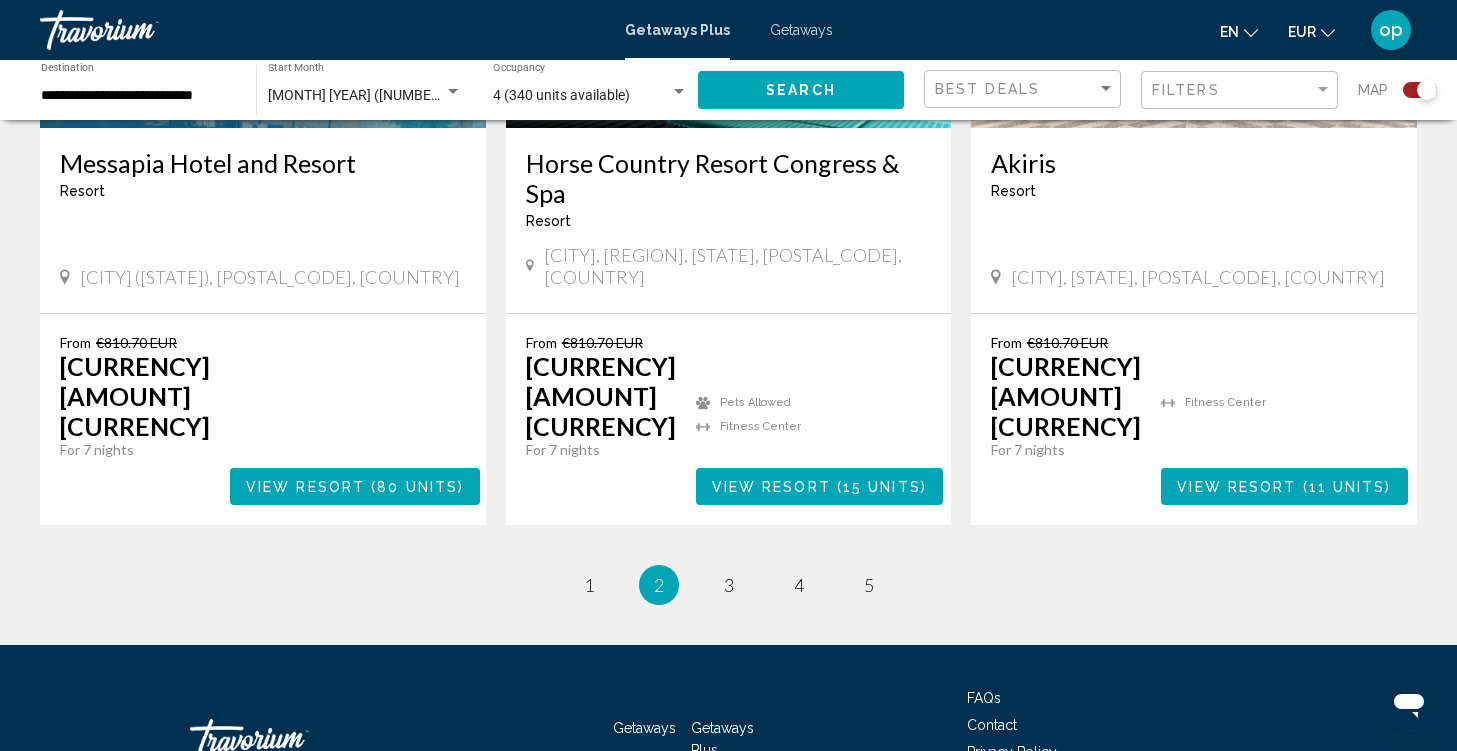 scroll, scrollTop: 3072, scrollLeft: 0, axis: vertical 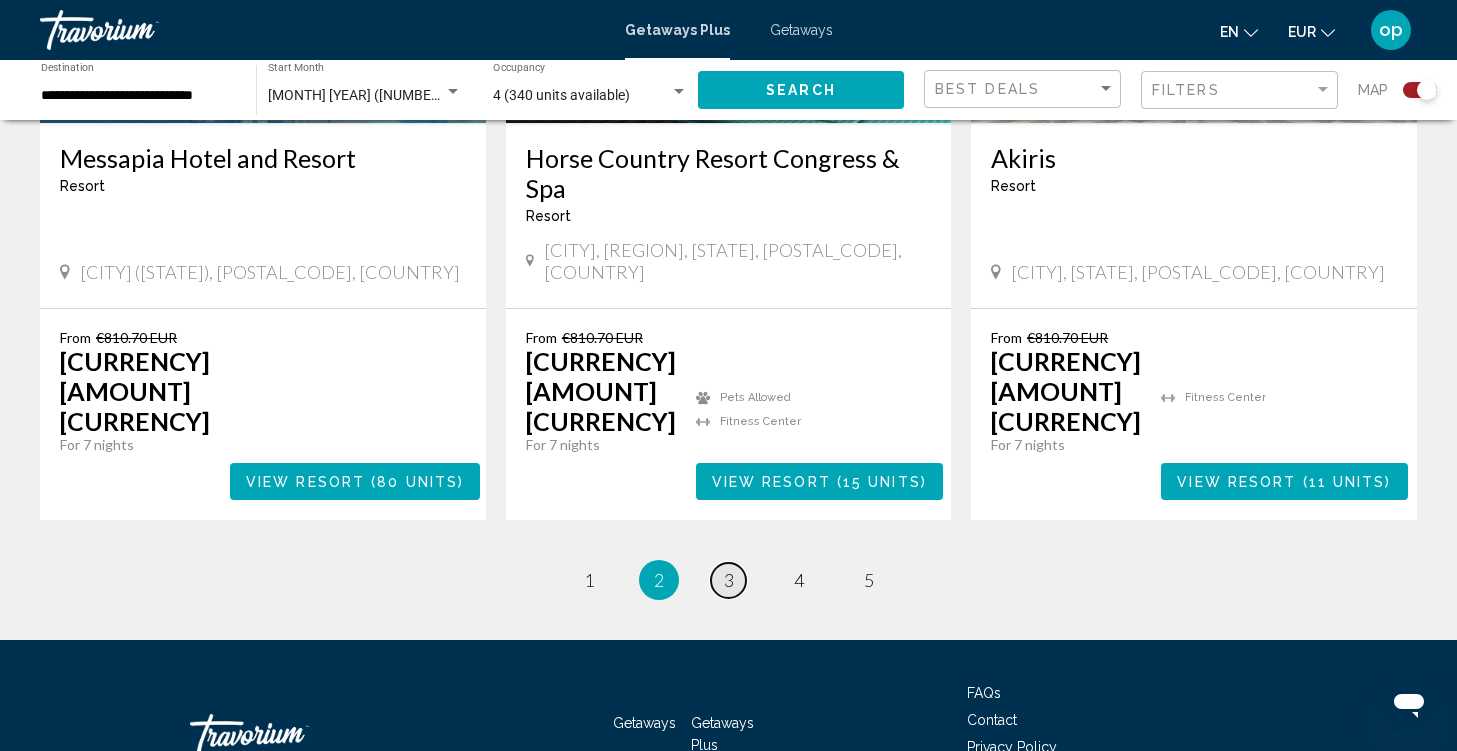 click on "3" at bounding box center [729, 580] 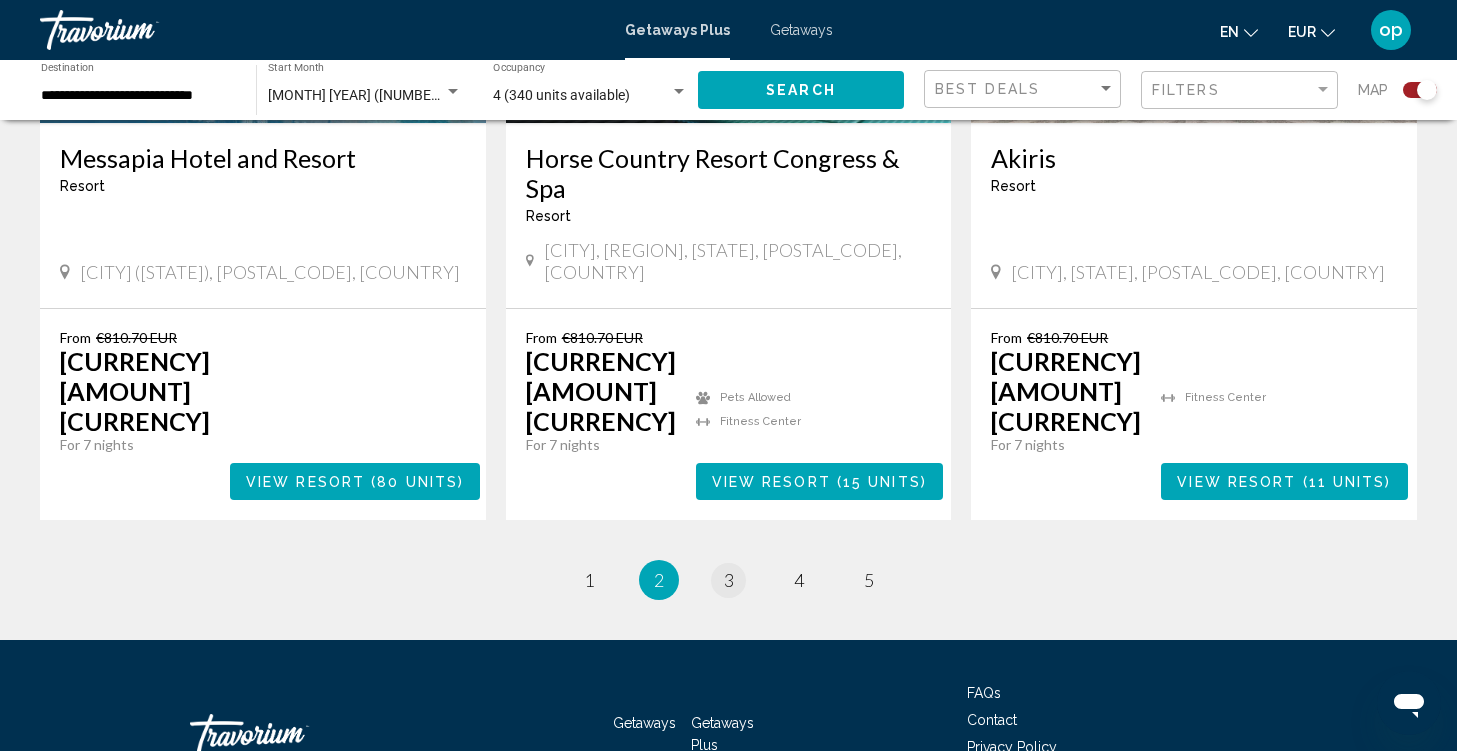 scroll, scrollTop: 0, scrollLeft: 0, axis: both 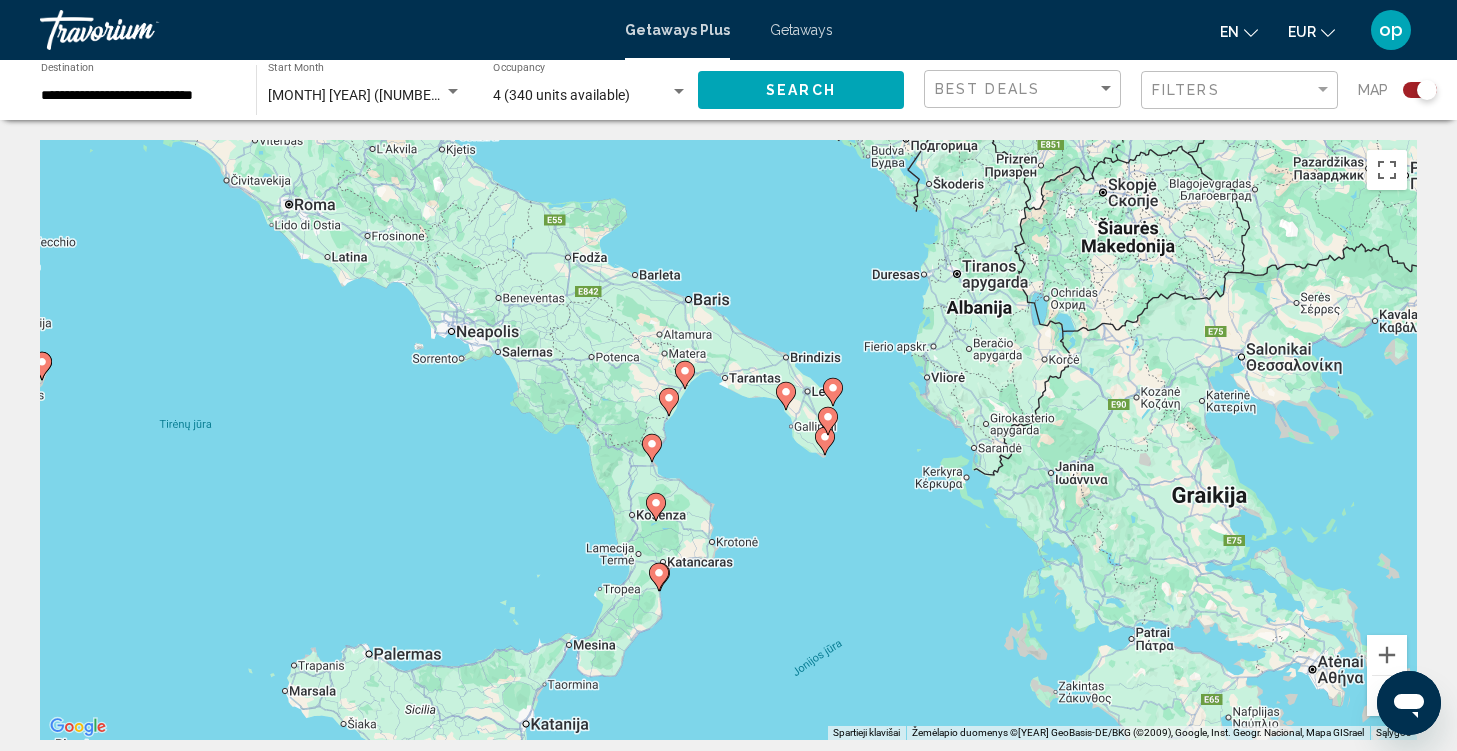 click 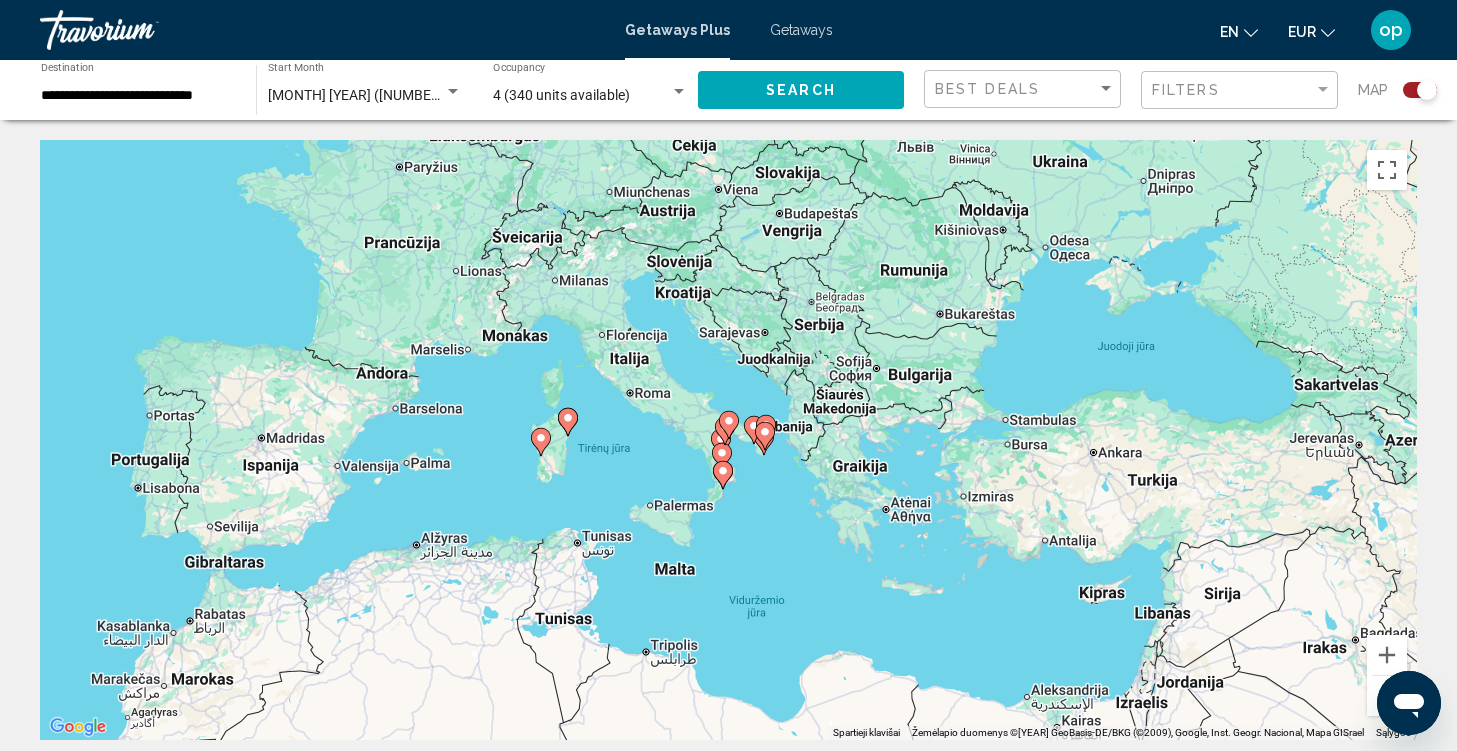 click 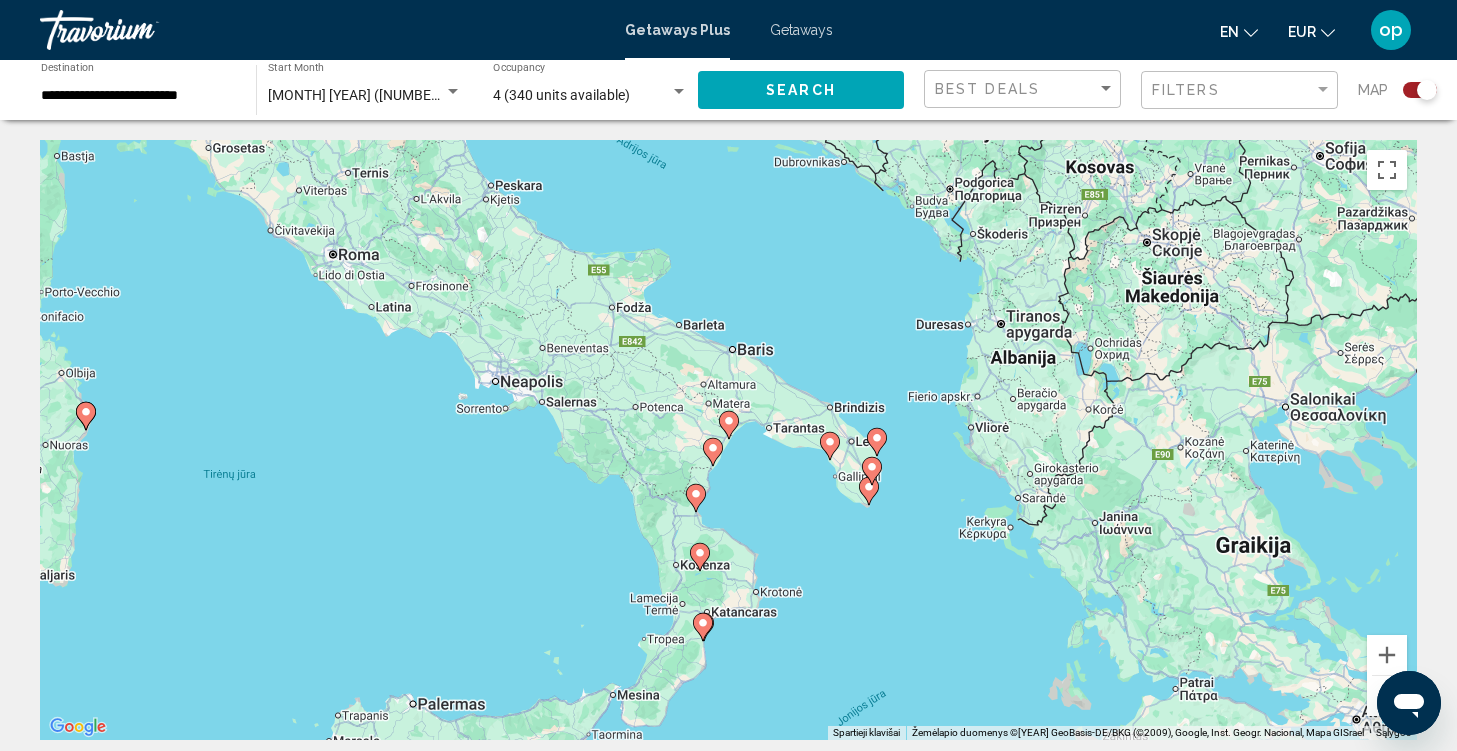 click 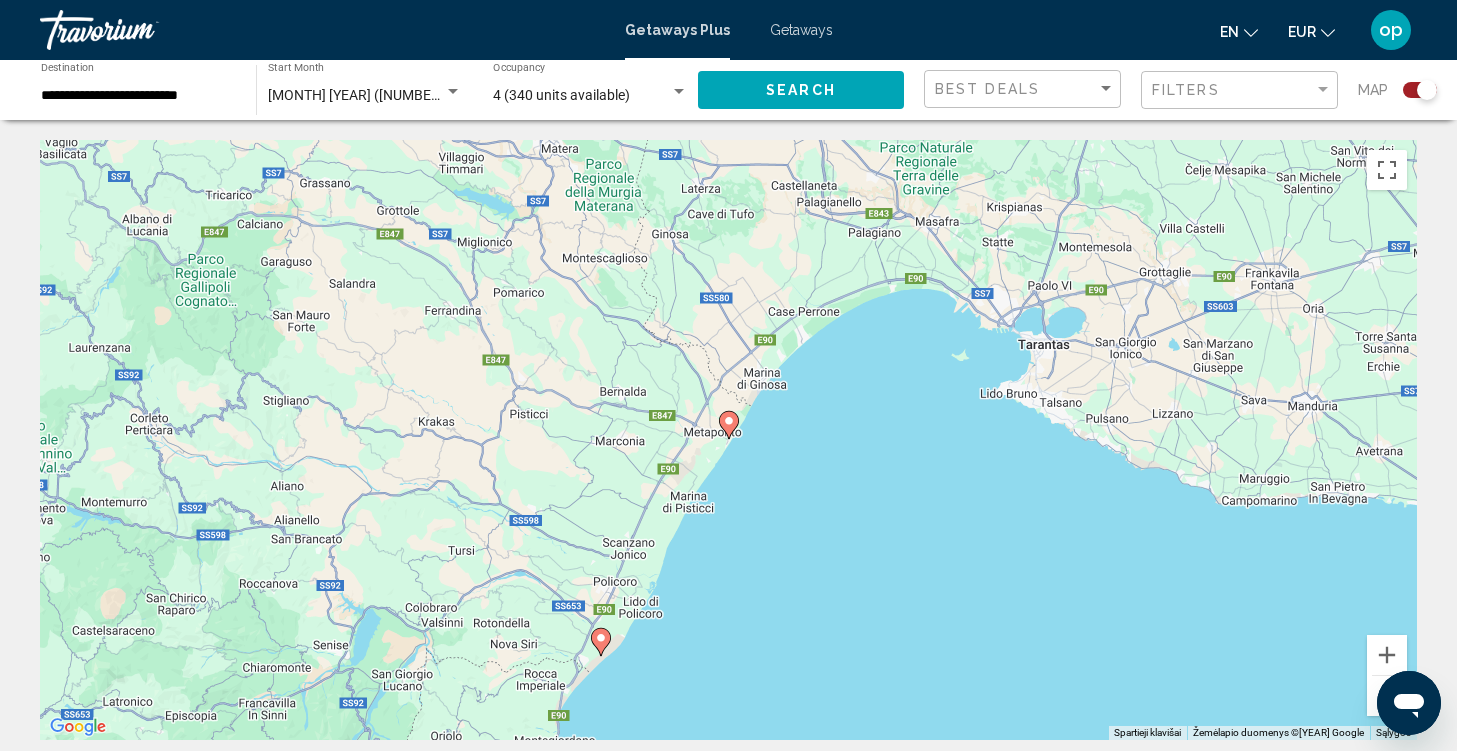 click 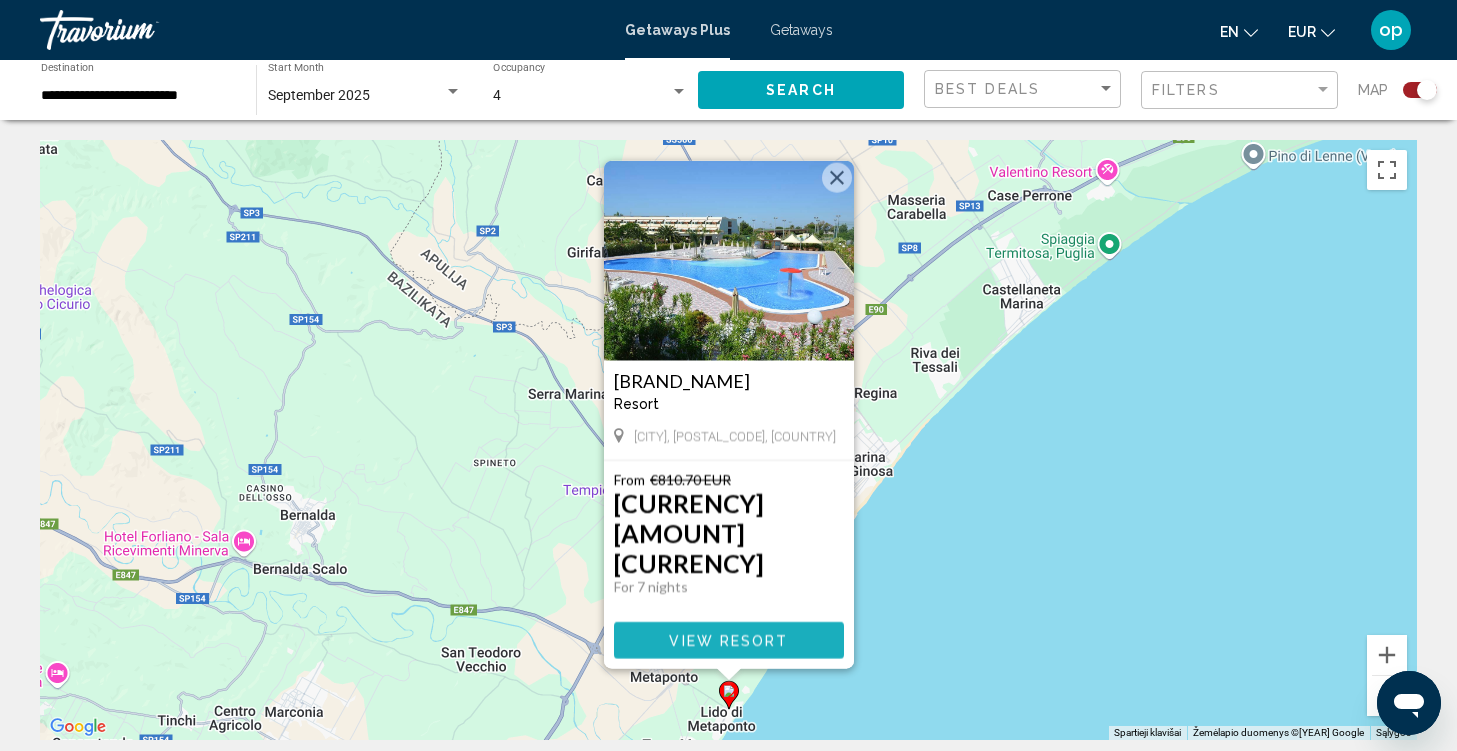 click on "View Resort" at bounding box center [728, 641] 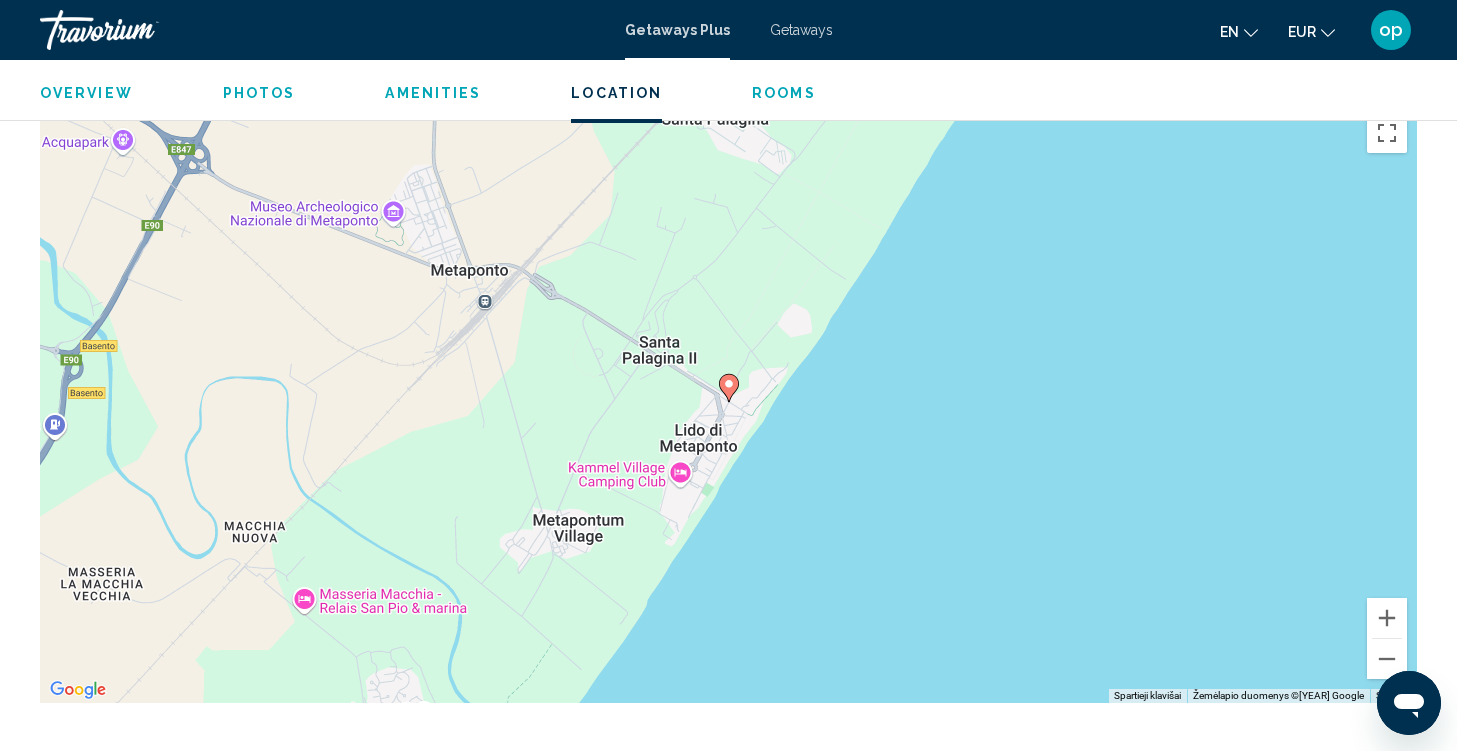 scroll, scrollTop: 2218, scrollLeft: 0, axis: vertical 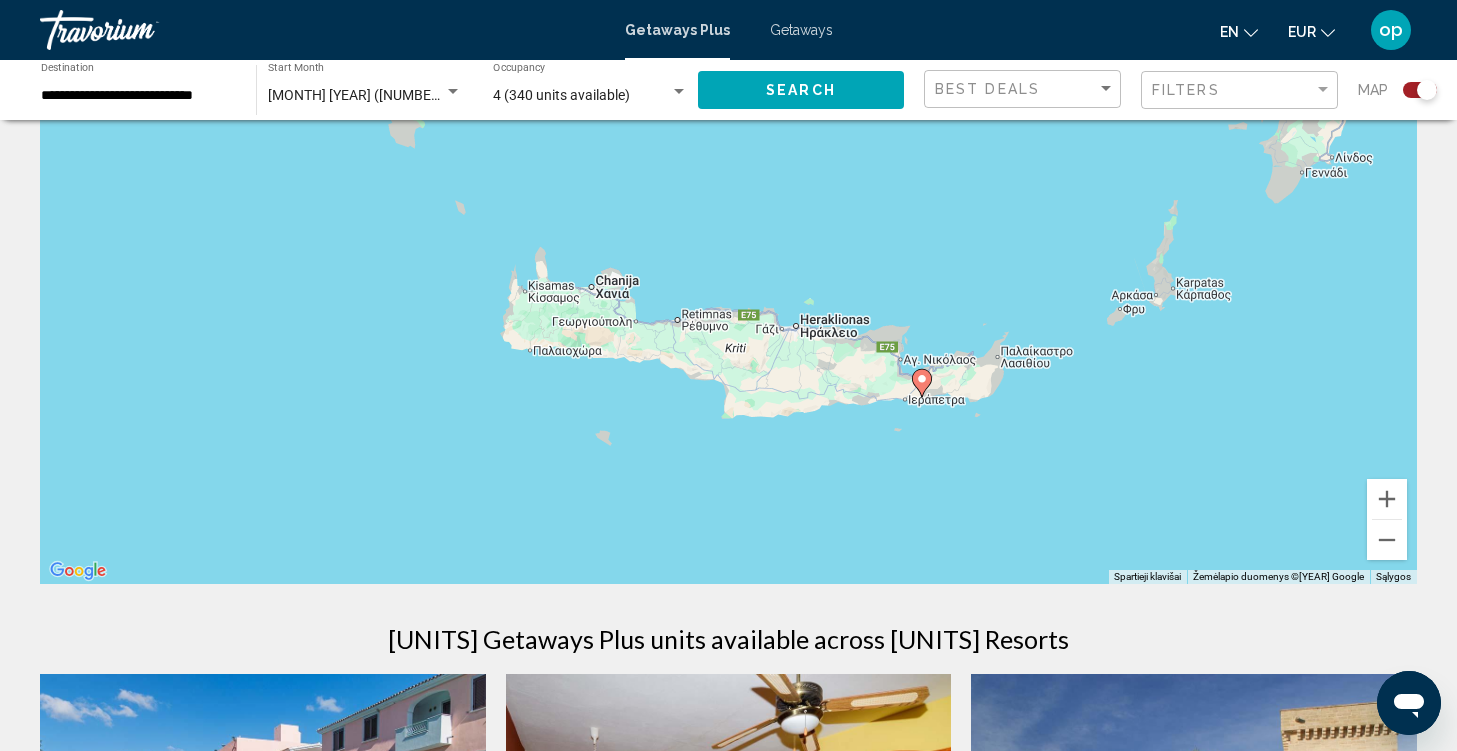 click 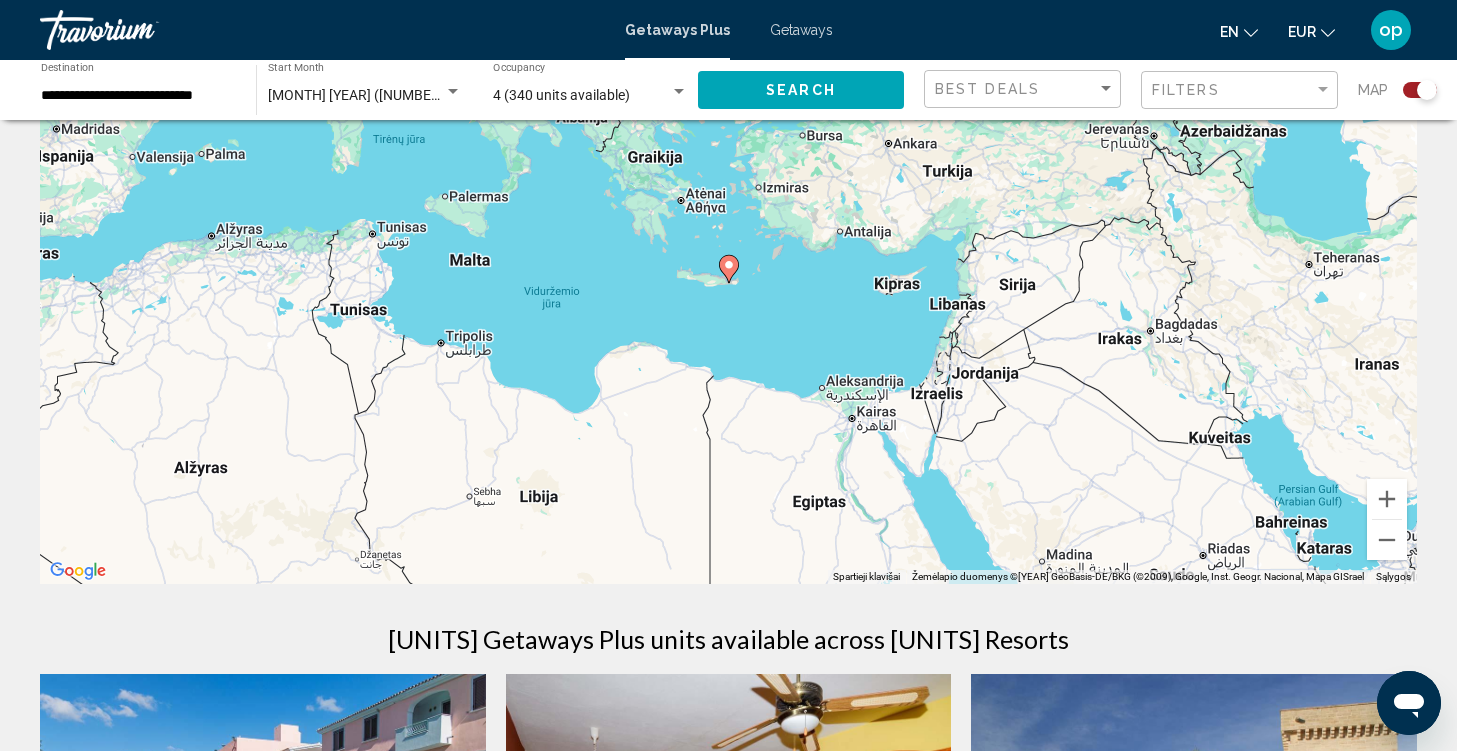 click 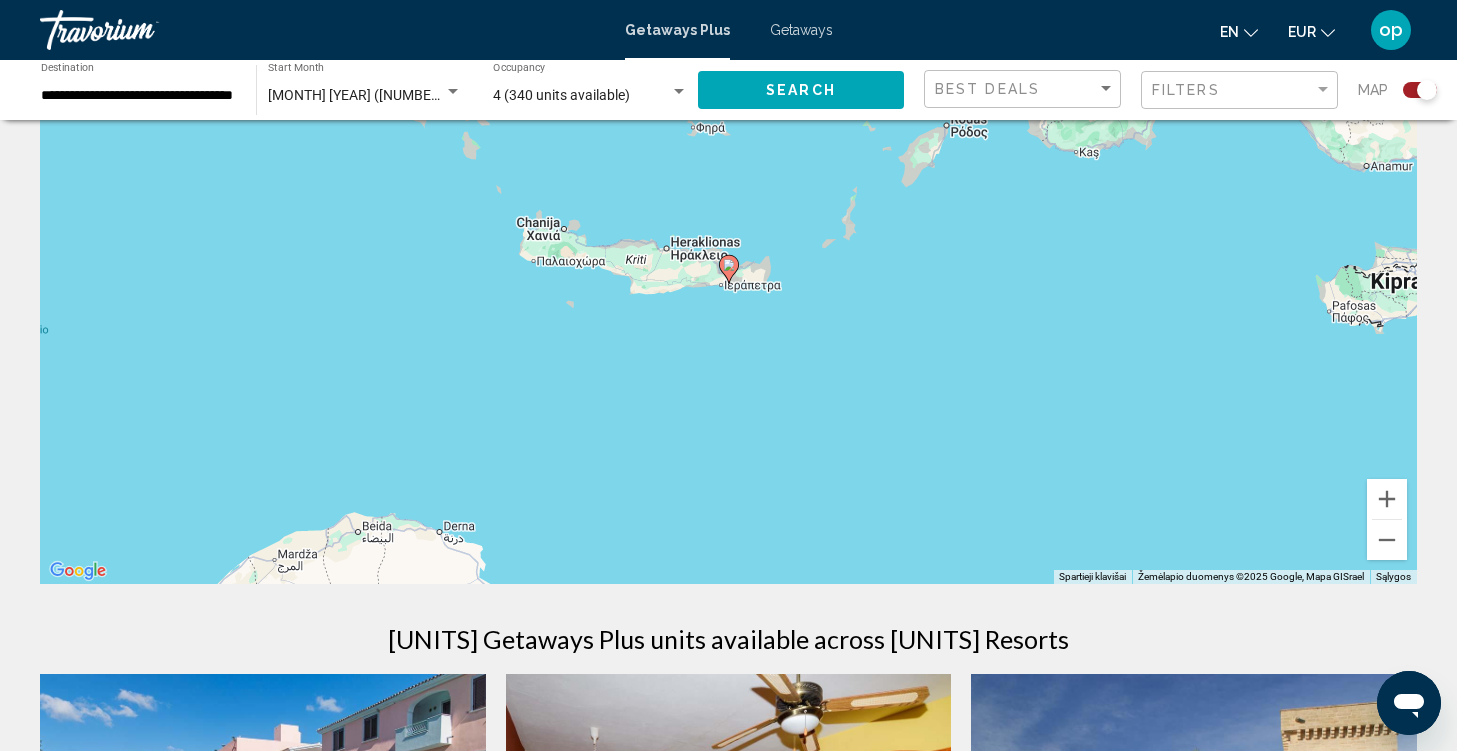 click 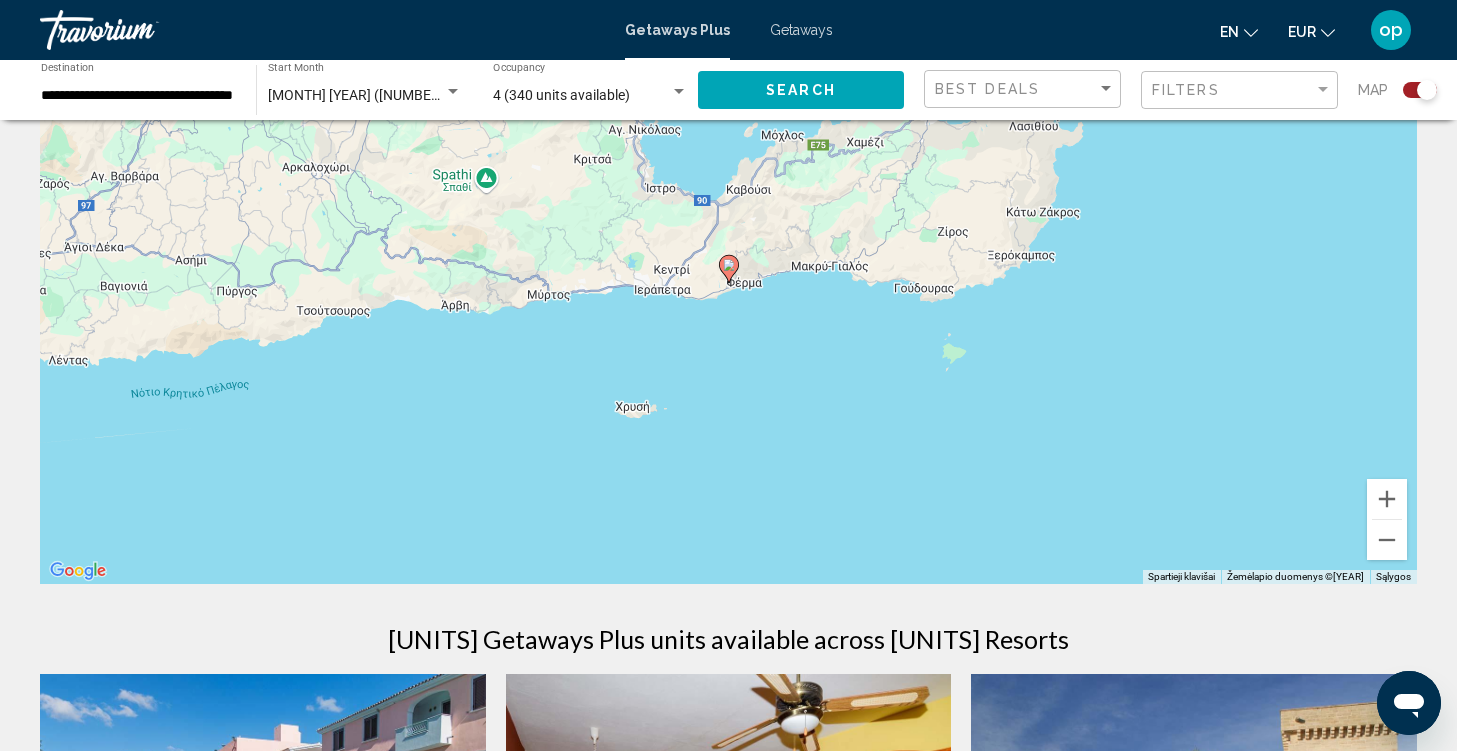 click 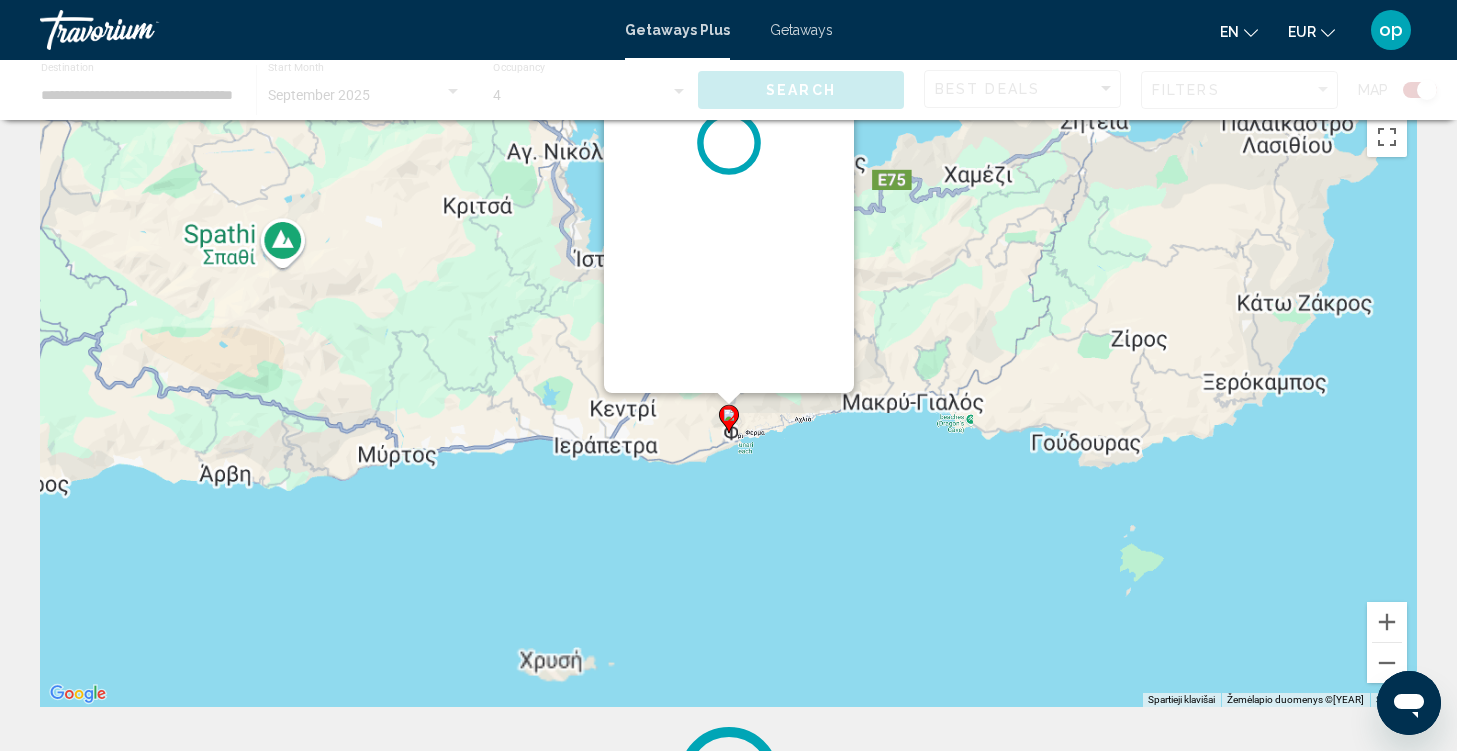 scroll, scrollTop: 0, scrollLeft: 0, axis: both 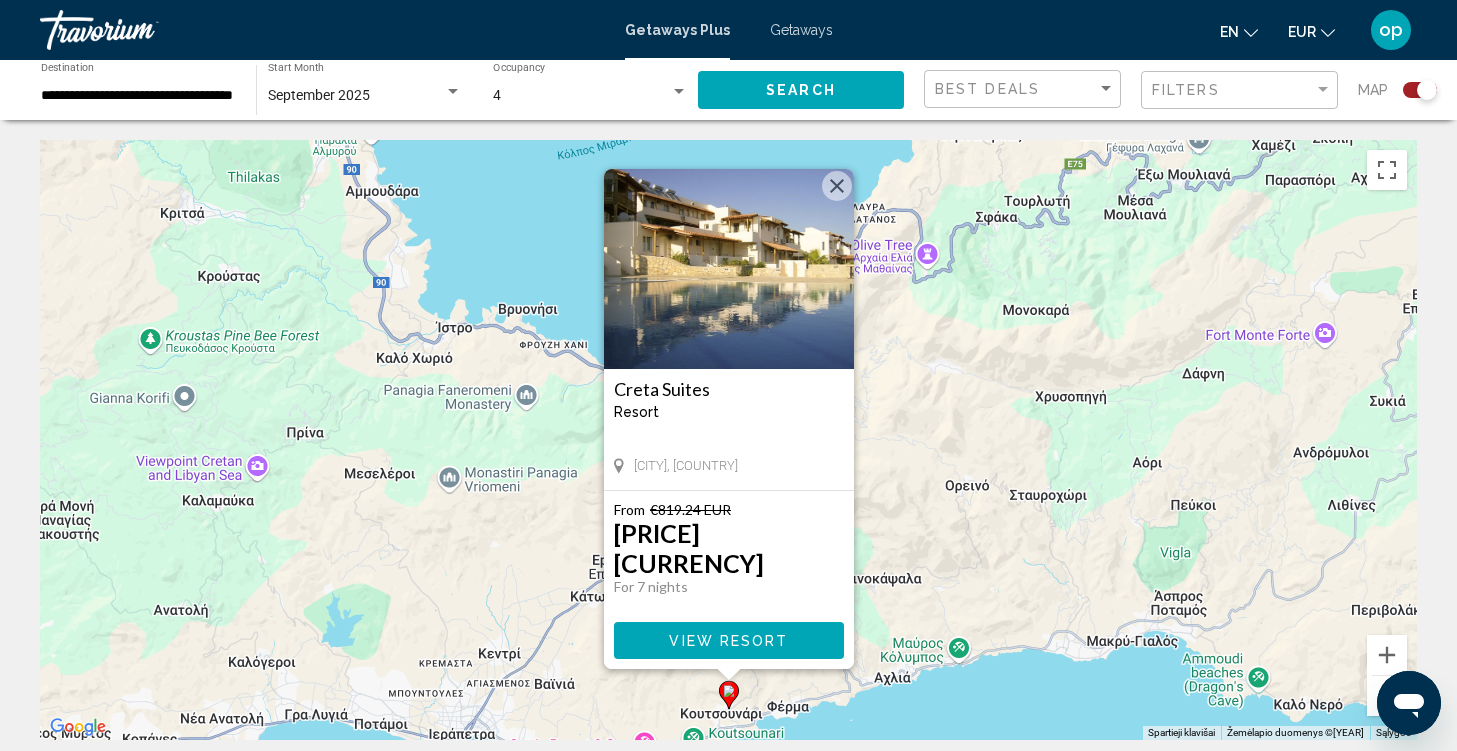 click at bounding box center [837, 186] 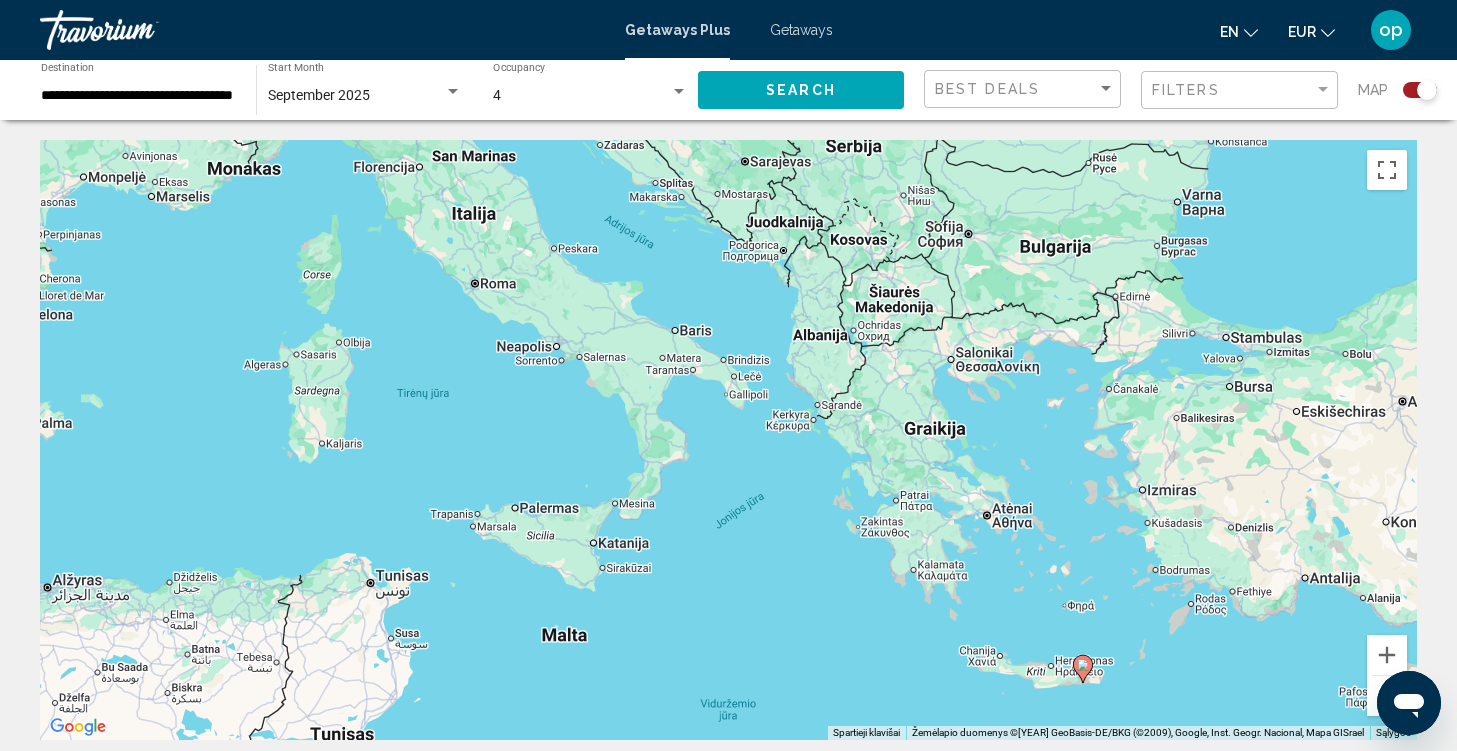 click 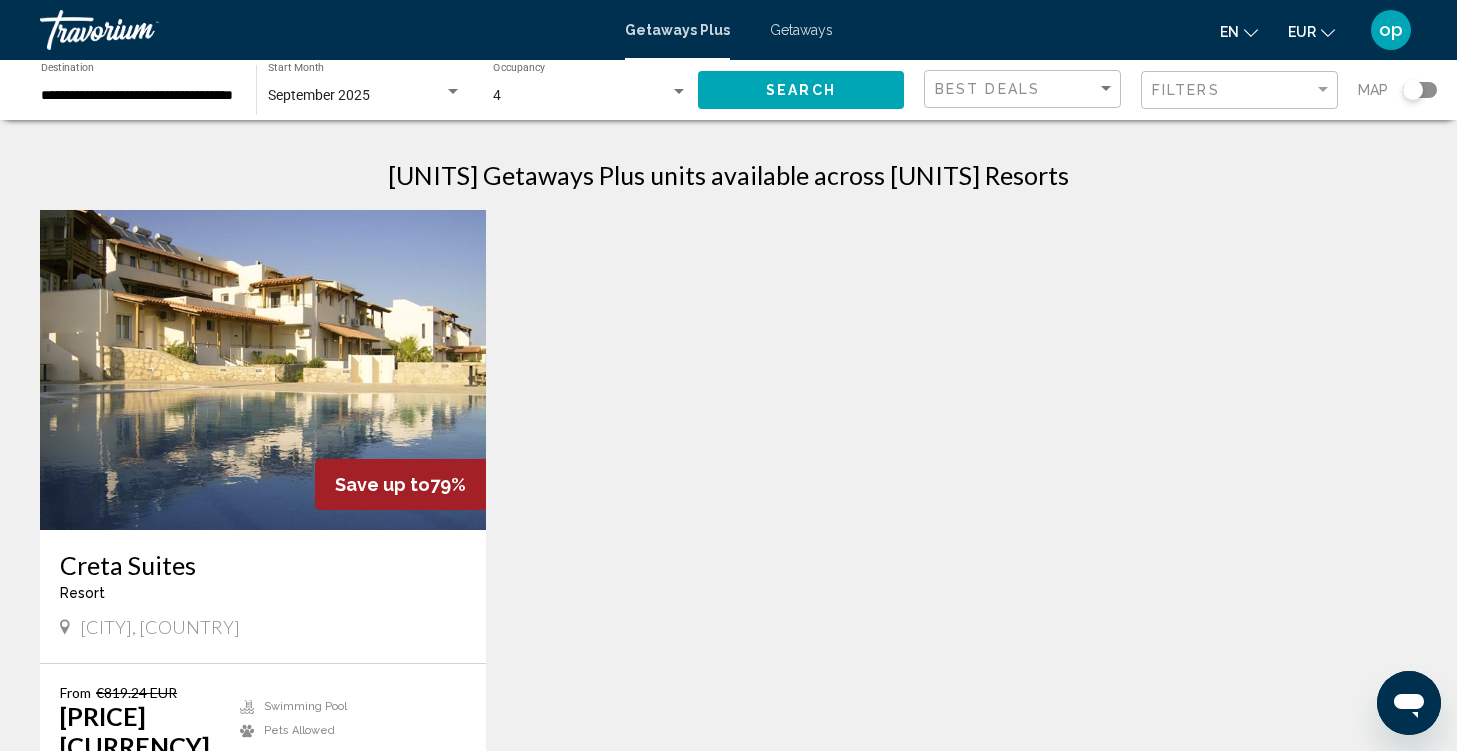 click 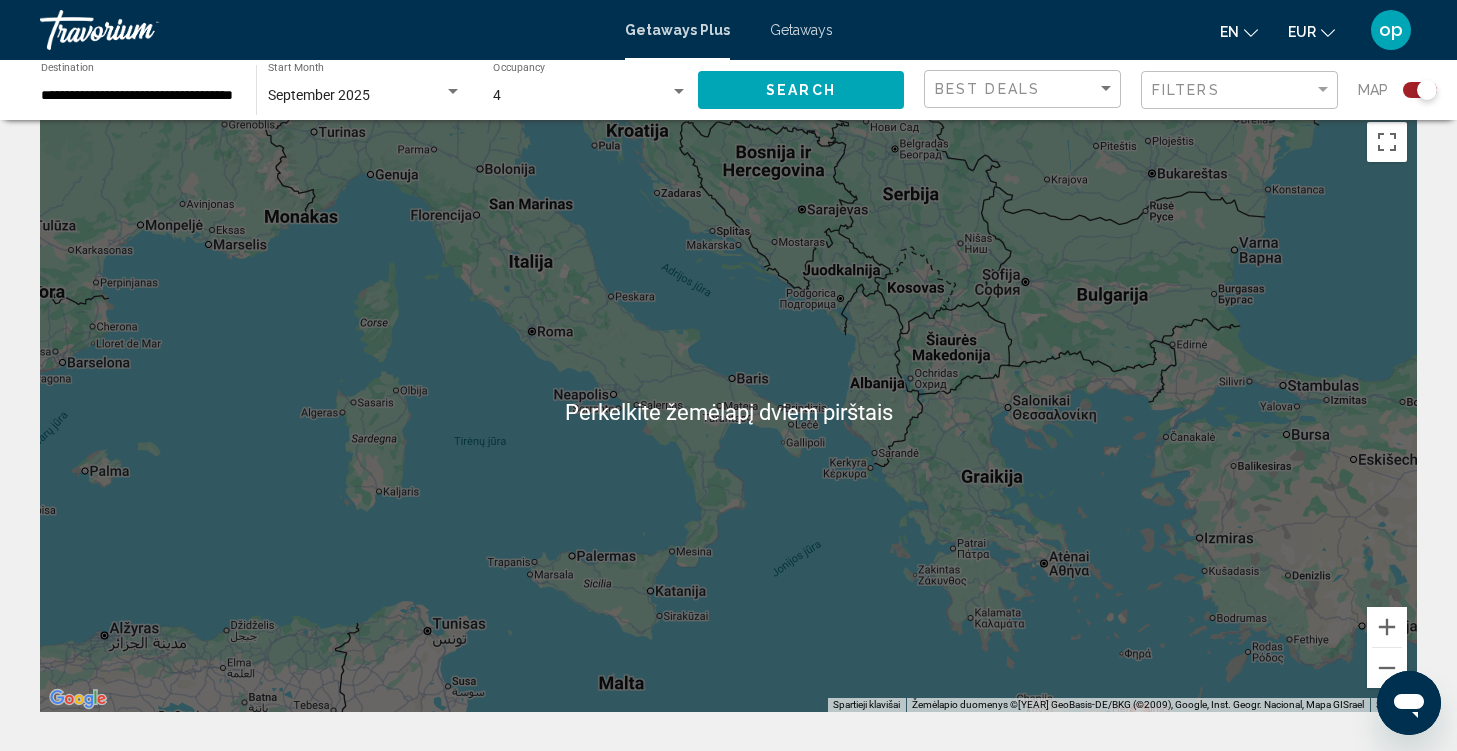 scroll, scrollTop: 0, scrollLeft: 0, axis: both 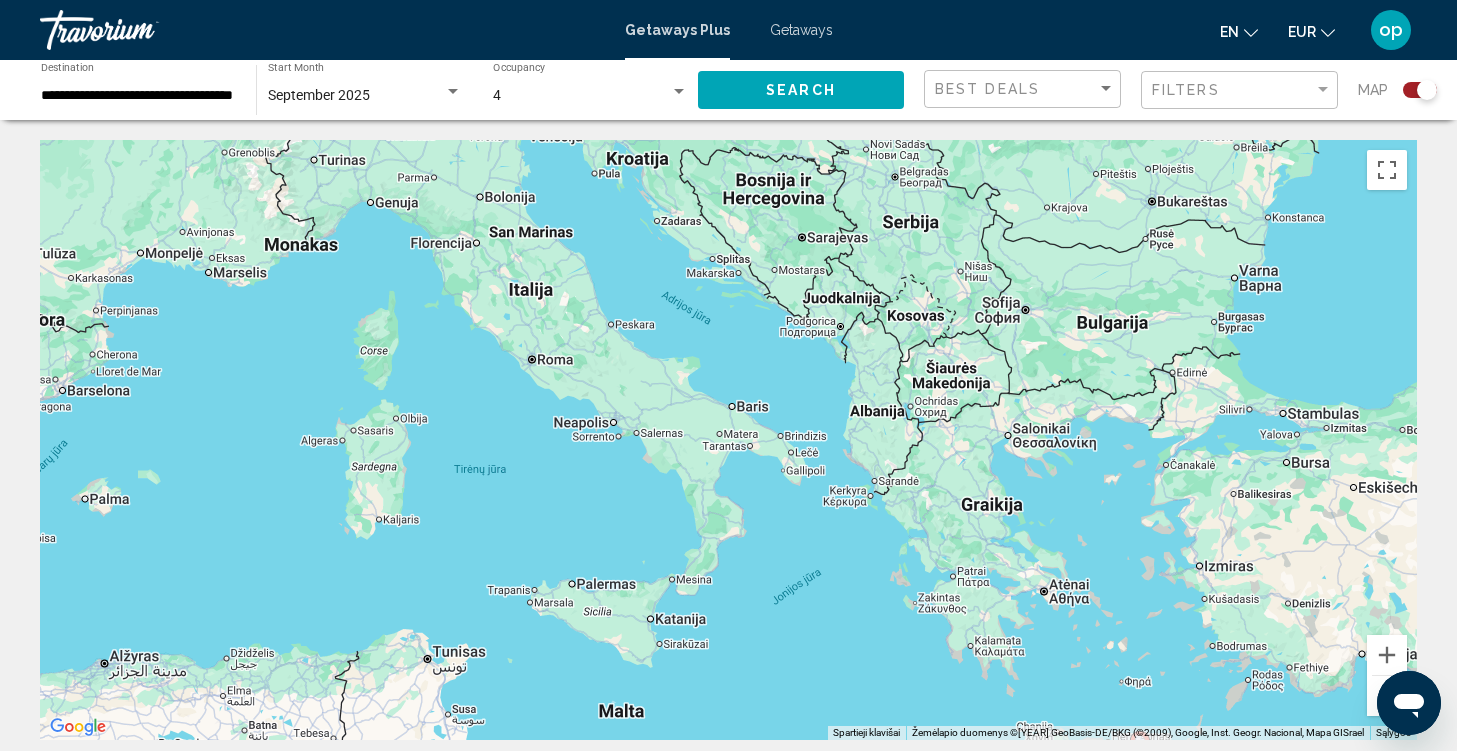 click on "**********" at bounding box center [138, 96] 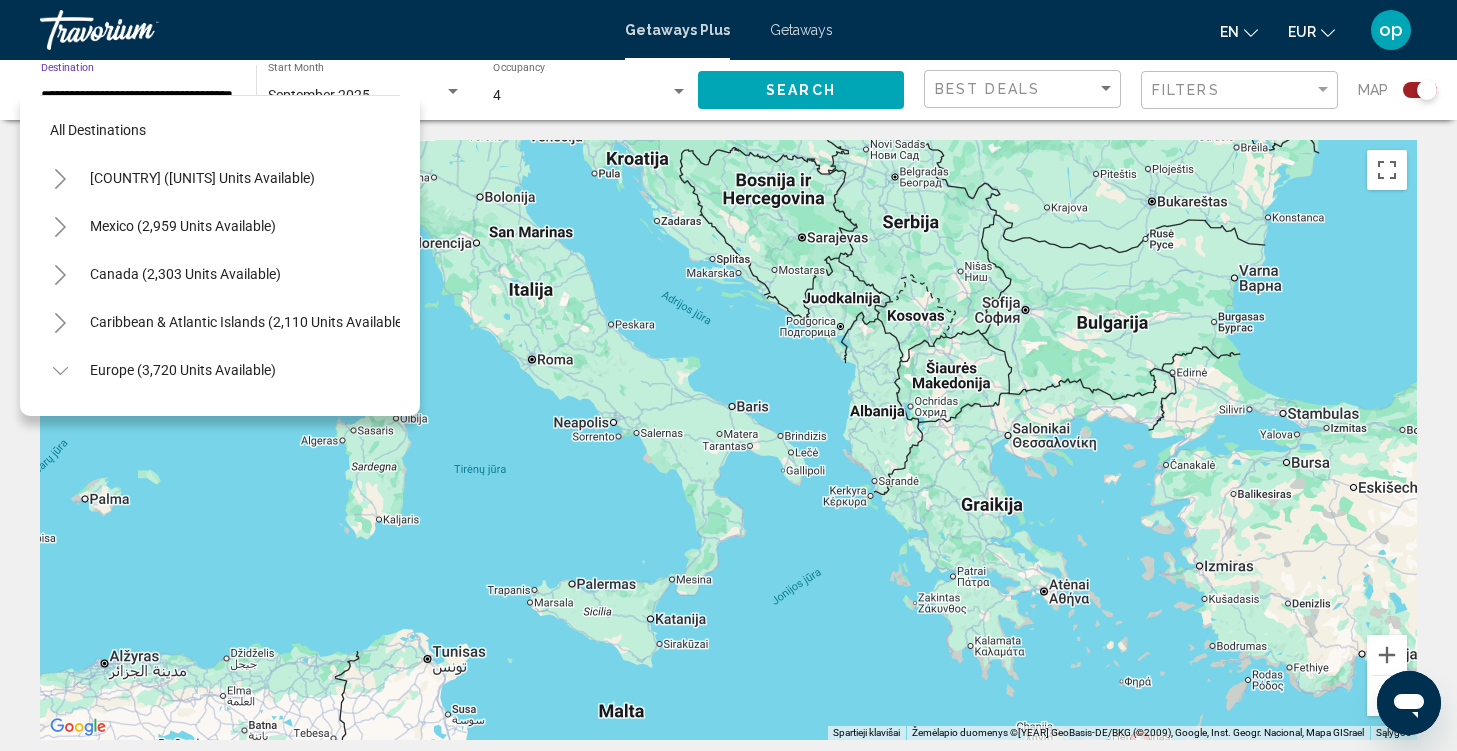 scroll, scrollTop: 366, scrollLeft: 0, axis: vertical 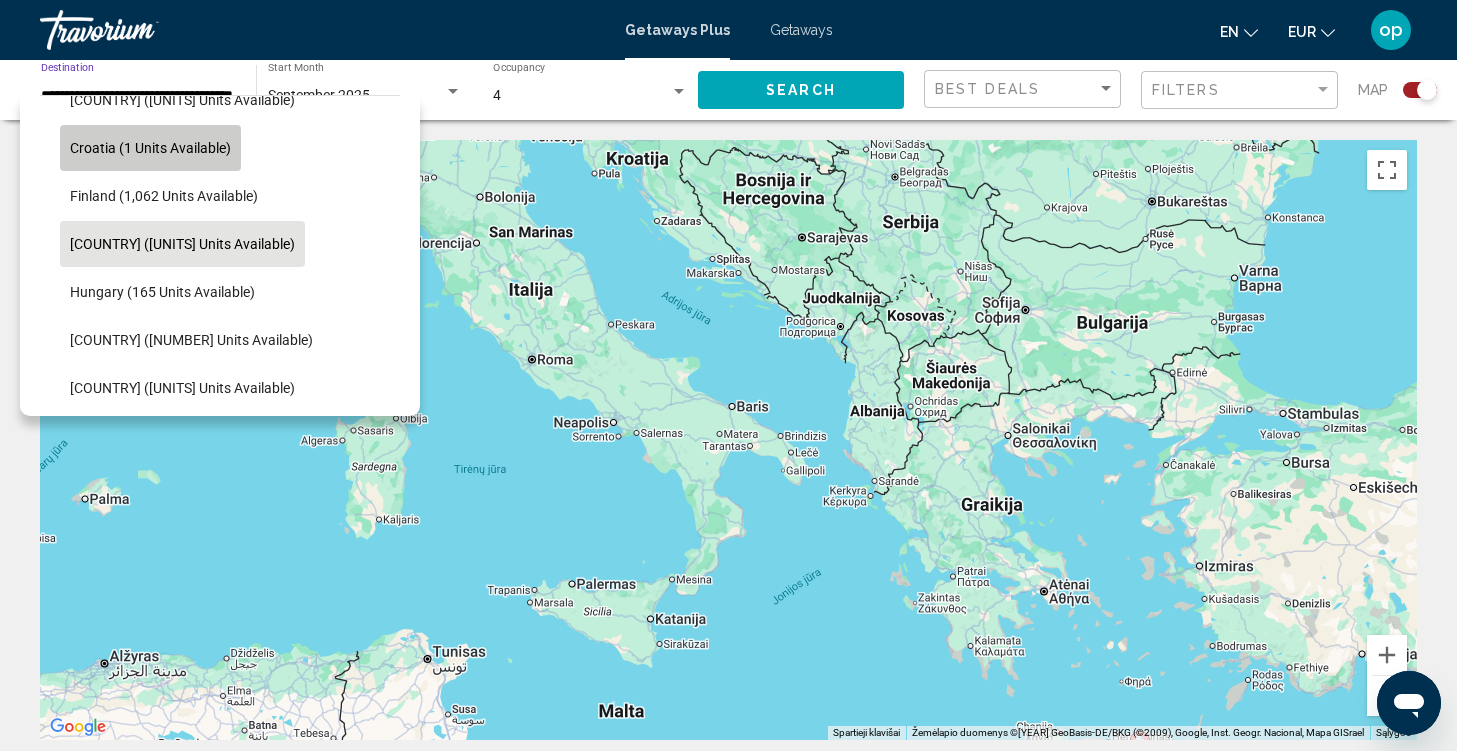 click on "Croatia (1 units available)" 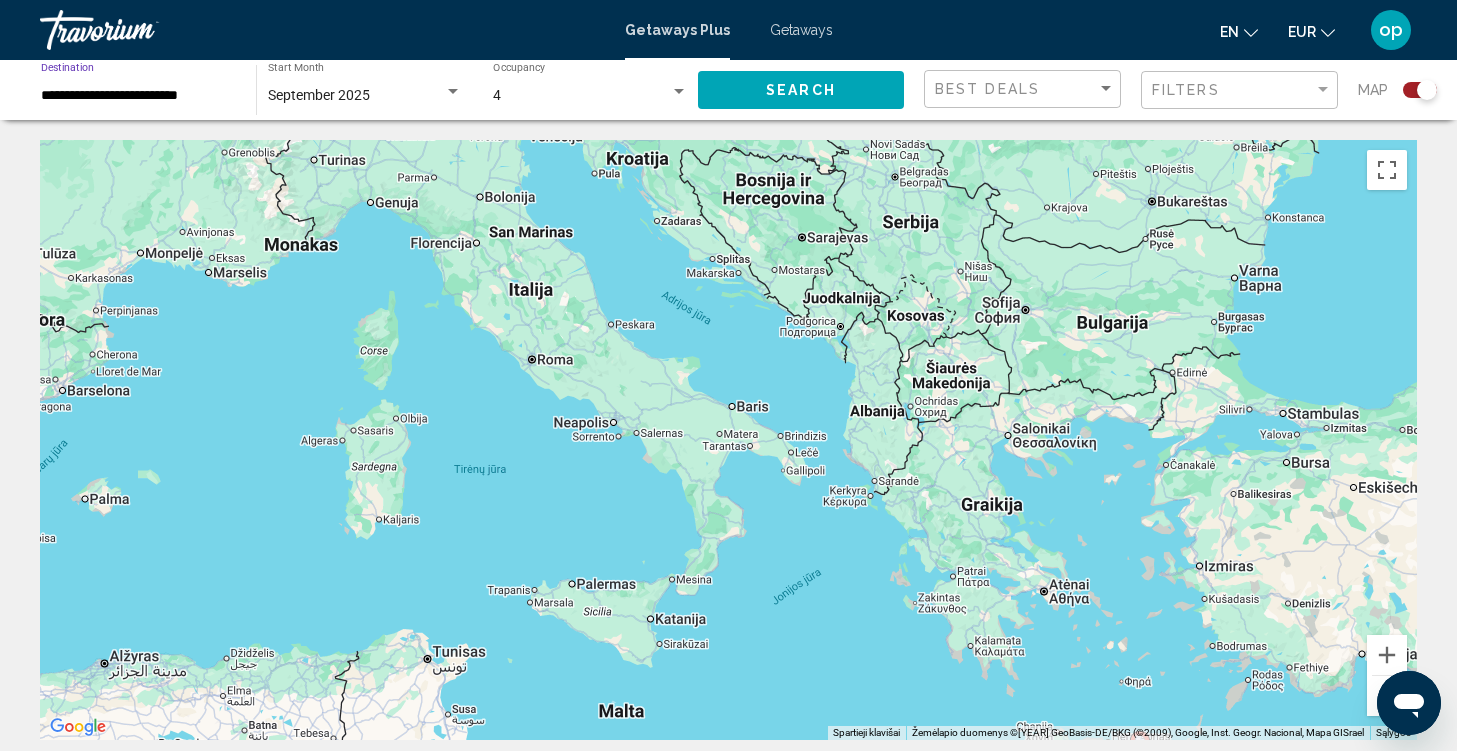 click on "Search" 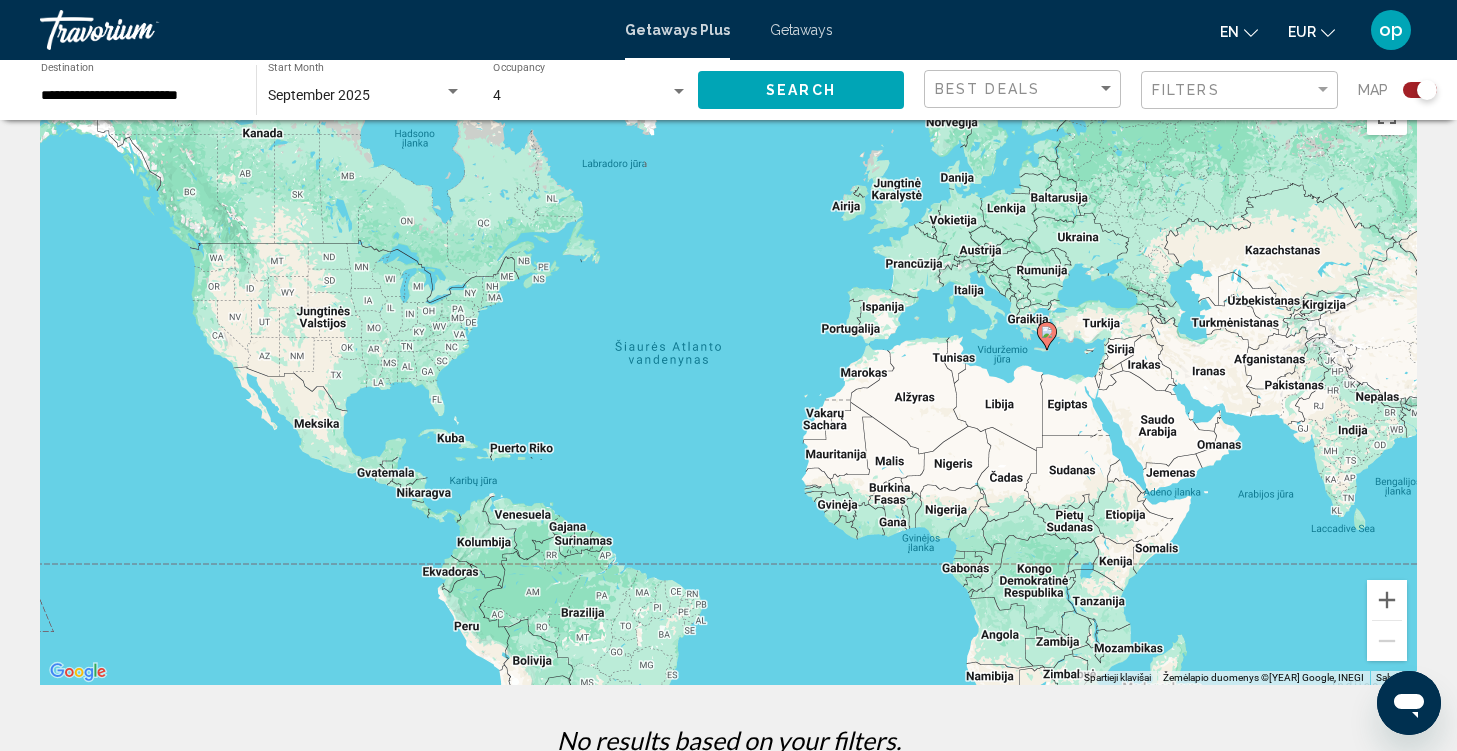 scroll, scrollTop: 55, scrollLeft: 0, axis: vertical 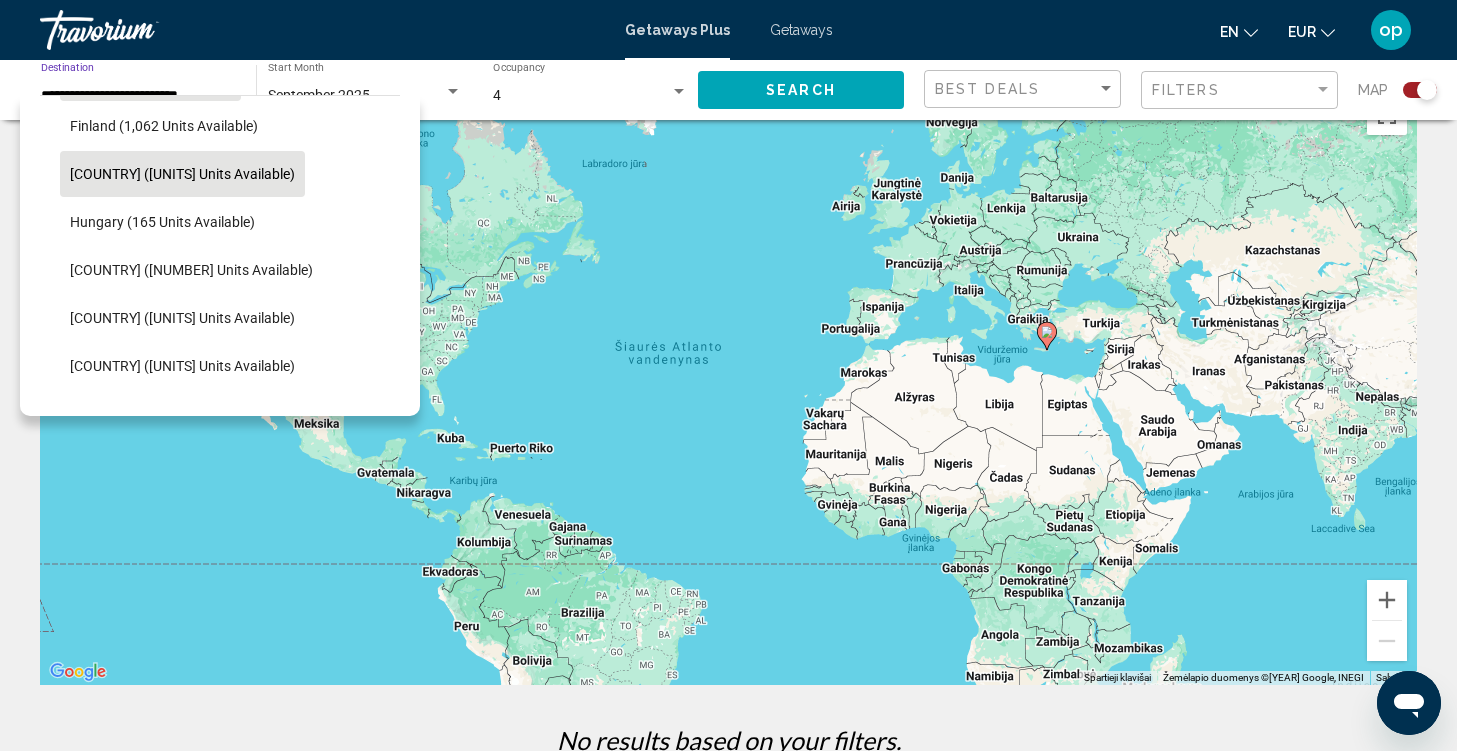 click on "Greece and Cyprus (11 units available)" 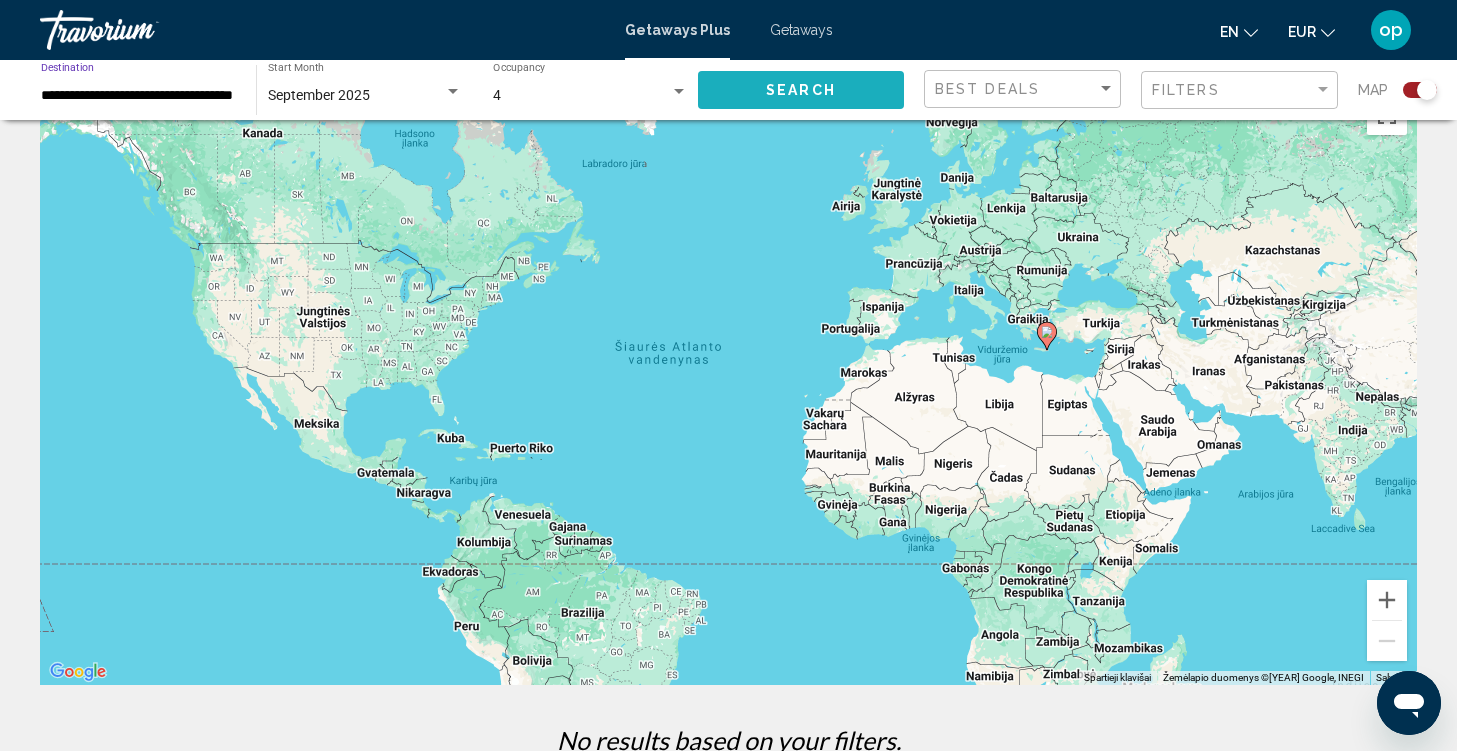 click on "Search" 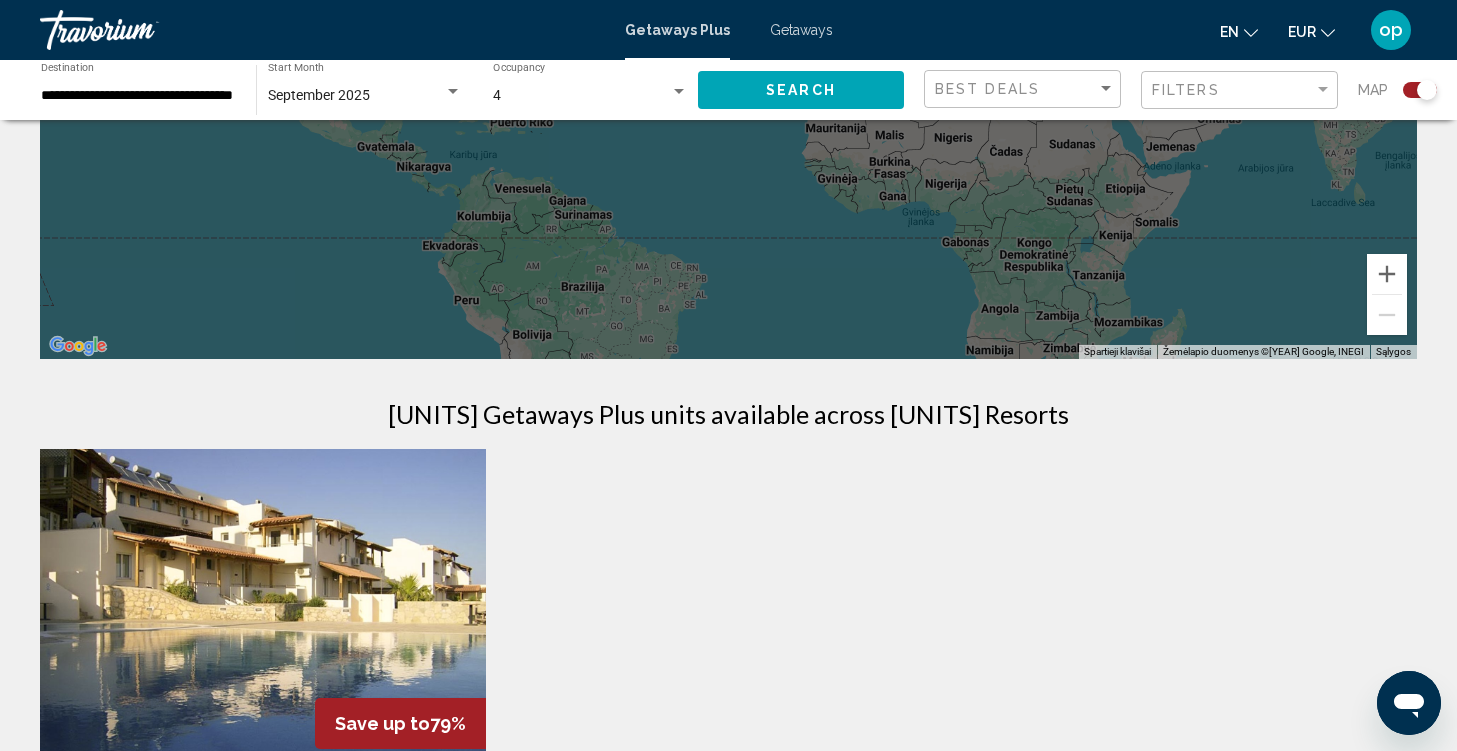 scroll, scrollTop: 382, scrollLeft: 0, axis: vertical 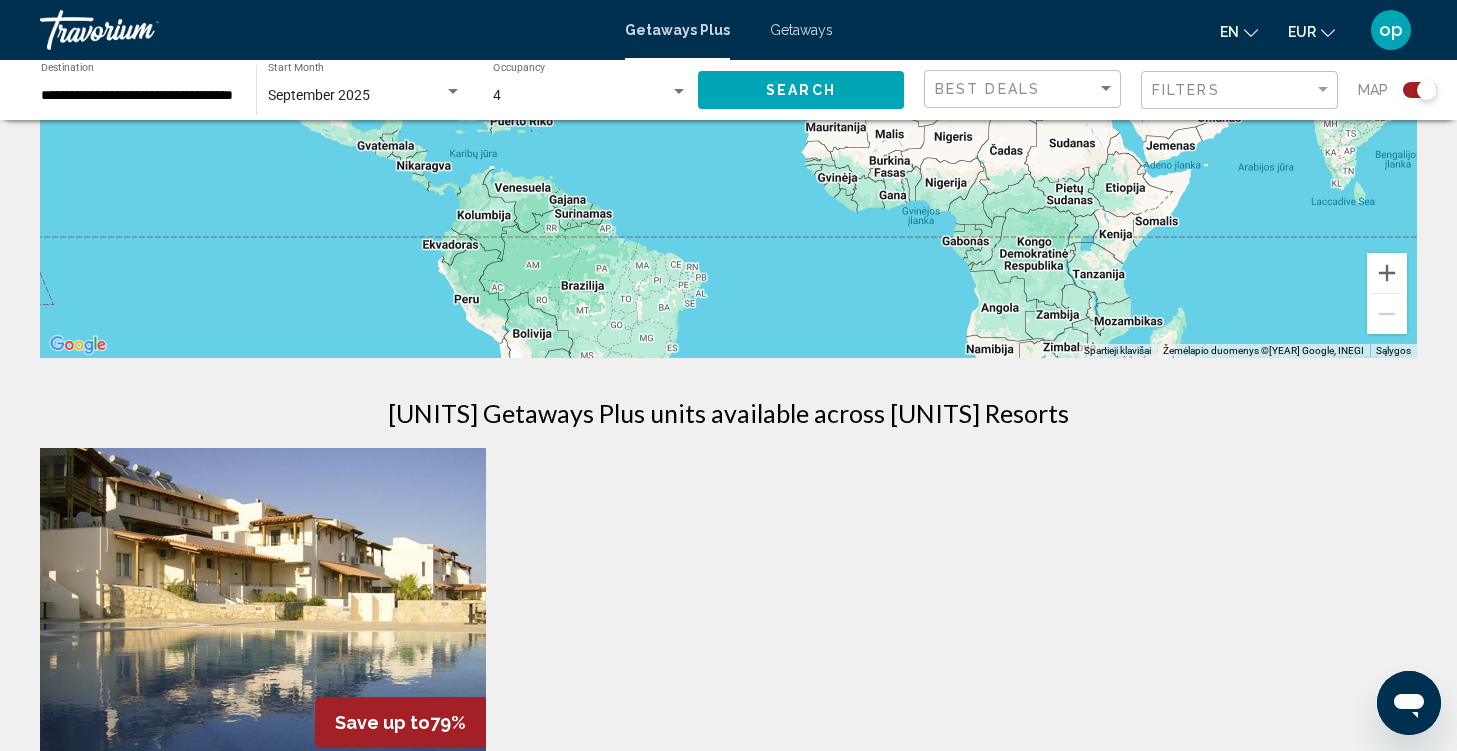 click on "**********" at bounding box center (138, 96) 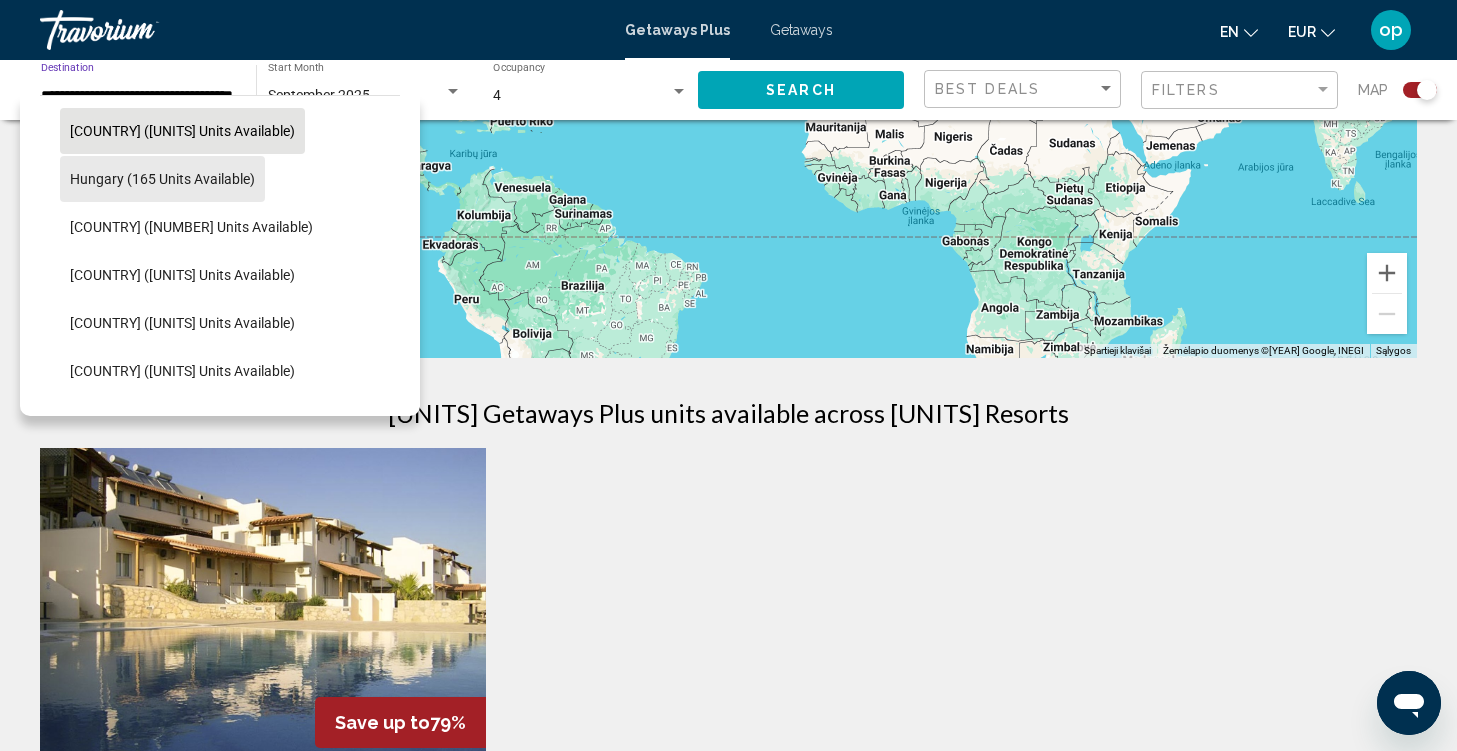 scroll, scrollTop: 498, scrollLeft: 0, axis: vertical 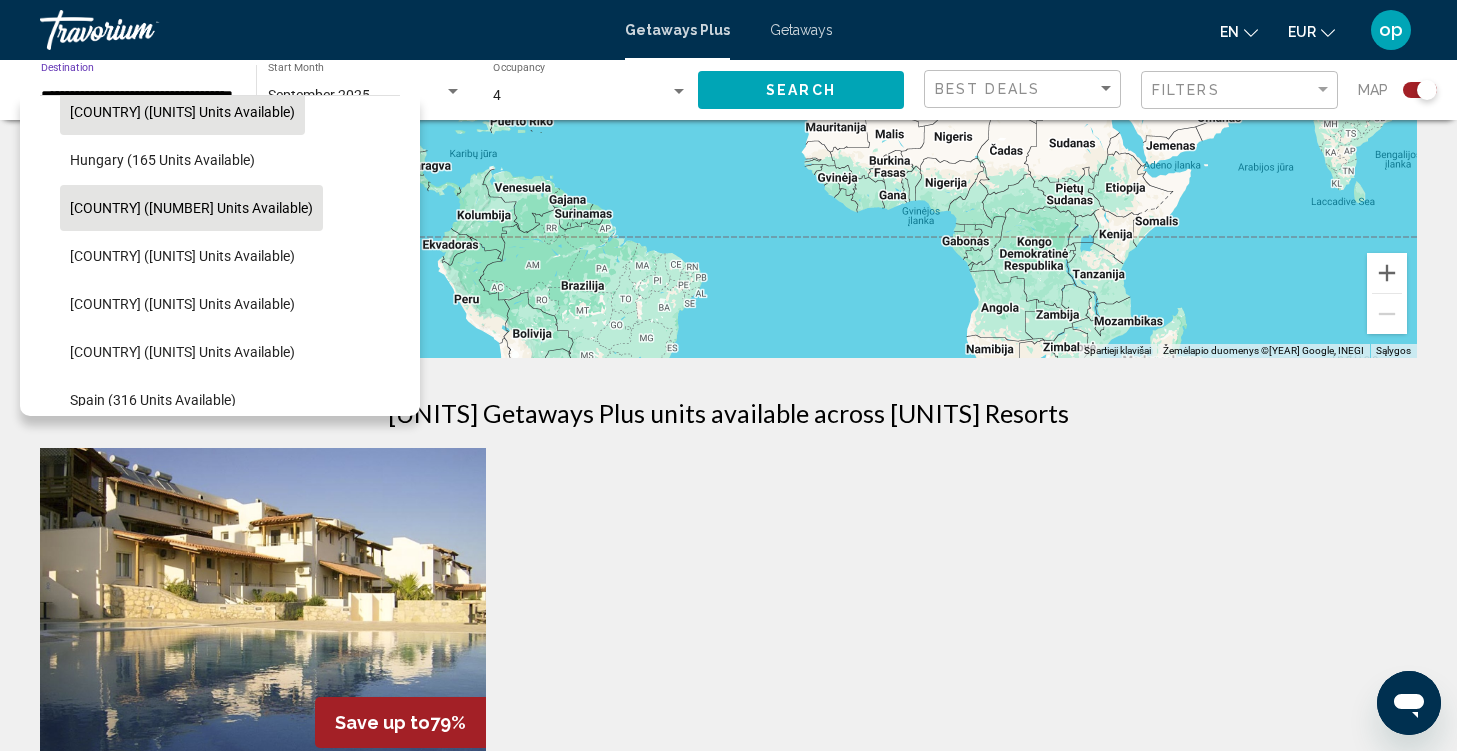 click on "Italy (632 units available)" 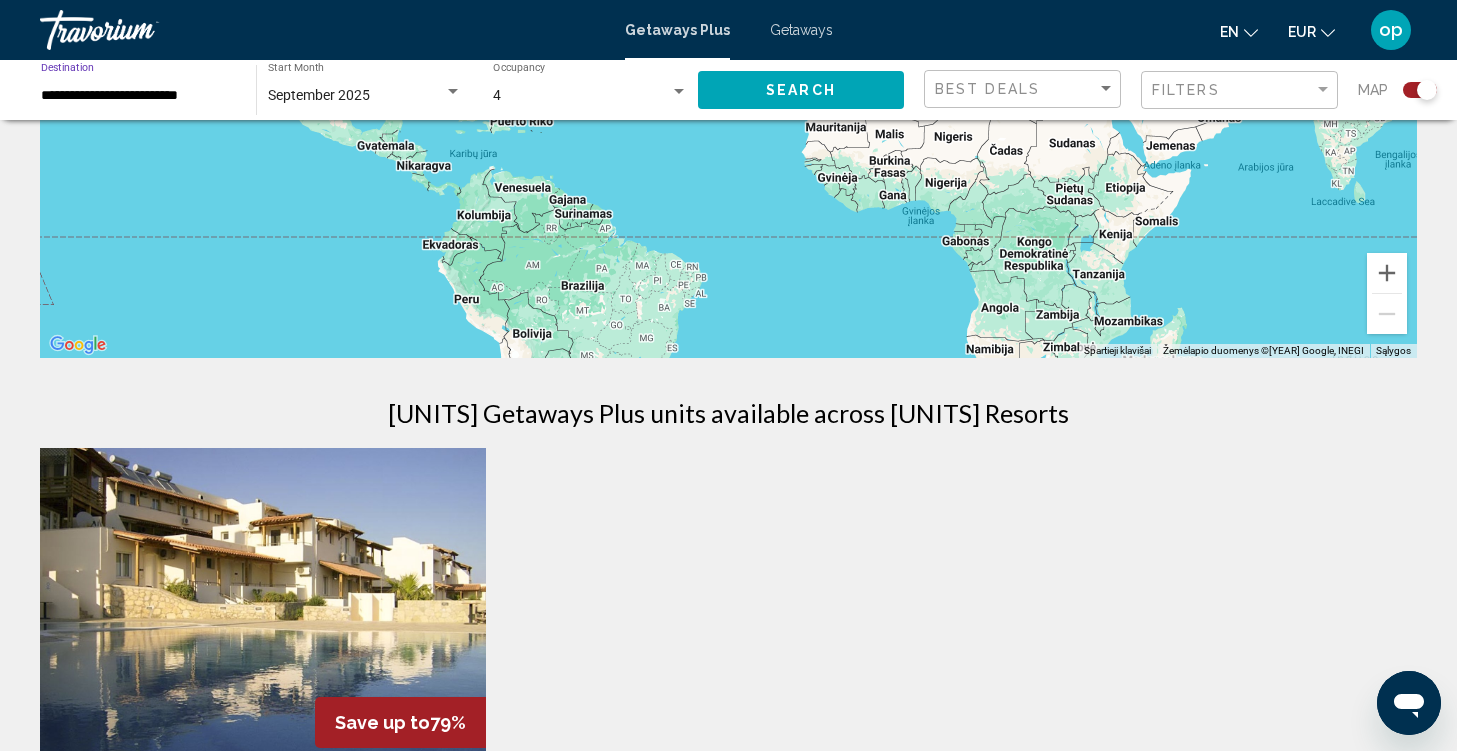 click on "Search" 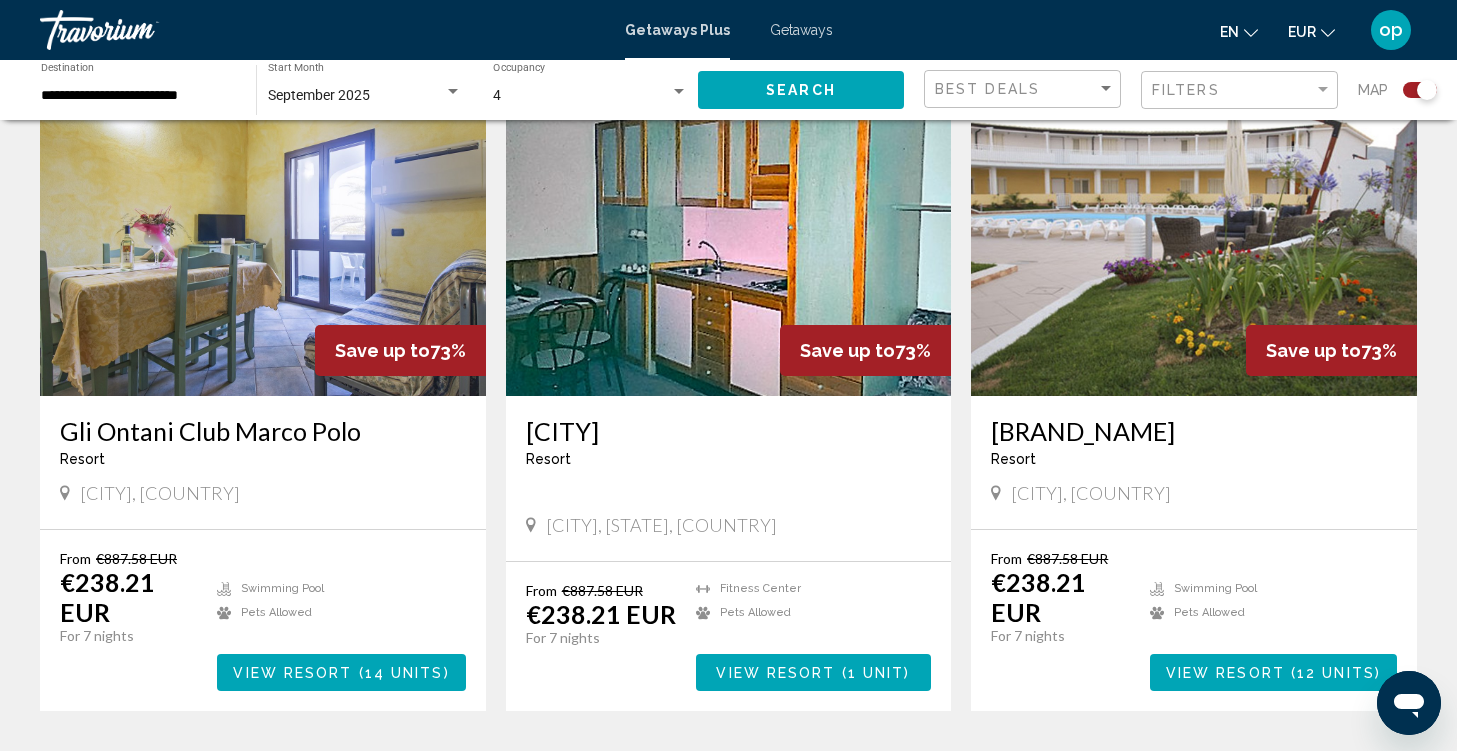 scroll, scrollTop: 2897, scrollLeft: 0, axis: vertical 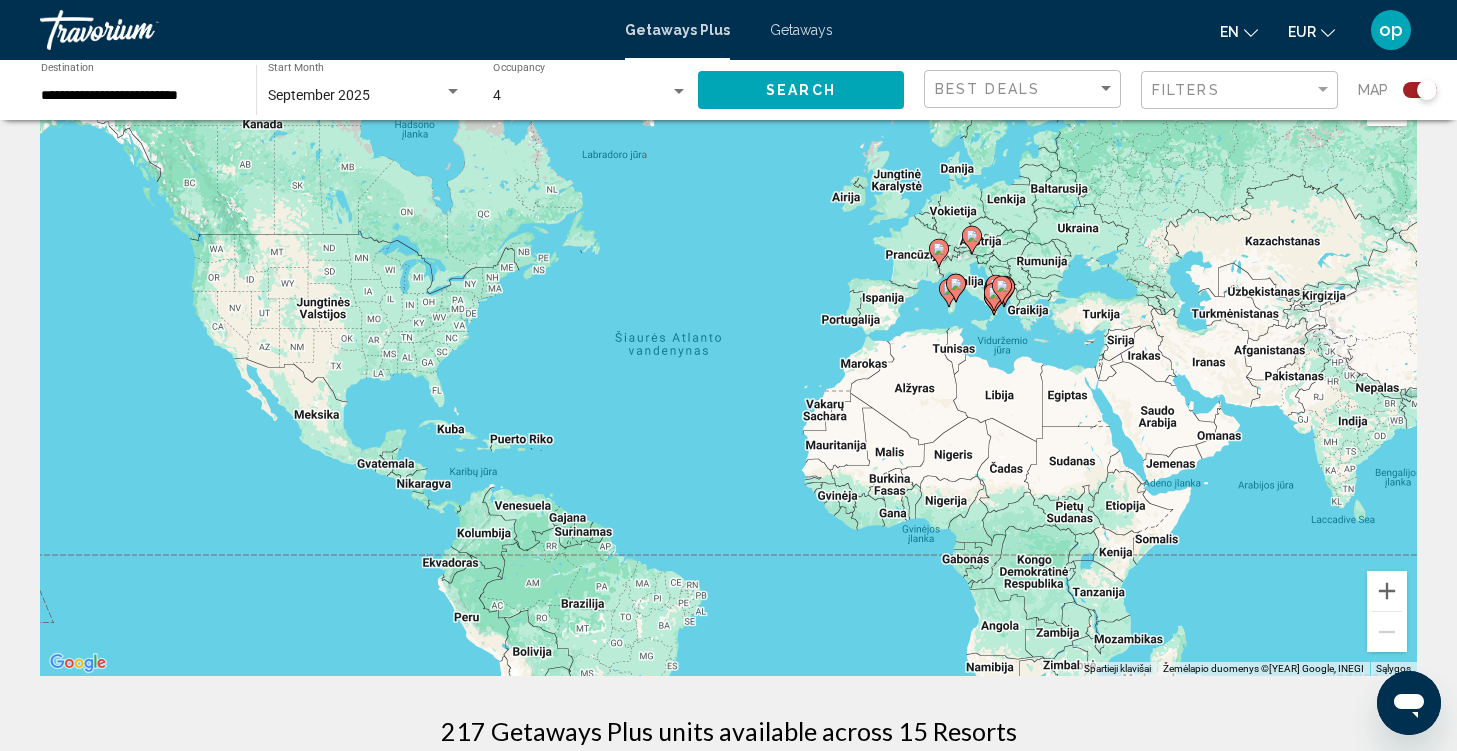 click on "Norėdami naršyti, paspauskite rodyklių klavišus. Jei norite suaktyvinti vilkimą naudojant klaviatūrą, paspauskite „Alt“ + „Enter“. Įjungę vilkimą naudojant klaviatūrą, perkelkite žymeklį rodyklių klavišais. Užbaikite vilkimą paspausdami klavišą „Enter“. Jei norite atšaukti, paspauskite klavišą „Escape“." at bounding box center (728, 376) 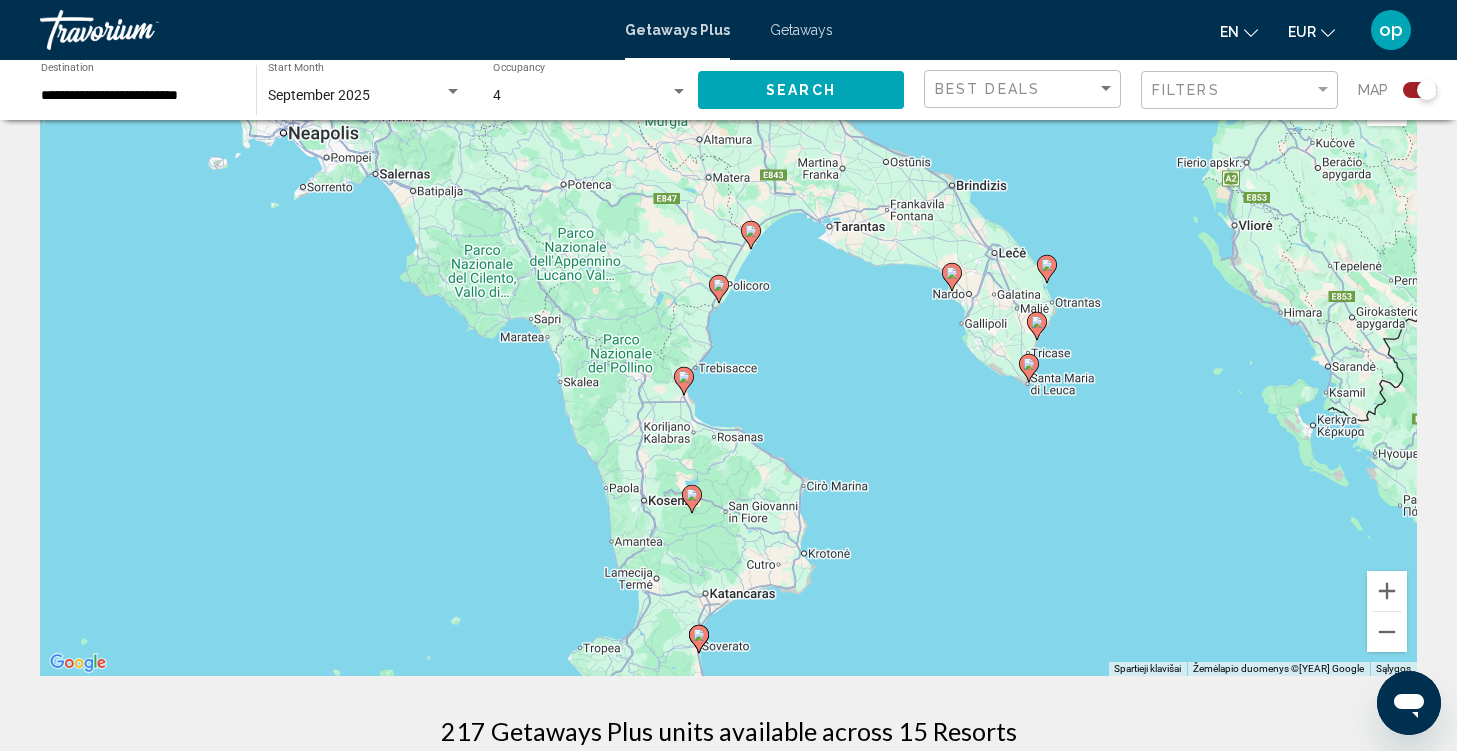 click 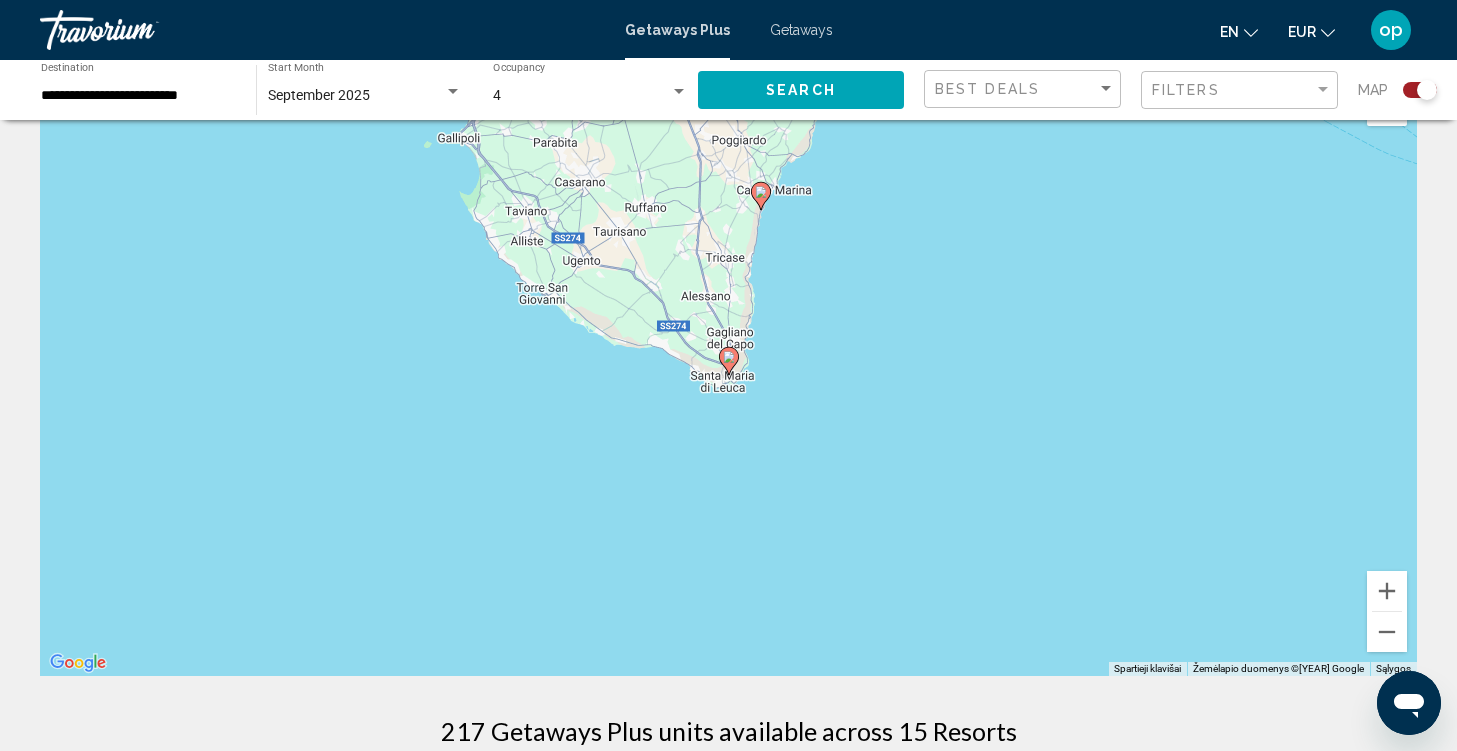 click 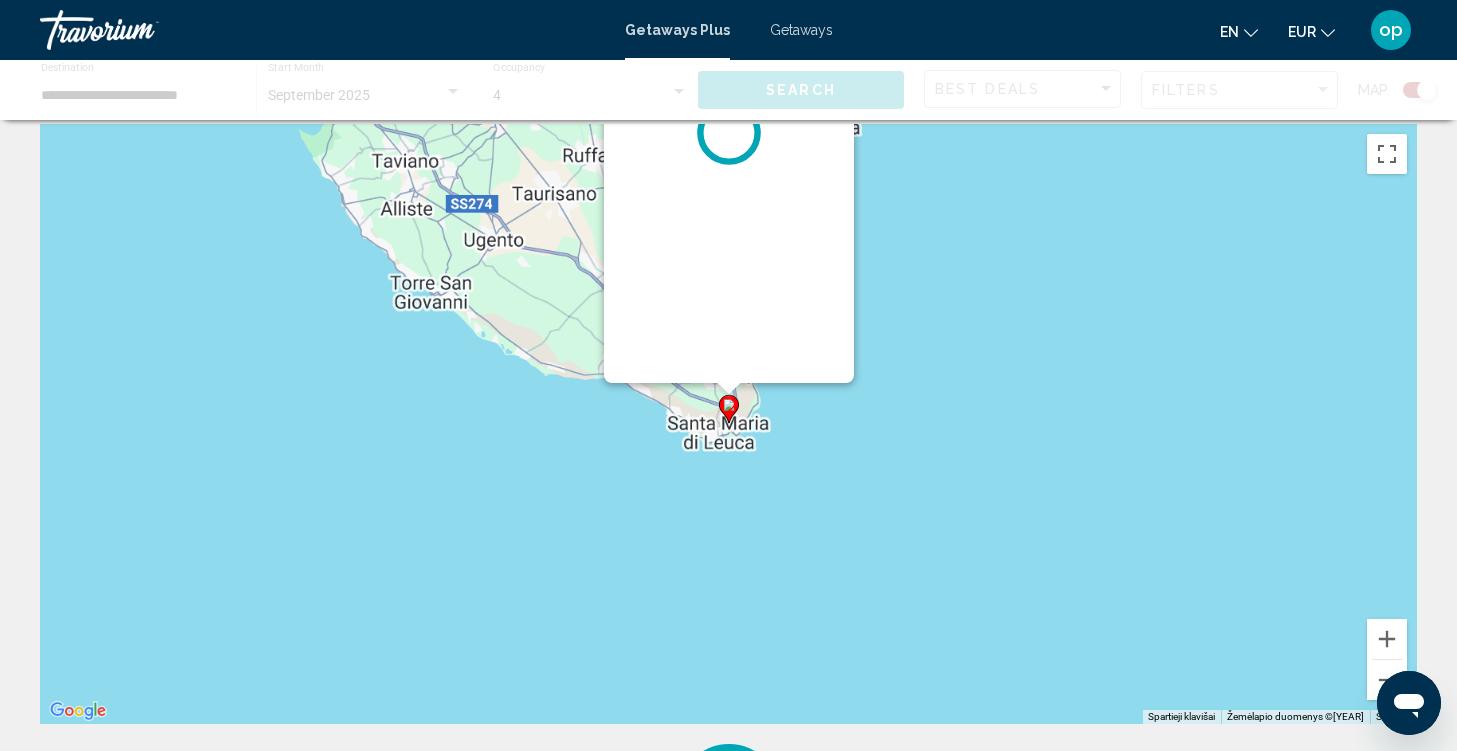 scroll, scrollTop: 0, scrollLeft: 0, axis: both 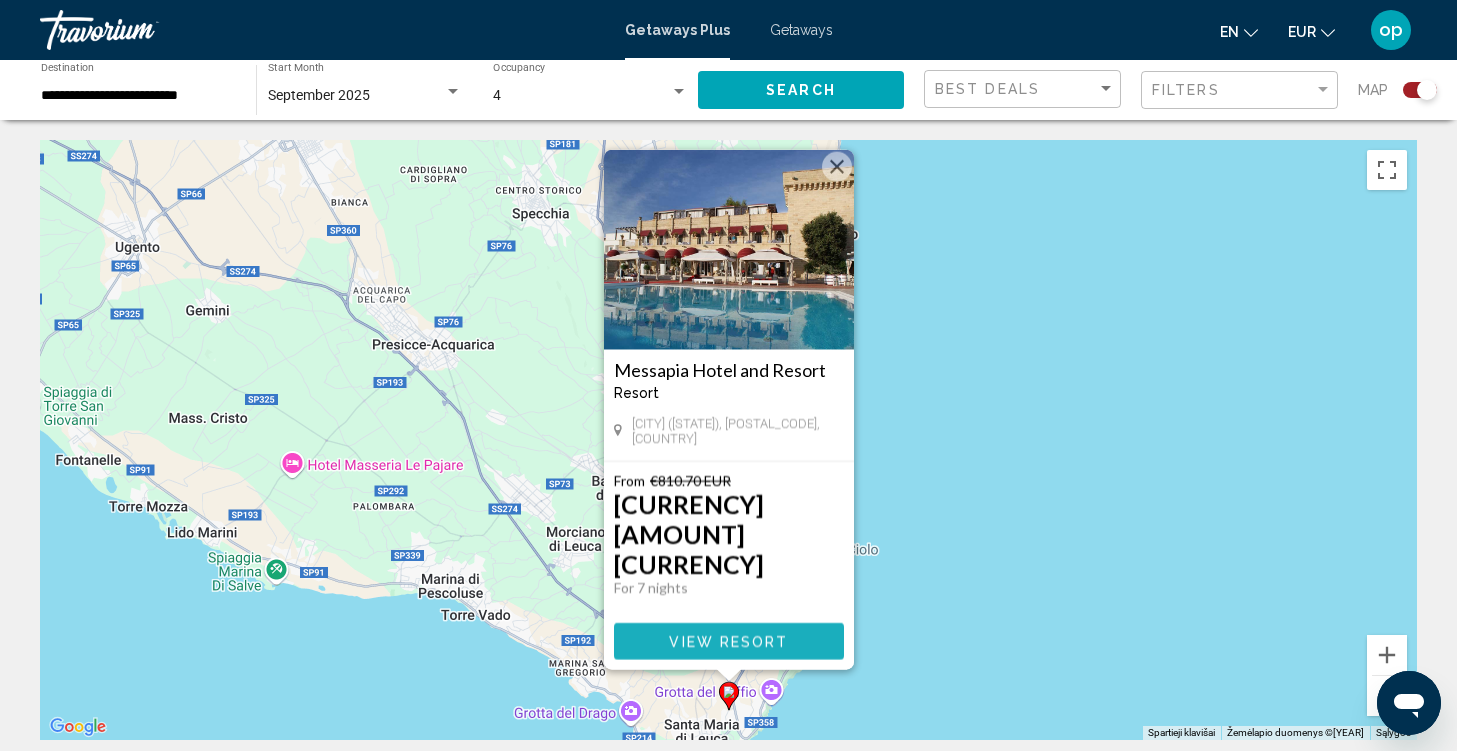 click on "View Resort" at bounding box center (728, 642) 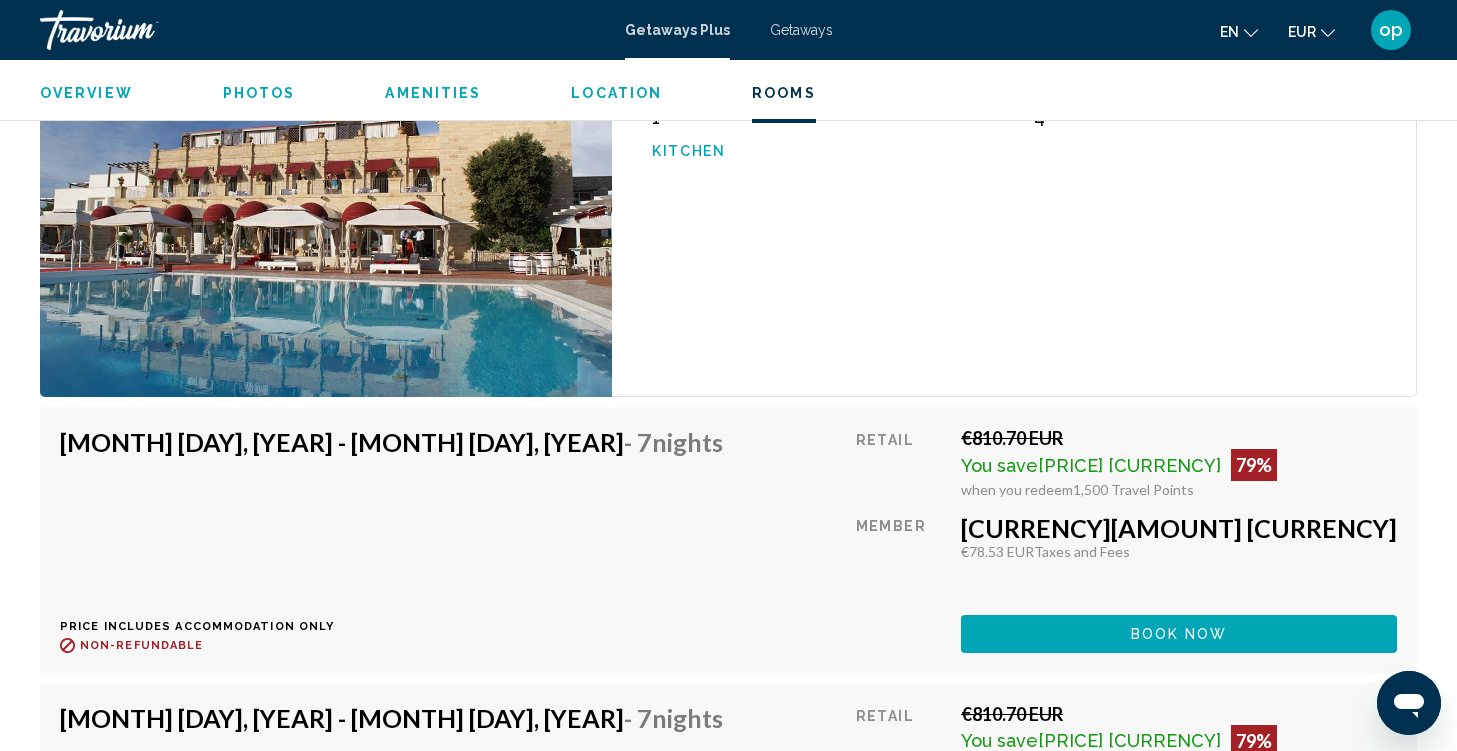 scroll, scrollTop: 3025, scrollLeft: 0, axis: vertical 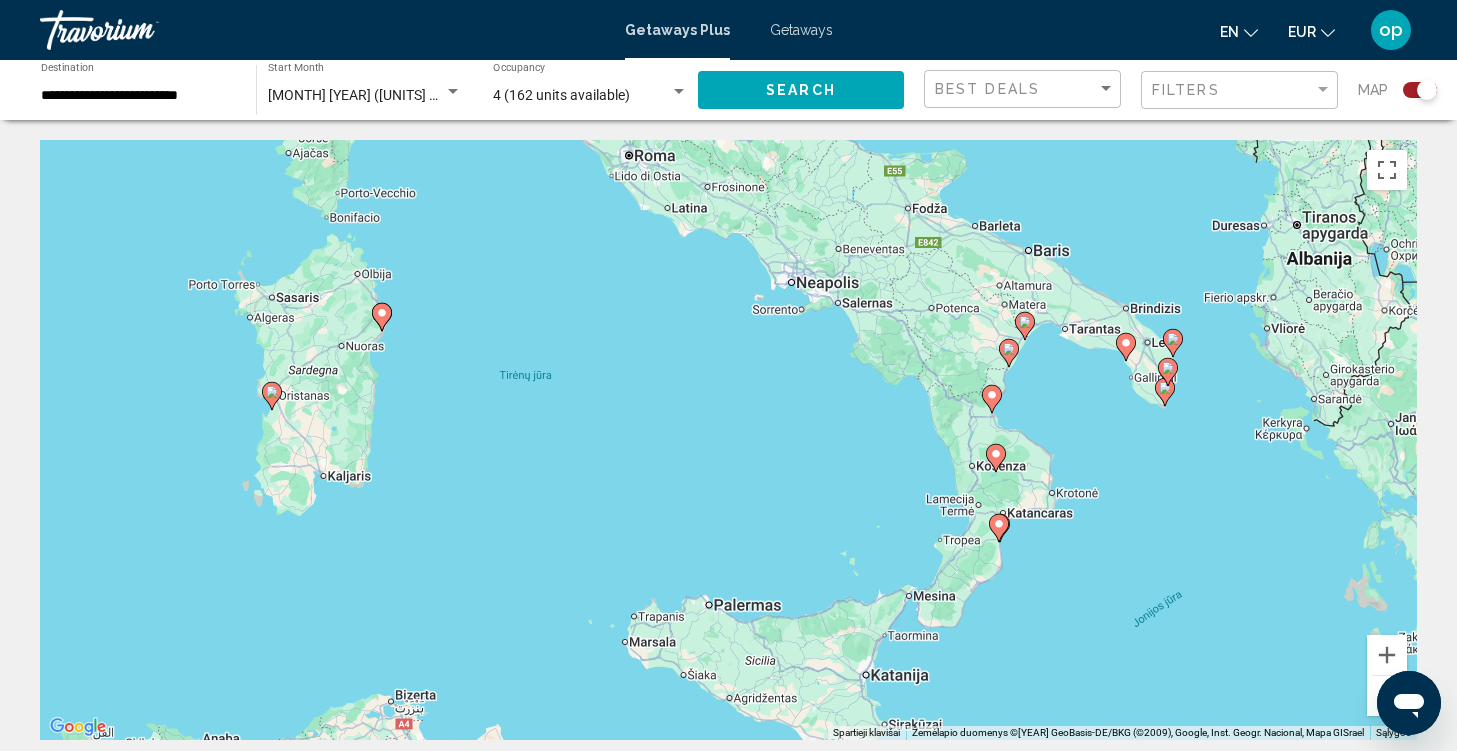 click 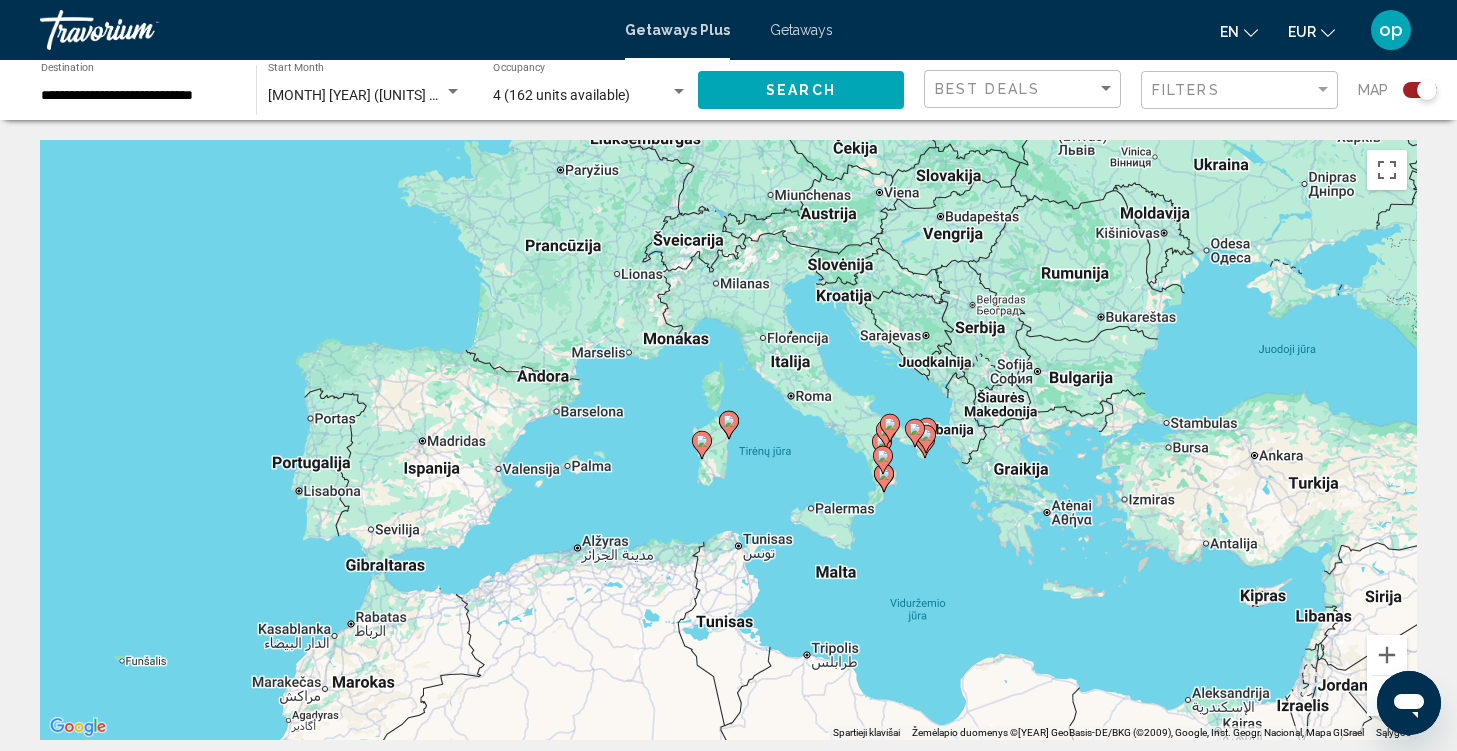 click 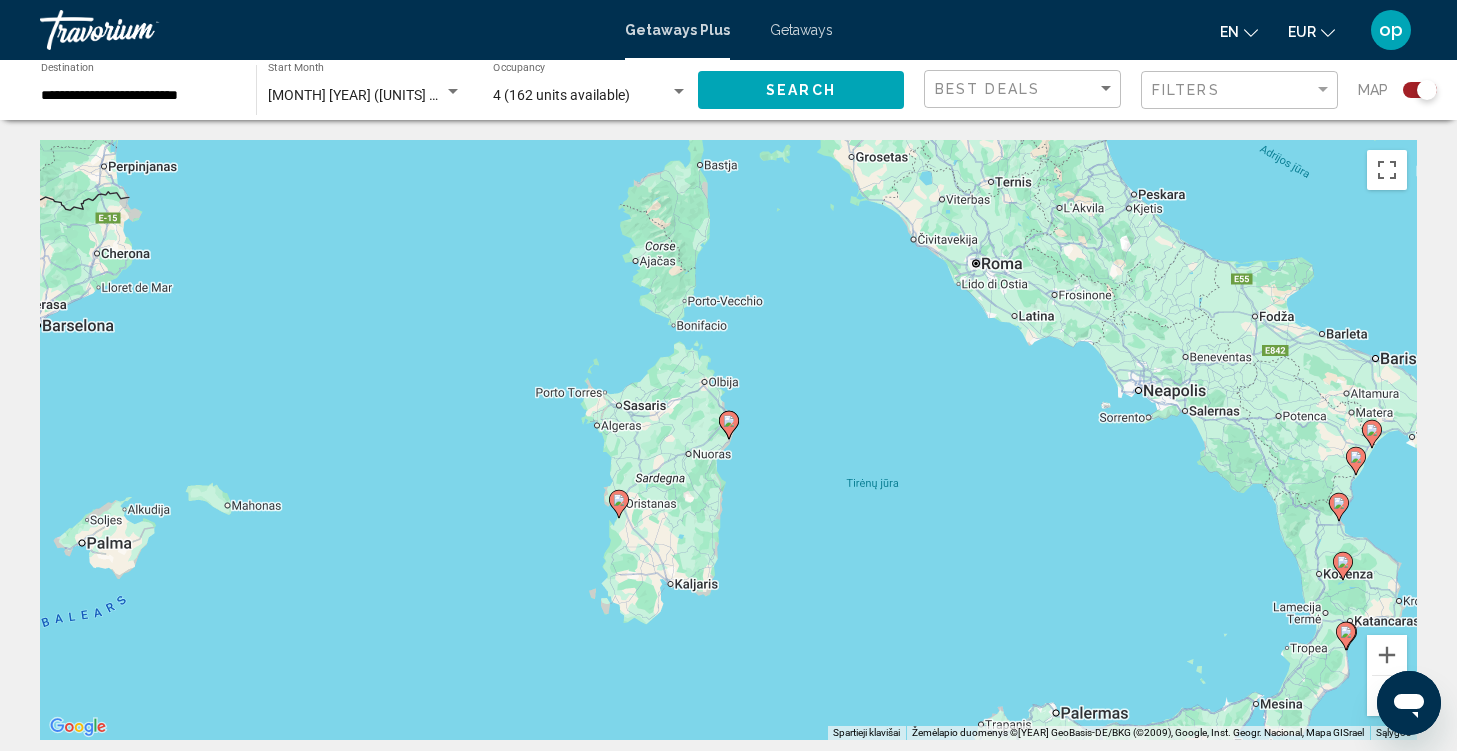click 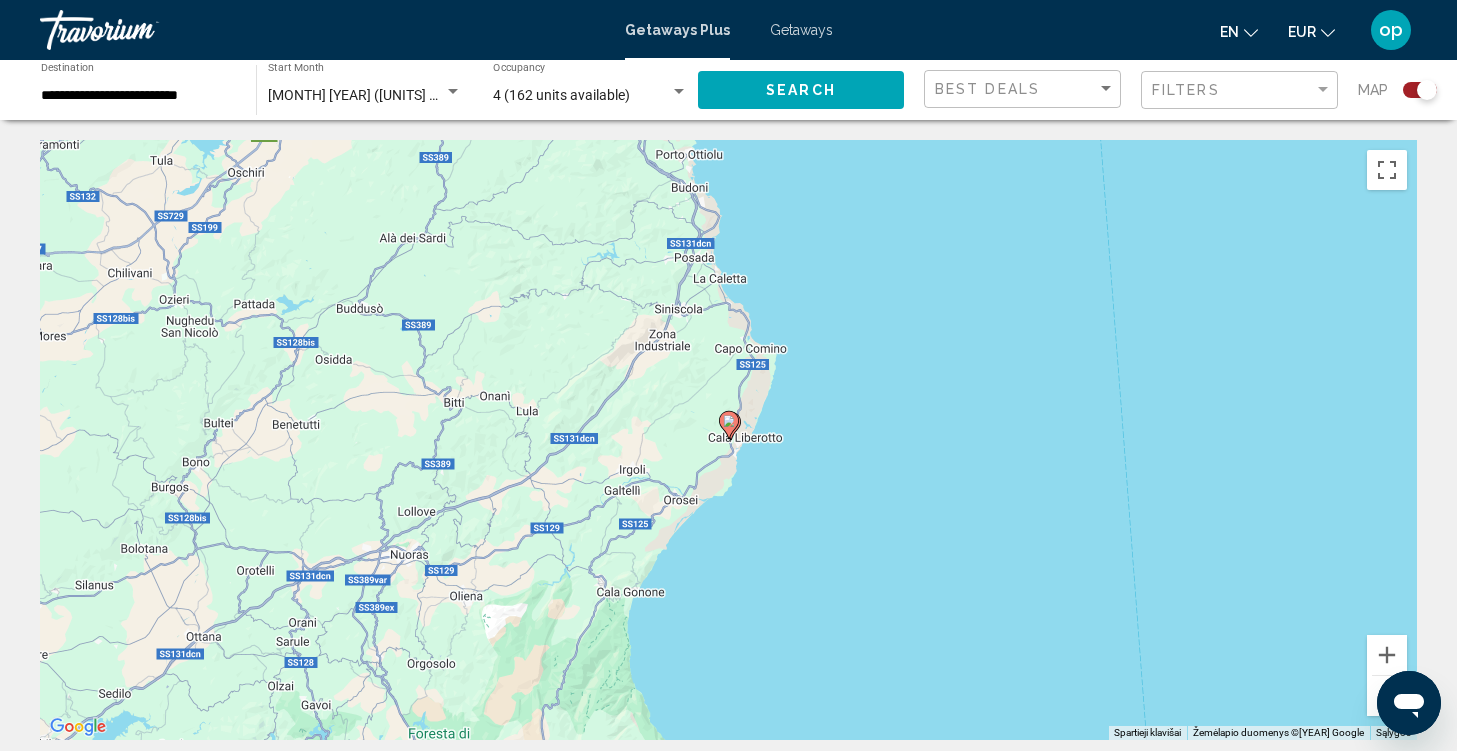 click 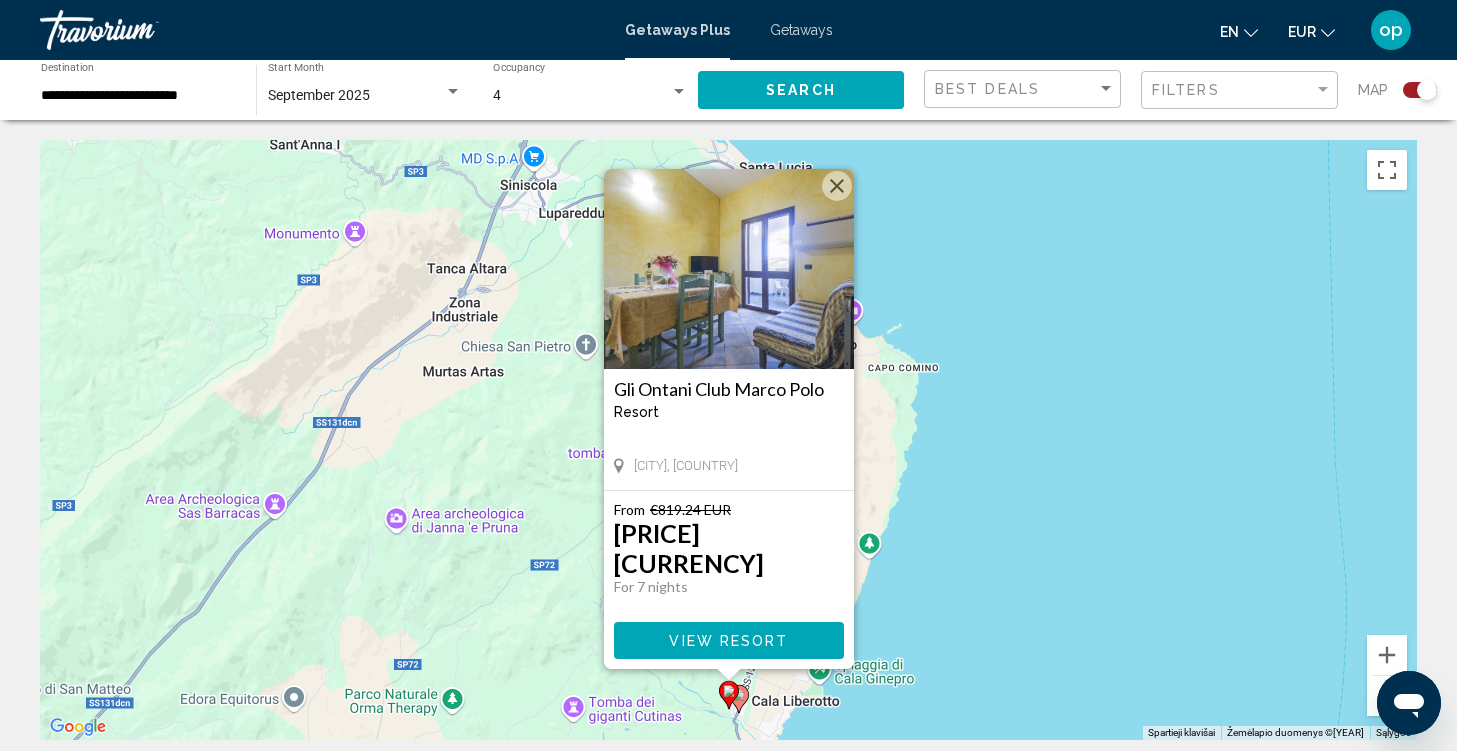 click 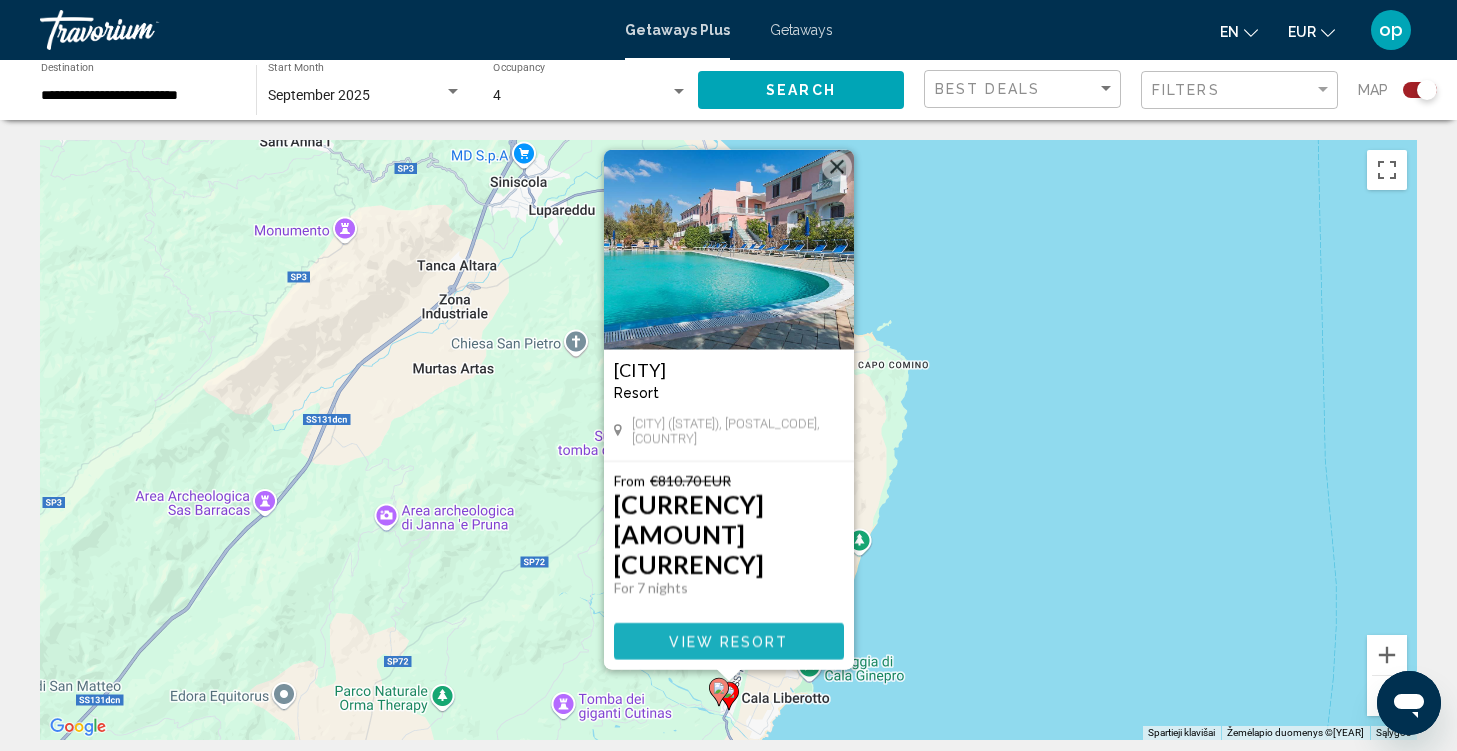 click on "View Resort" at bounding box center [728, 642] 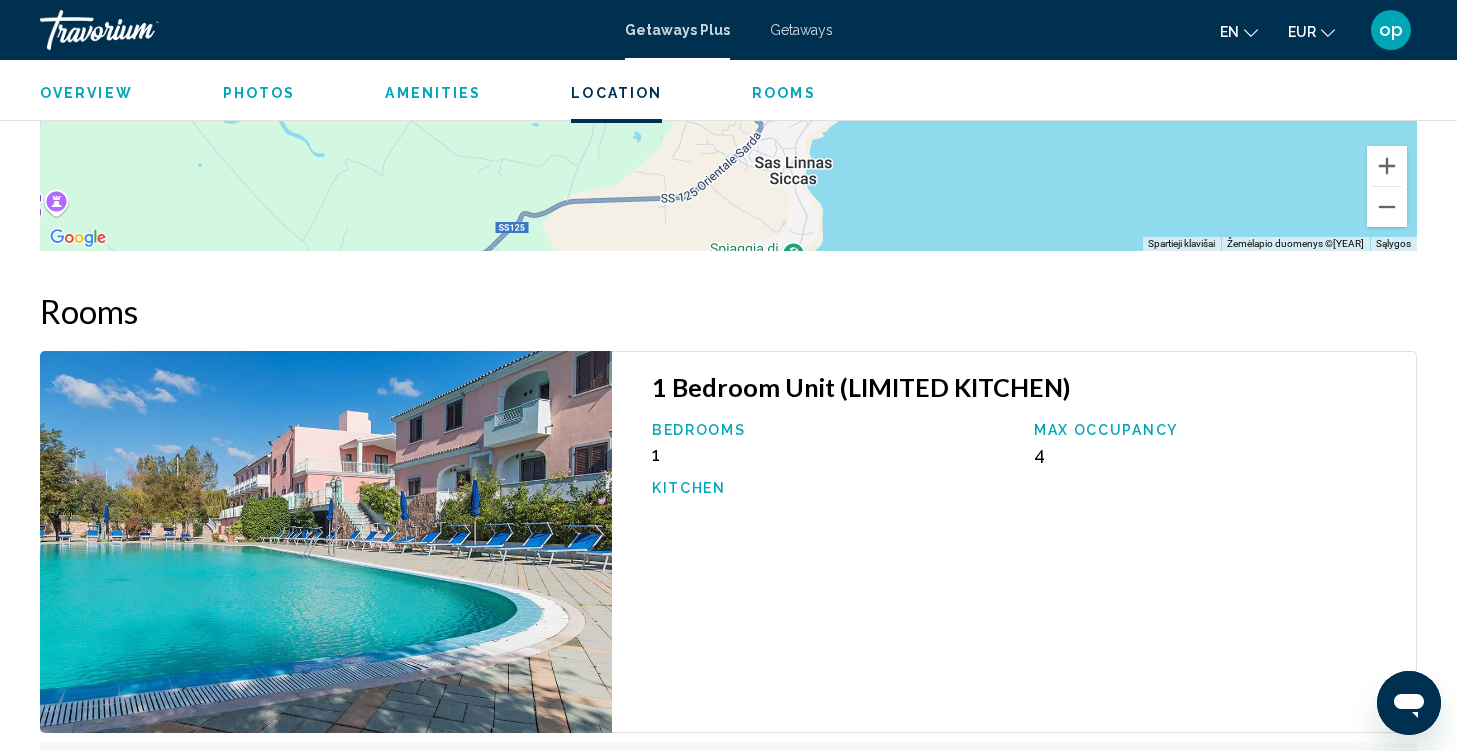 scroll, scrollTop: 2689, scrollLeft: 0, axis: vertical 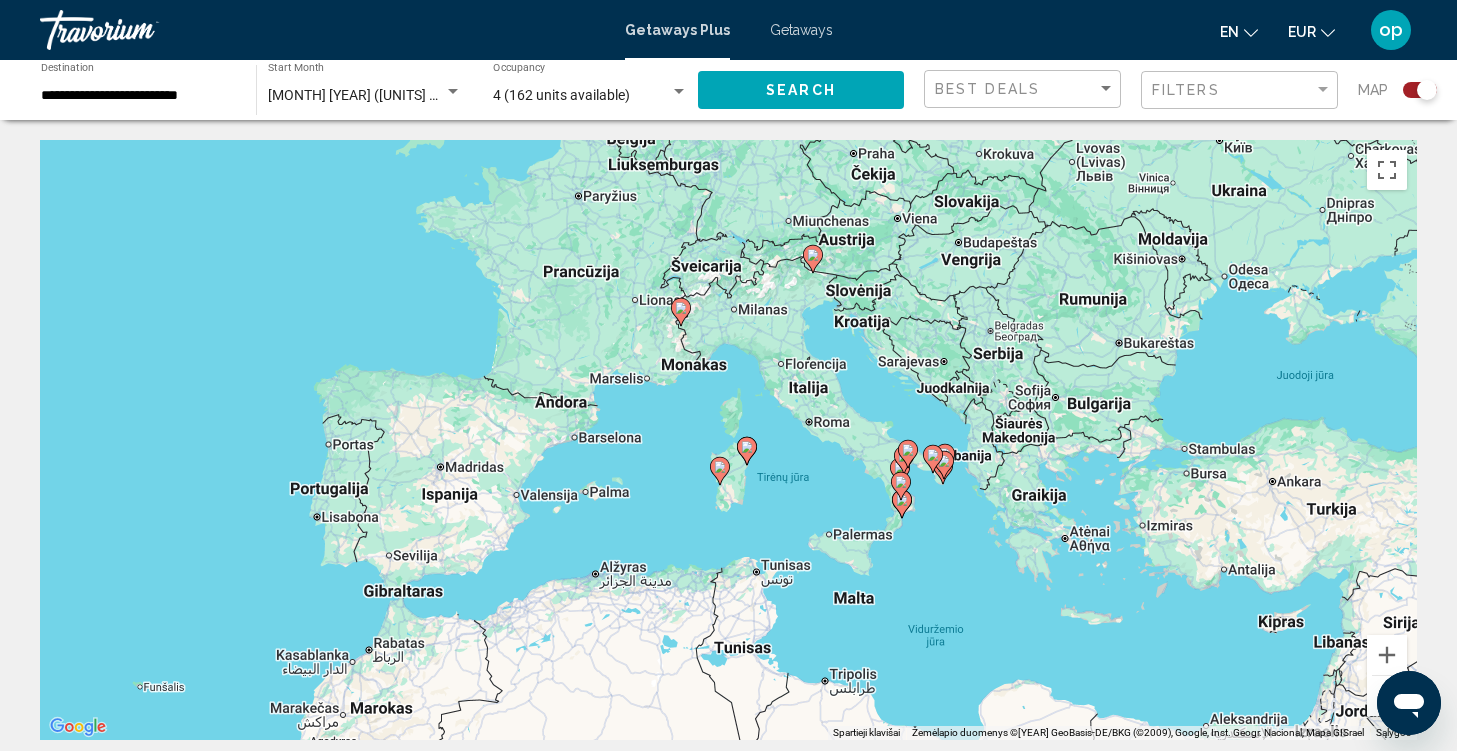 click 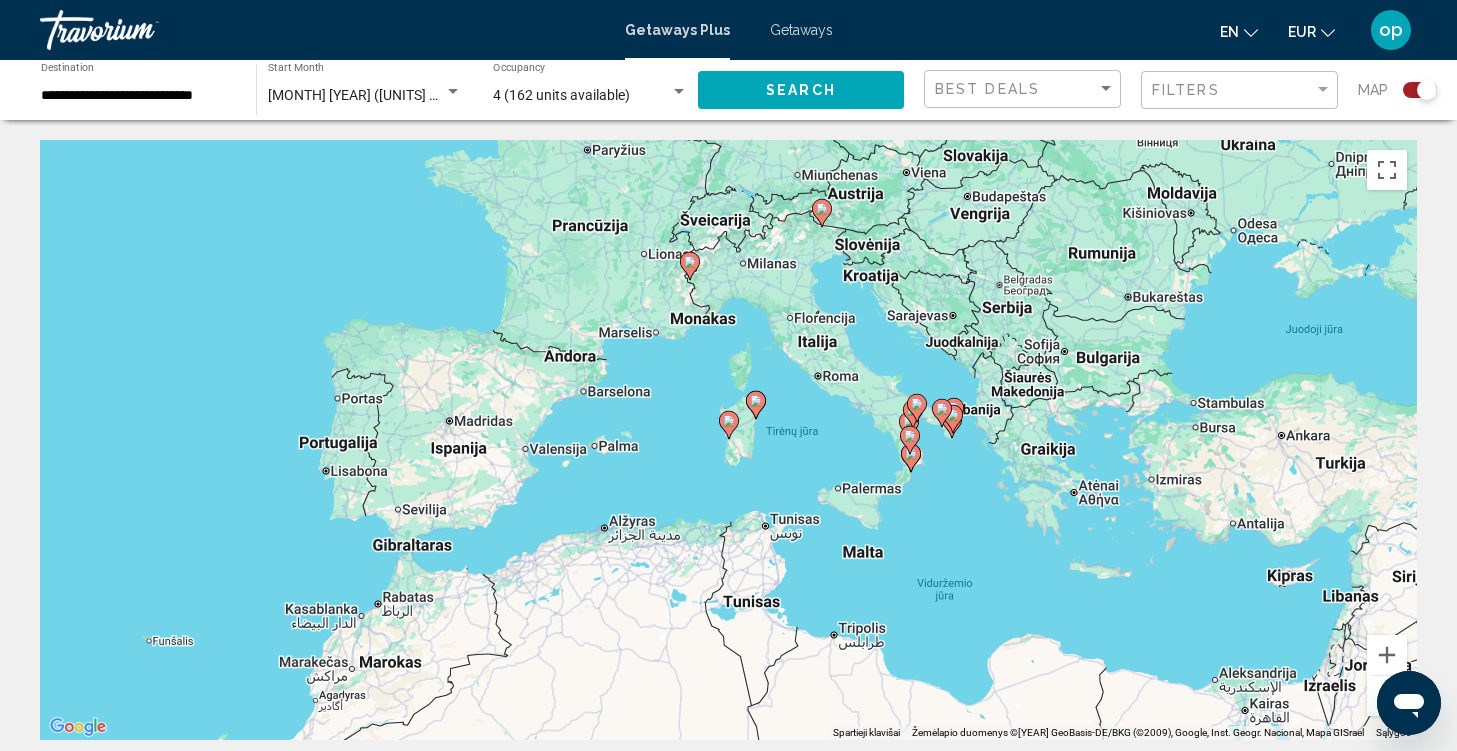 click 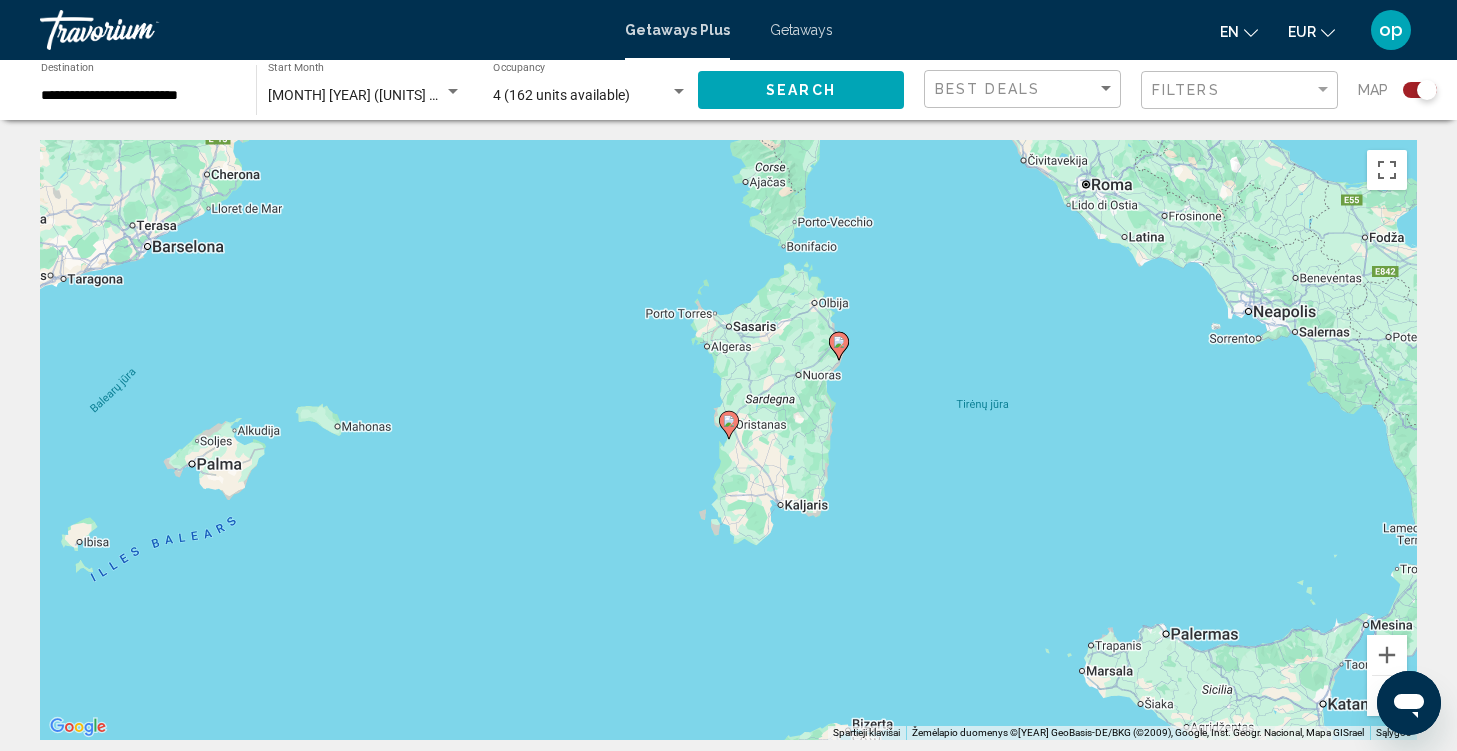 click 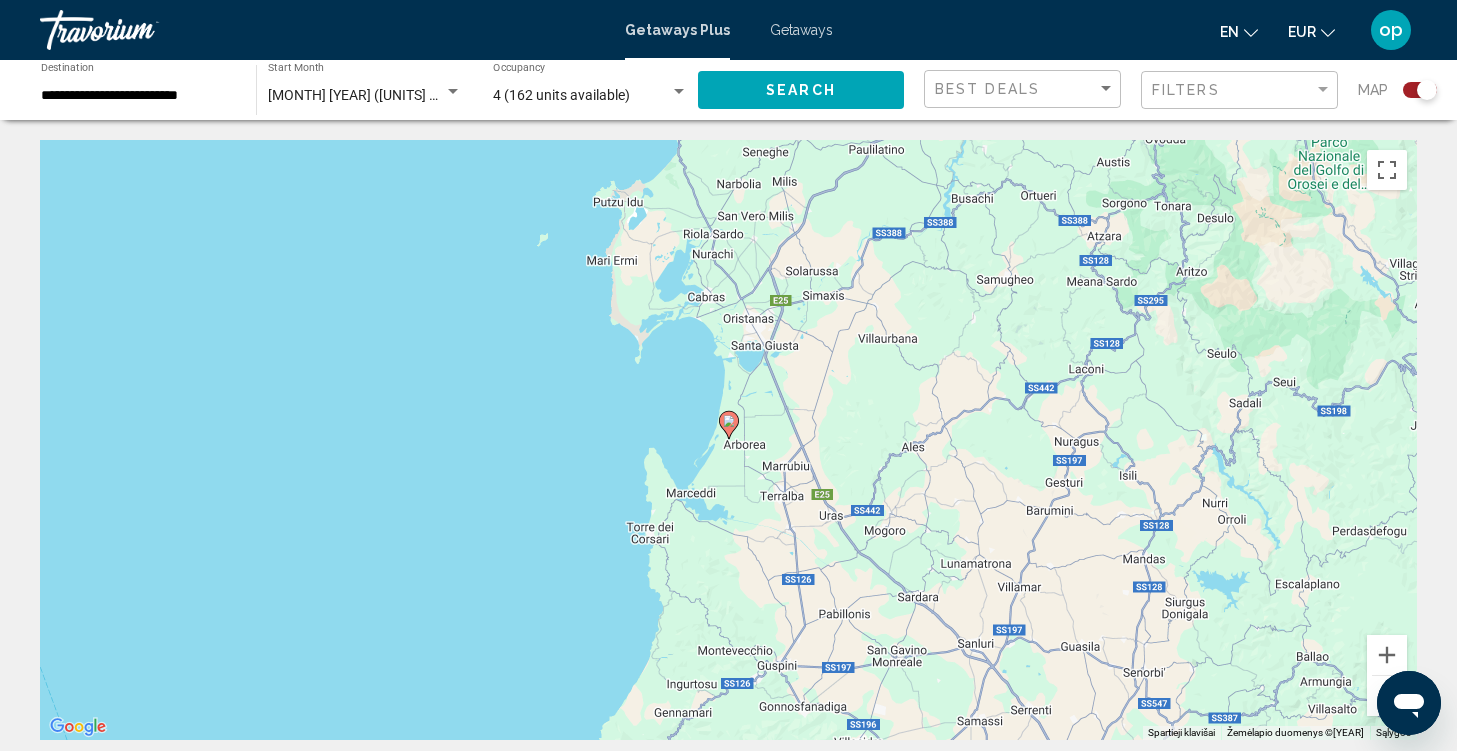 click 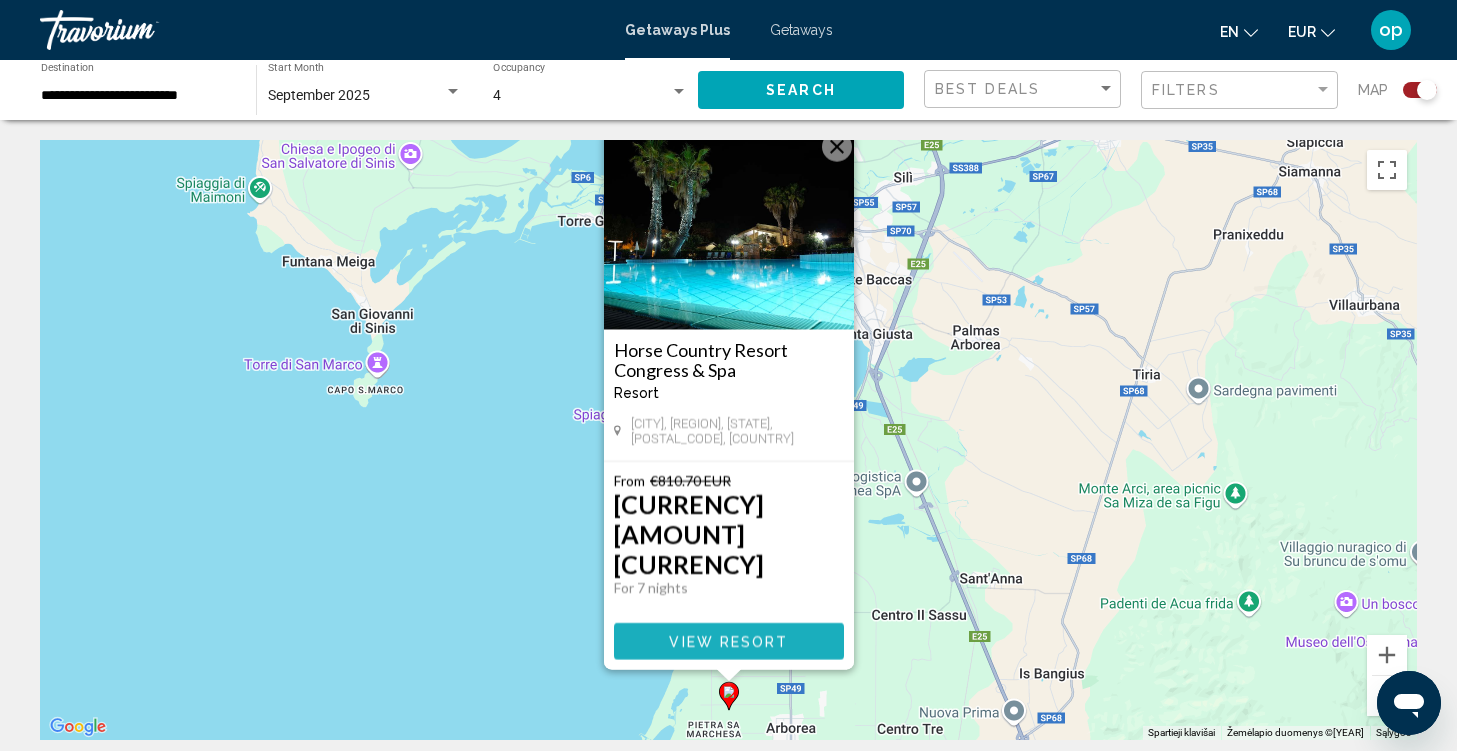 click on "View Resort" at bounding box center [728, 642] 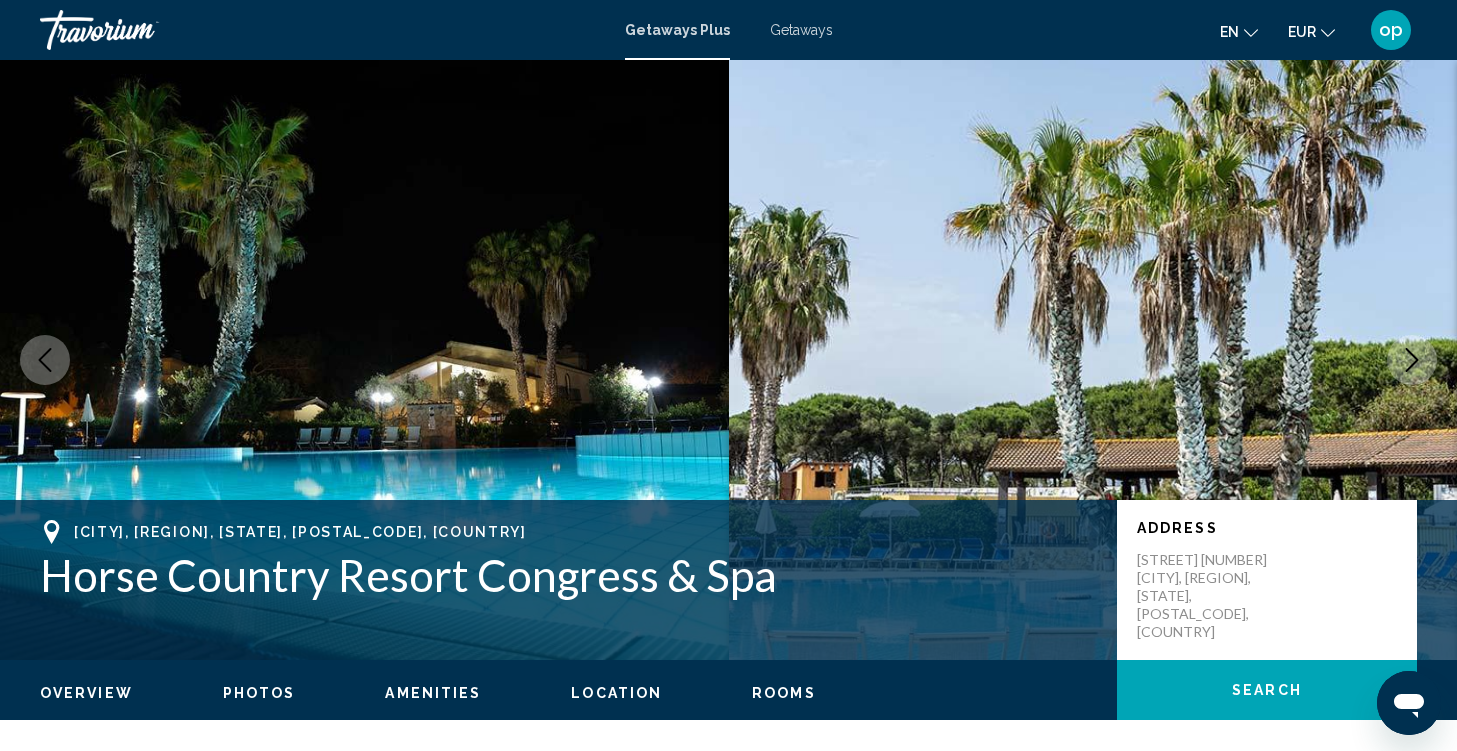 scroll, scrollTop: 0, scrollLeft: 0, axis: both 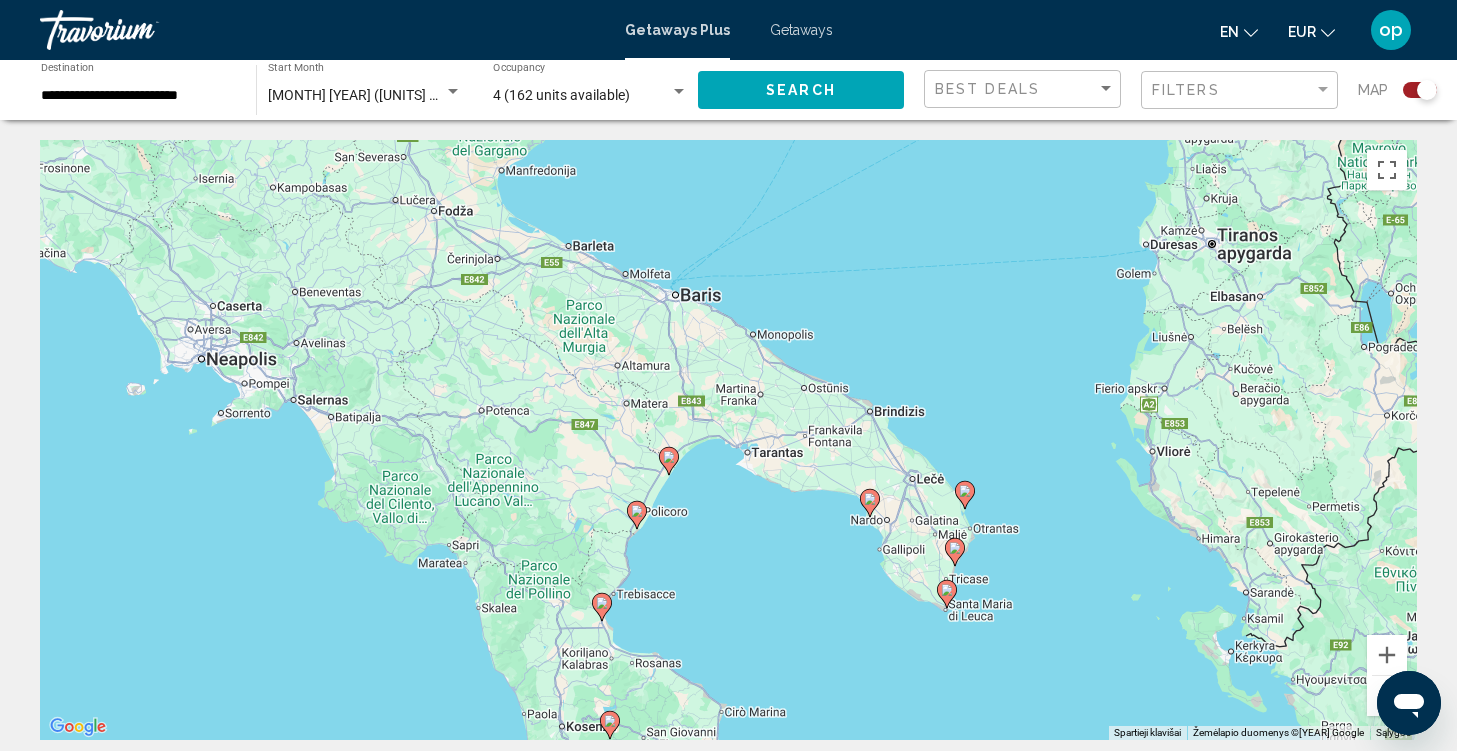 click 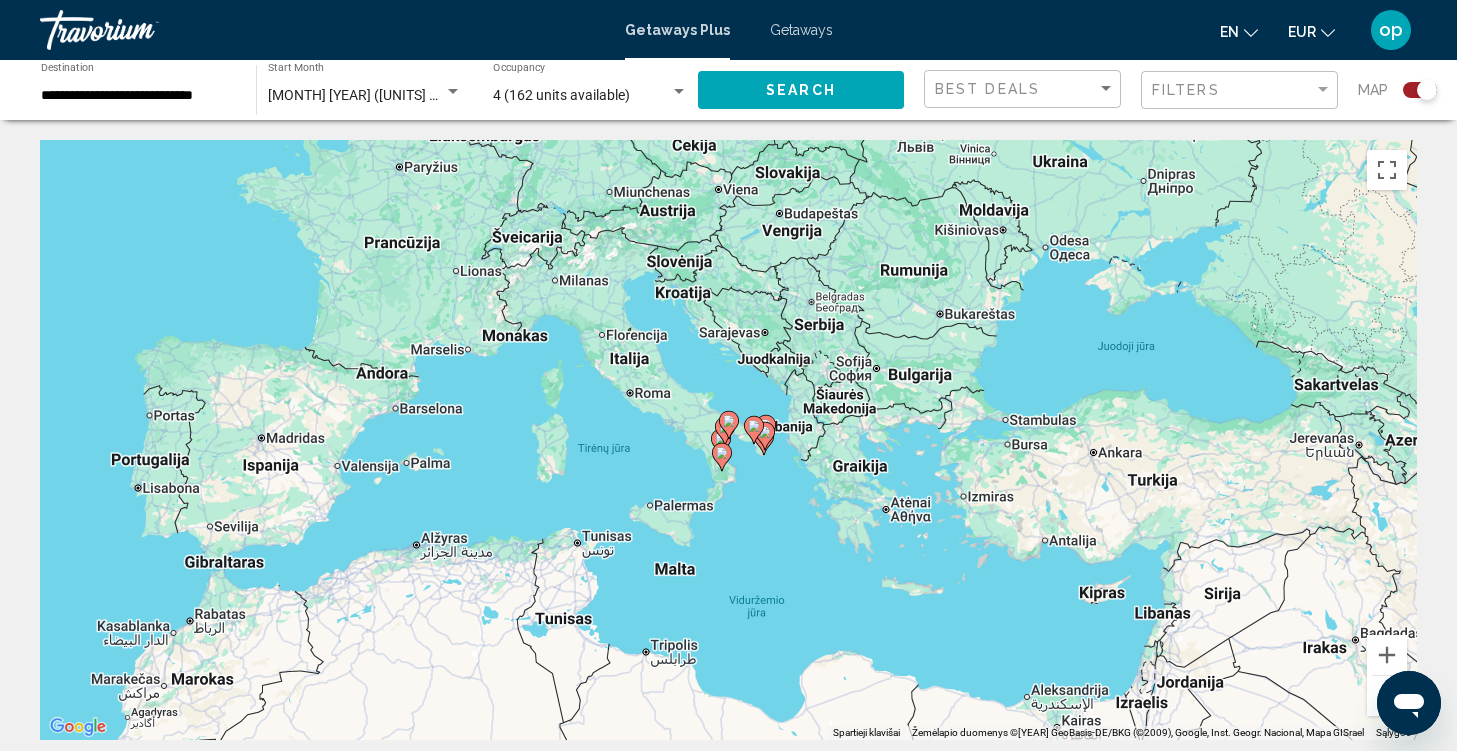 click 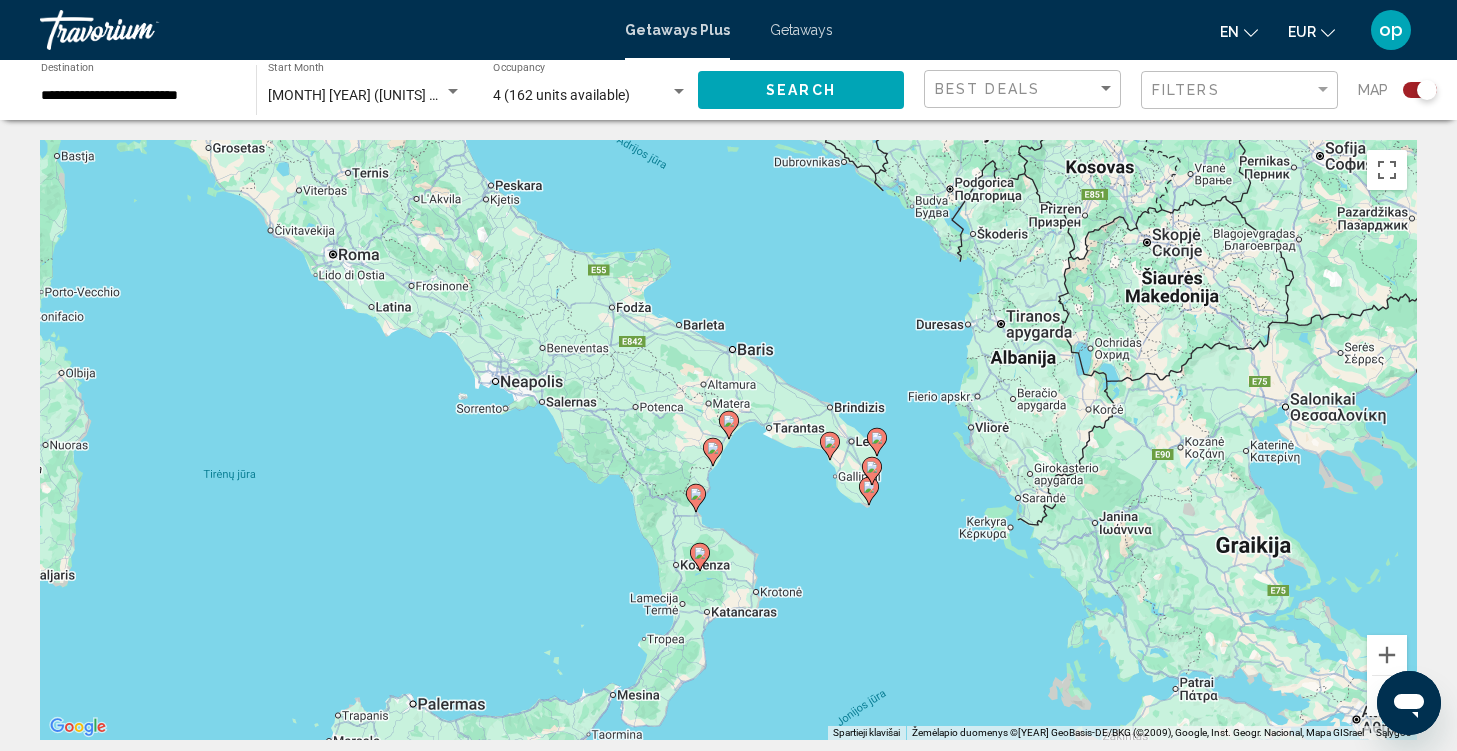 click 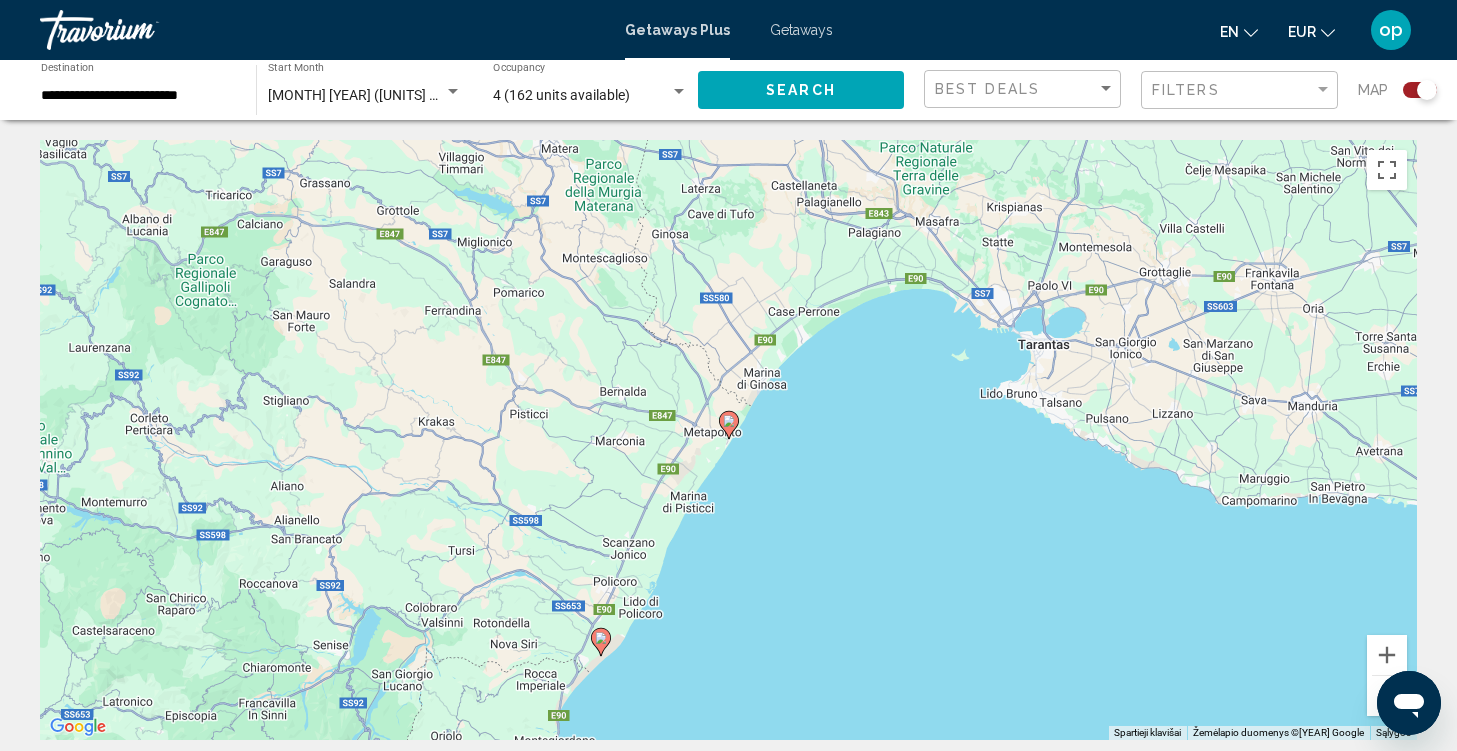 click 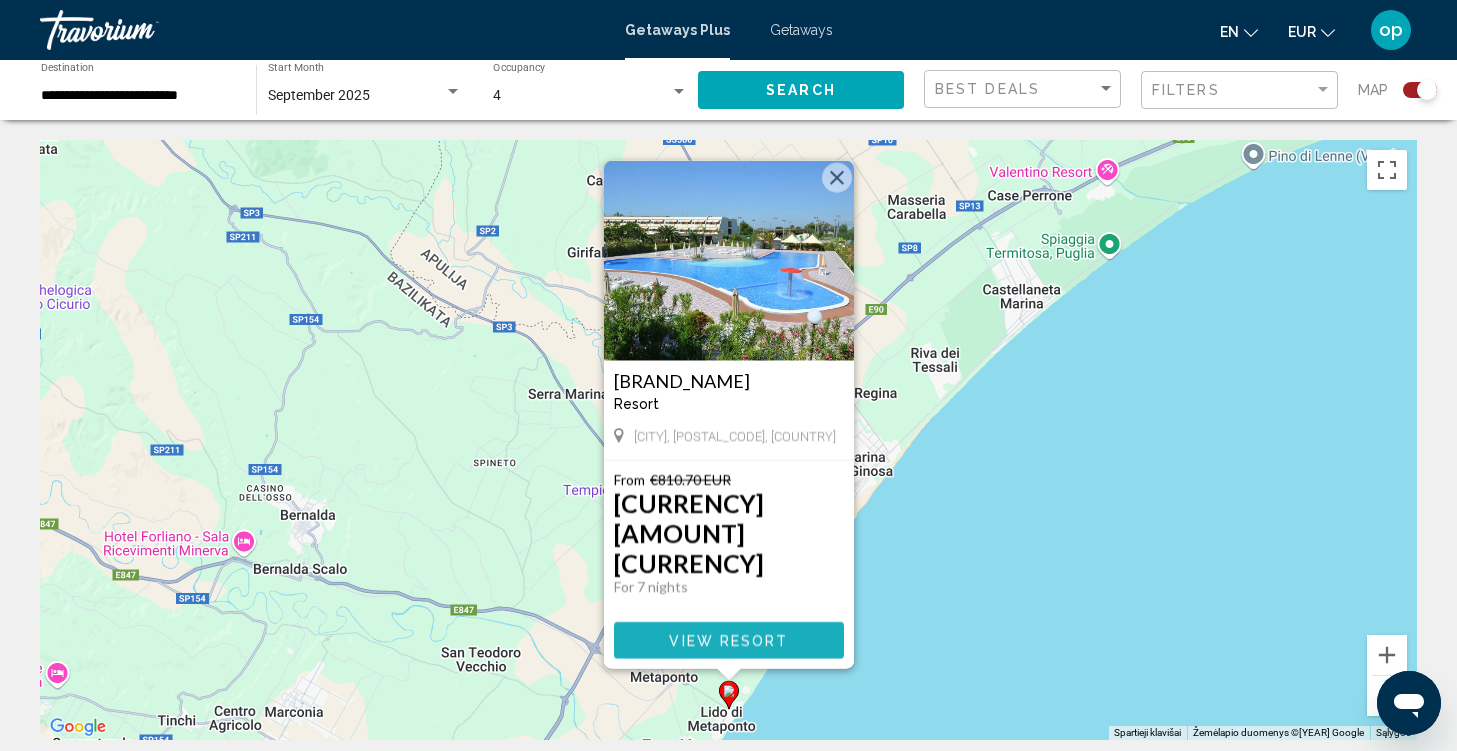 click on "View Resort" at bounding box center [728, 641] 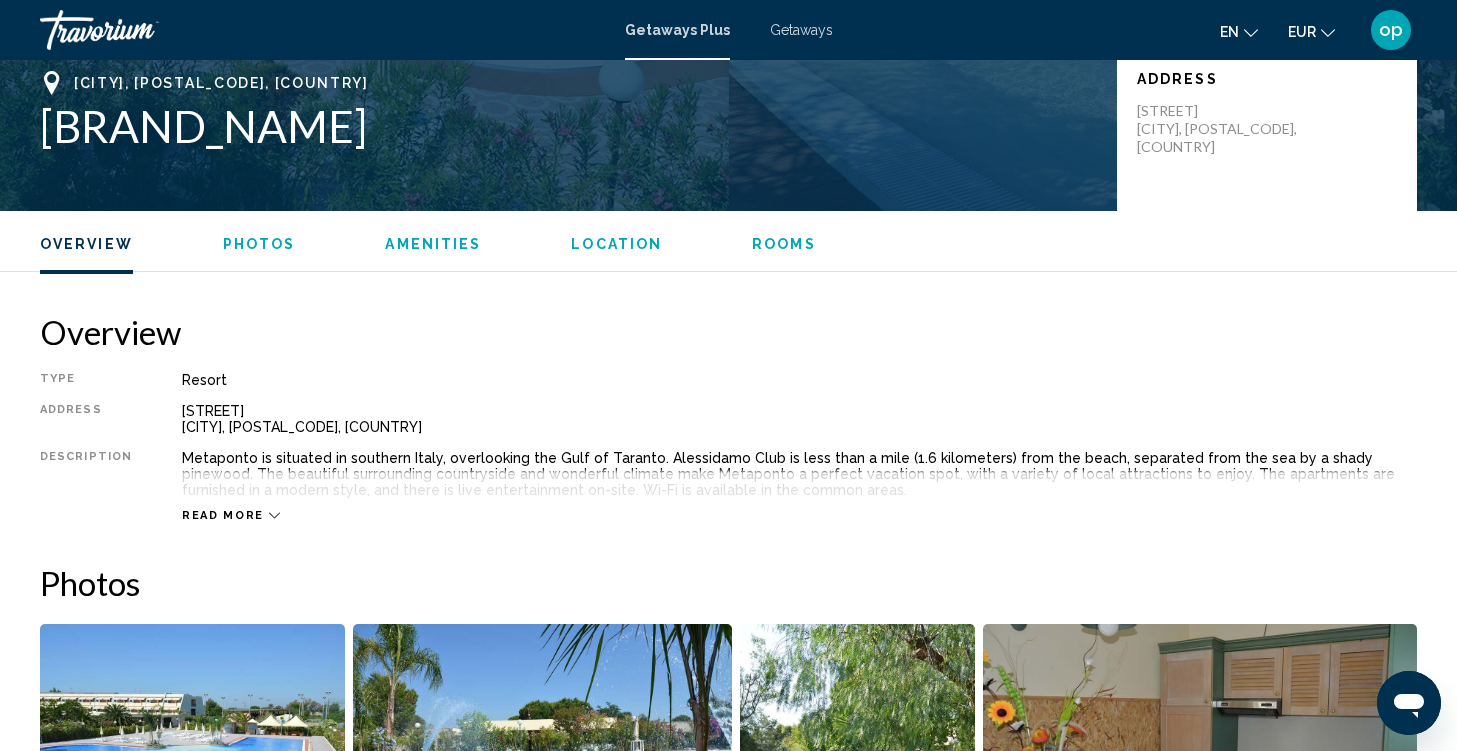 scroll, scrollTop: 0, scrollLeft: 0, axis: both 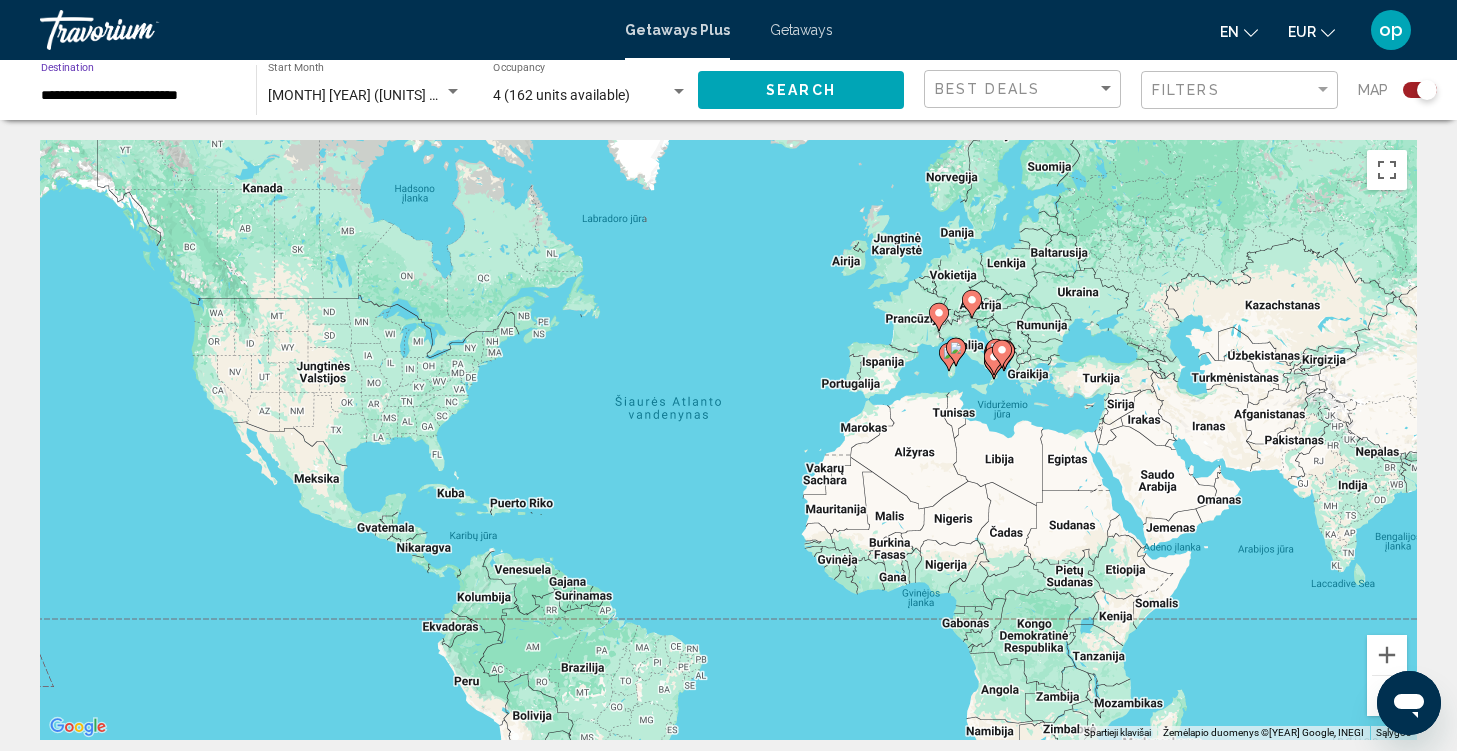 click on "**********" at bounding box center [138, 96] 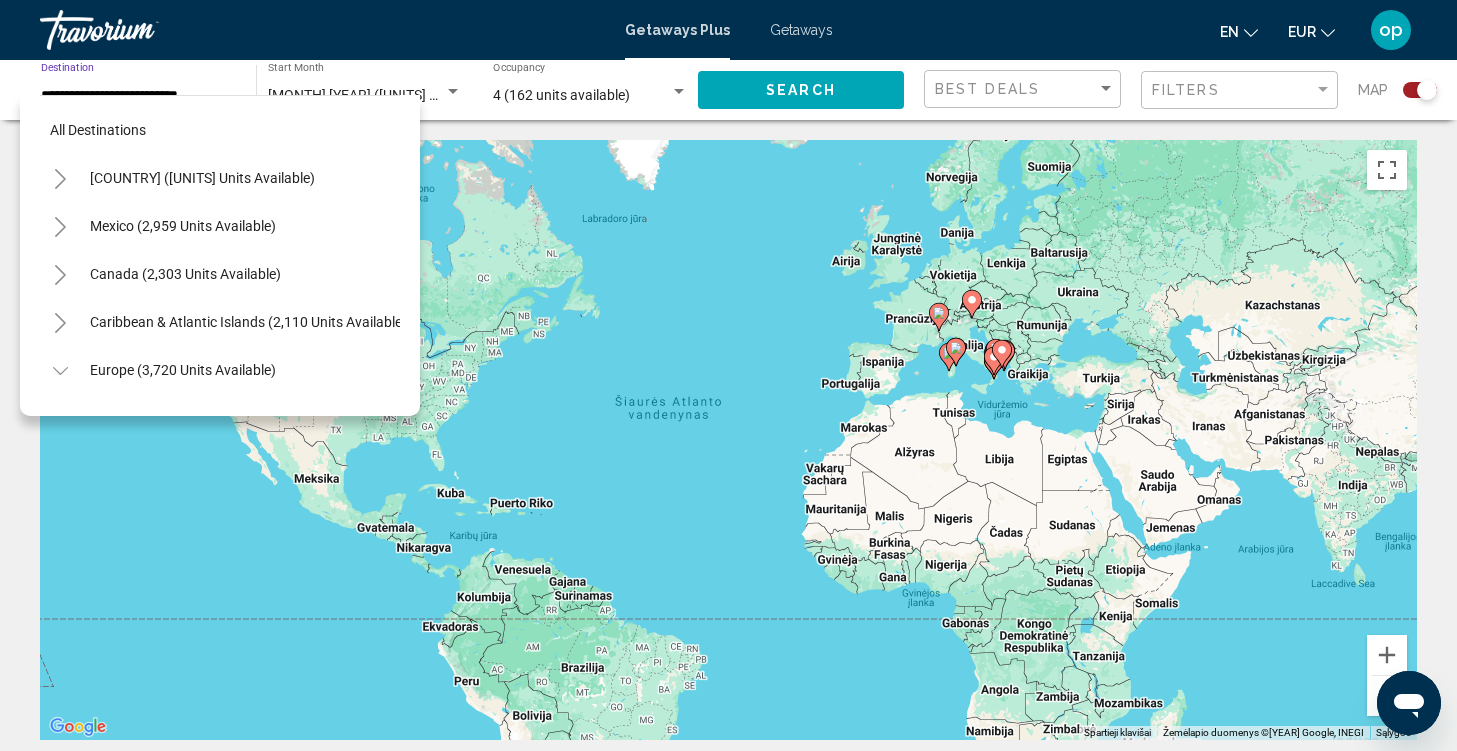 scroll, scrollTop: 462, scrollLeft: 0, axis: vertical 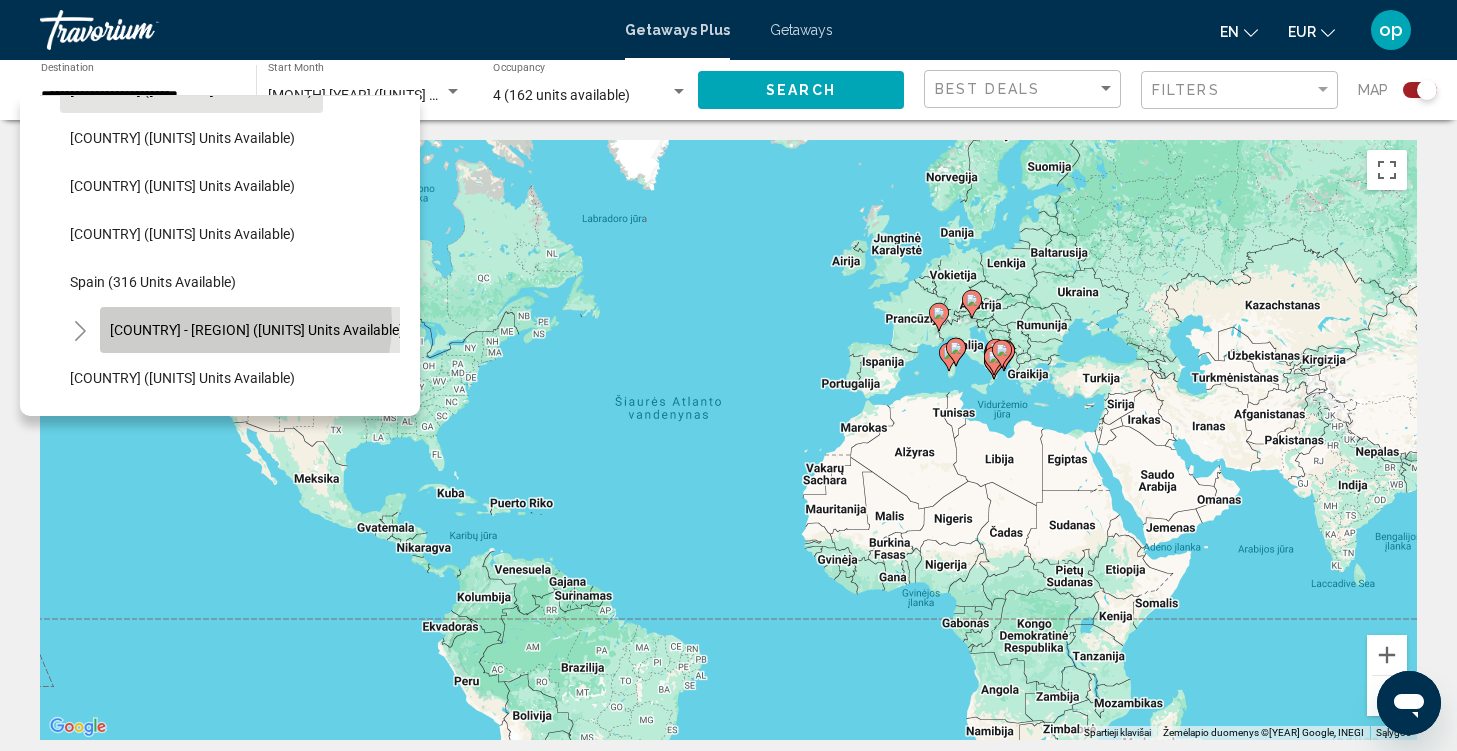 click on "Spain - Canary Islands (333 units available)" 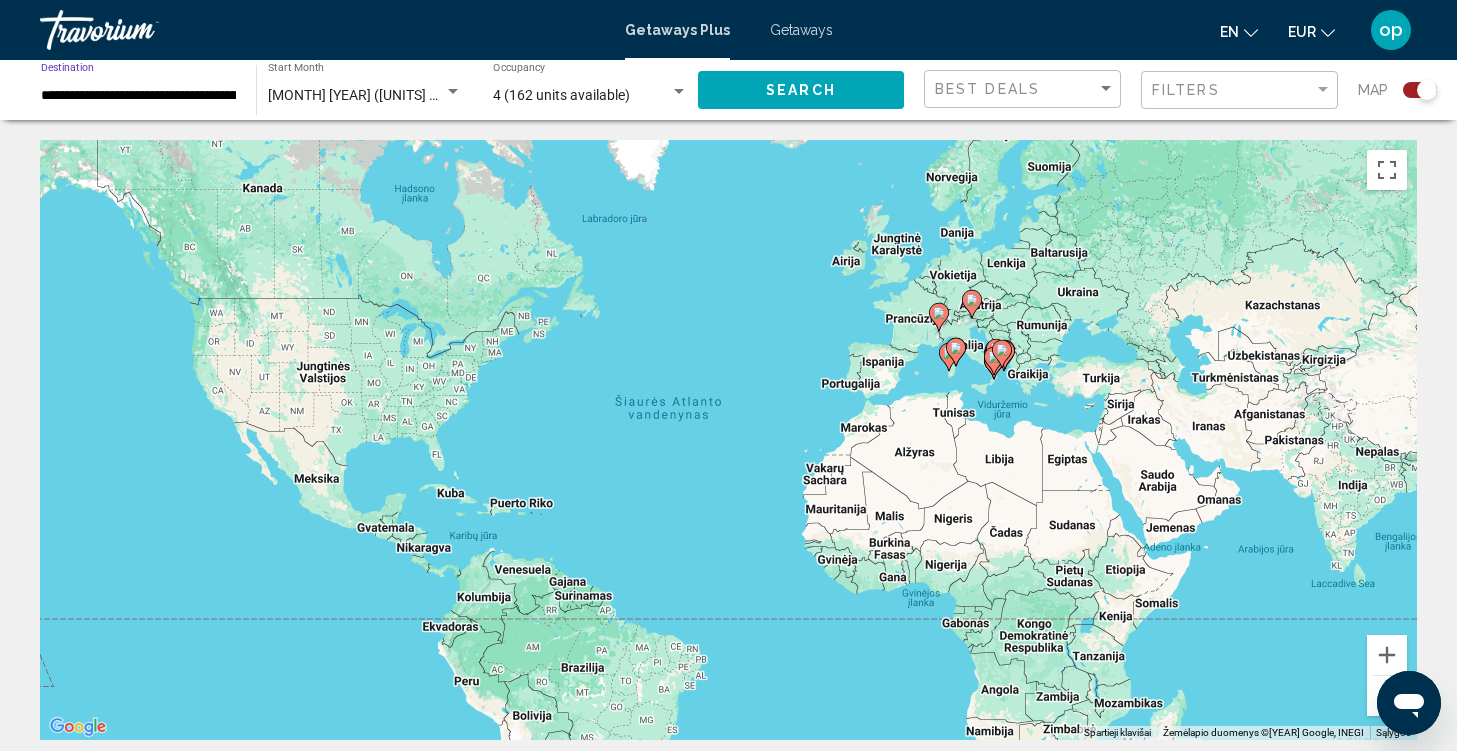 click on "Search" 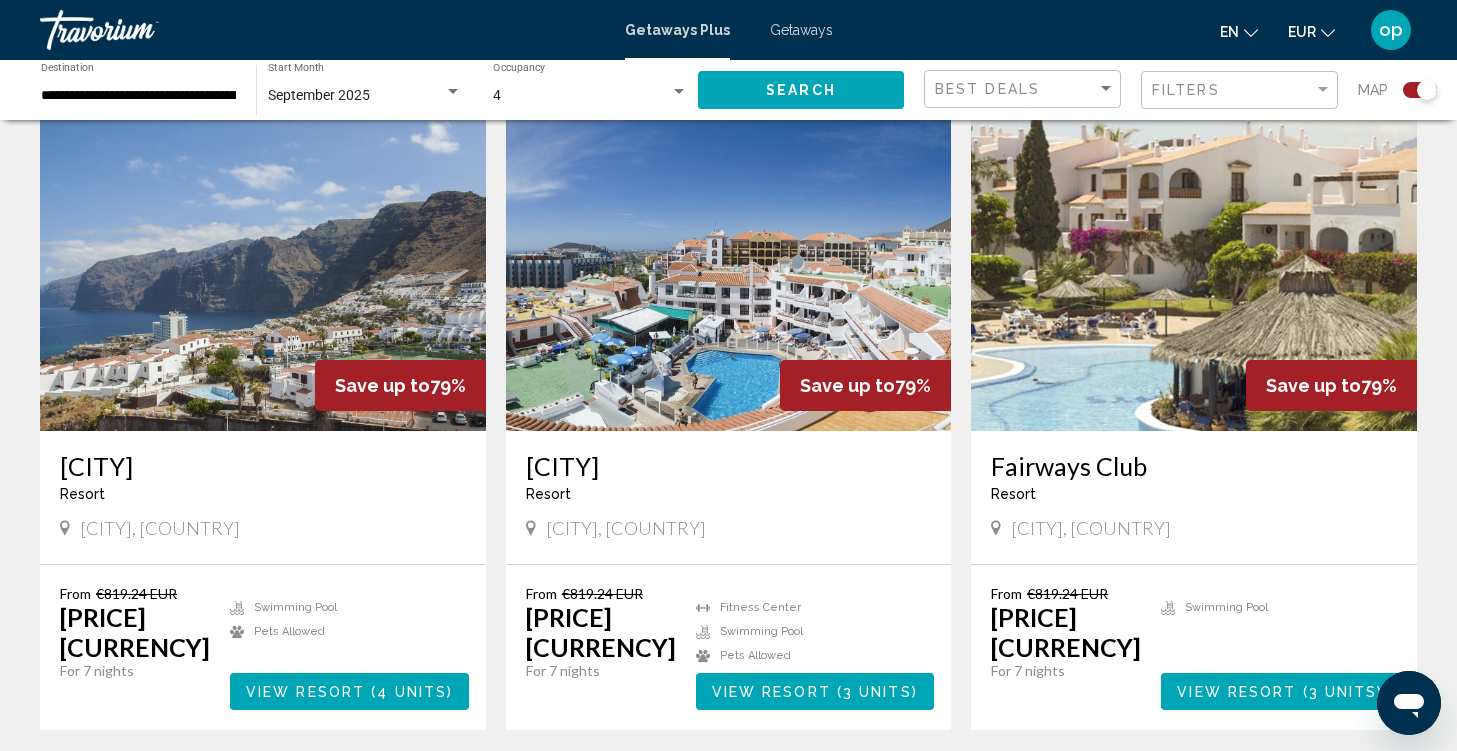 scroll, scrollTop: 1375, scrollLeft: 0, axis: vertical 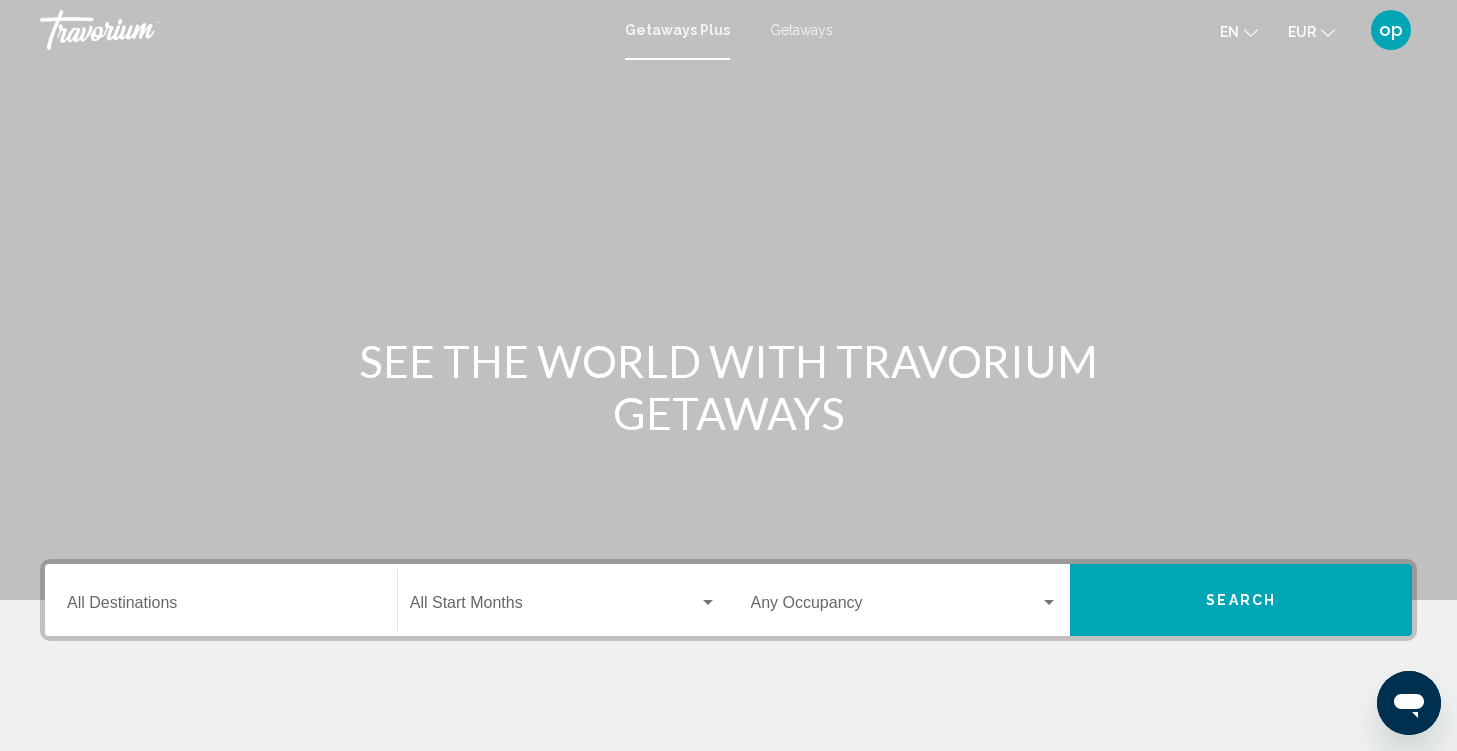 click on "Getaways" at bounding box center [801, 30] 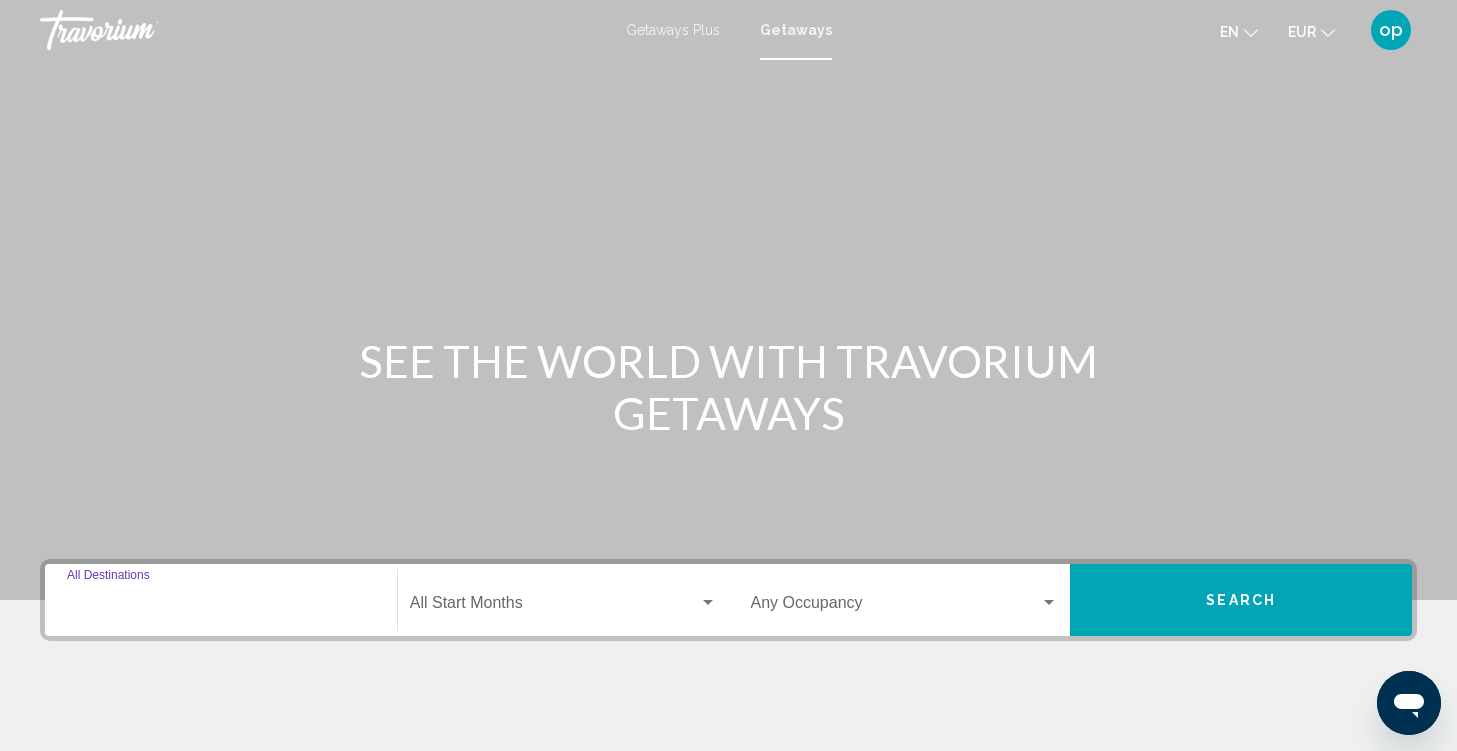 click on "Destination All Destinations" at bounding box center [221, 607] 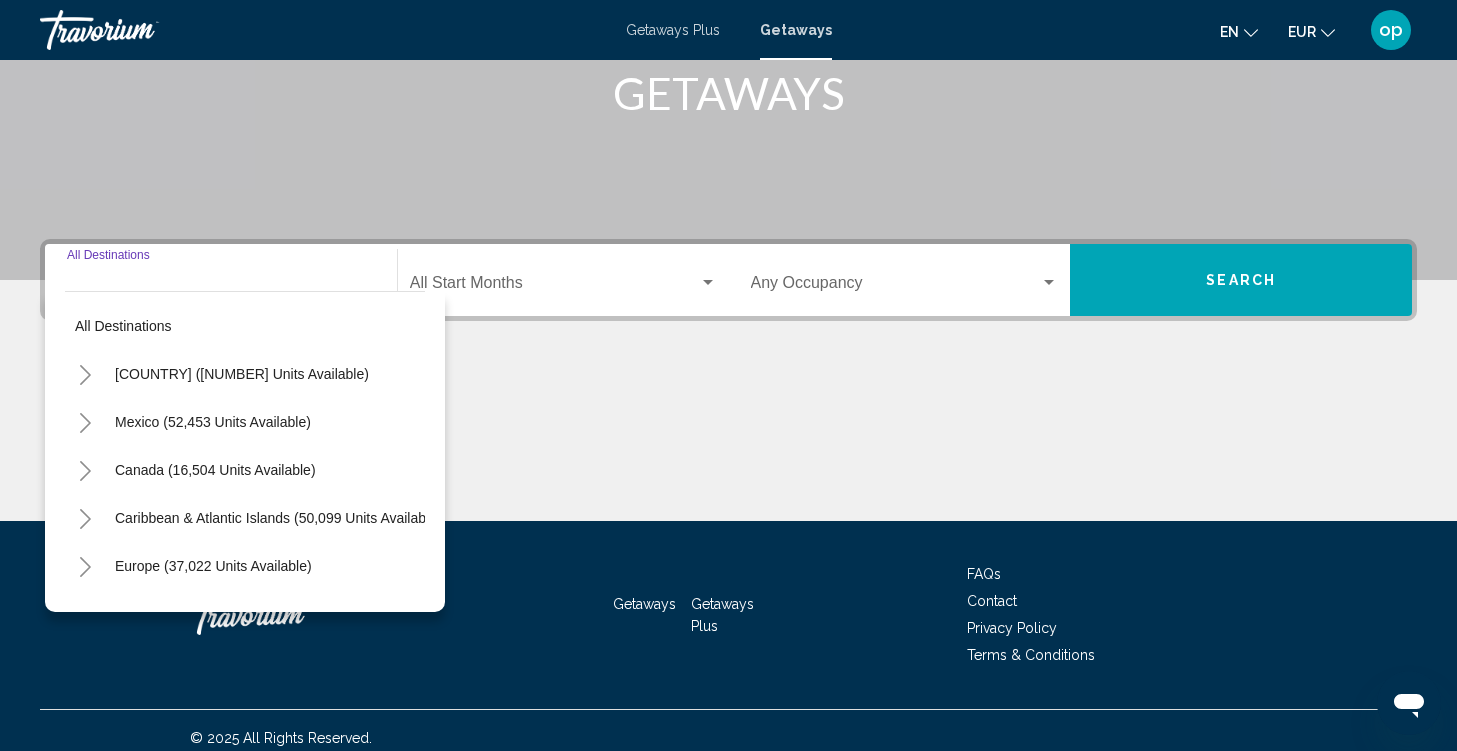 scroll, scrollTop: 335, scrollLeft: 0, axis: vertical 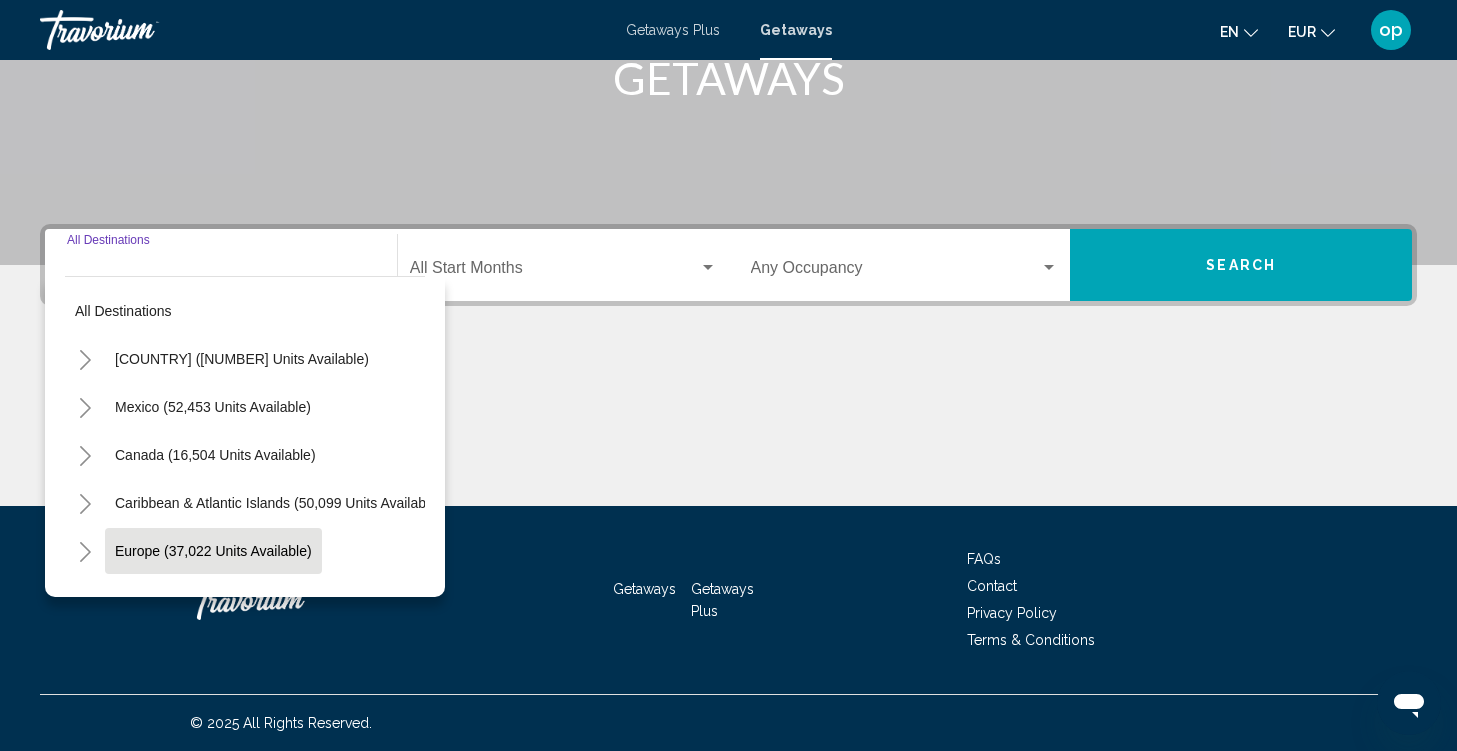 click on "Europe (37,022 units available)" at bounding box center (214, 599) 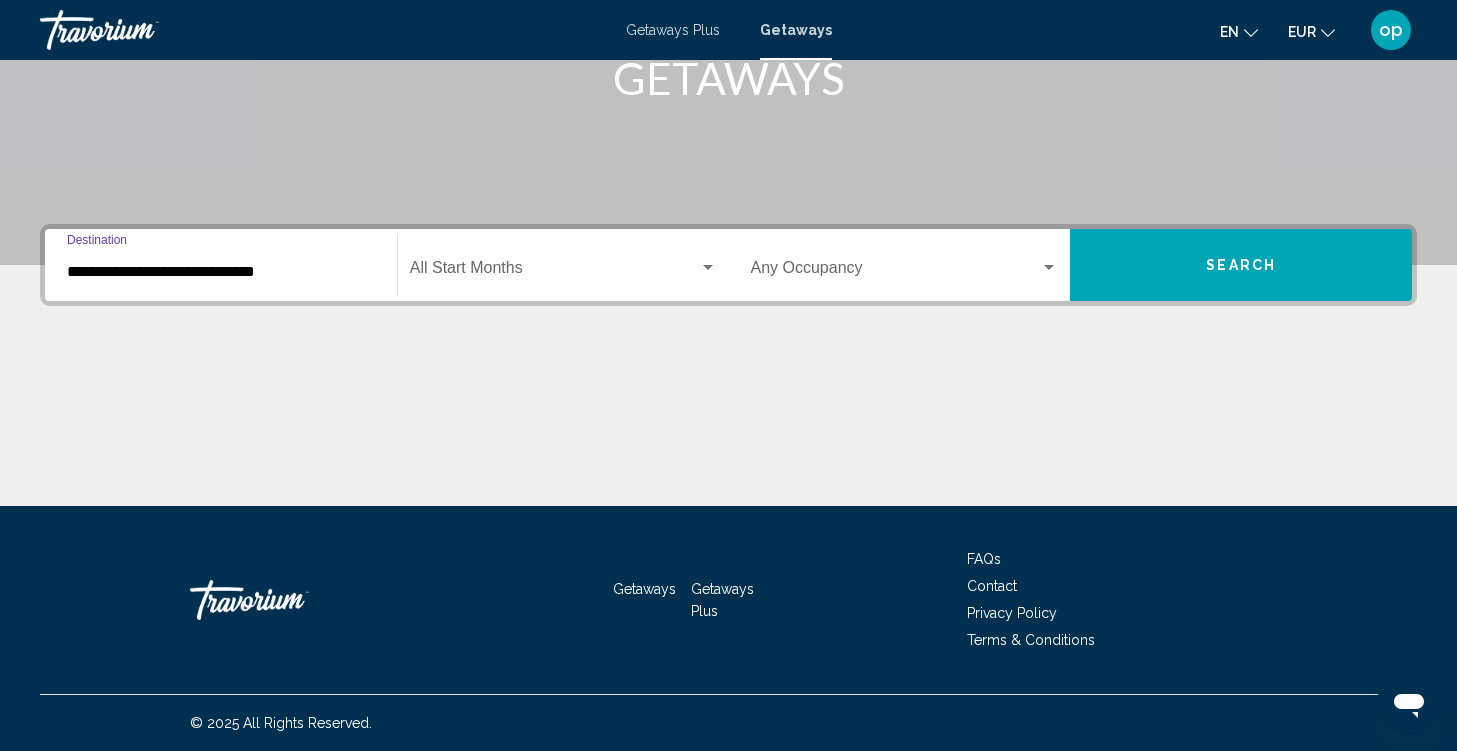 click on "**********" at bounding box center [221, 272] 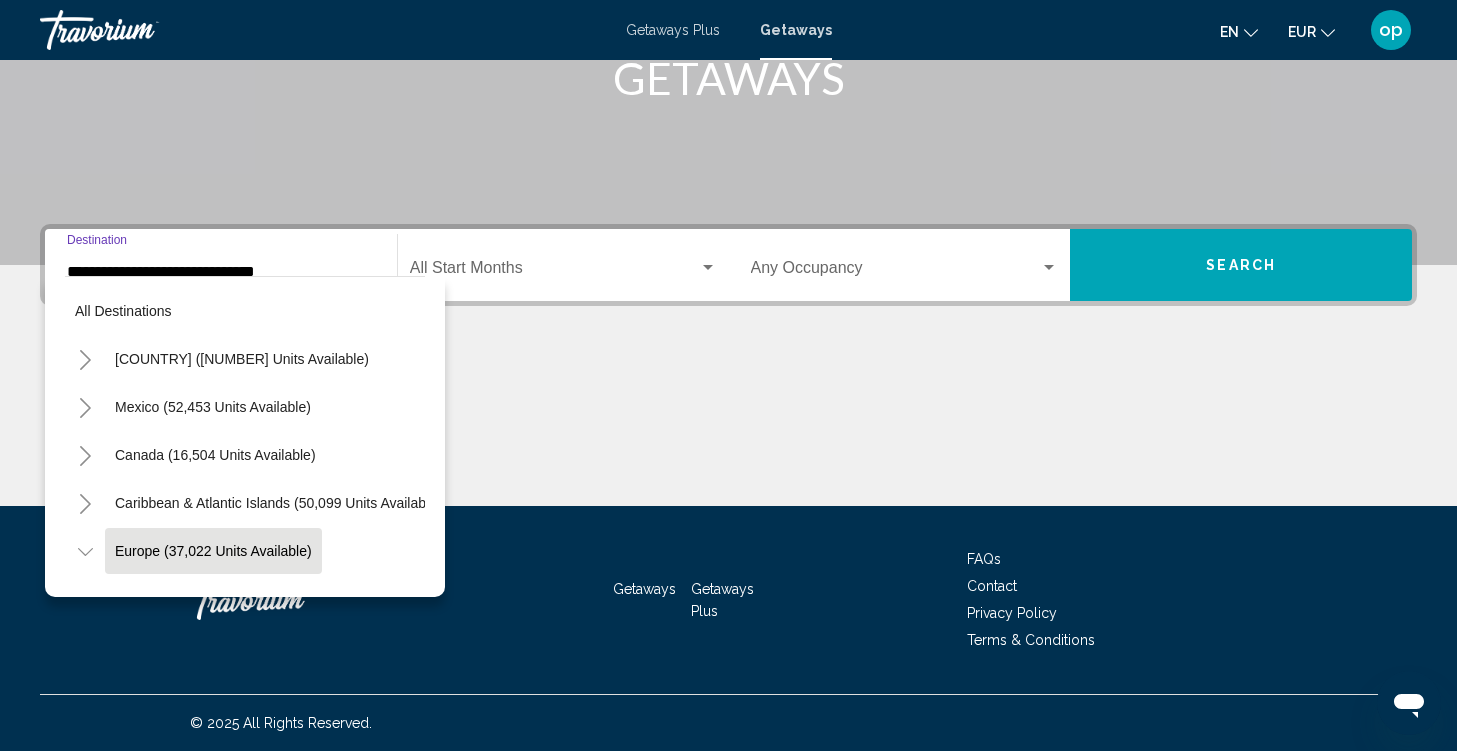 scroll, scrollTop: 126, scrollLeft: 0, axis: vertical 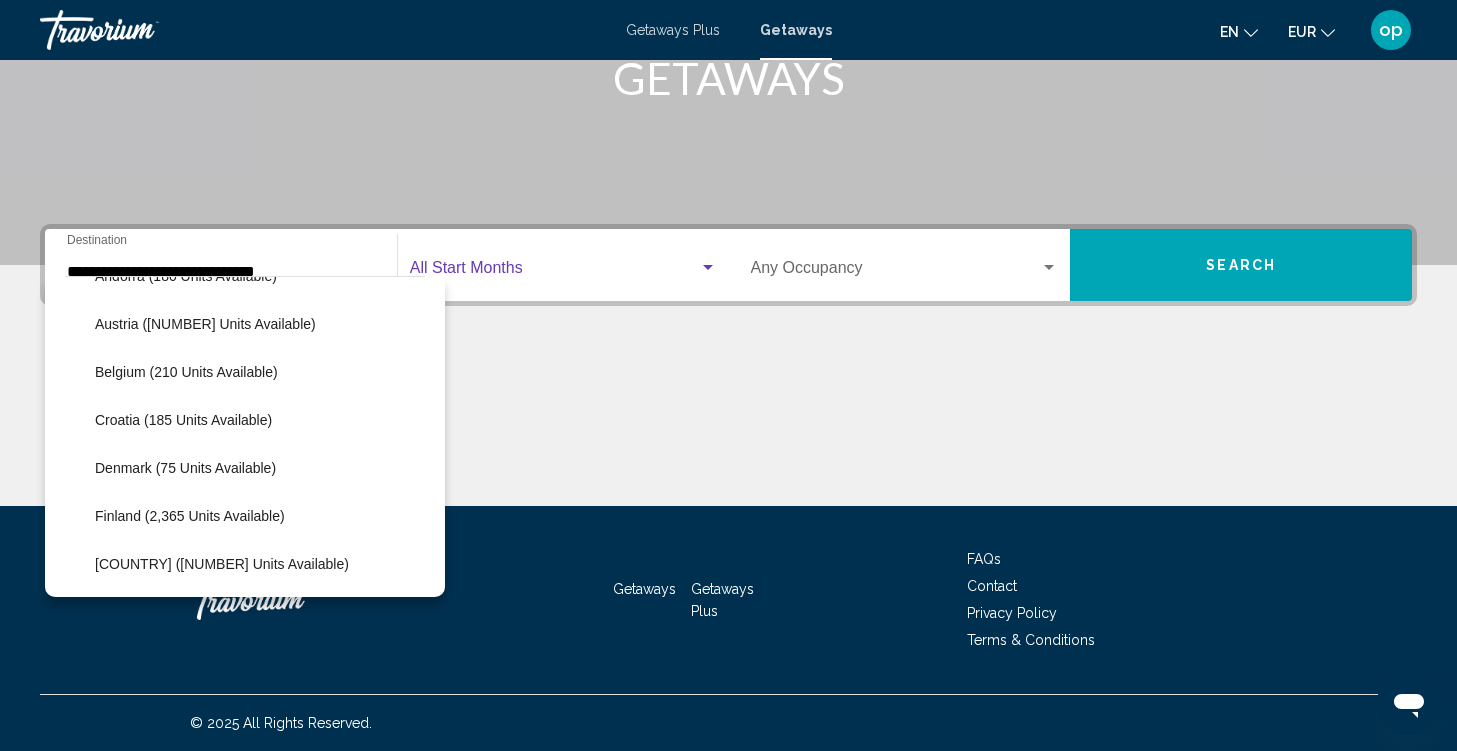 click at bounding box center [554, 272] 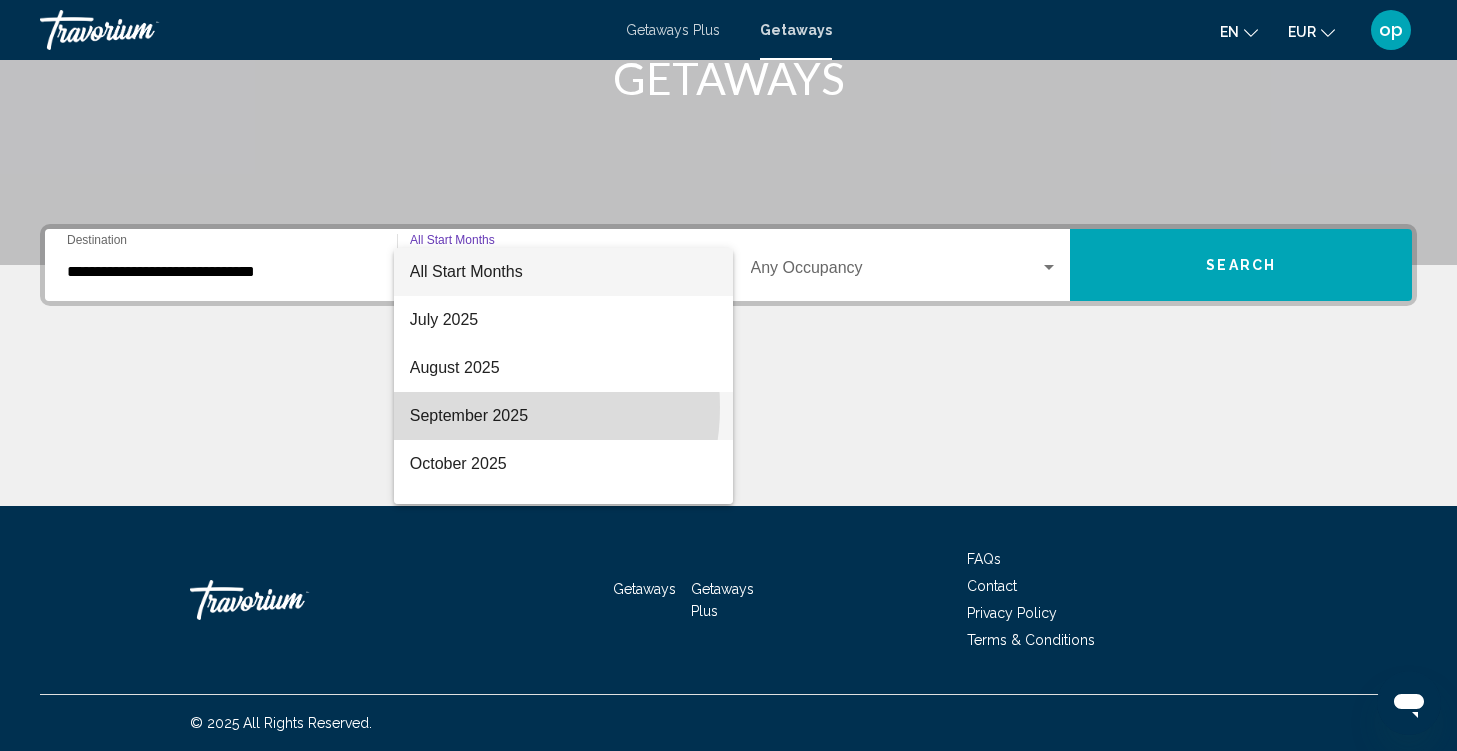 click on "September 2025" at bounding box center [563, 416] 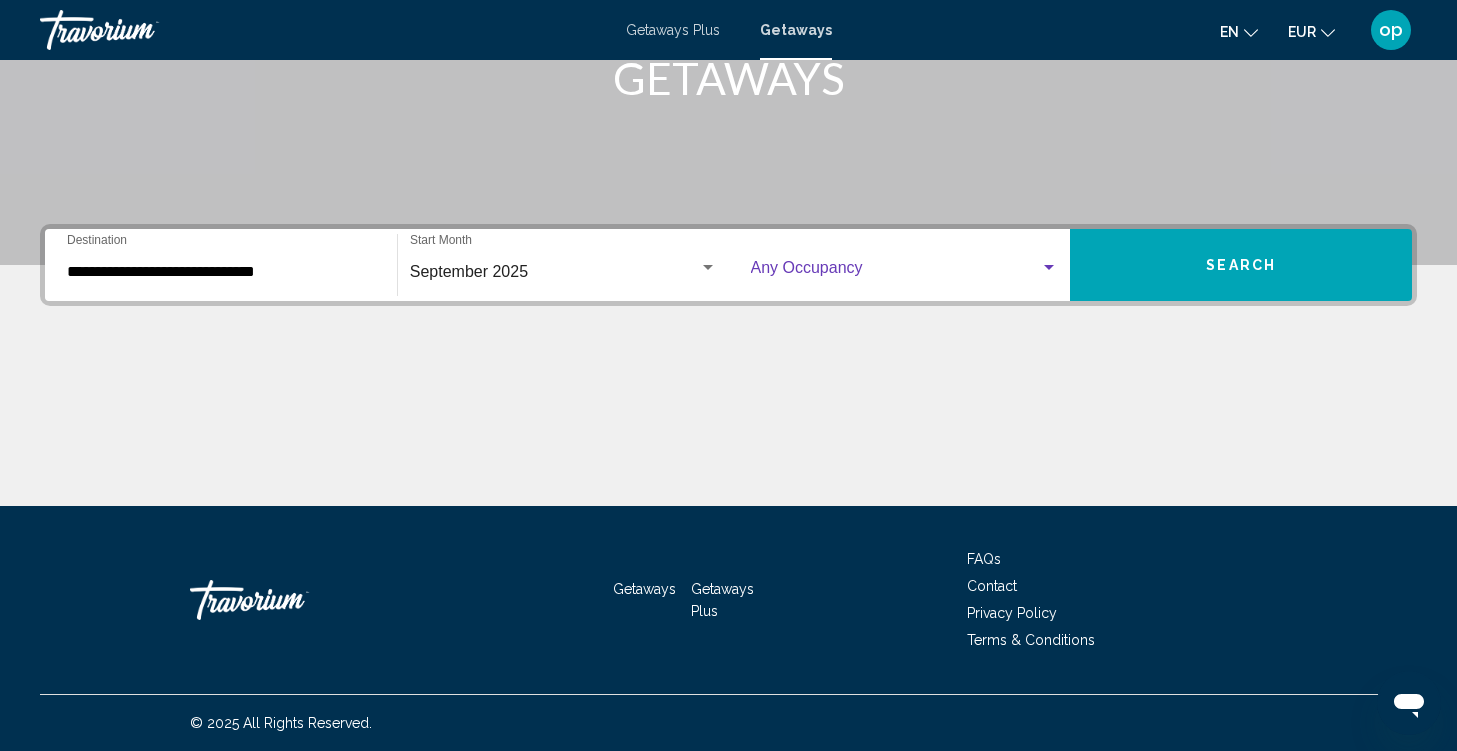 click at bounding box center (896, 272) 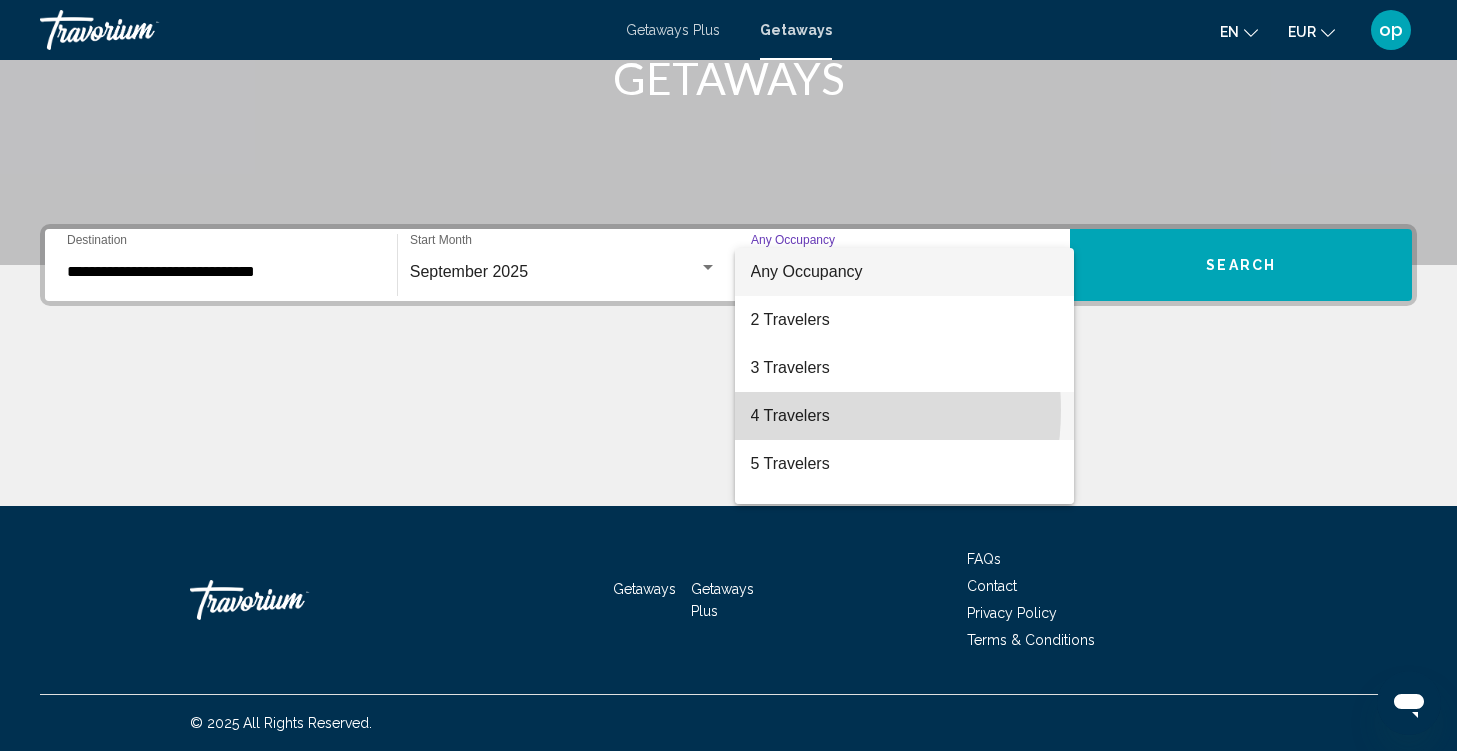 click on "4 Travelers" at bounding box center [905, 416] 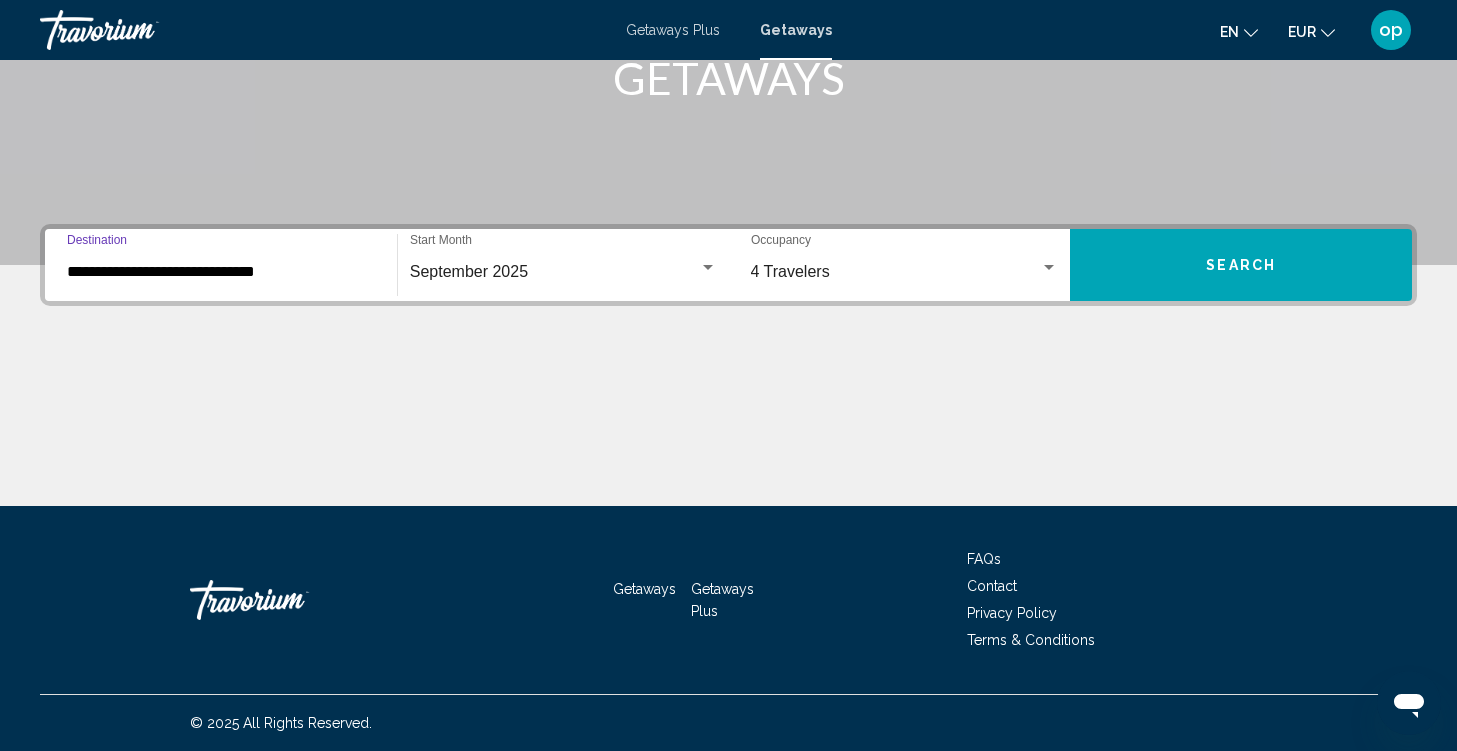 click on "**********" at bounding box center (221, 272) 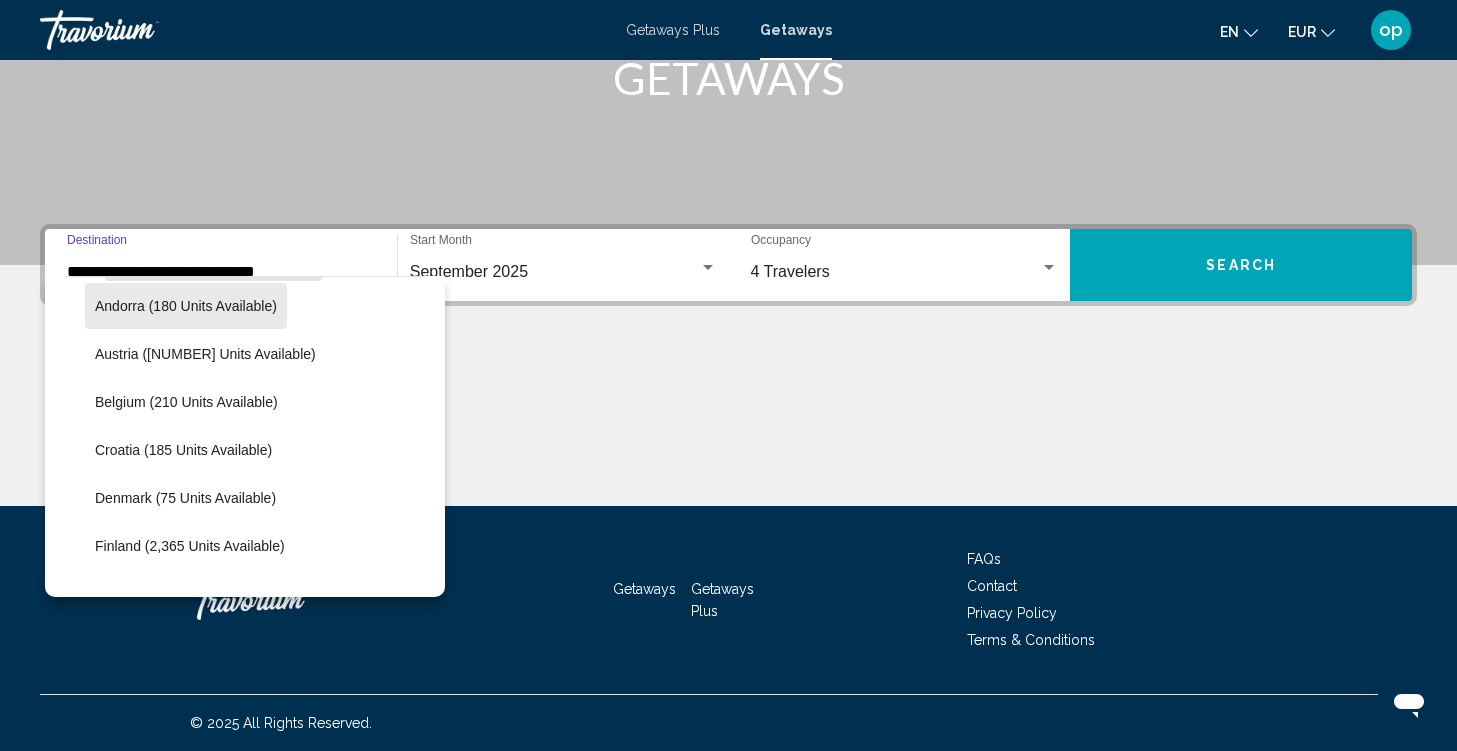 scroll, scrollTop: 303, scrollLeft: 0, axis: vertical 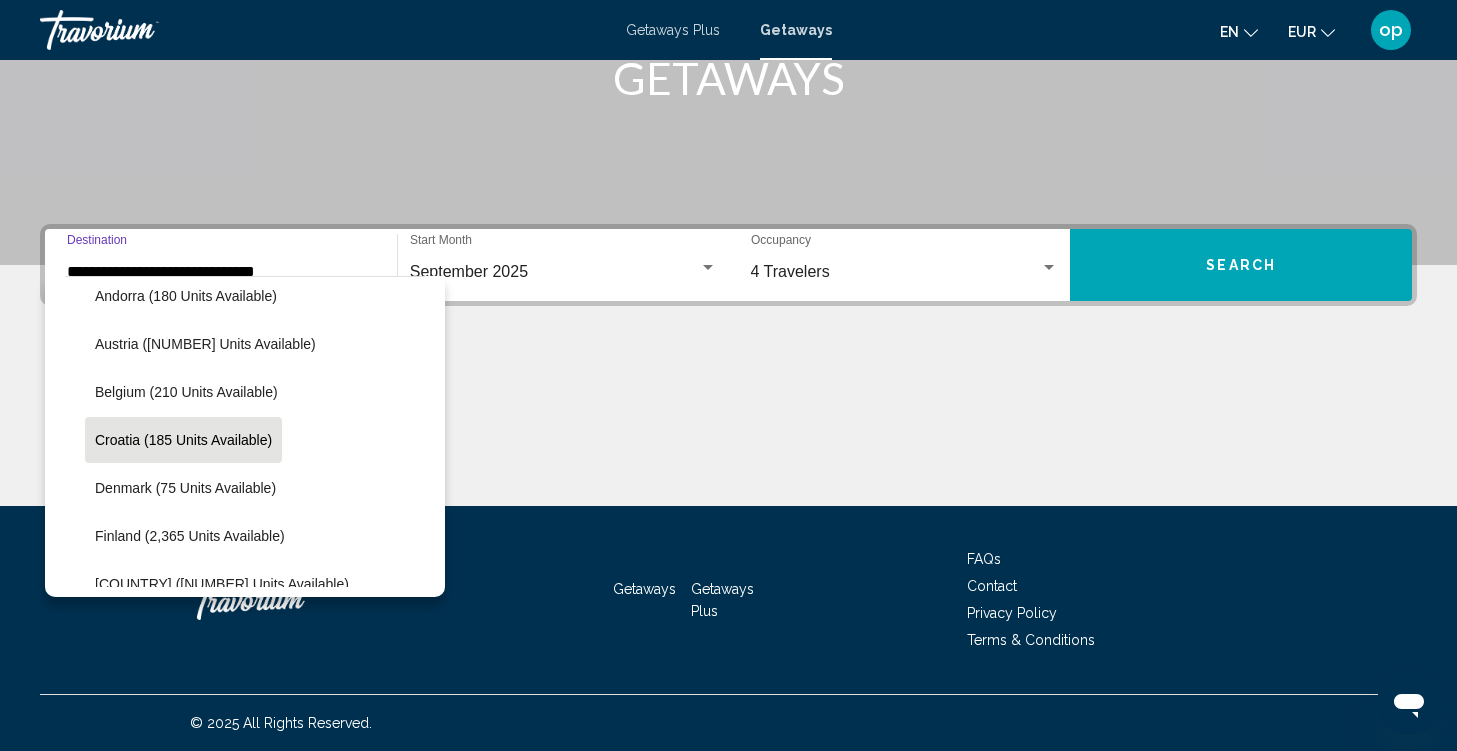 click on "Croatia (185 units available)" 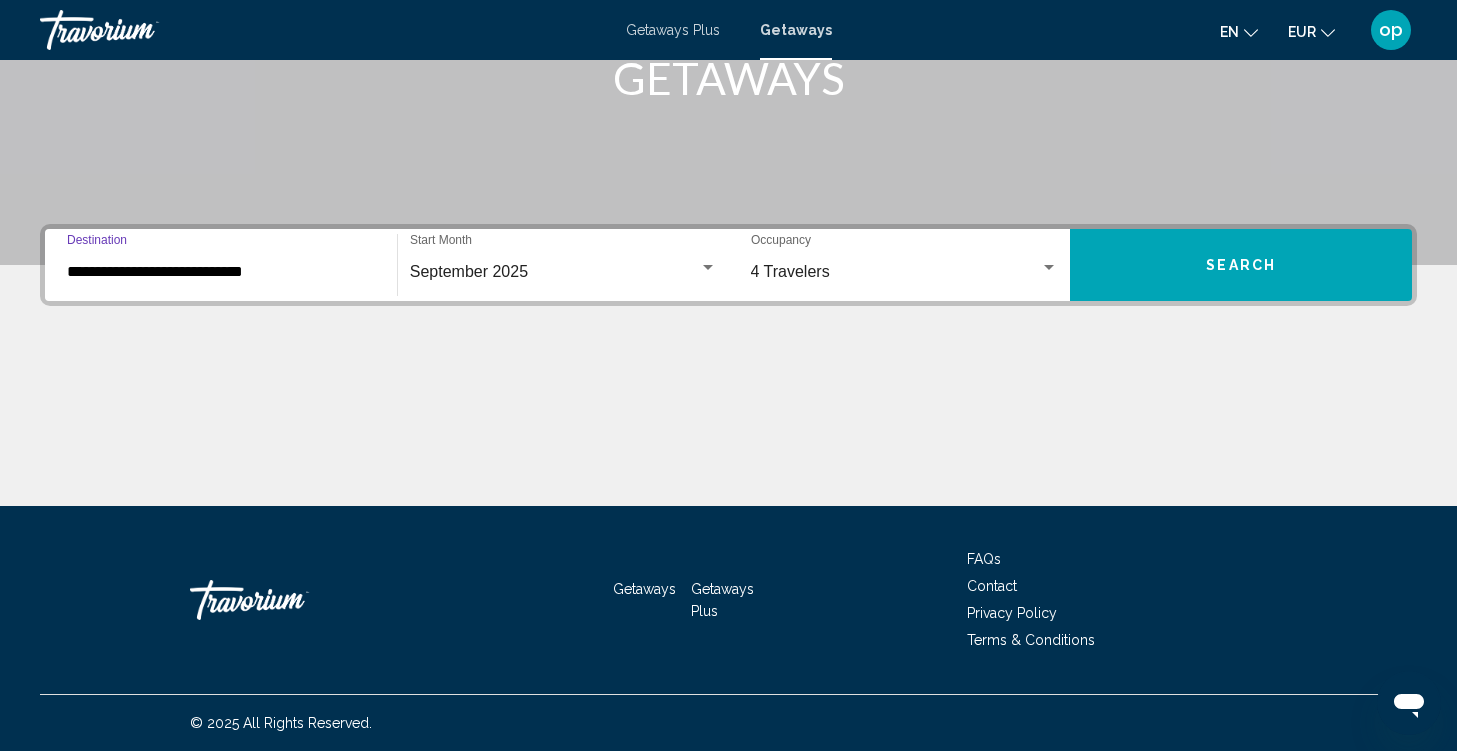 click on "Search" at bounding box center (1241, 266) 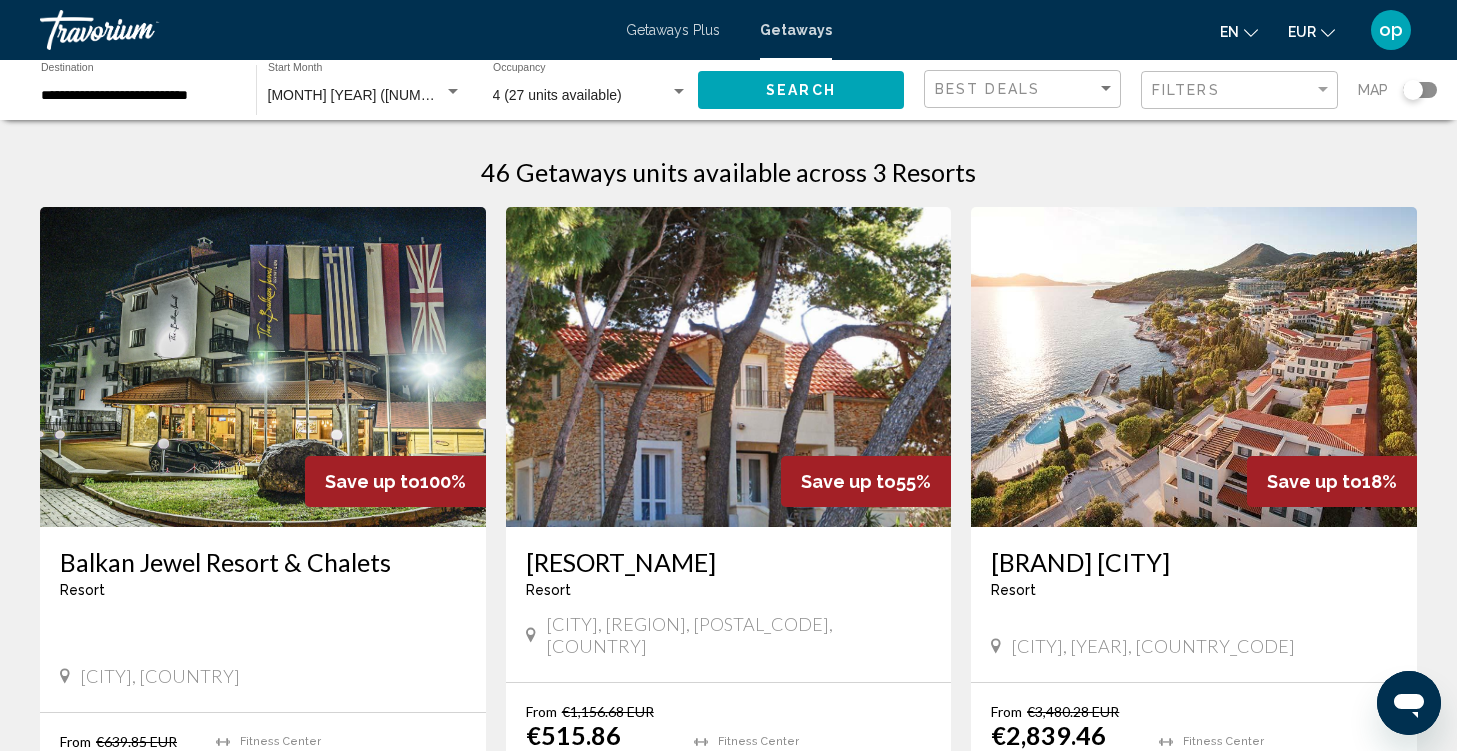scroll, scrollTop: 0, scrollLeft: 0, axis: both 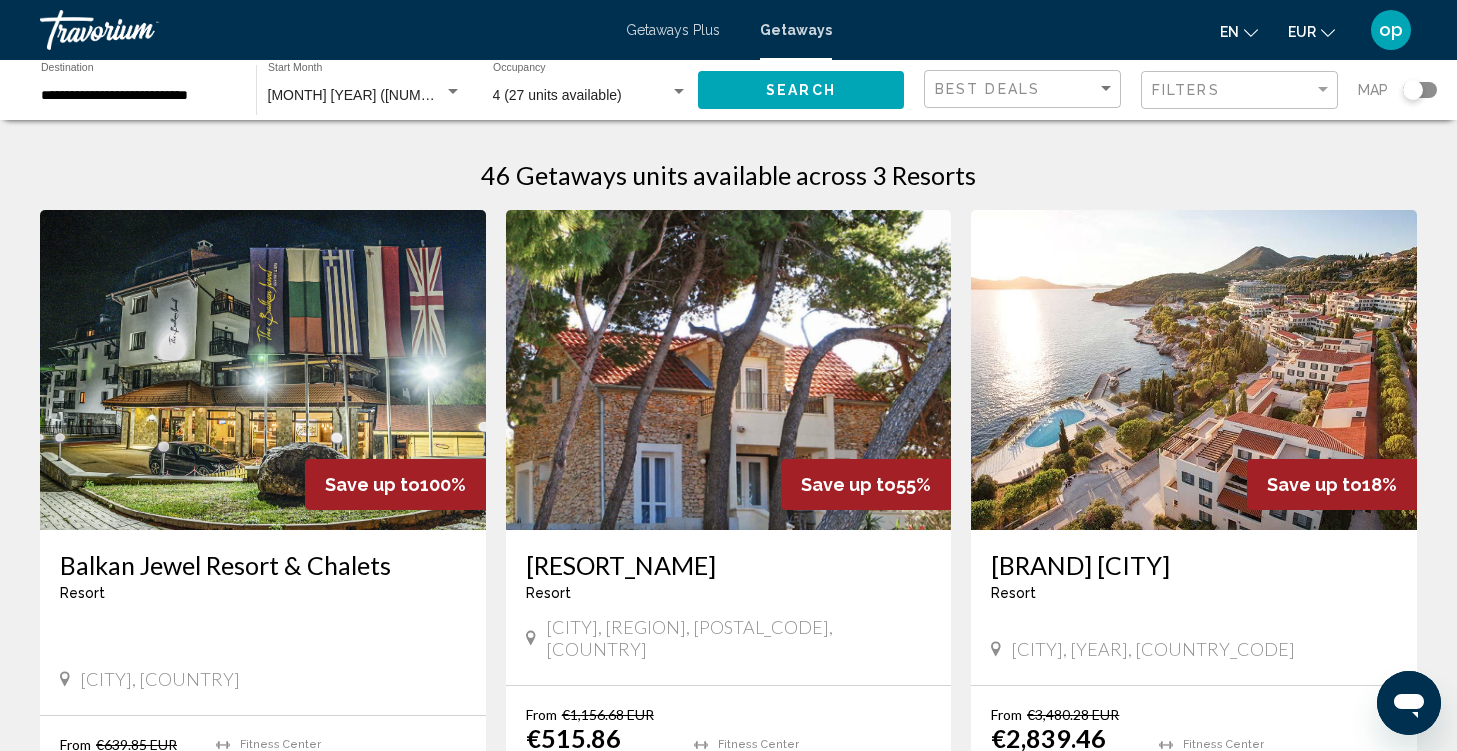 click on "**********" at bounding box center [138, 96] 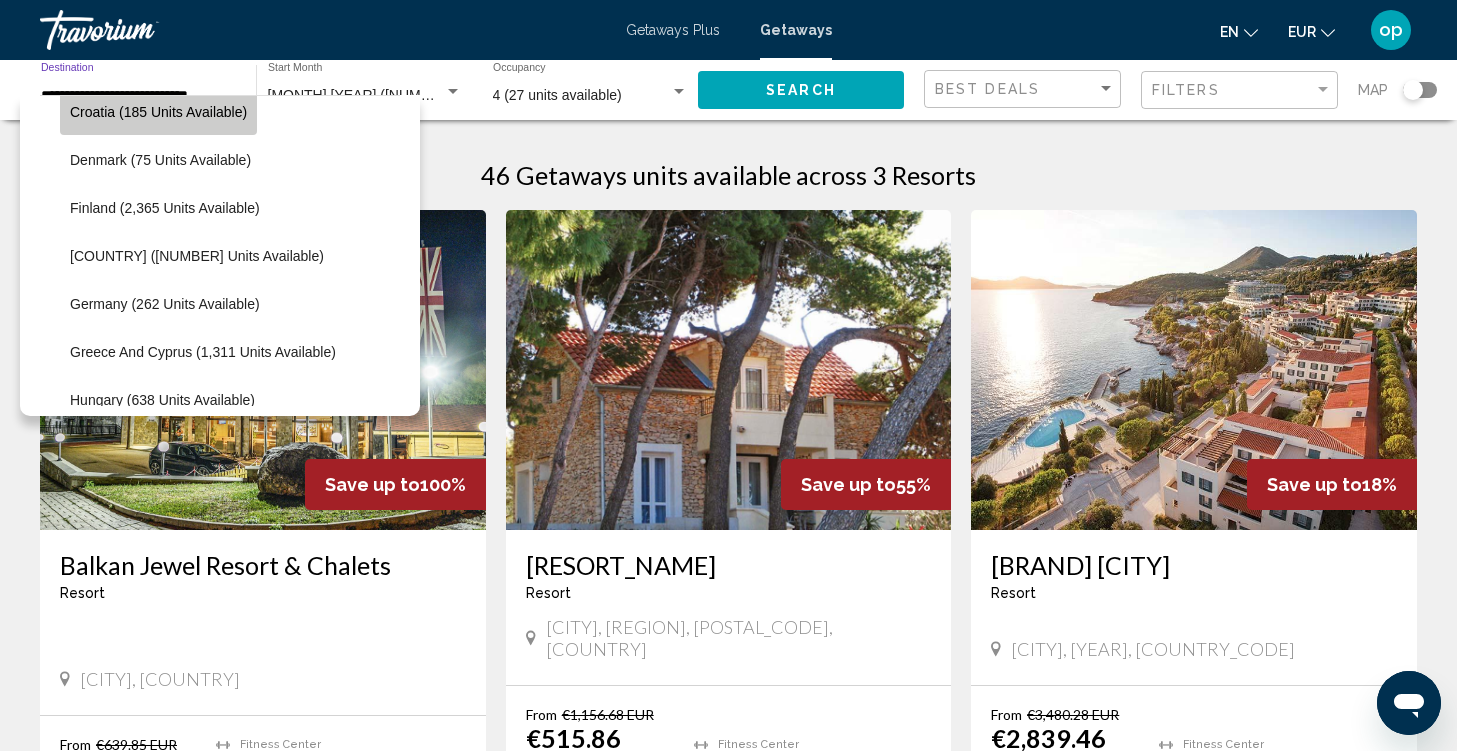 scroll, scrollTop: 454, scrollLeft: 0, axis: vertical 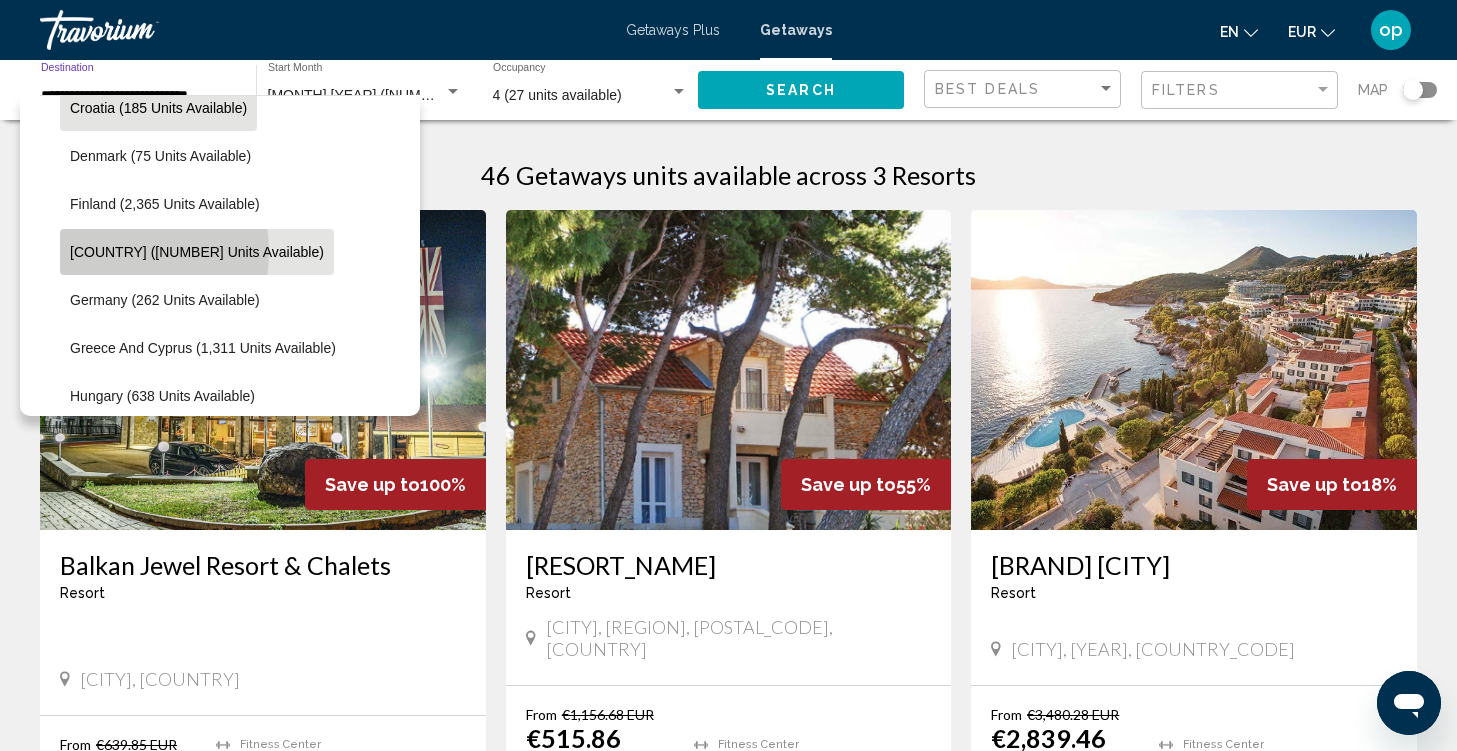 click on "[COUNTRY] ([NUMBER] units available)" 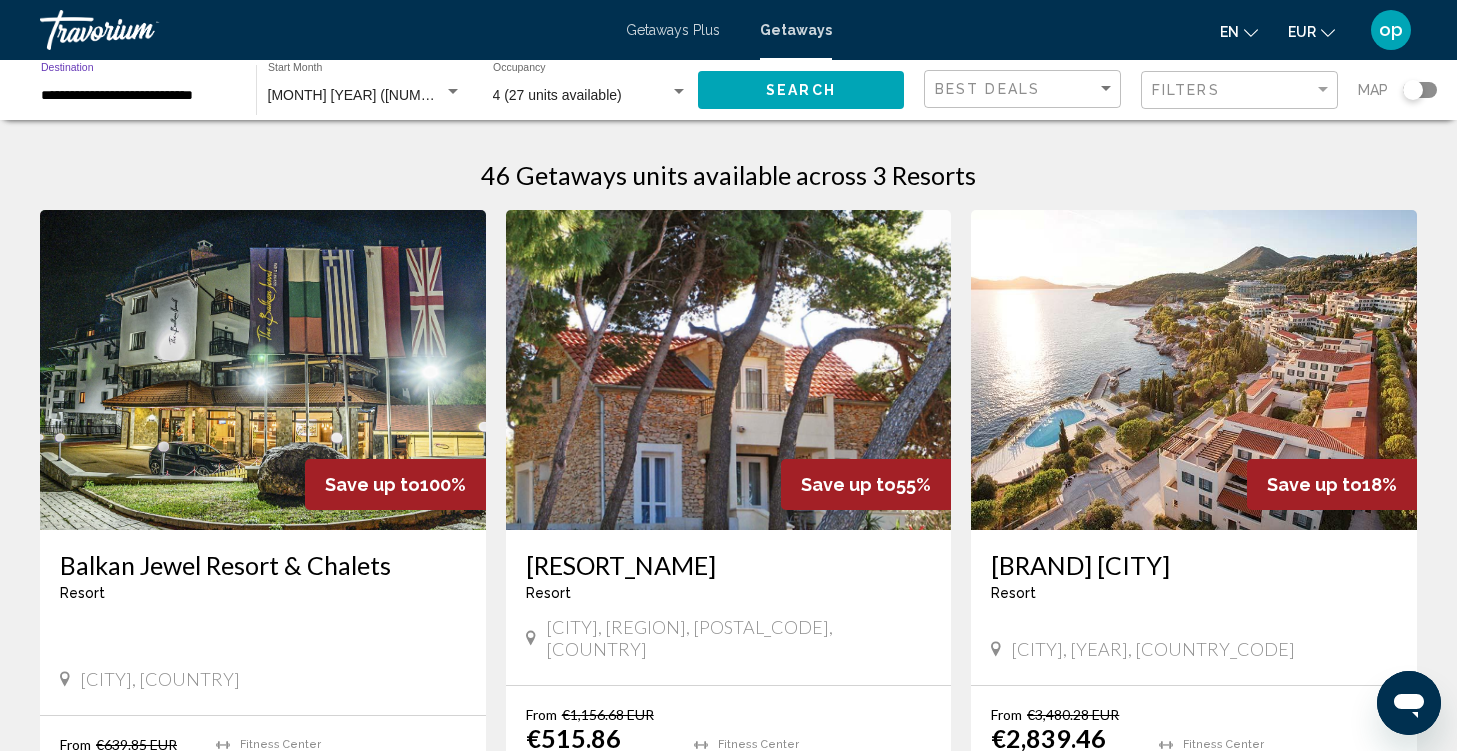 click on "Search" 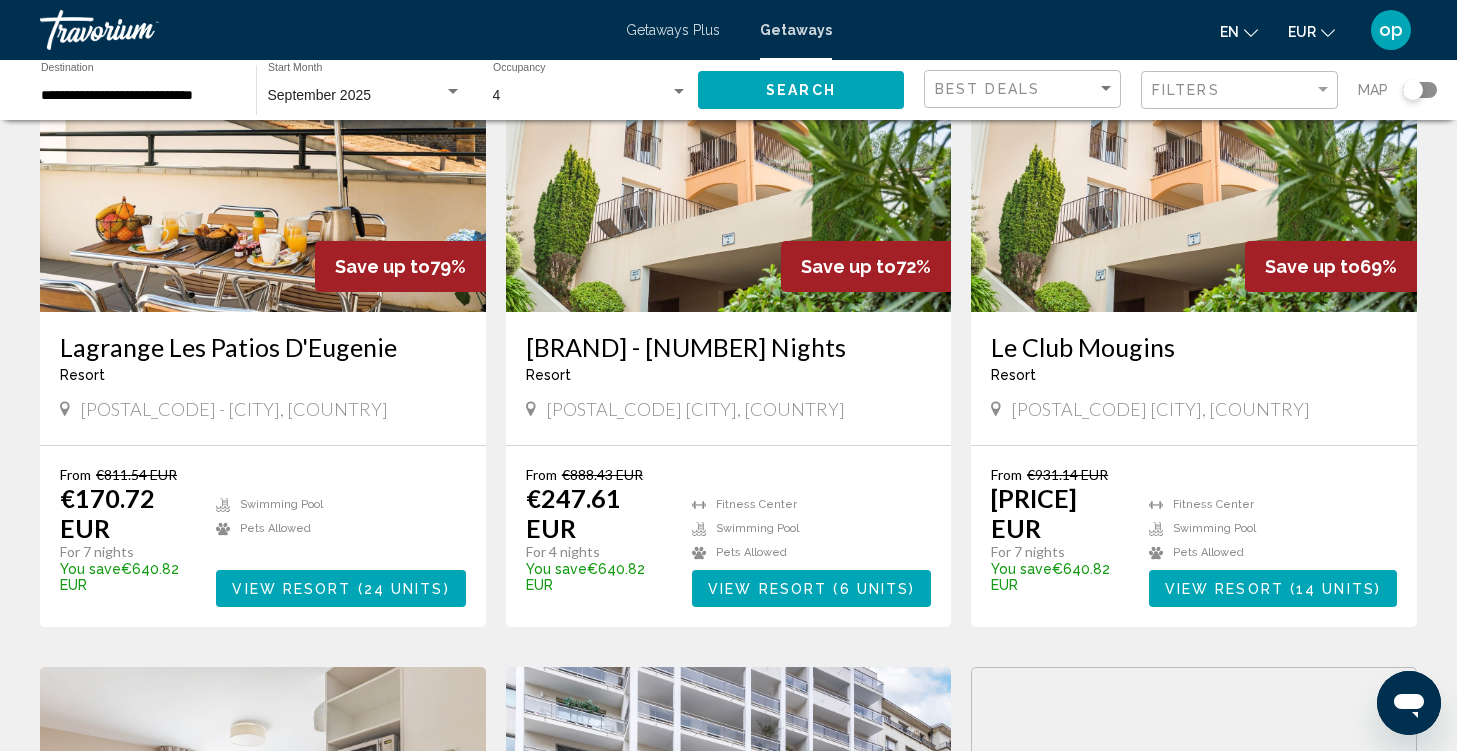 scroll, scrollTop: 837, scrollLeft: 0, axis: vertical 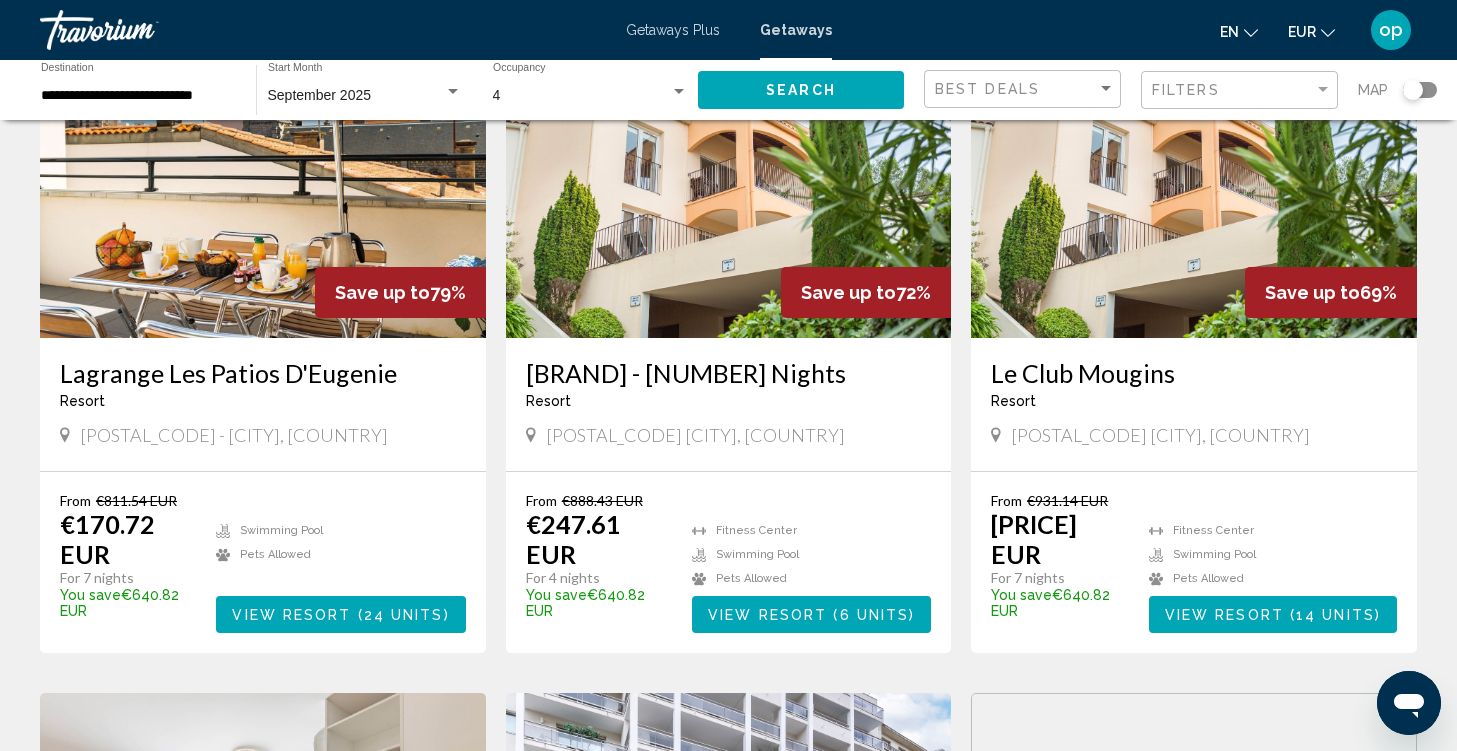 click on "**********" at bounding box center [138, 96] 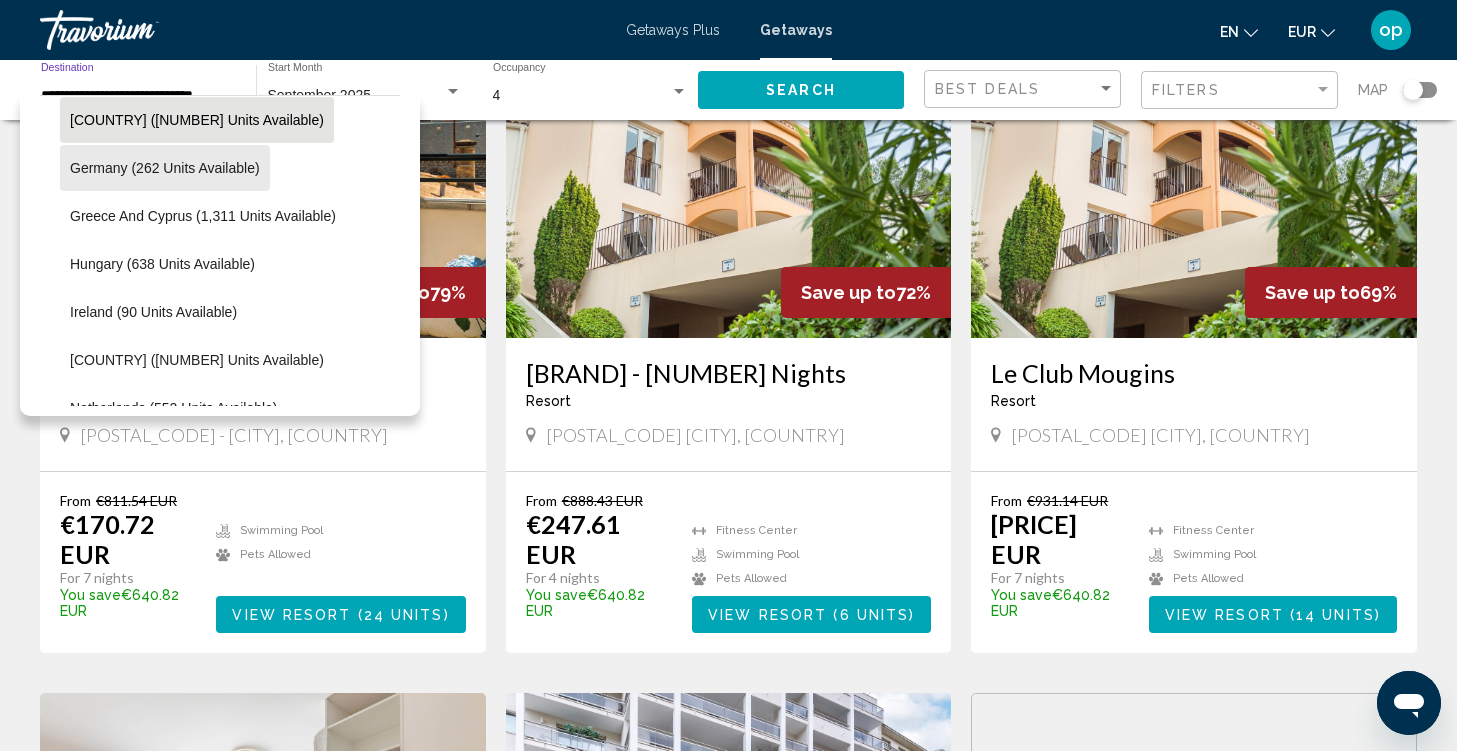 scroll, scrollTop: 594, scrollLeft: 0, axis: vertical 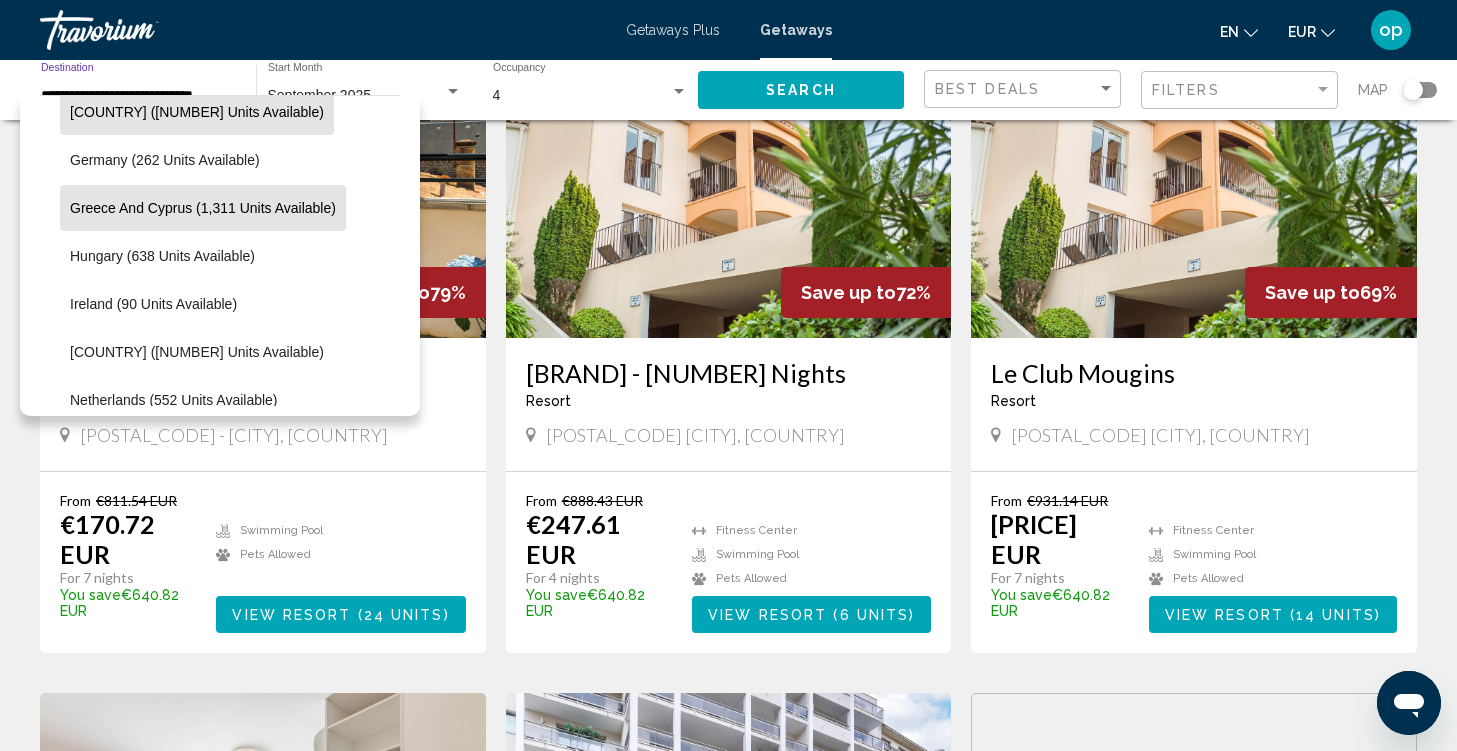 click on "Greece and Cyprus (1,311 units available)" 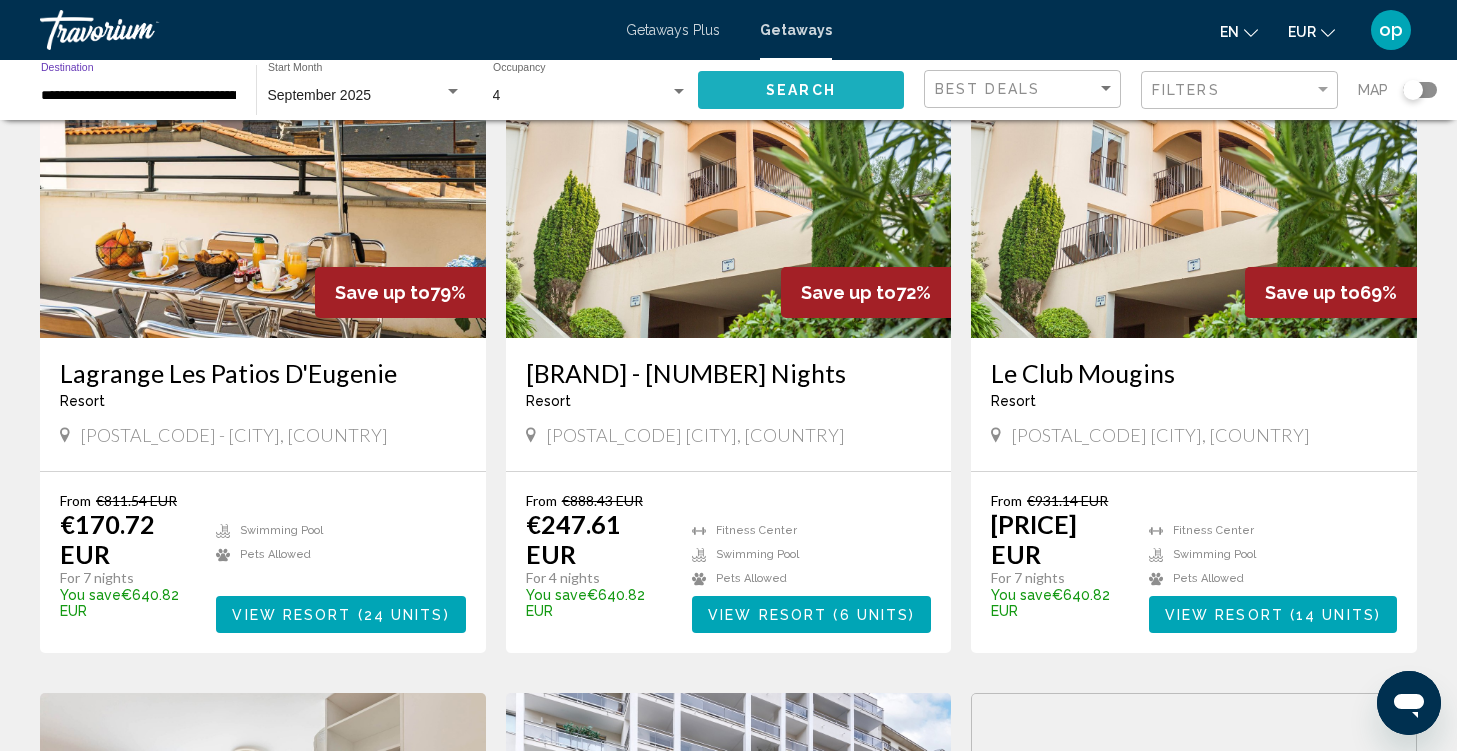 click on "Search" 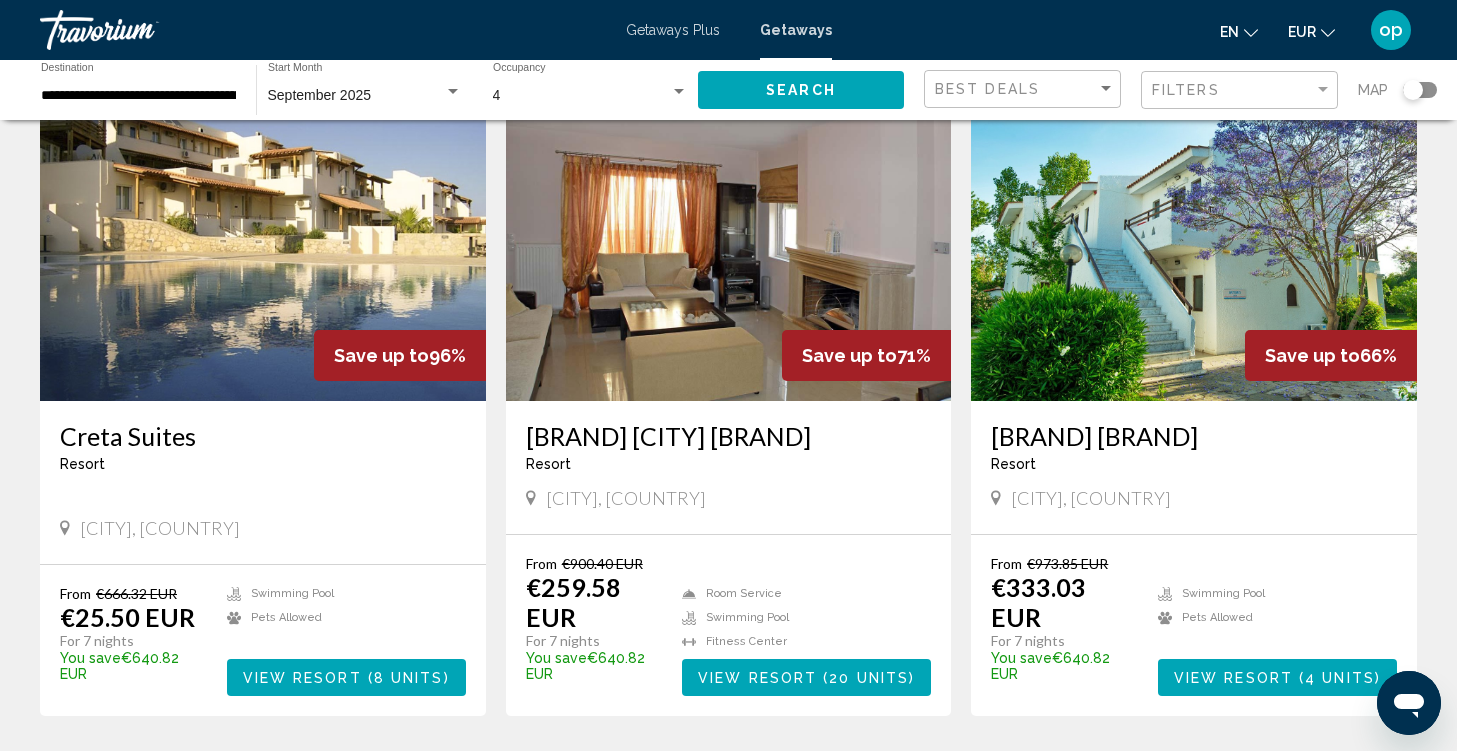 scroll, scrollTop: 133, scrollLeft: 0, axis: vertical 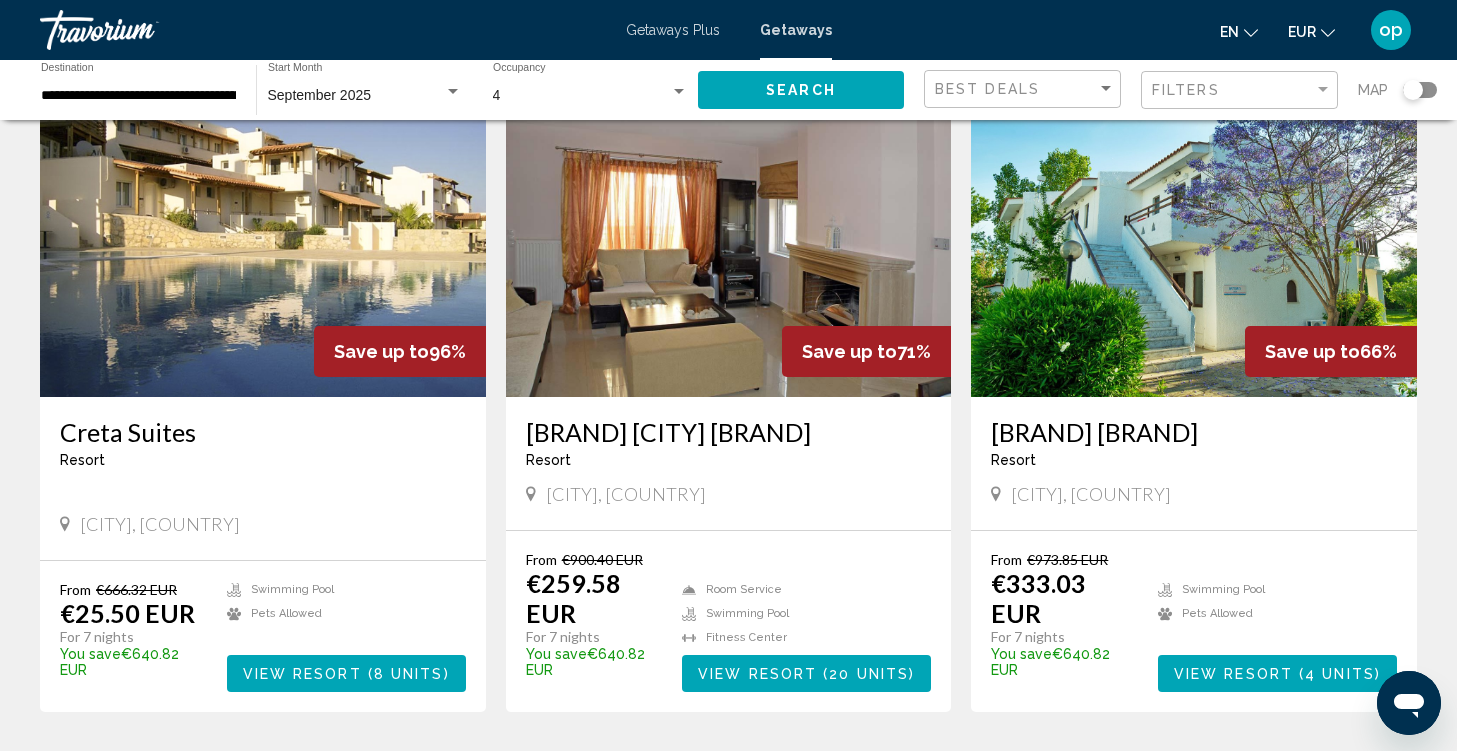 click on "View Resort" at bounding box center (757, 674) 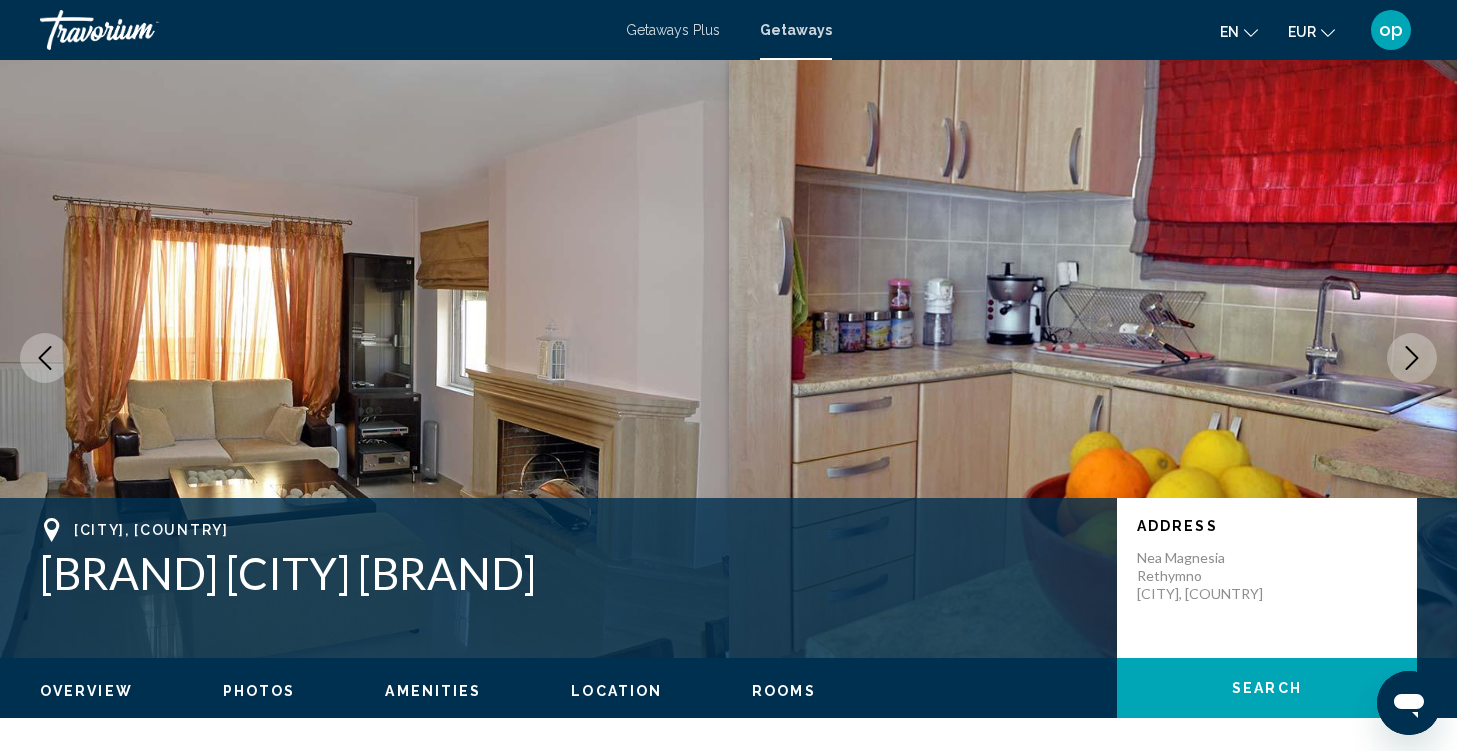 scroll, scrollTop: 0, scrollLeft: 0, axis: both 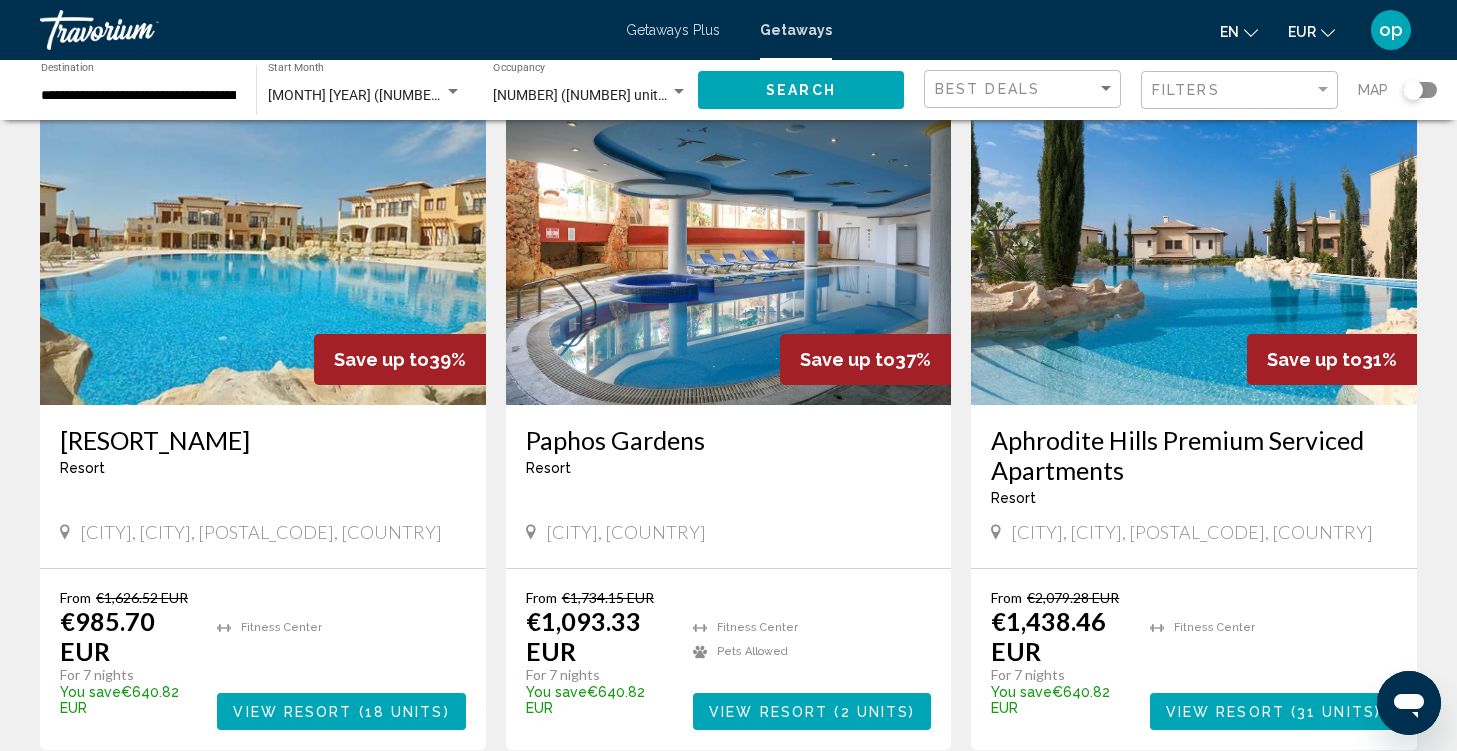 click on "**********" at bounding box center (138, 96) 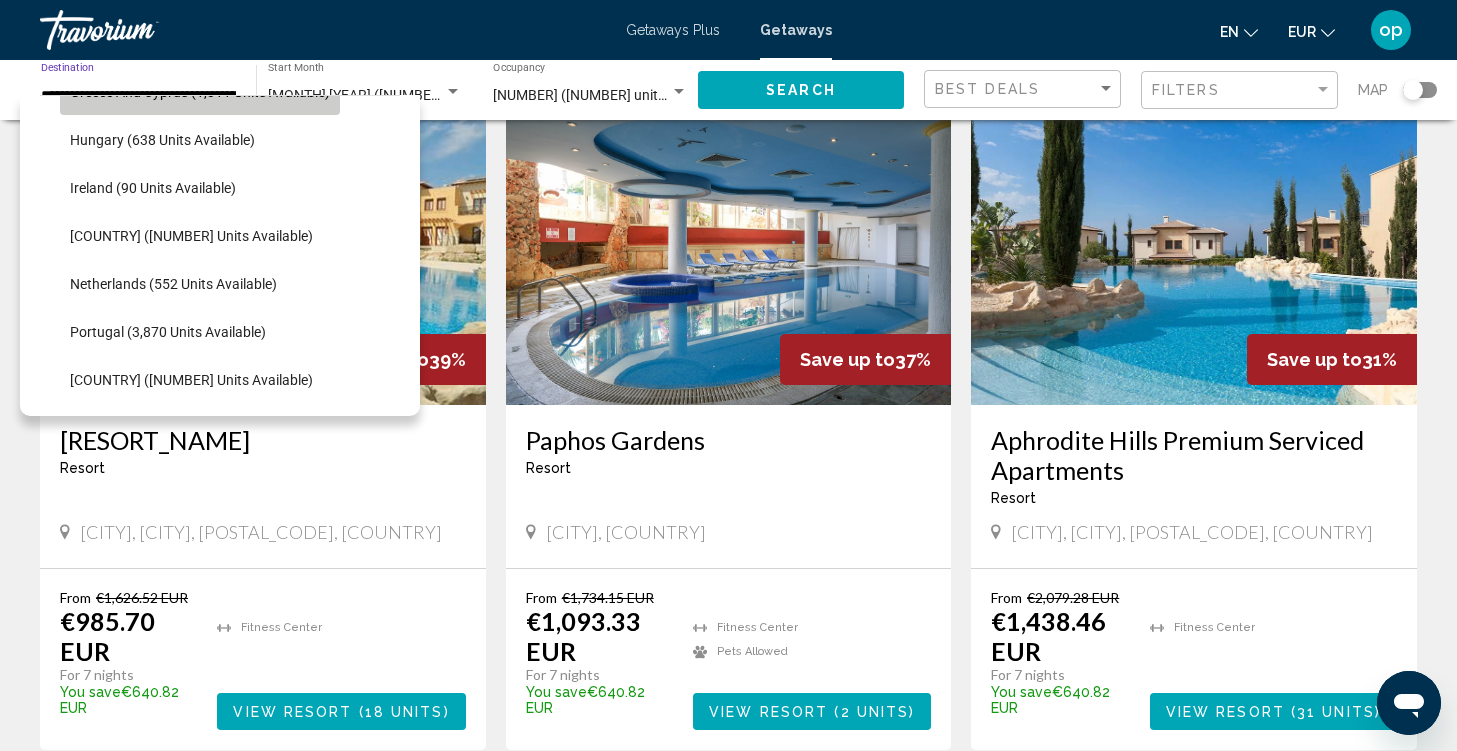 scroll, scrollTop: 715, scrollLeft: 0, axis: vertical 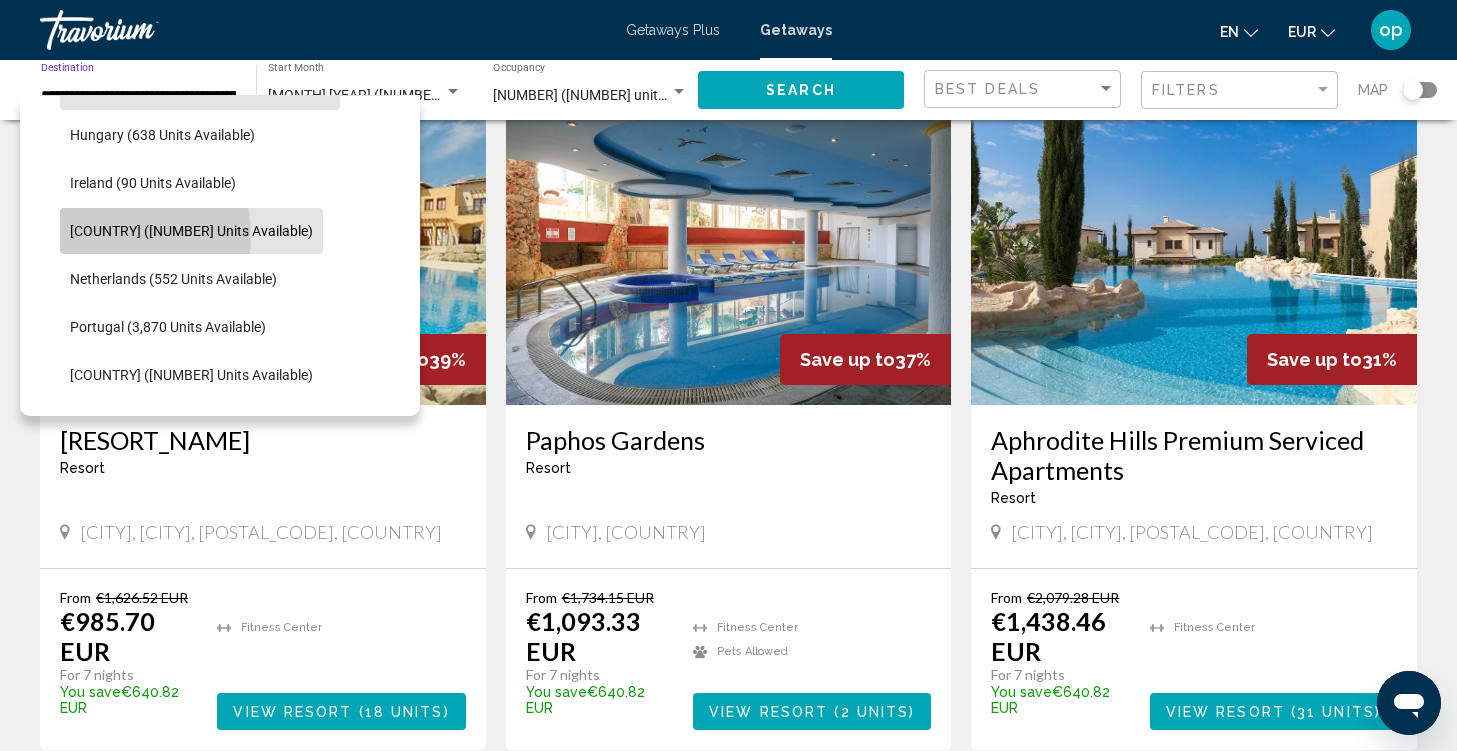 click on "[COUNTRY] ([NUMBER] units available)" 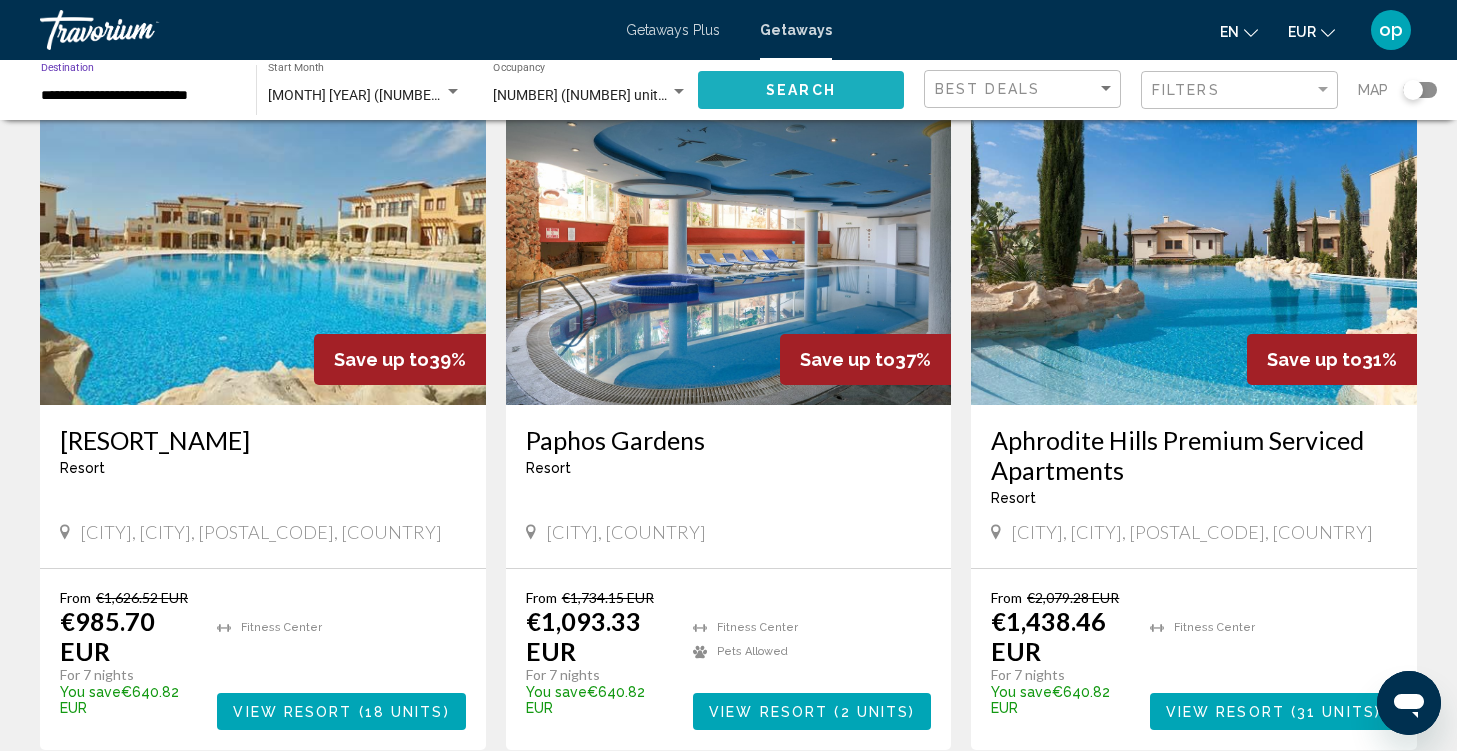 click on "Search" 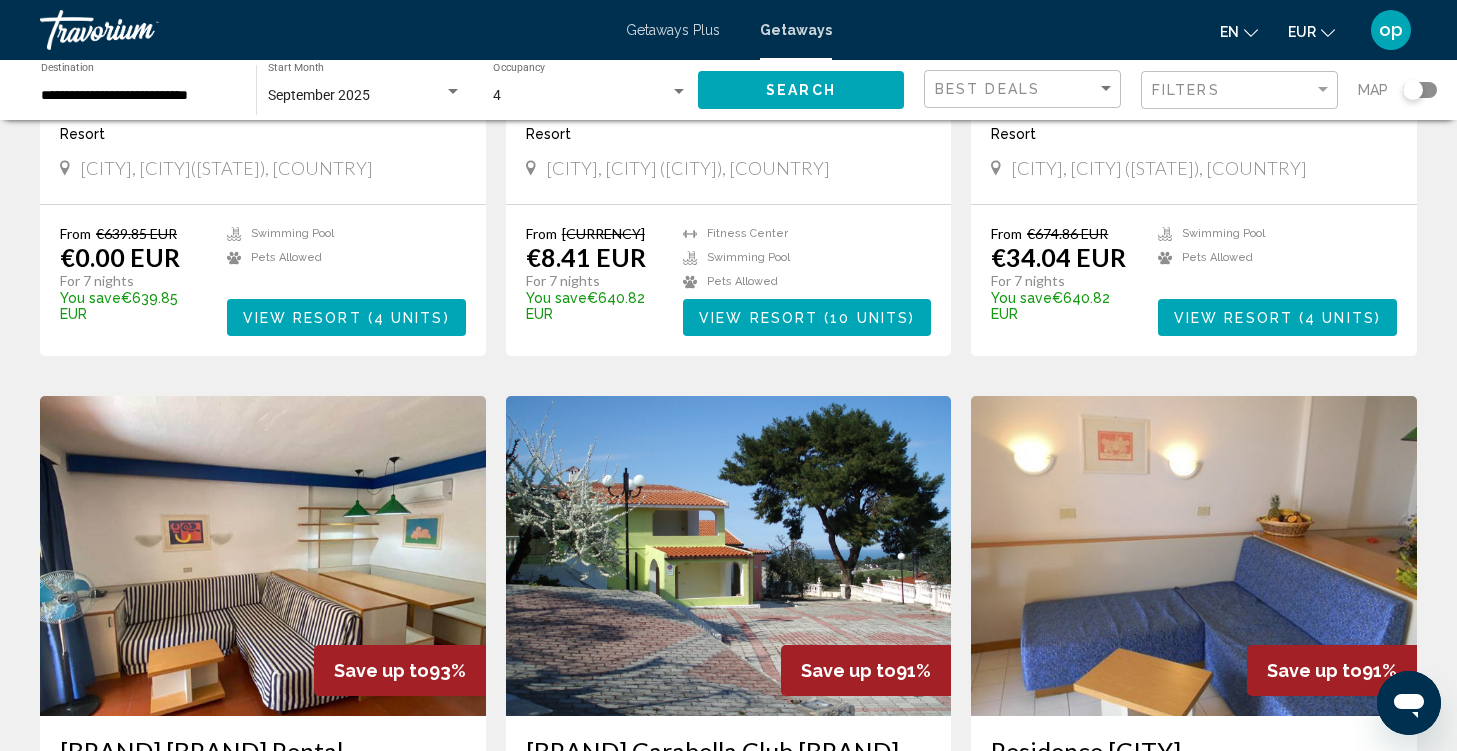 scroll, scrollTop: 0, scrollLeft: 0, axis: both 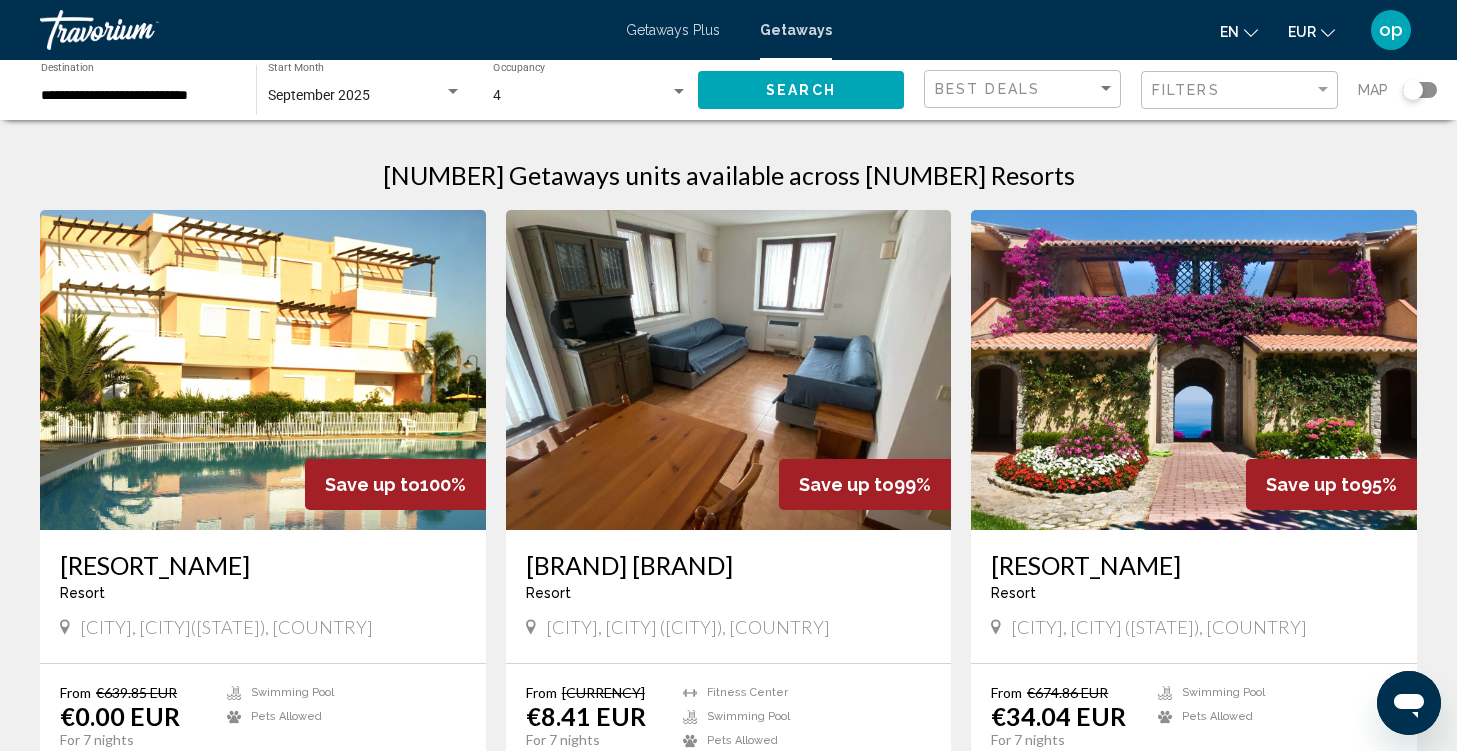 click 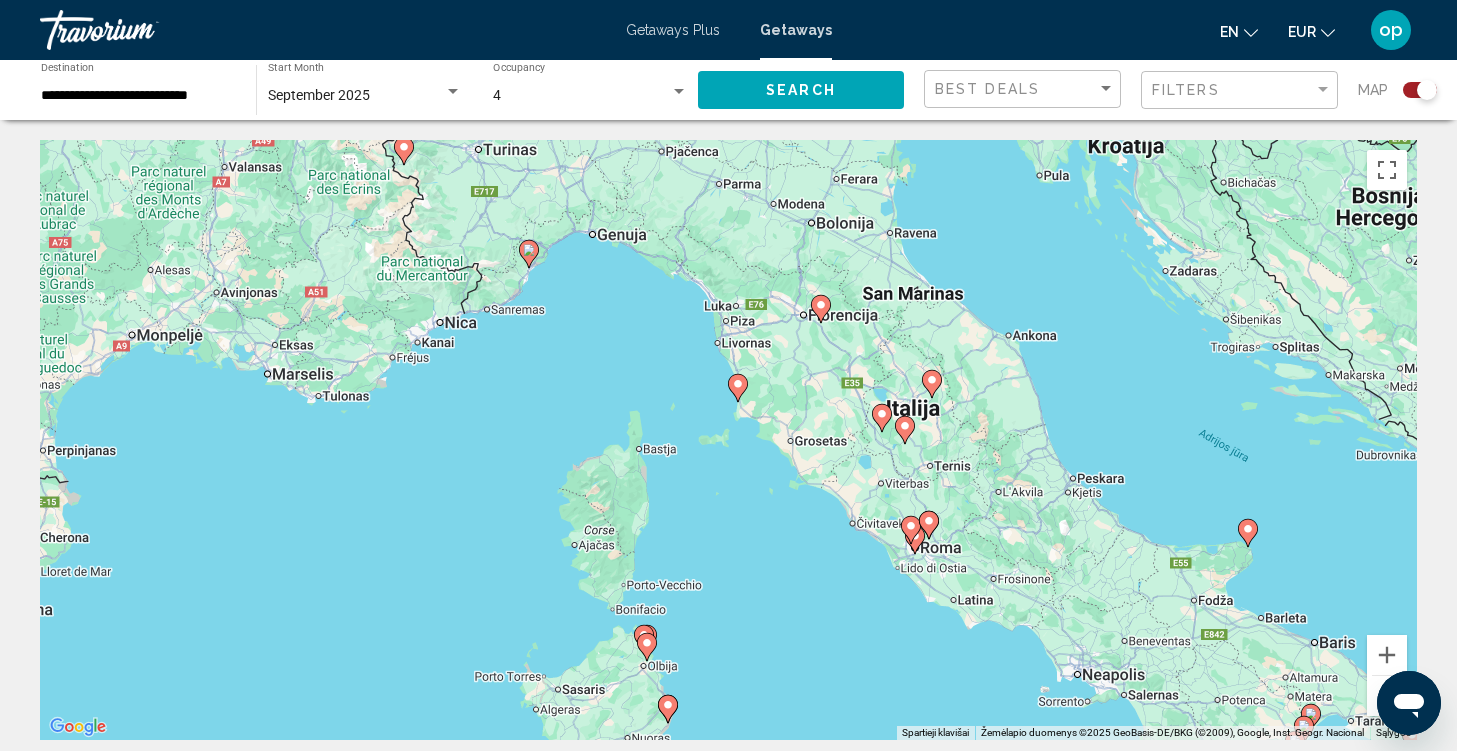 click 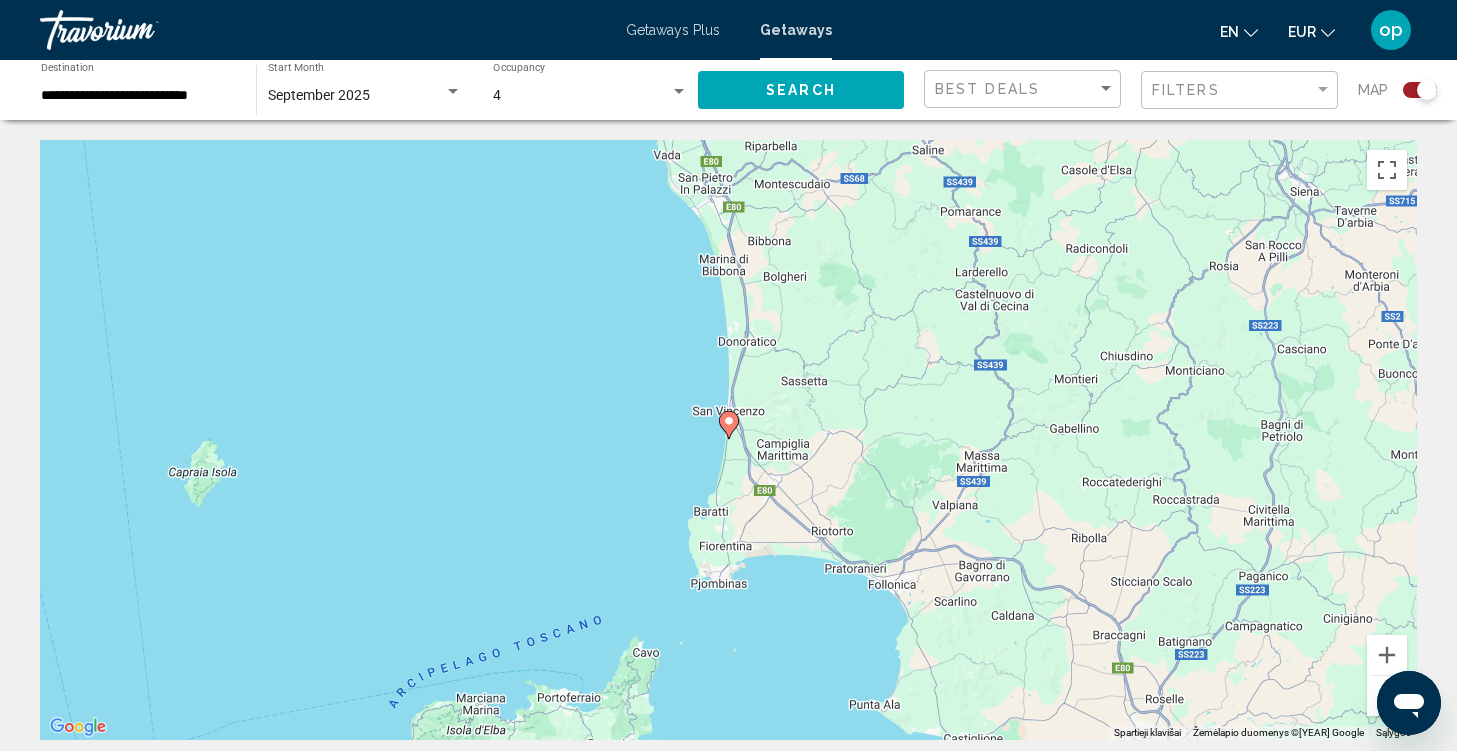 click 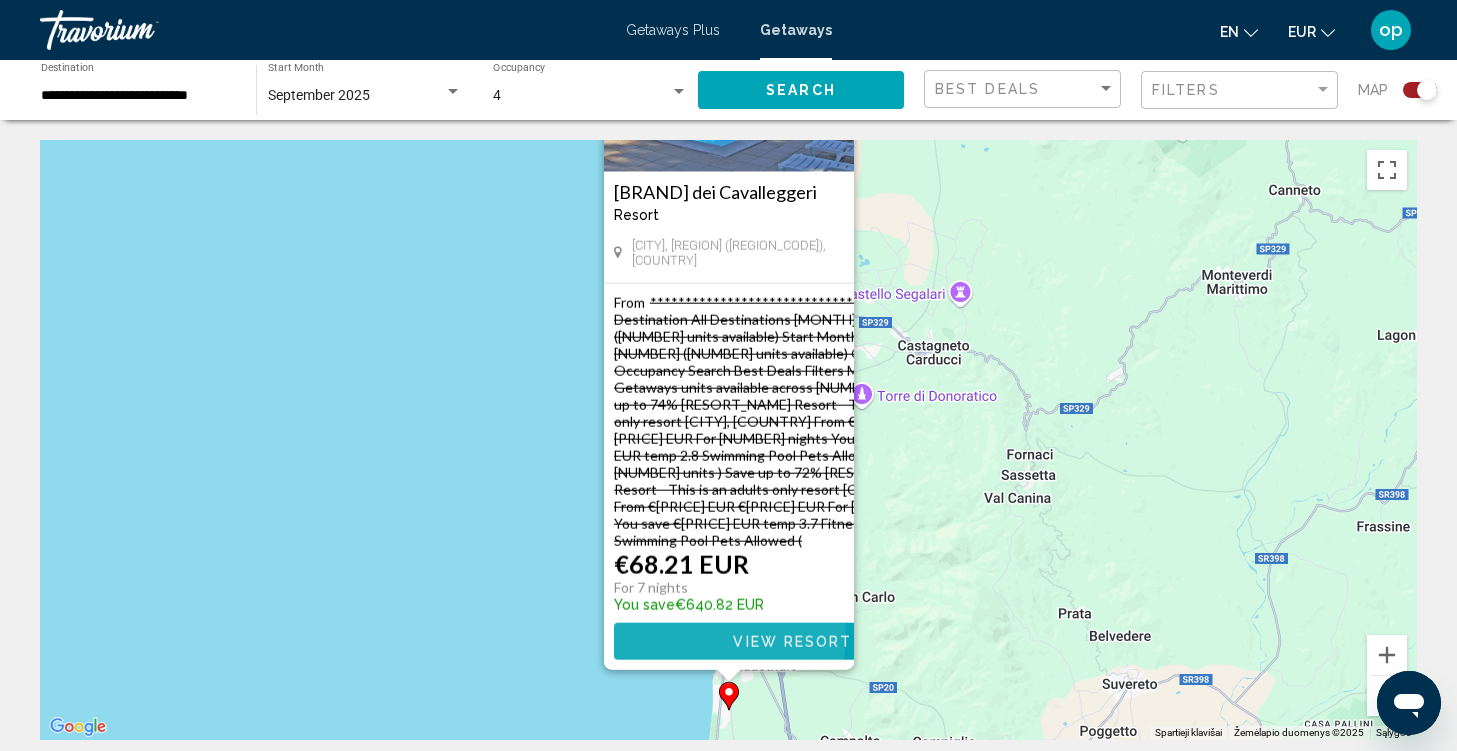 click on "View Resort" at bounding box center [792, 642] 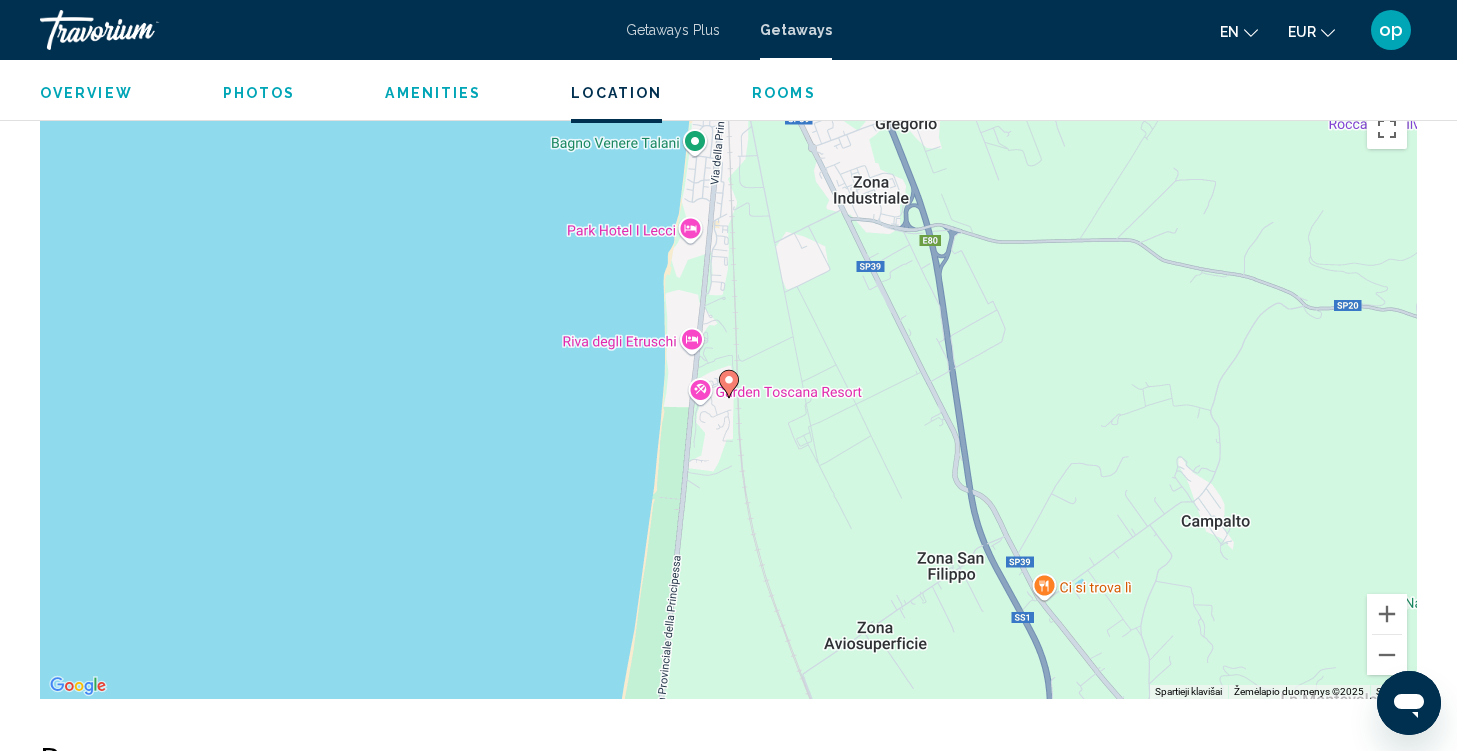 scroll, scrollTop: 2952, scrollLeft: 0, axis: vertical 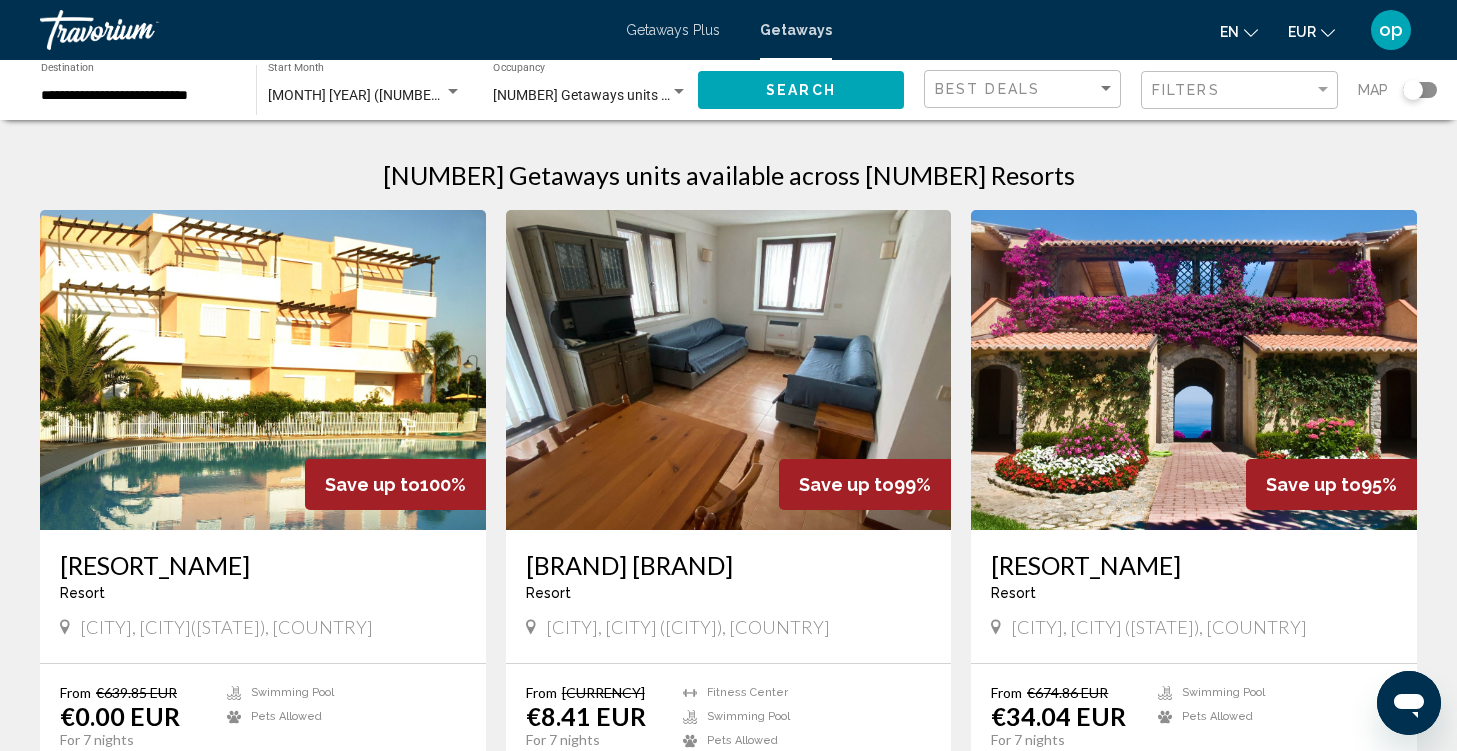 click 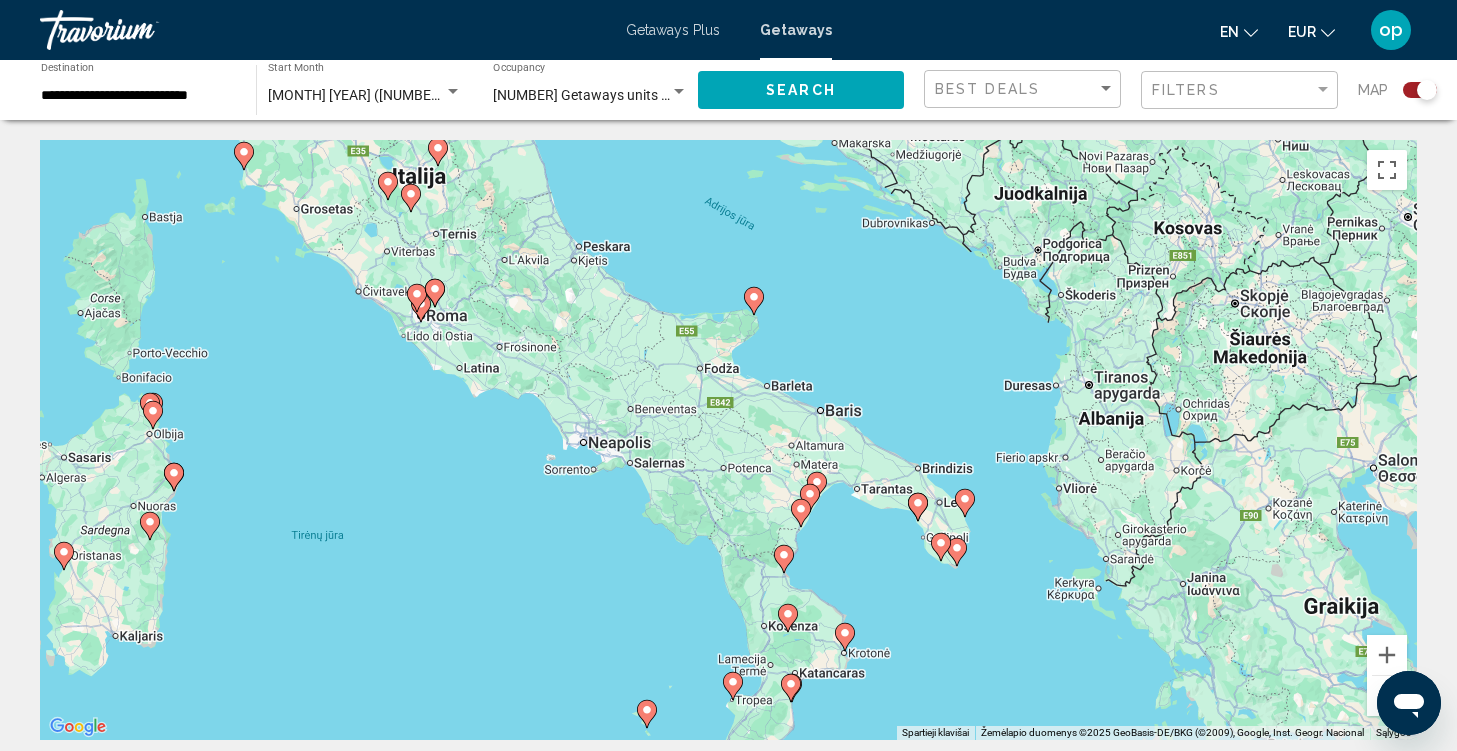 click 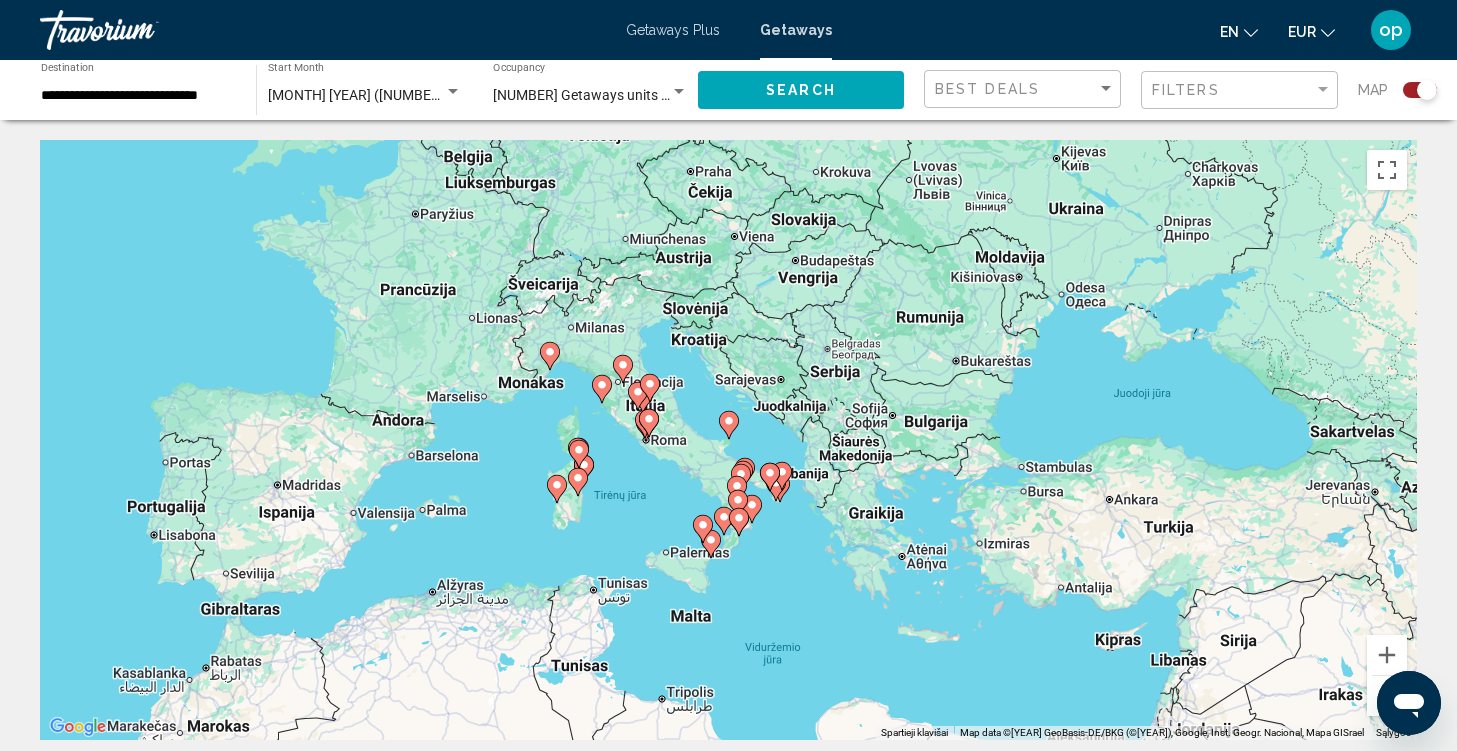 click 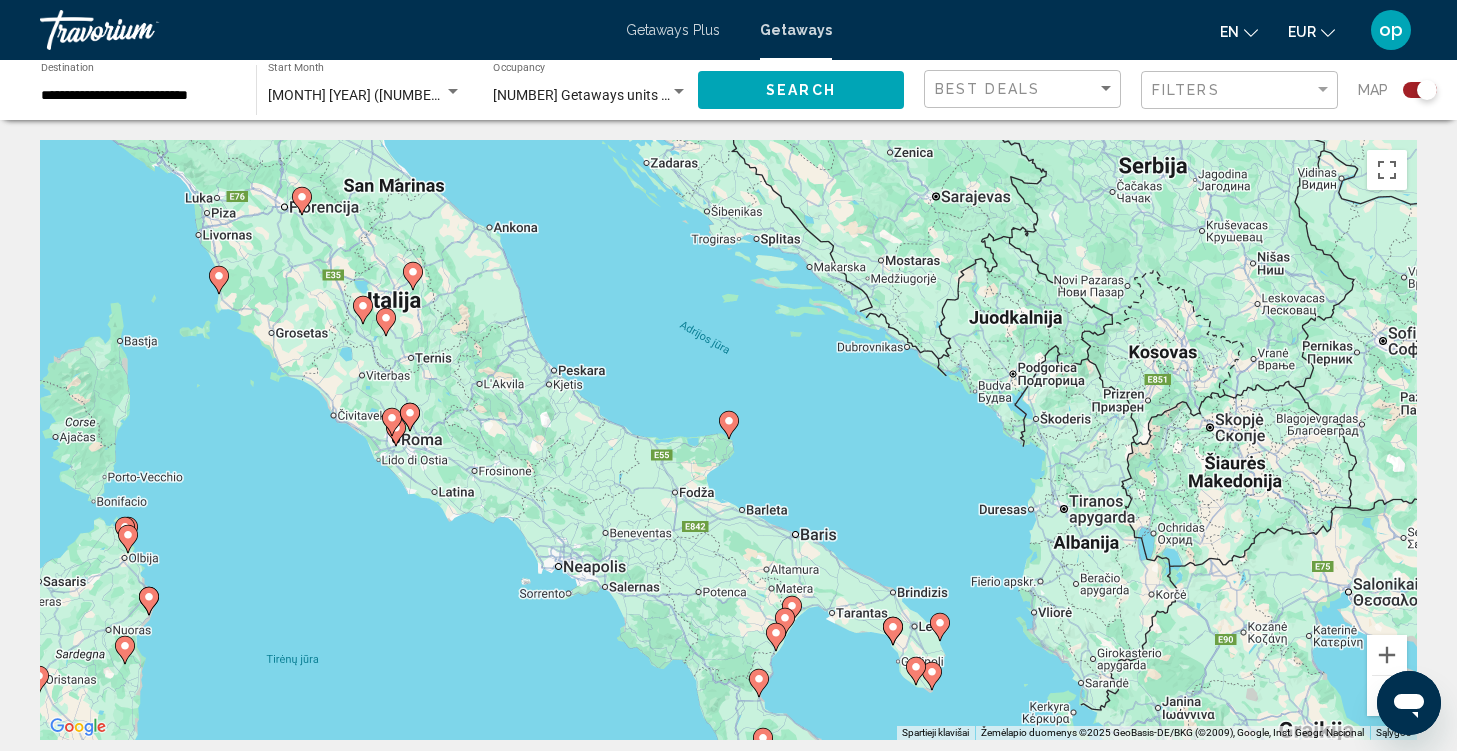 click 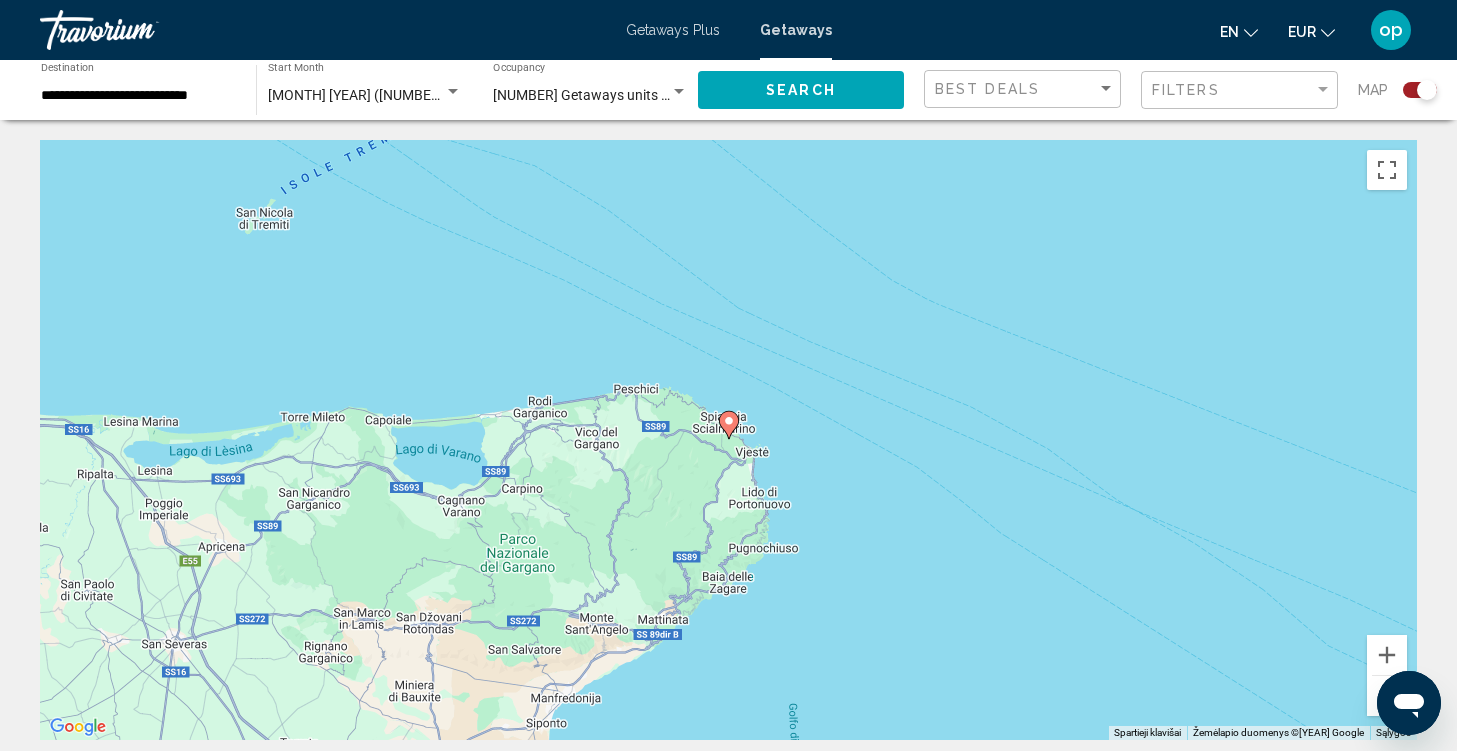click 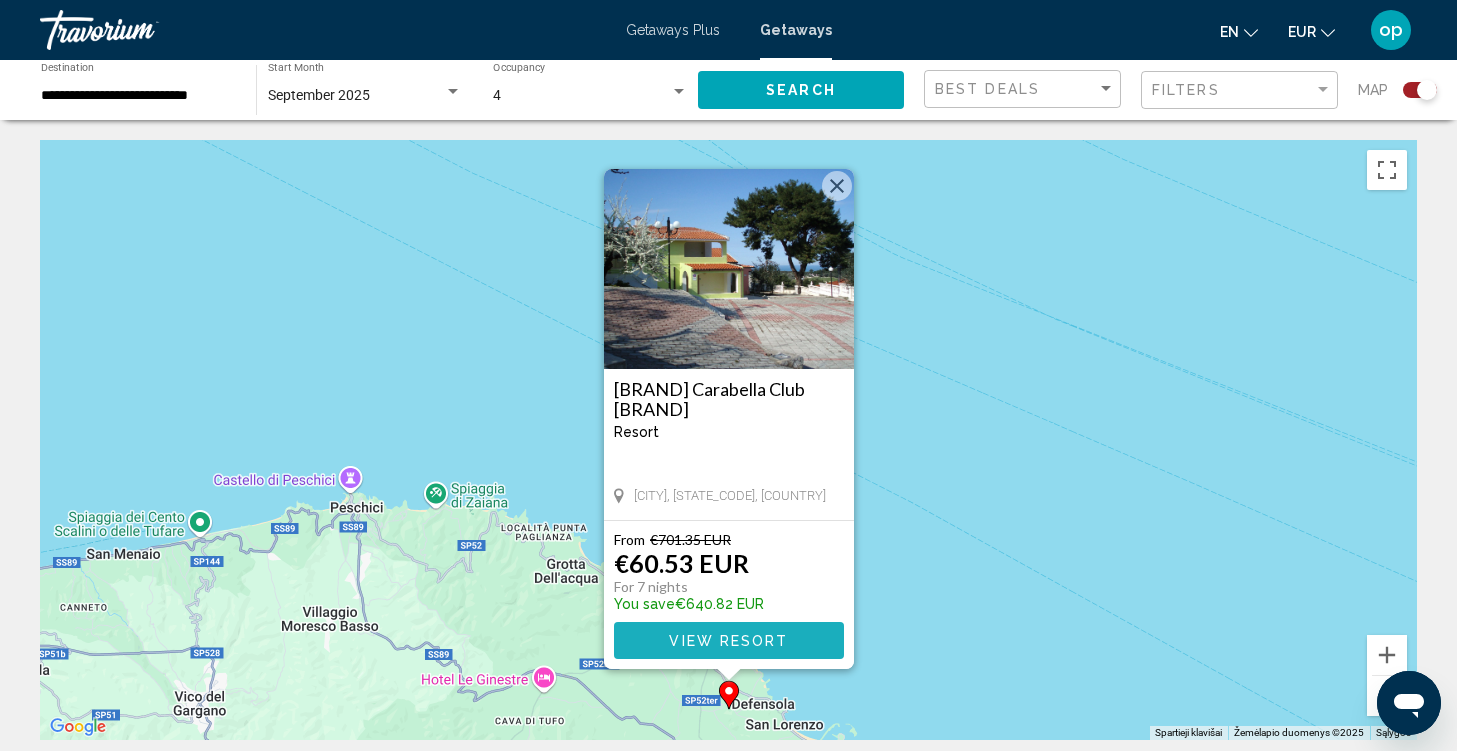 click on "View Resort" at bounding box center [728, 641] 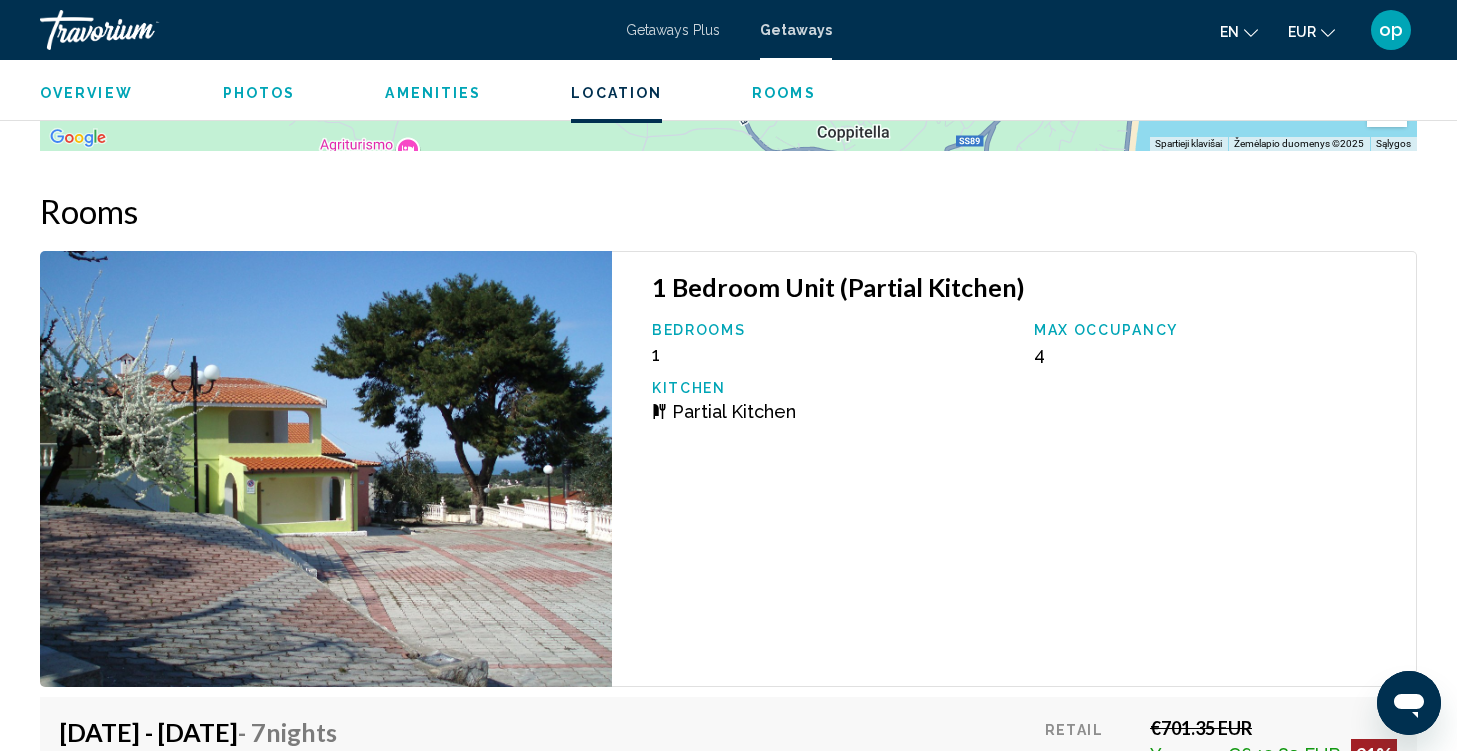 scroll, scrollTop: 2596, scrollLeft: 0, axis: vertical 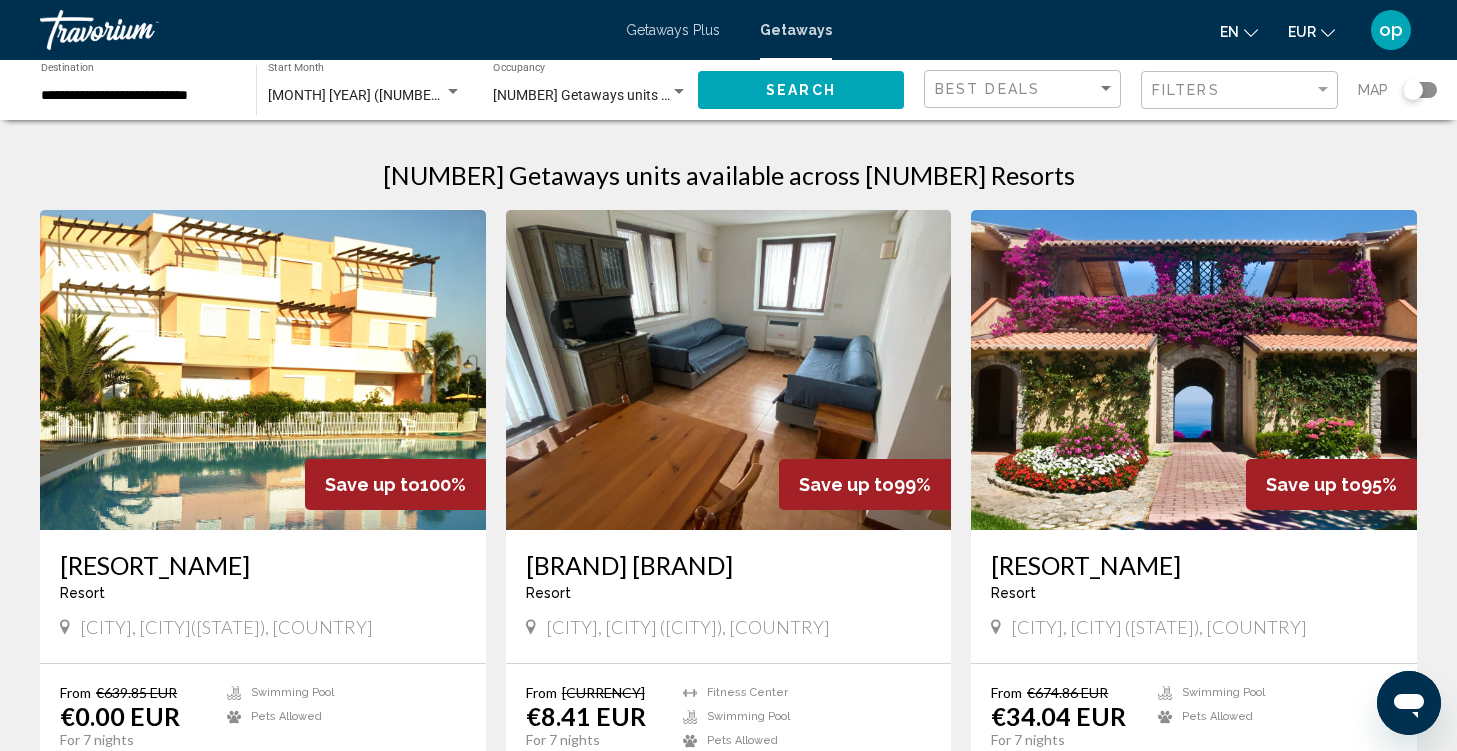 click 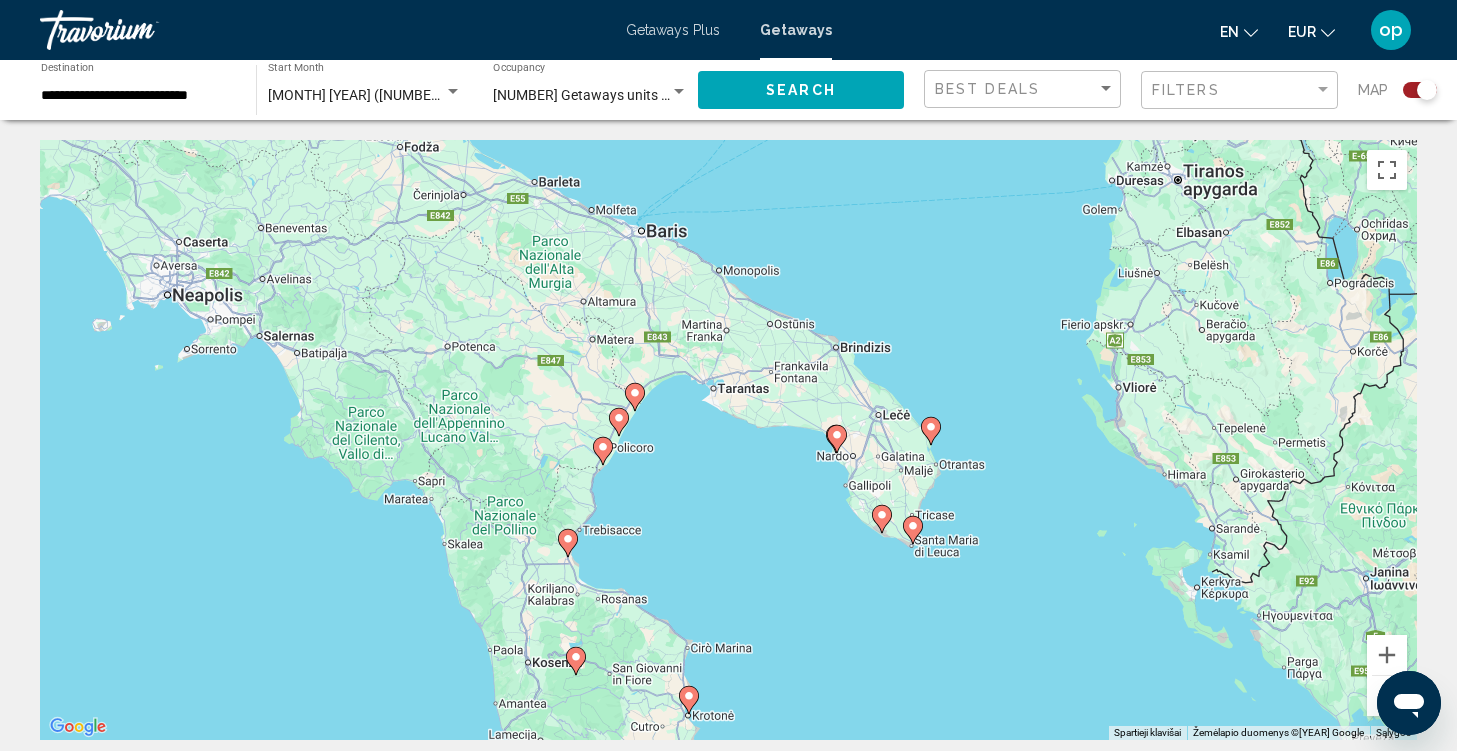 click 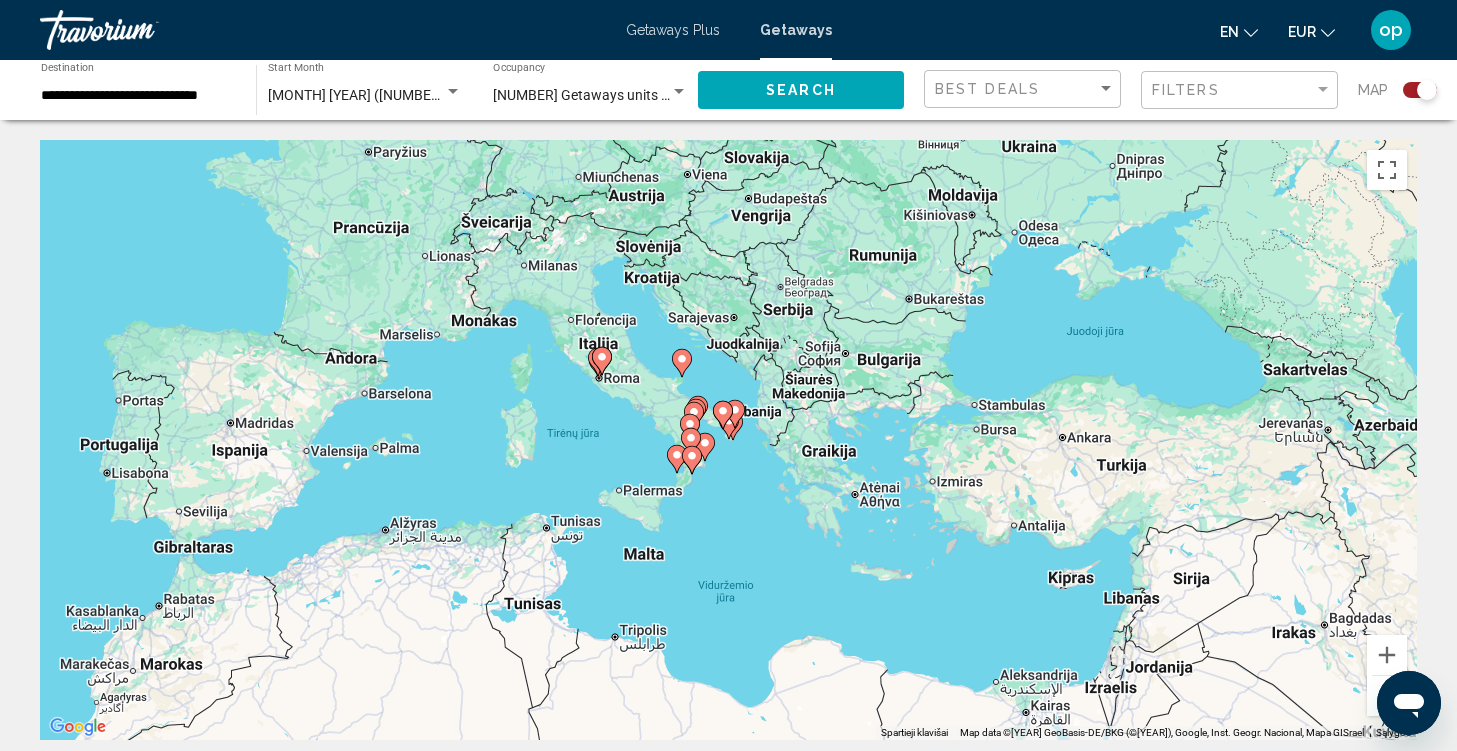click at bounding box center [723, 415] 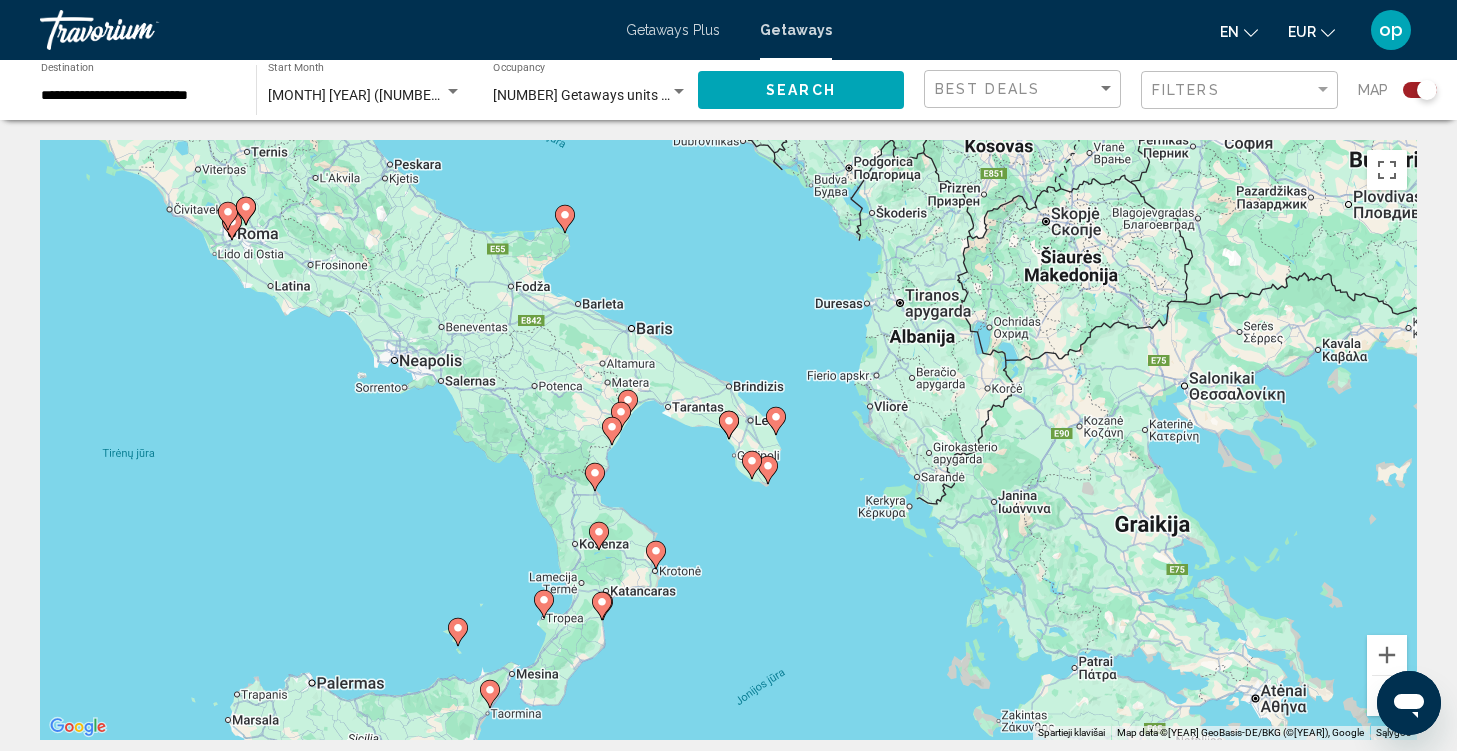 click 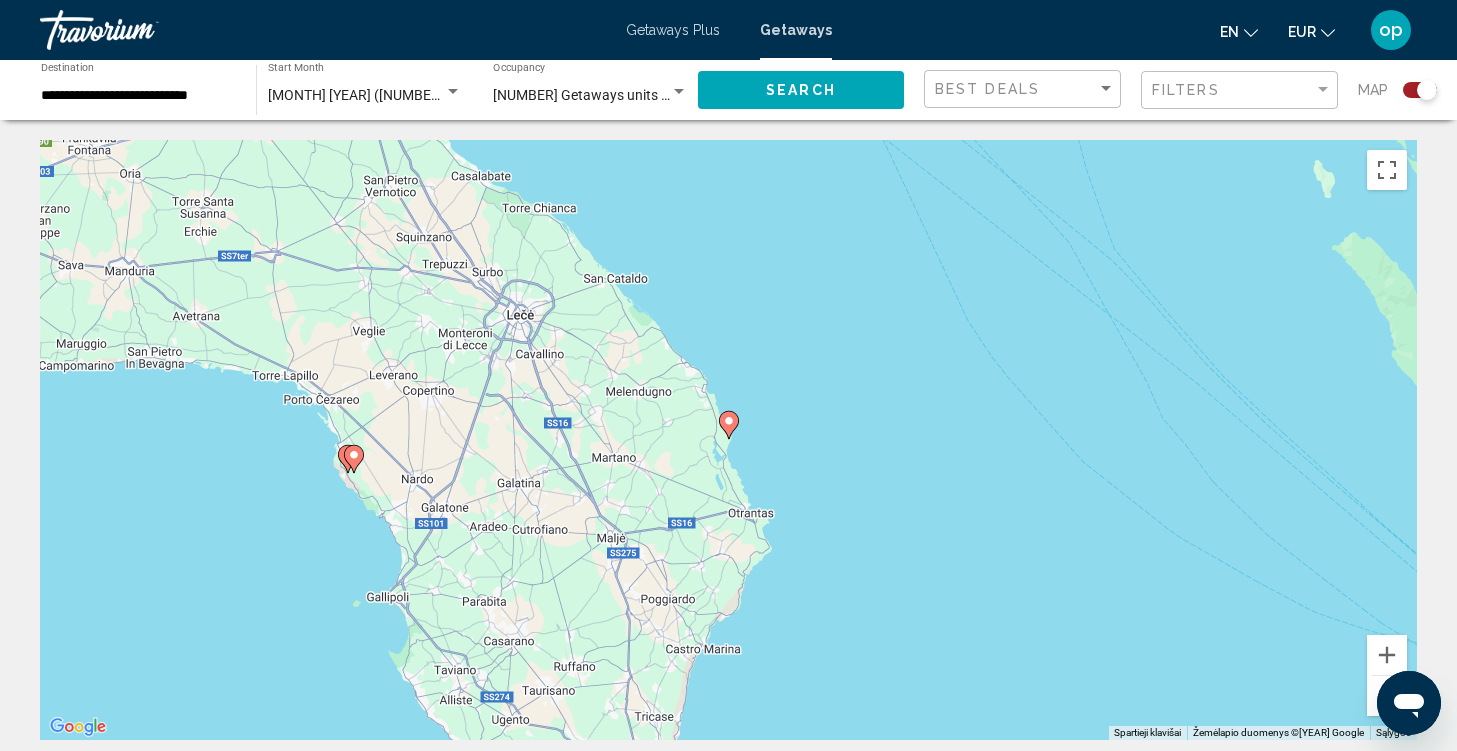 click 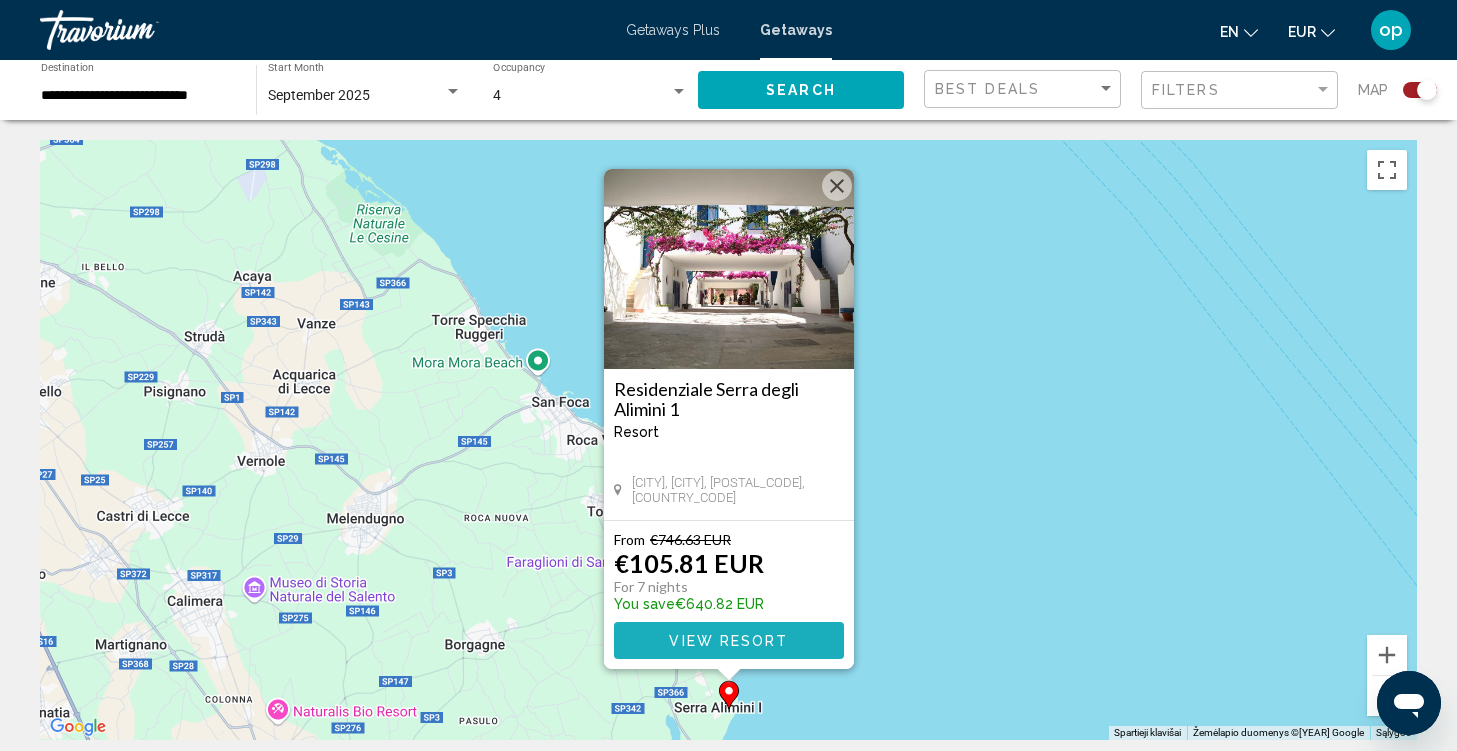 click on "View Resort" at bounding box center (729, 640) 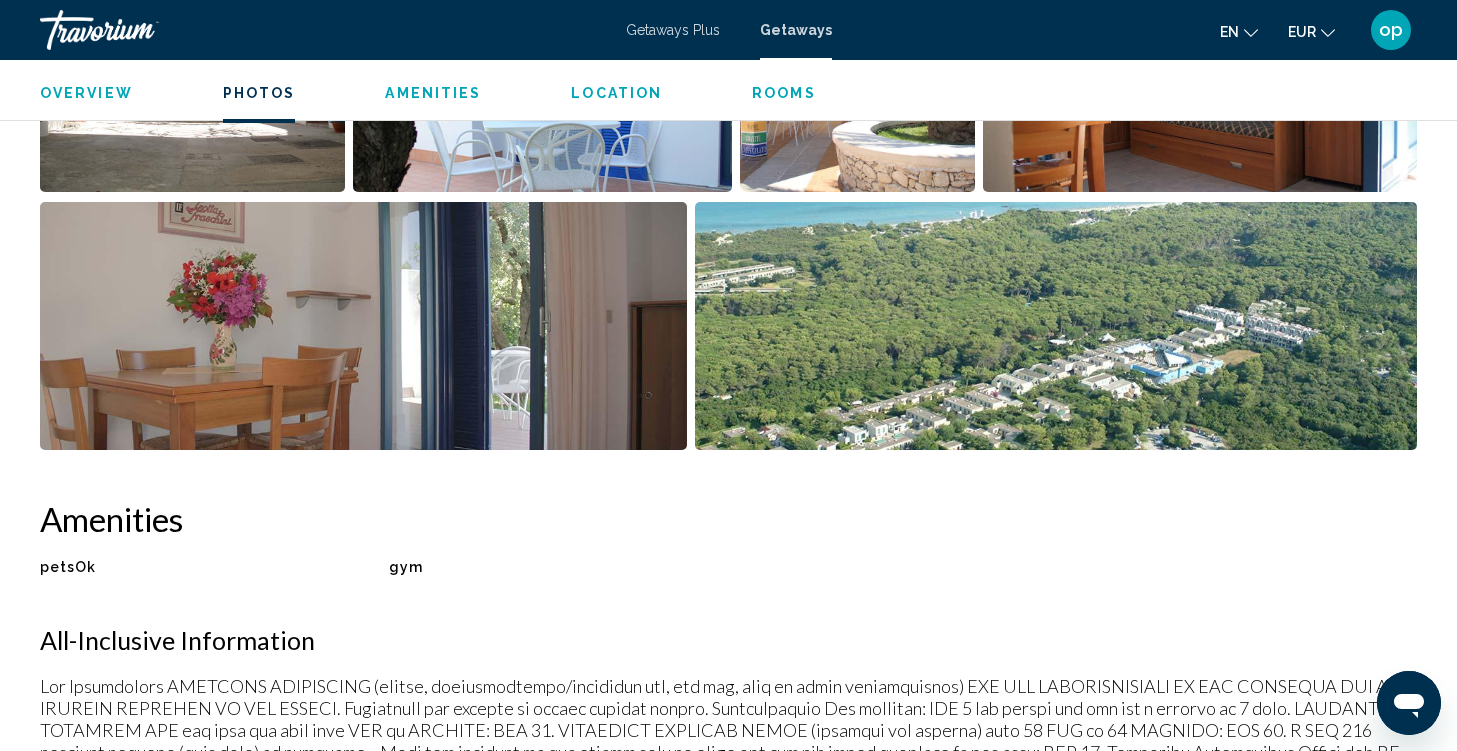 scroll, scrollTop: 1126, scrollLeft: 0, axis: vertical 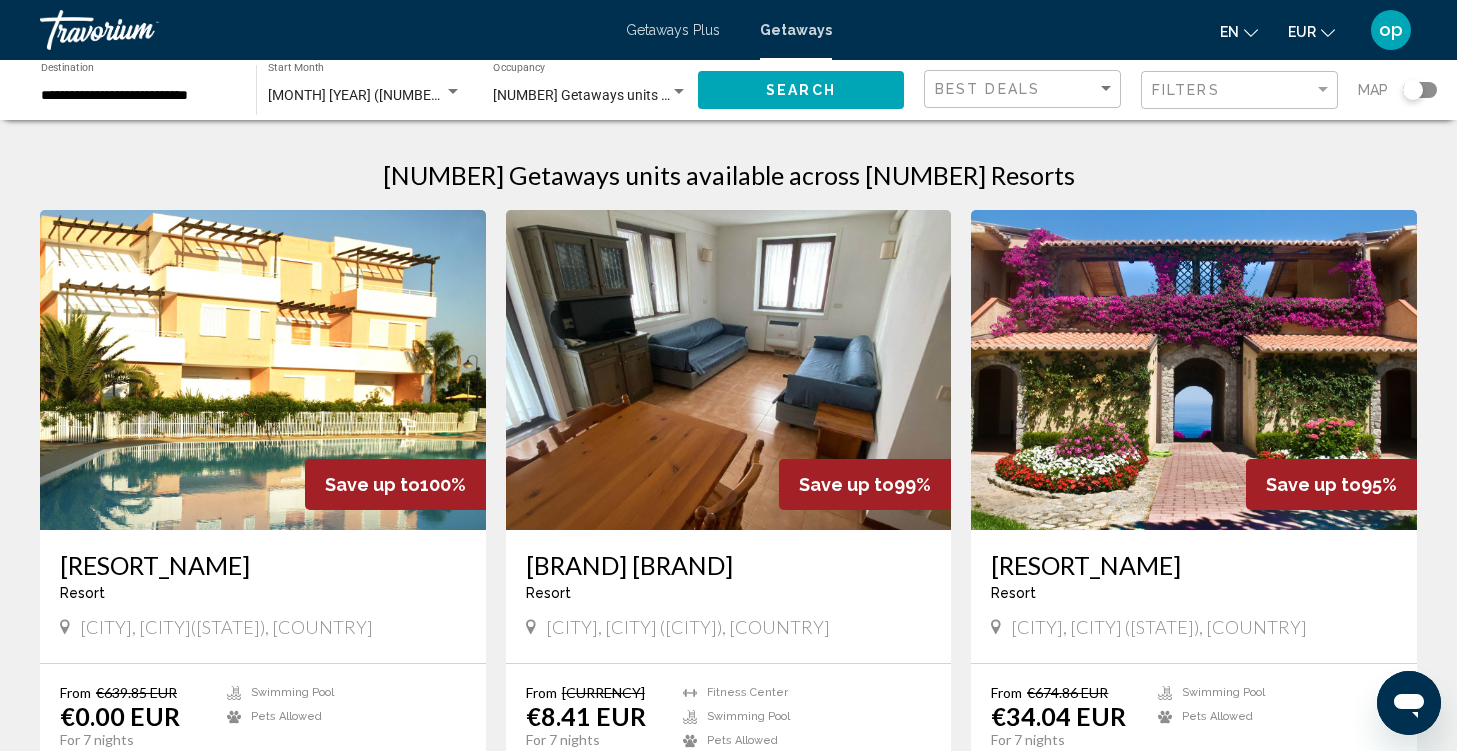click 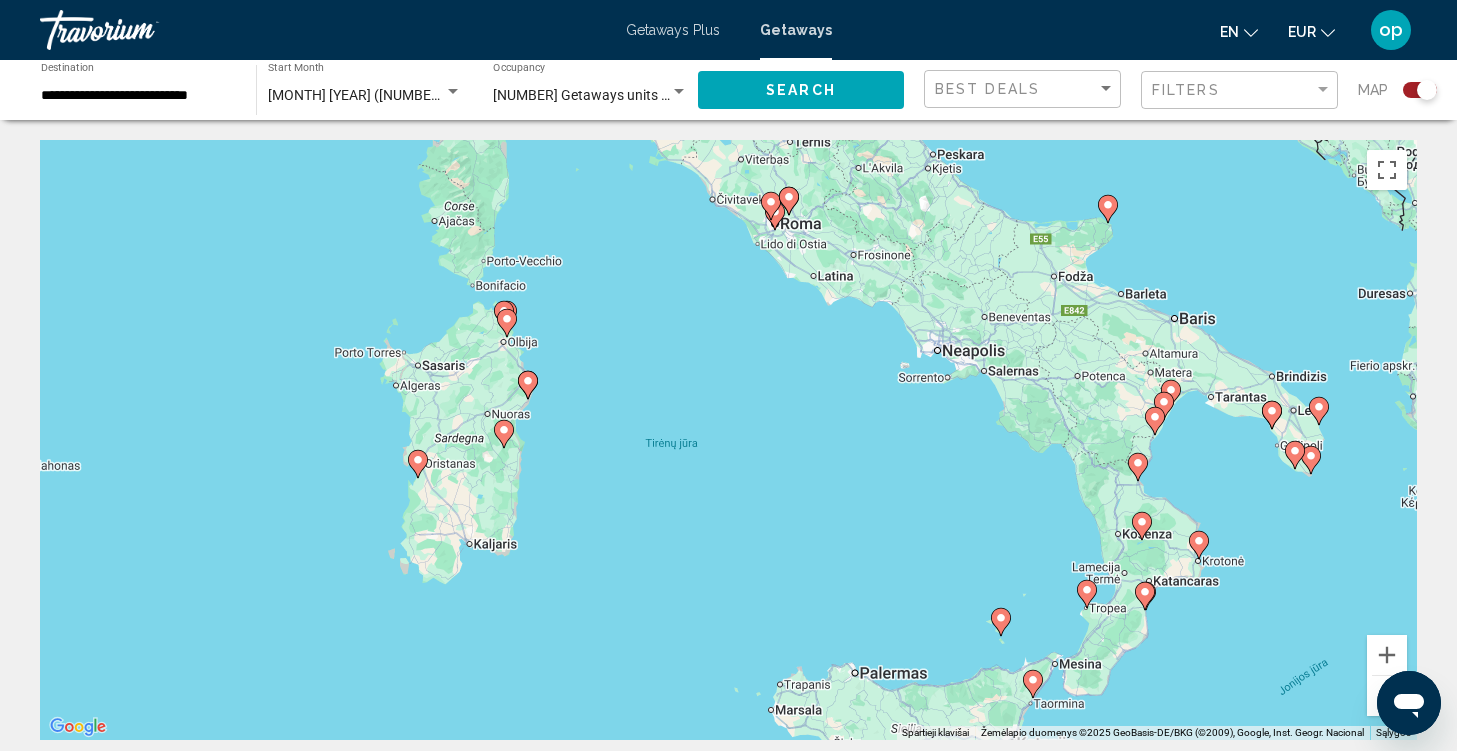 click 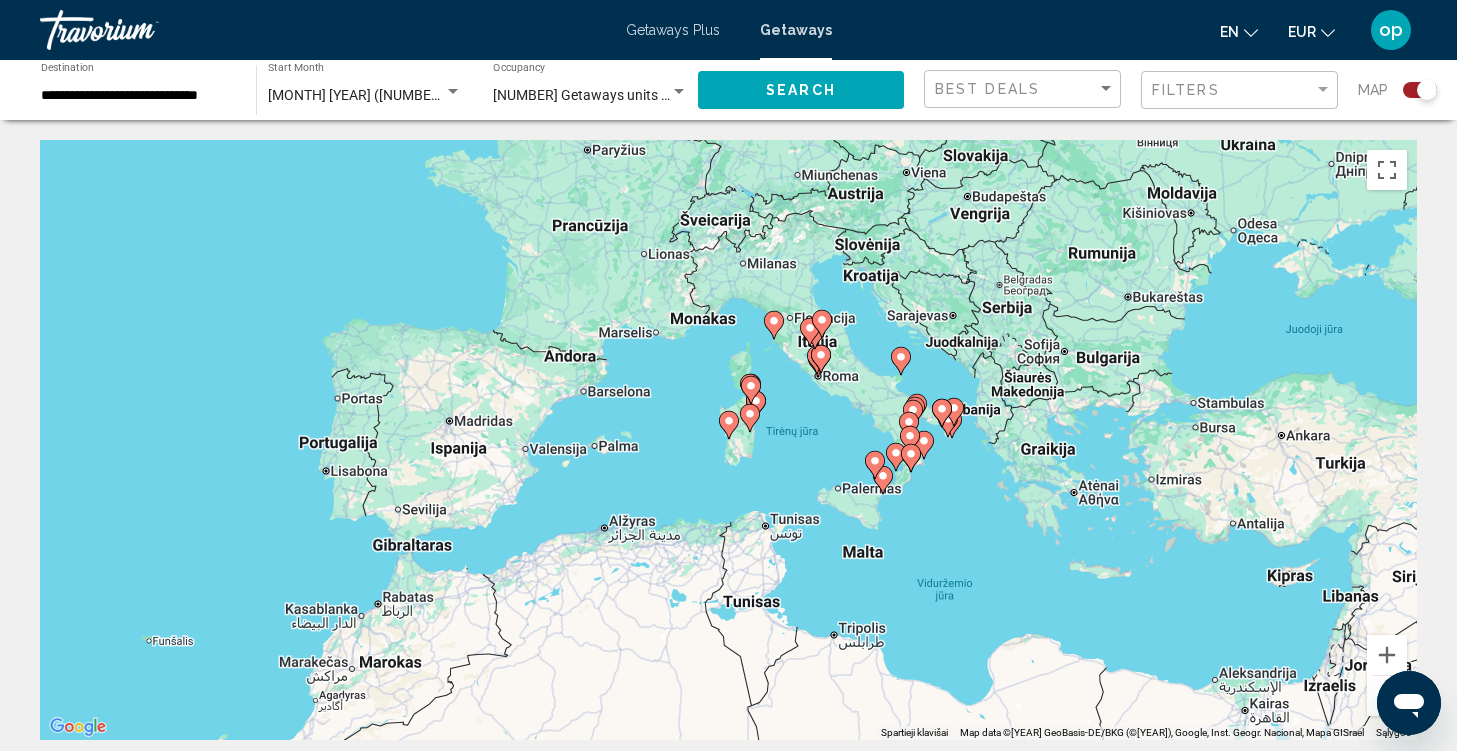 click 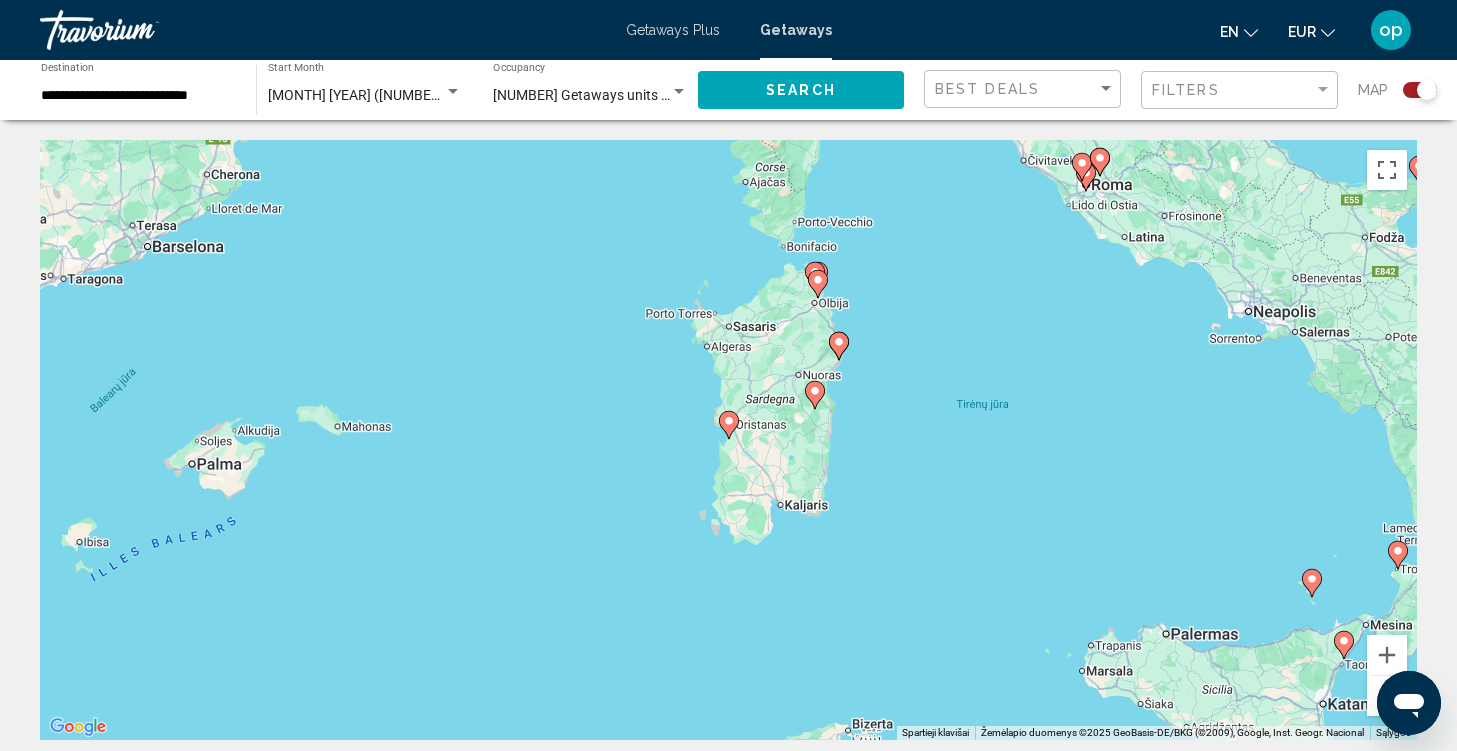 click 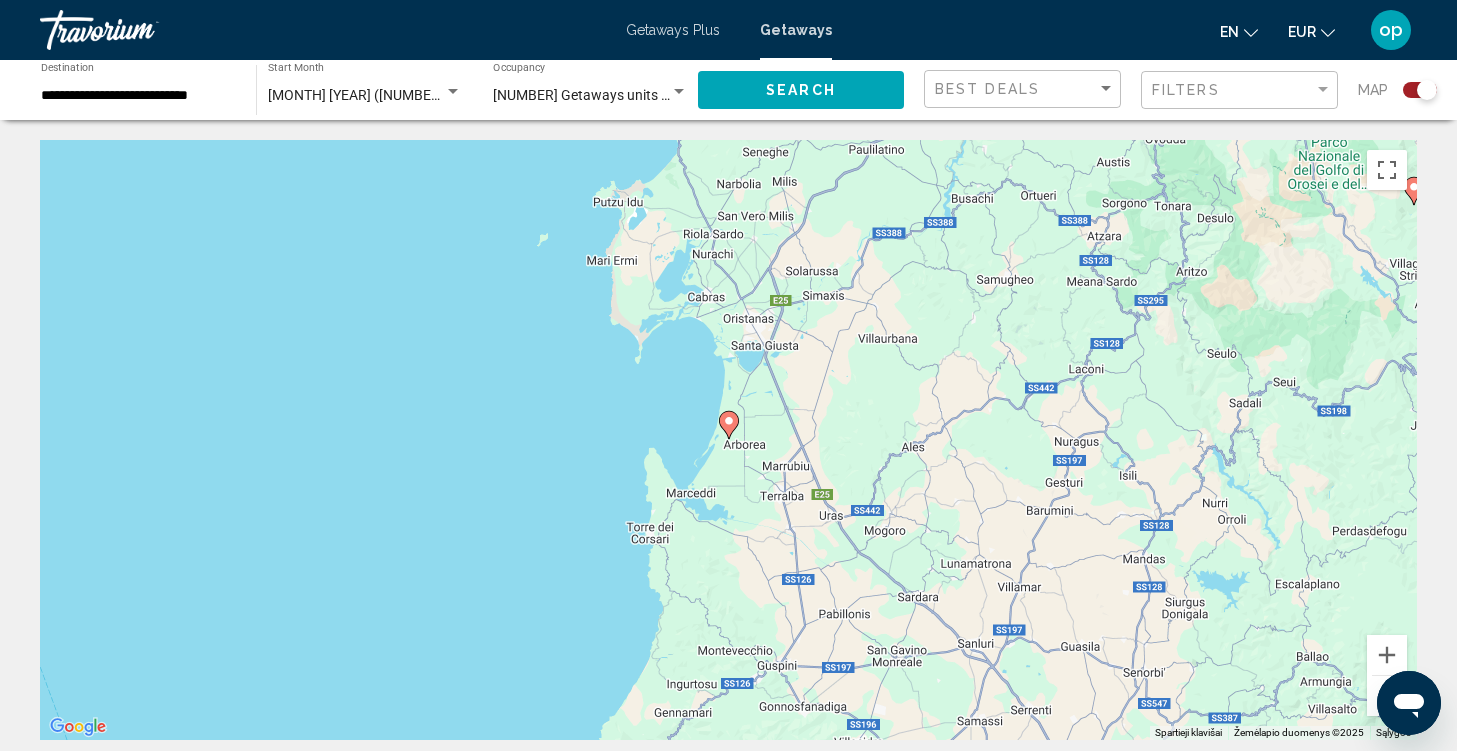 click 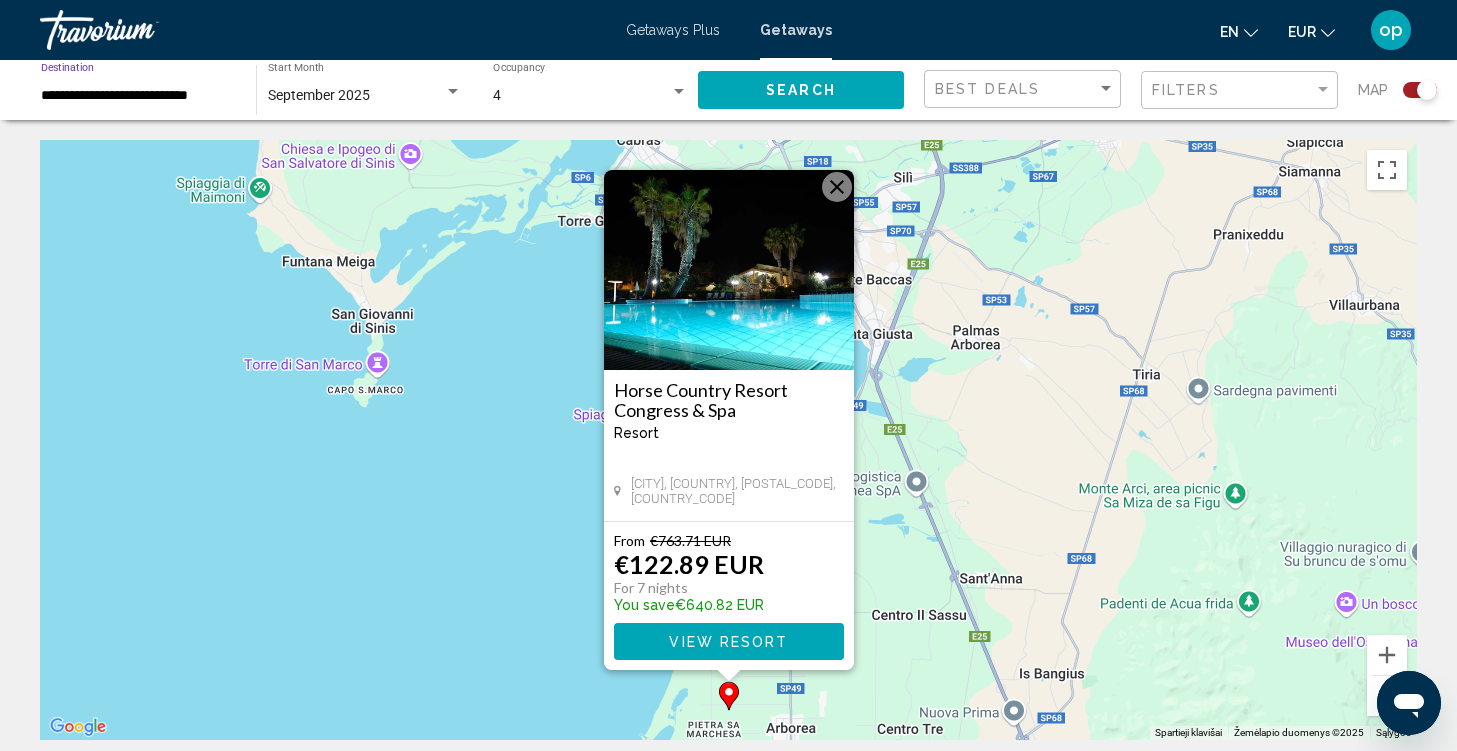 click on "**********" at bounding box center (138, 96) 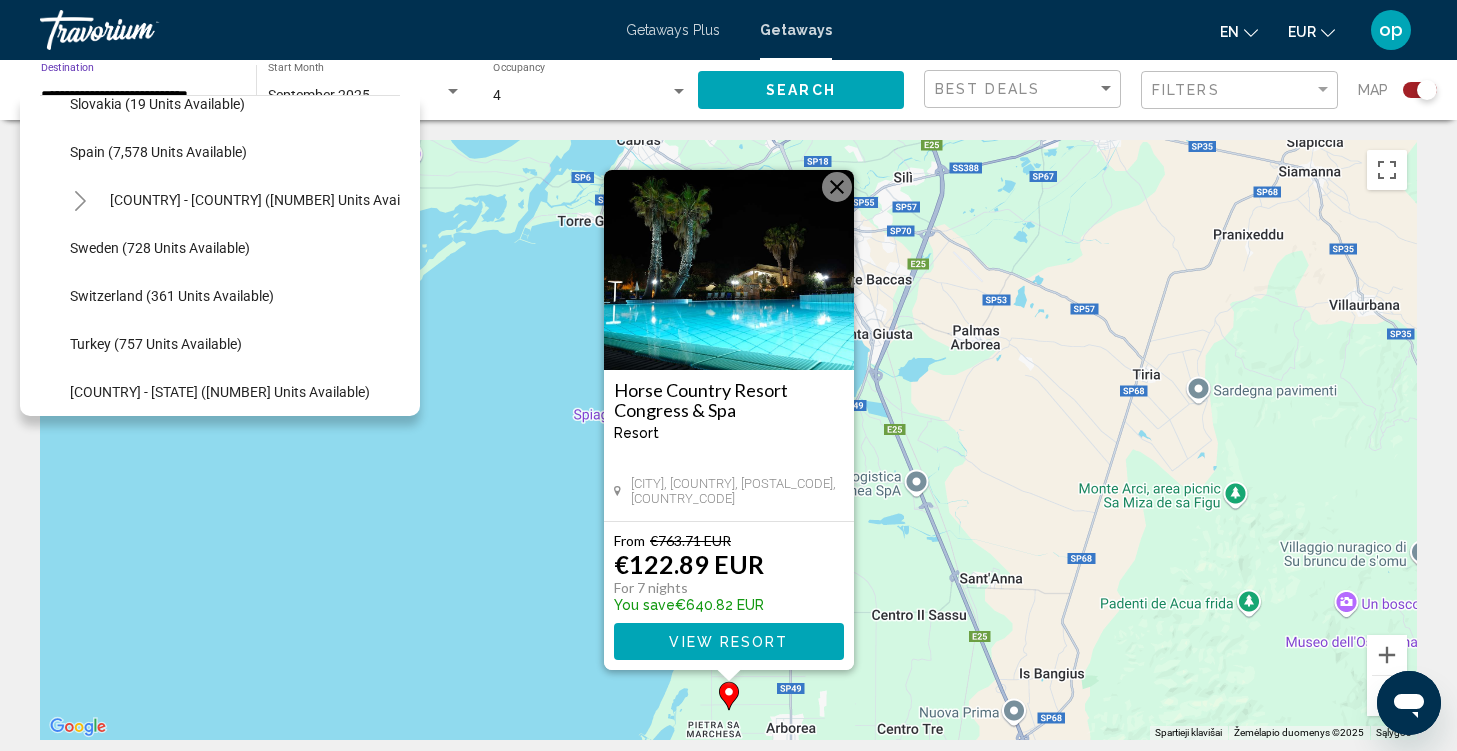 scroll, scrollTop: 1030, scrollLeft: 0, axis: vertical 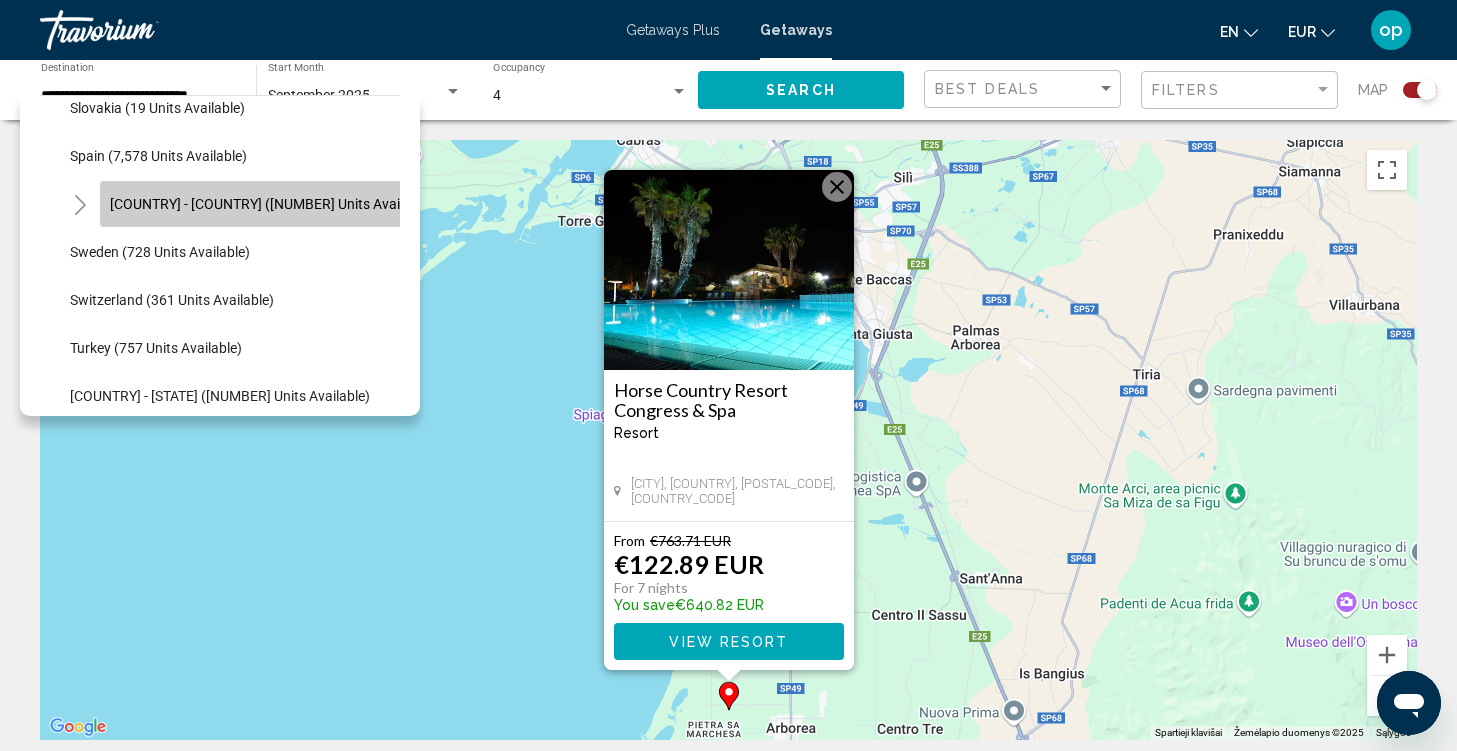 click on "[COUNTRY] - [COUNTRY] ([NUMBER] units available)" 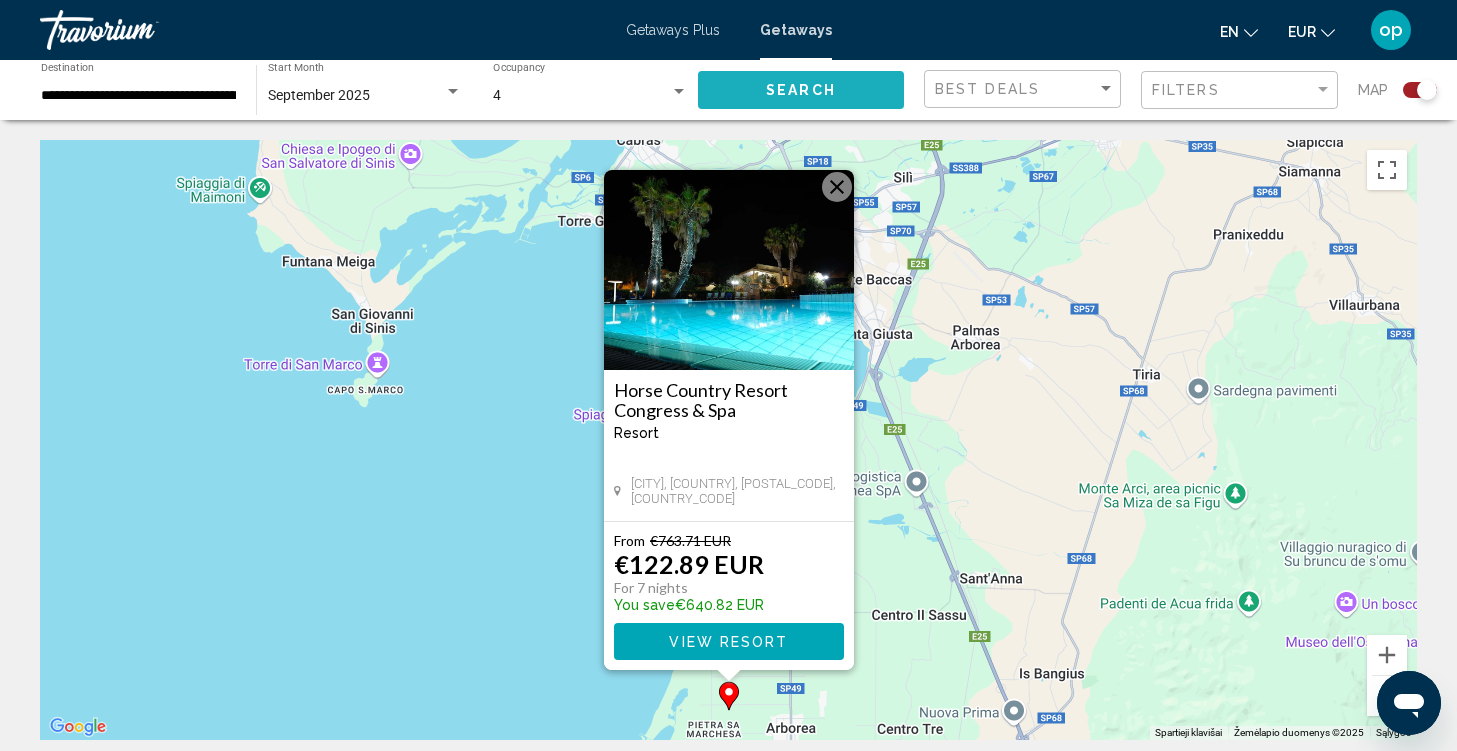 click on "Search" 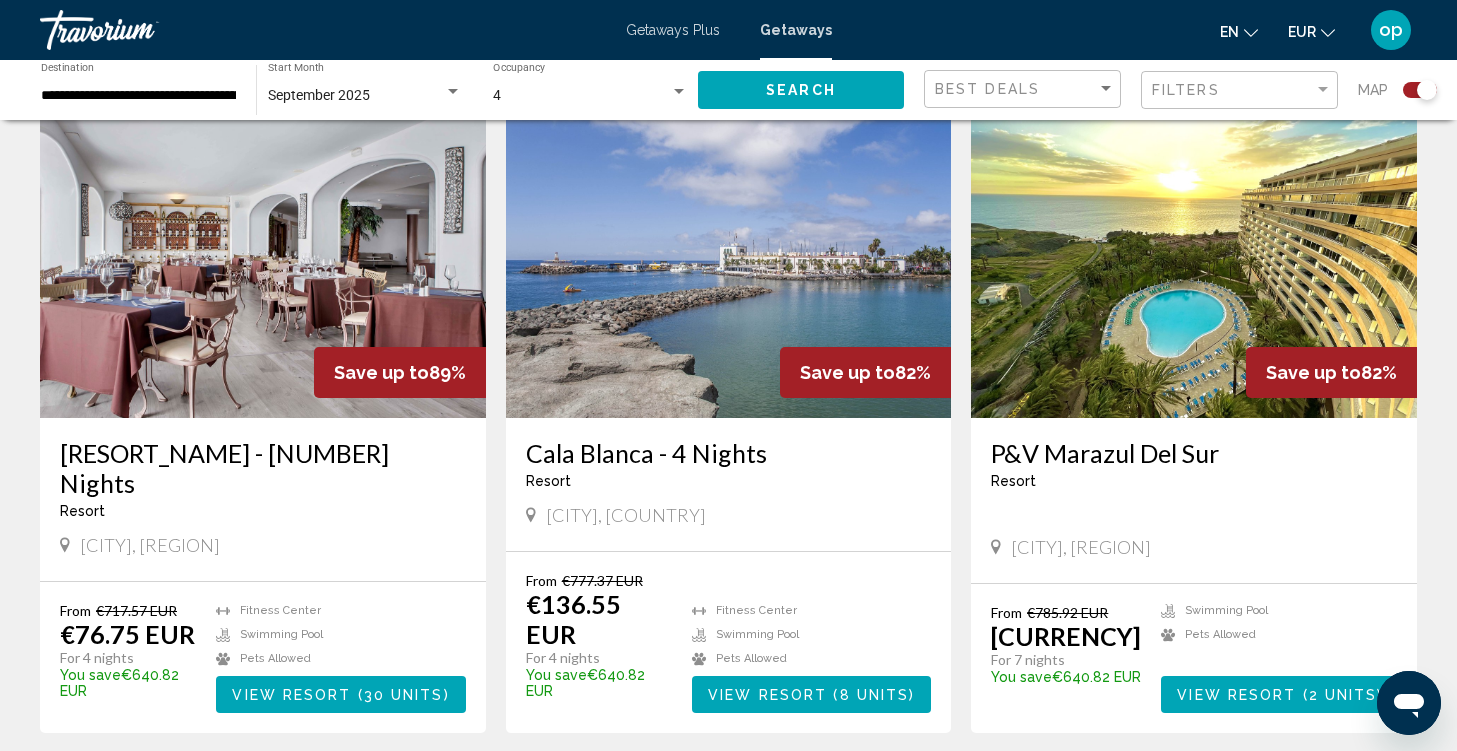 scroll, scrollTop: 2020, scrollLeft: 0, axis: vertical 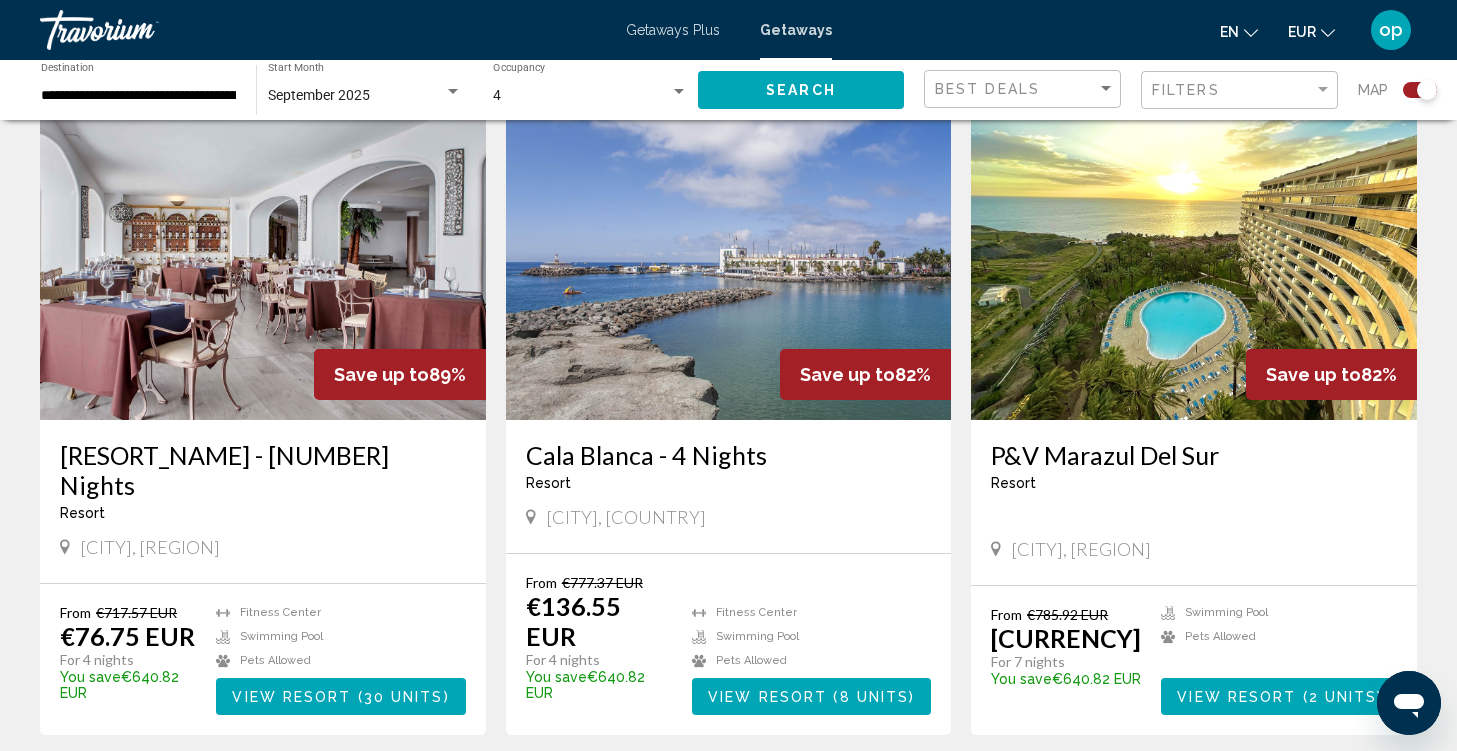 click on "View Resort" at bounding box center (1236, 697) 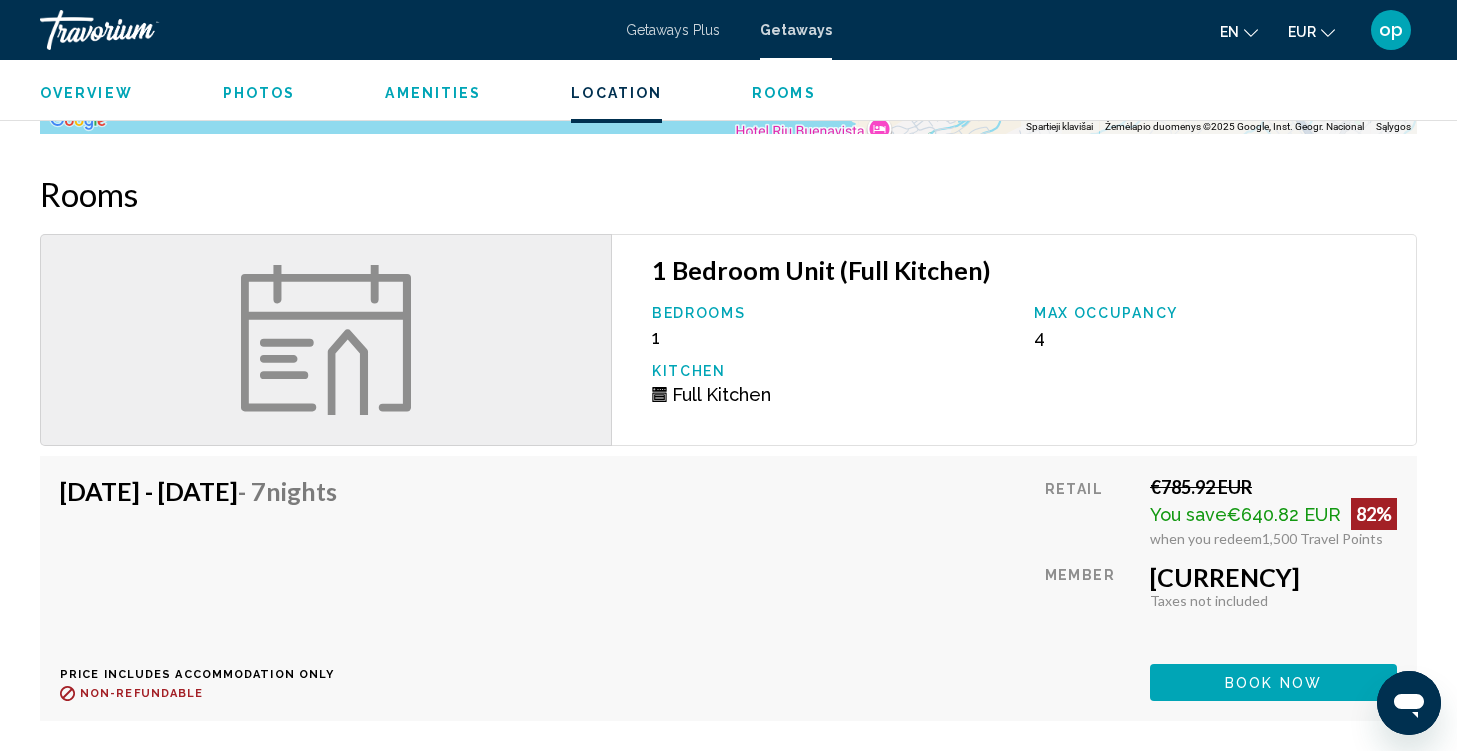 scroll, scrollTop: 2984, scrollLeft: 0, axis: vertical 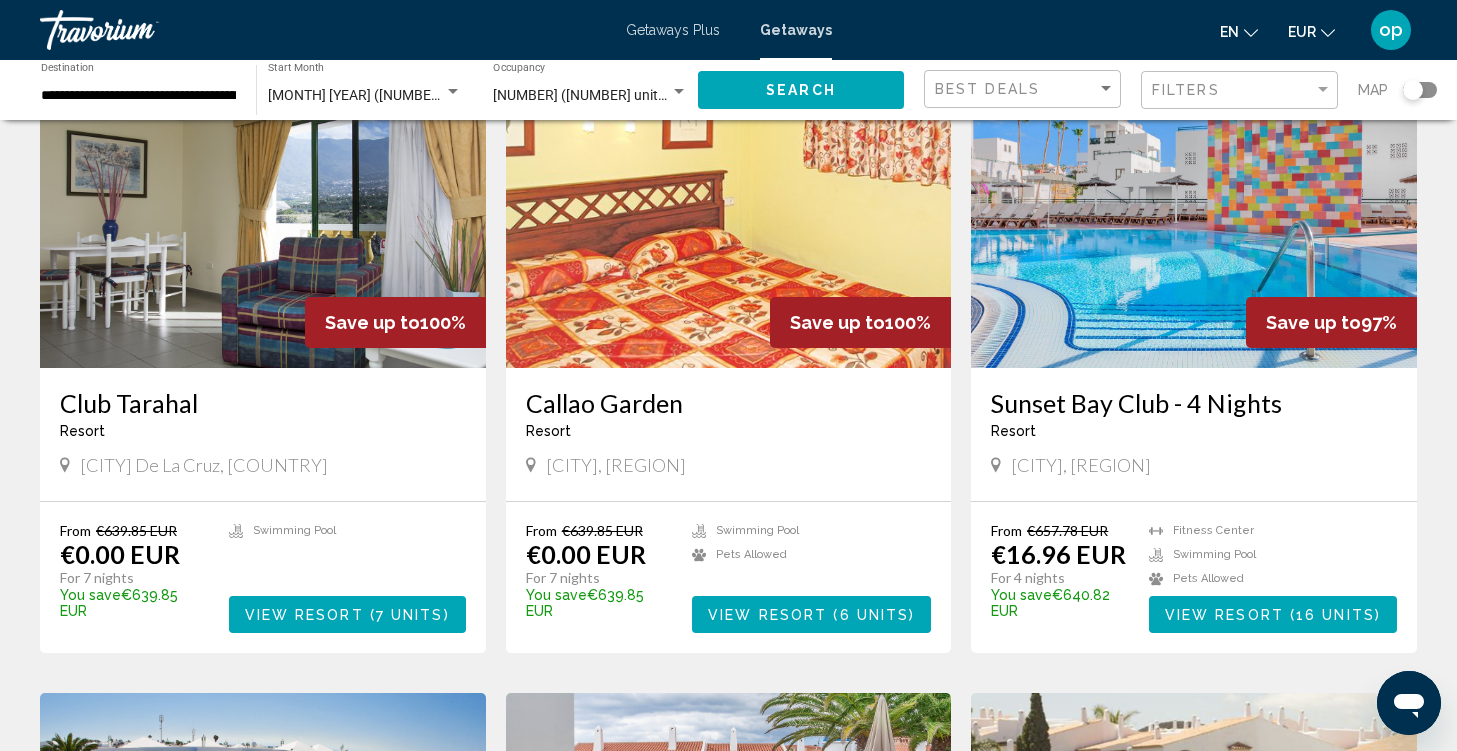click at bounding box center (263, 208) 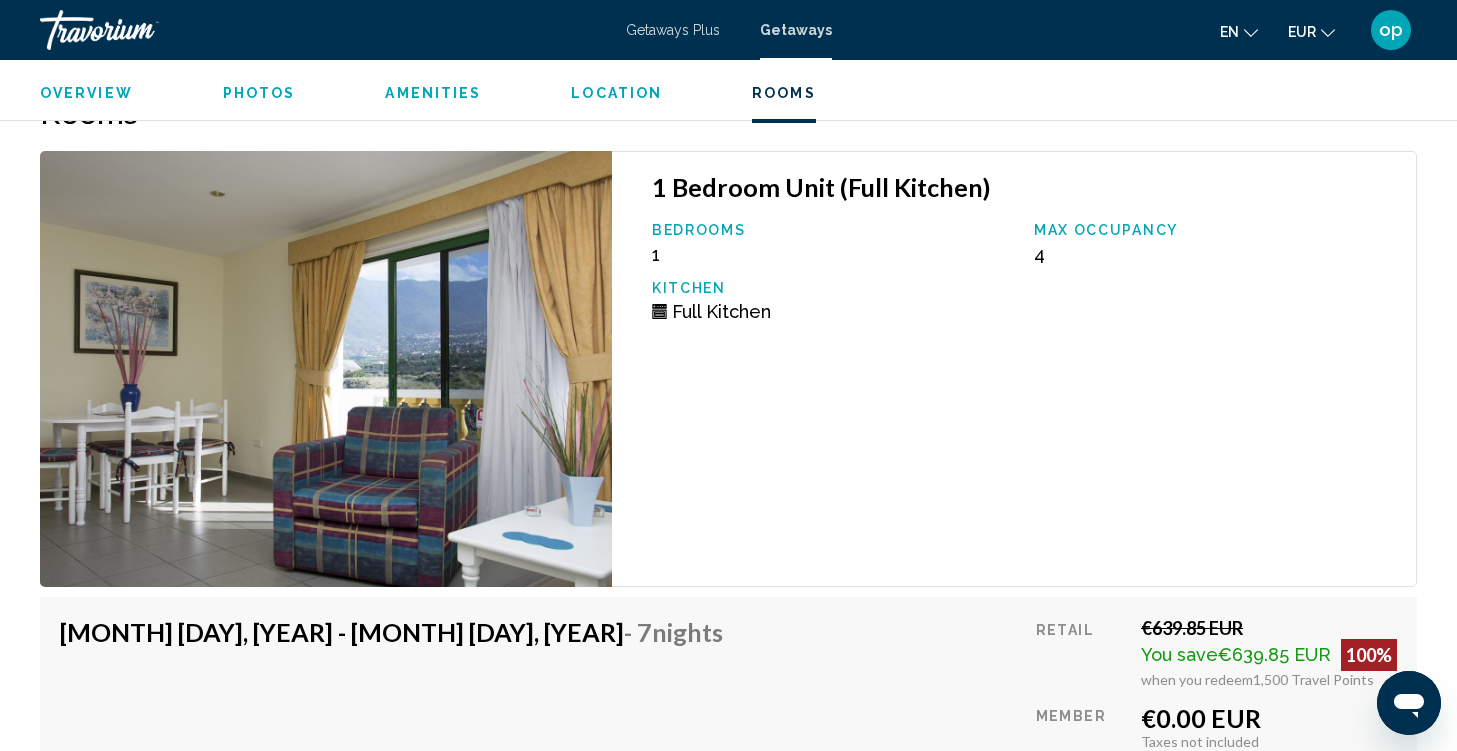 scroll, scrollTop: 2915, scrollLeft: 0, axis: vertical 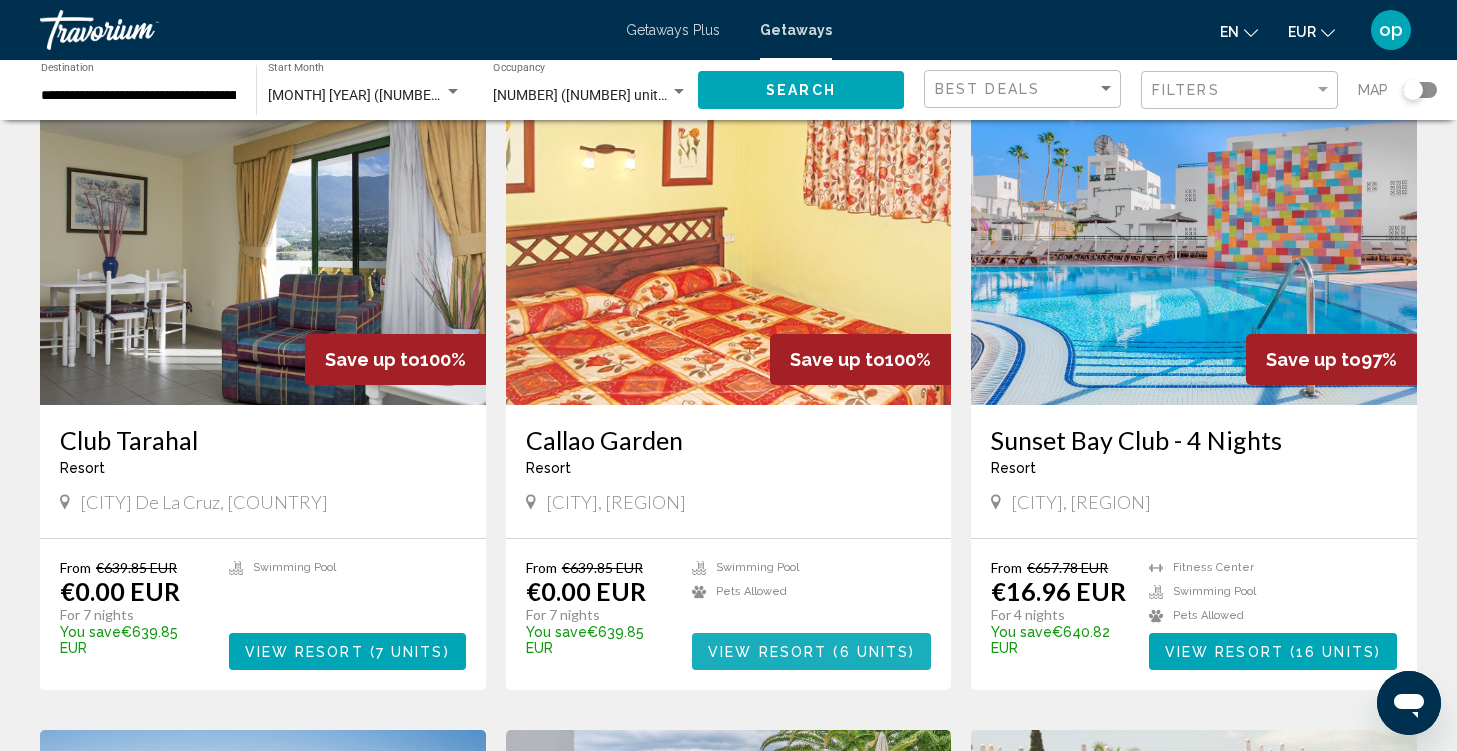 click on "View Resort" at bounding box center [767, 652] 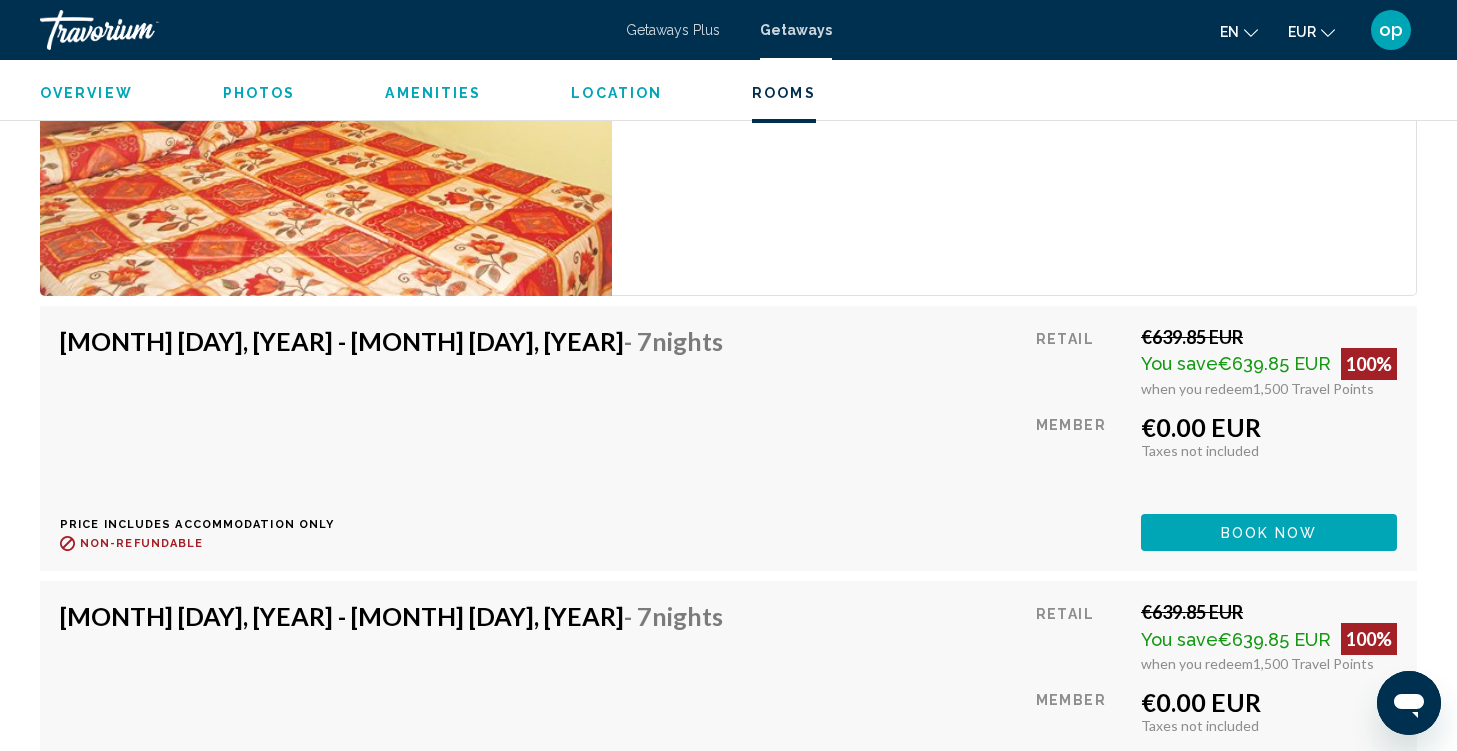 scroll, scrollTop: 3670, scrollLeft: 0, axis: vertical 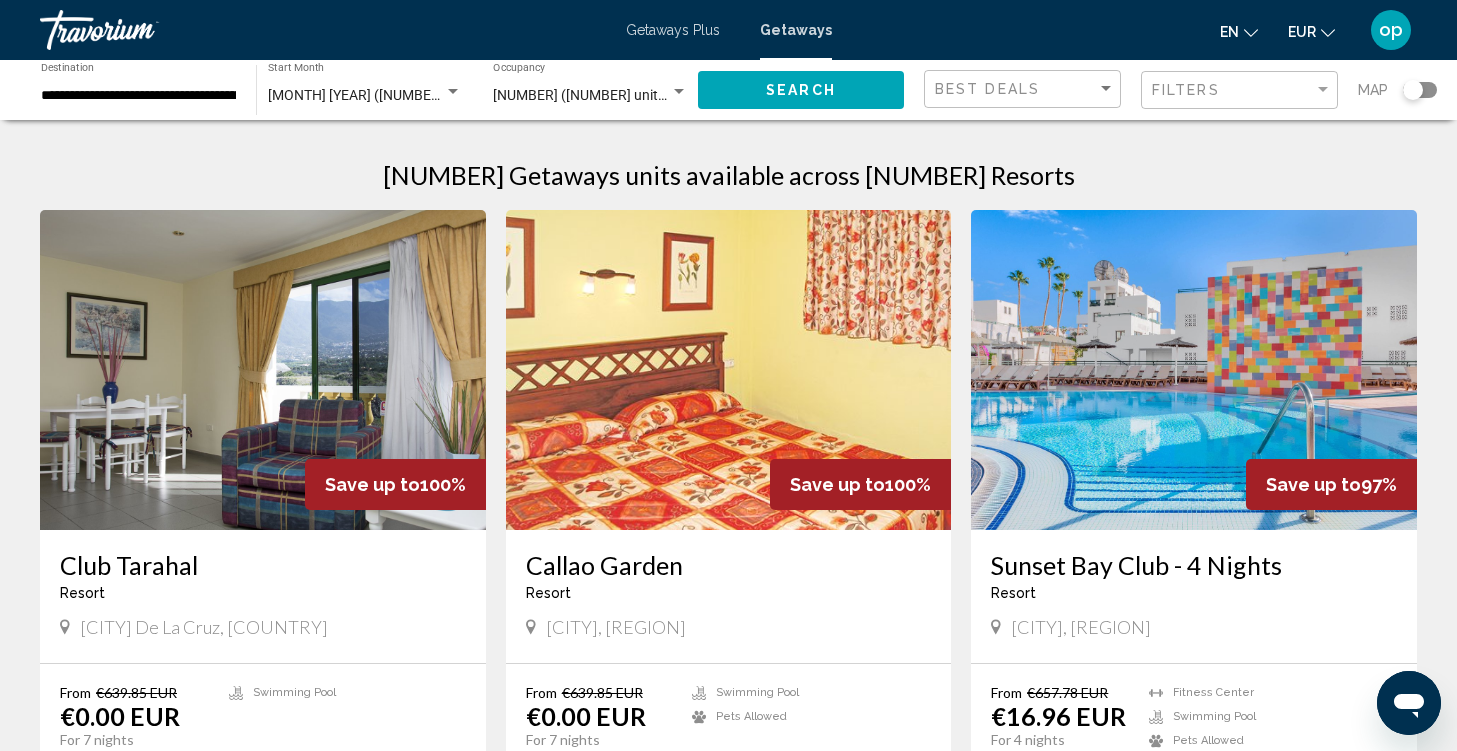 click at bounding box center (1194, 370) 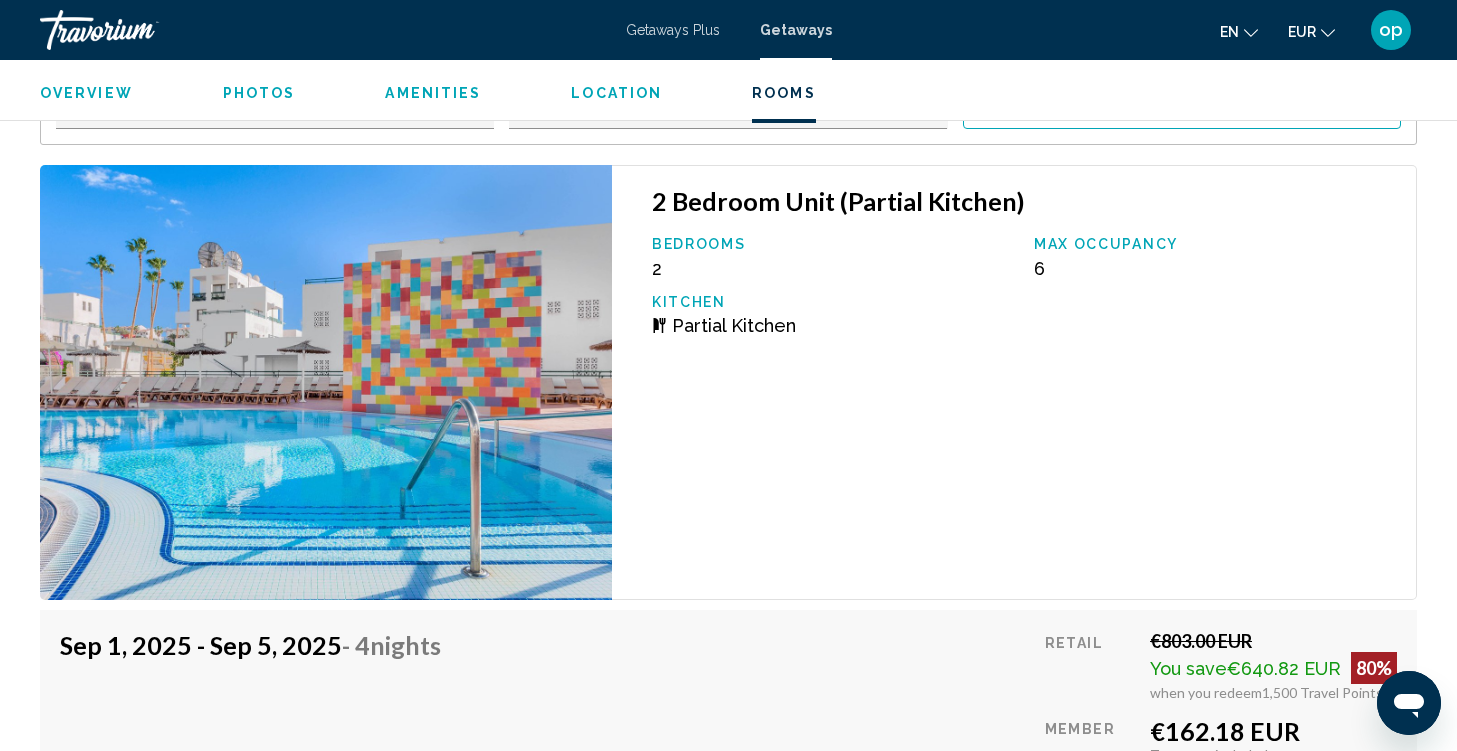 scroll, scrollTop: 3266, scrollLeft: 0, axis: vertical 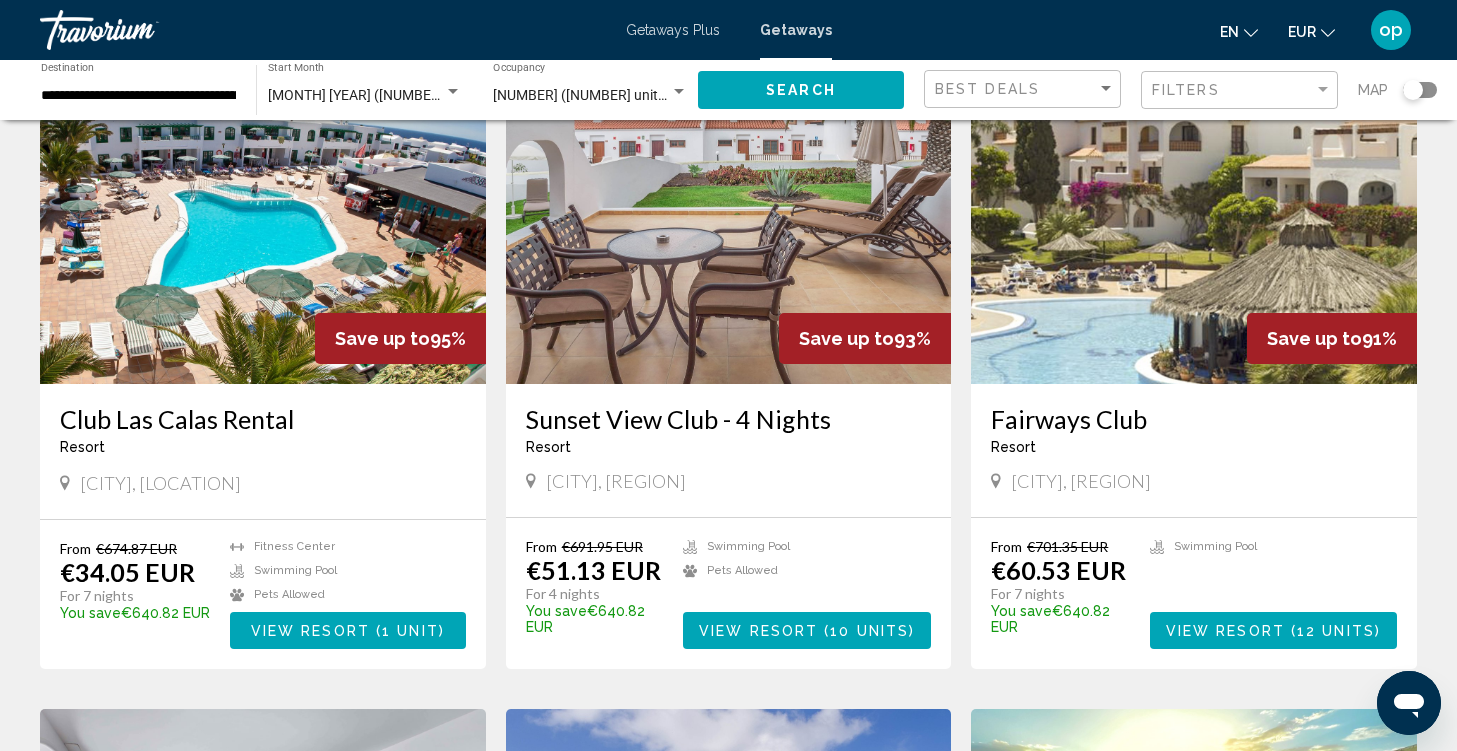 click at bounding box center (263, 224) 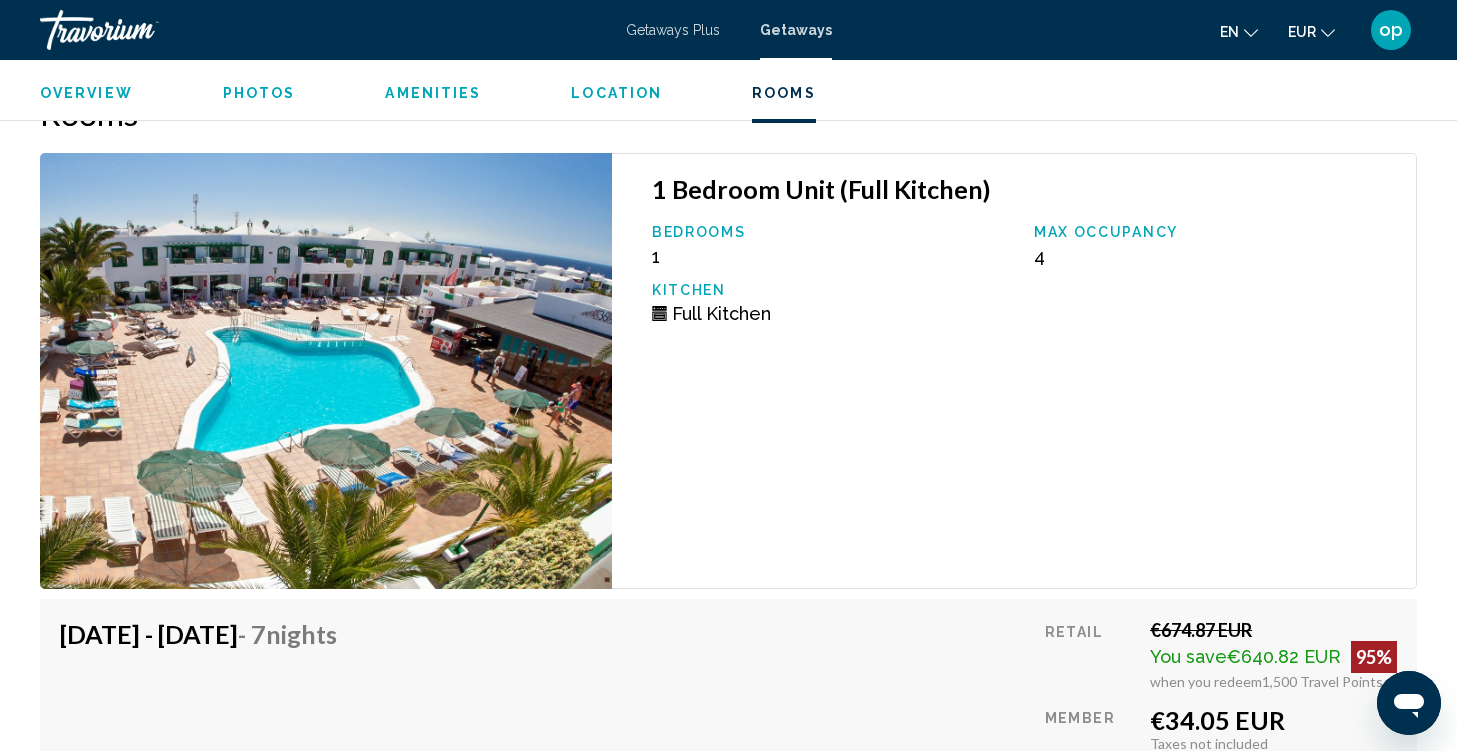 scroll, scrollTop: 3145, scrollLeft: 0, axis: vertical 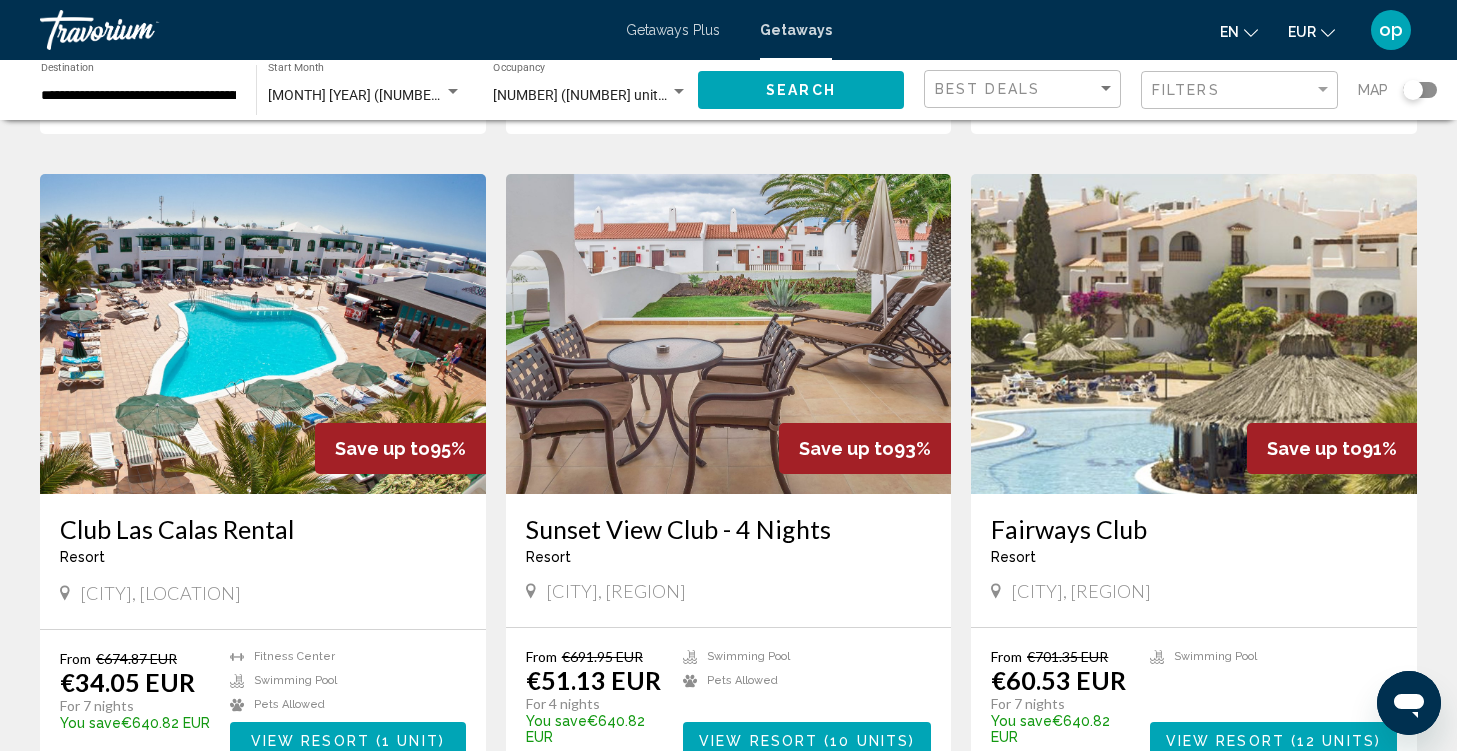 click at bounding box center [729, 334] 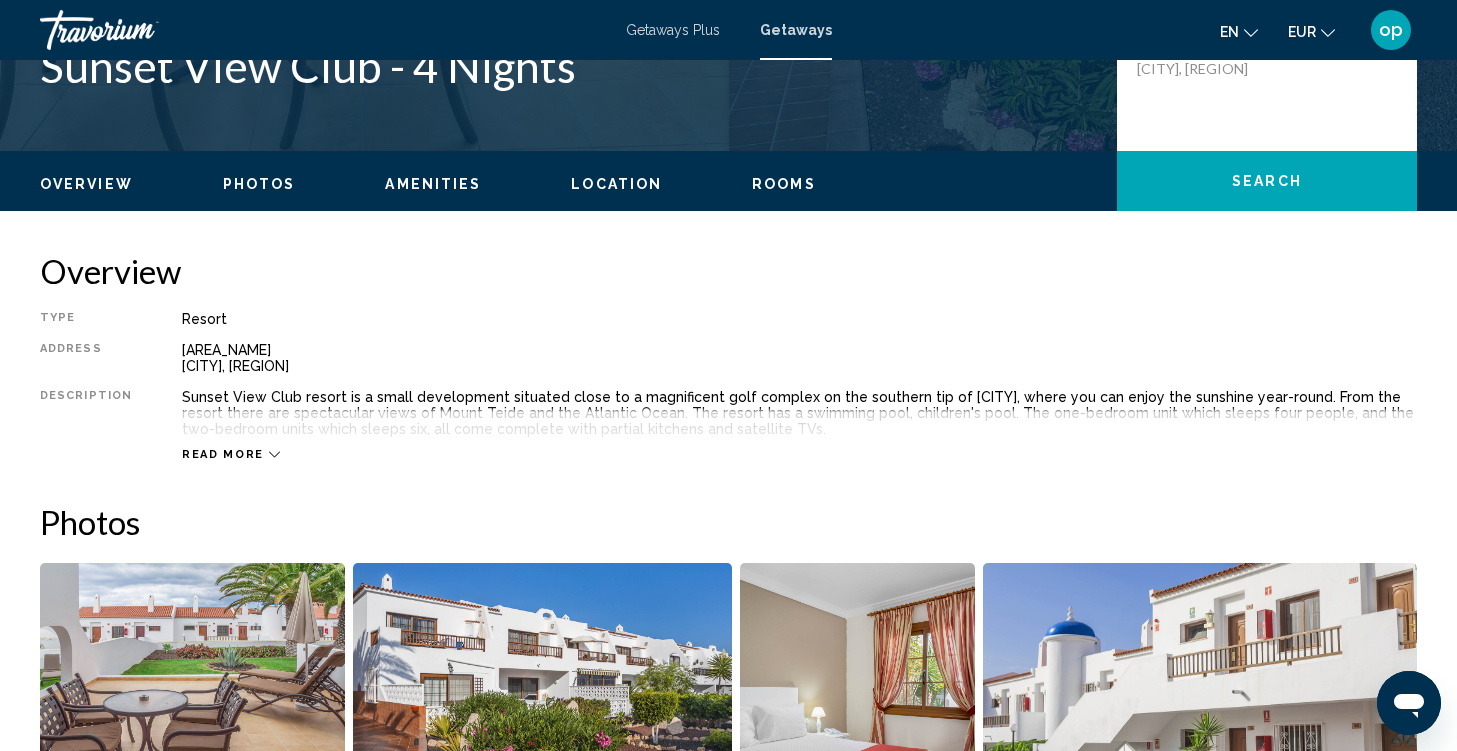 scroll, scrollTop: 510, scrollLeft: 0, axis: vertical 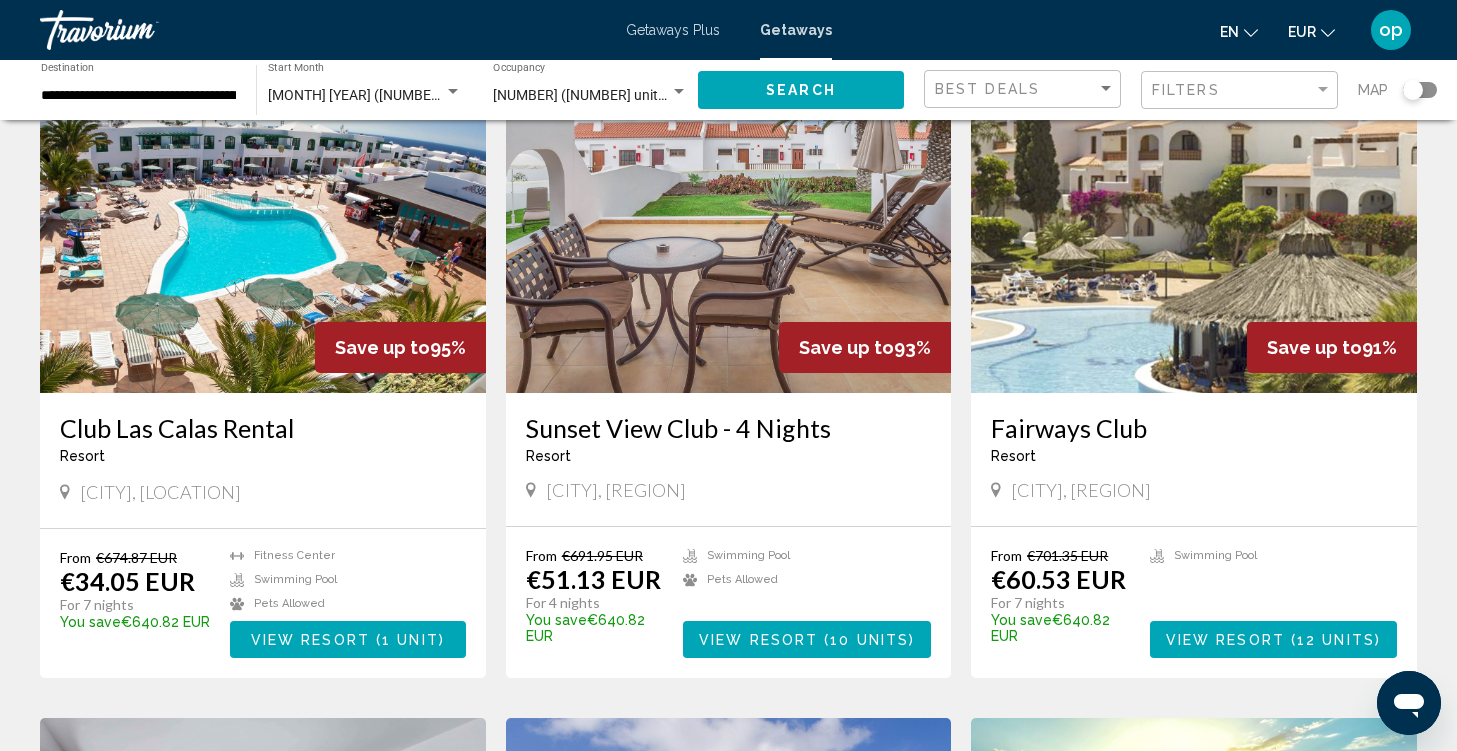 click at bounding box center [1194, 233] 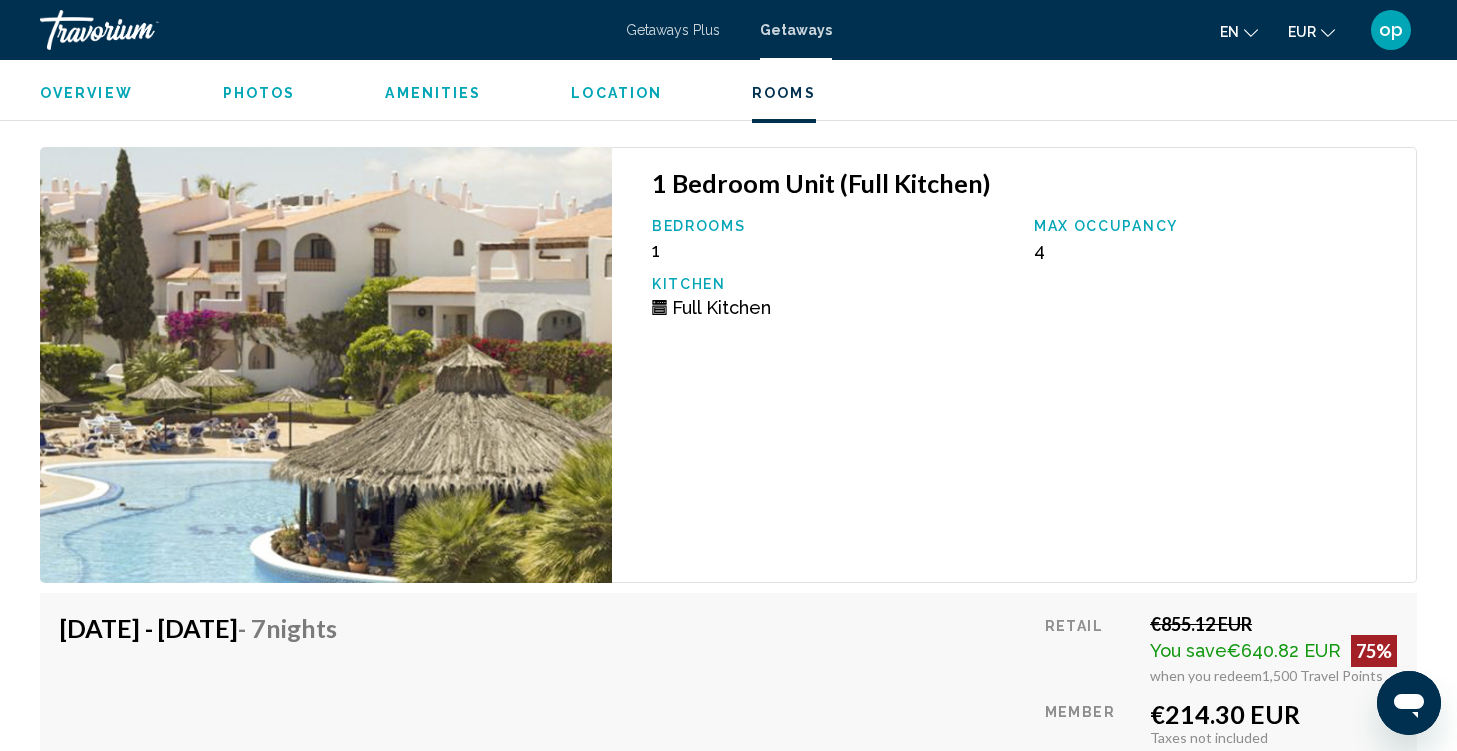 scroll, scrollTop: 3299, scrollLeft: 0, axis: vertical 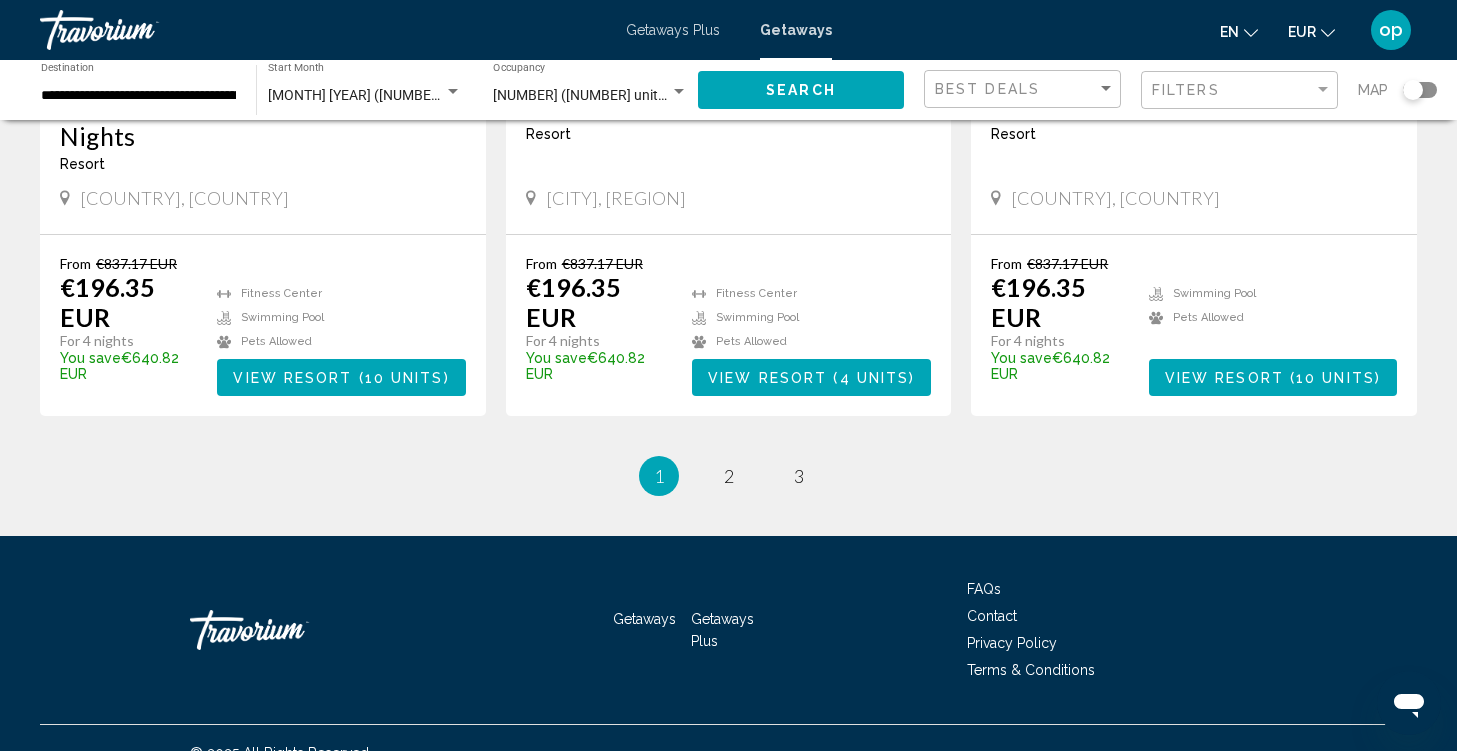 click on "2" at bounding box center (729, 476) 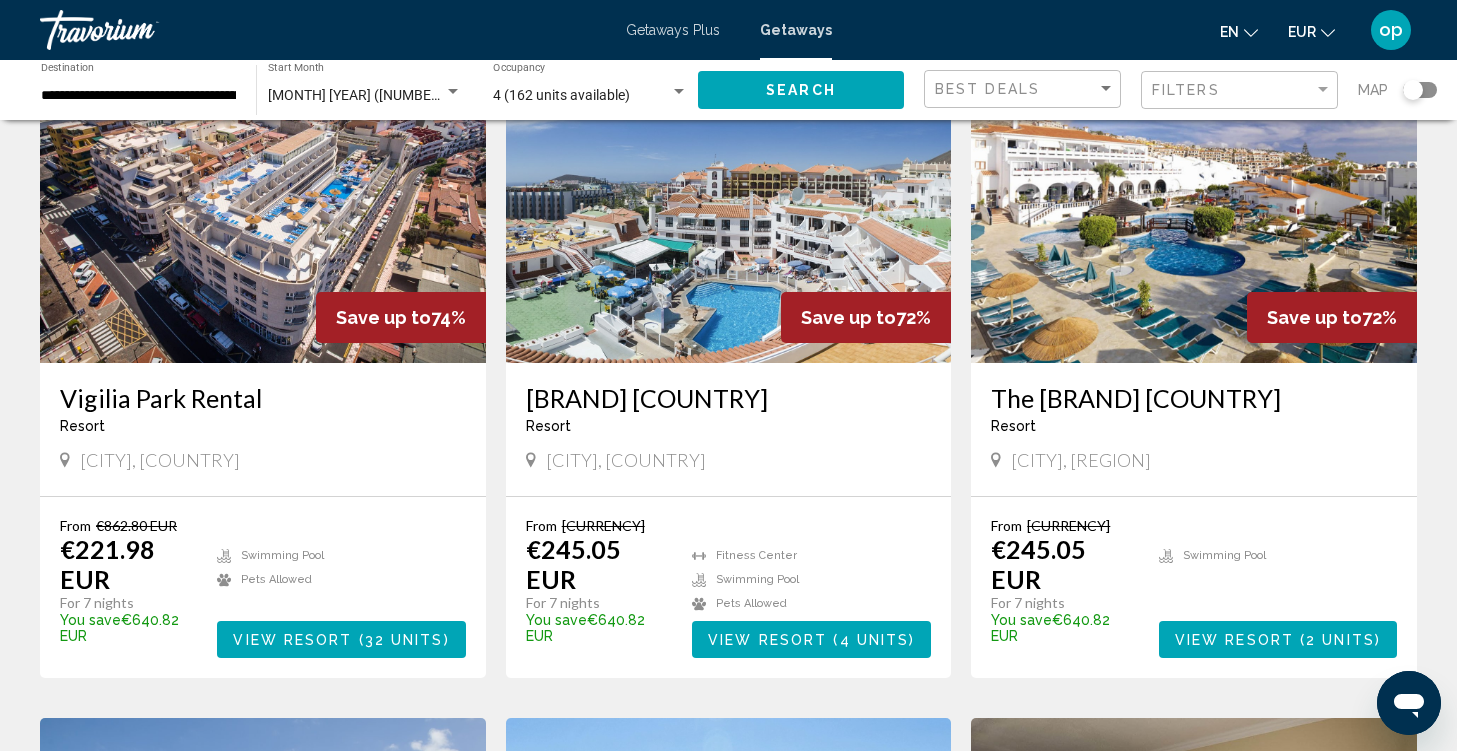 scroll, scrollTop: 168, scrollLeft: 0, axis: vertical 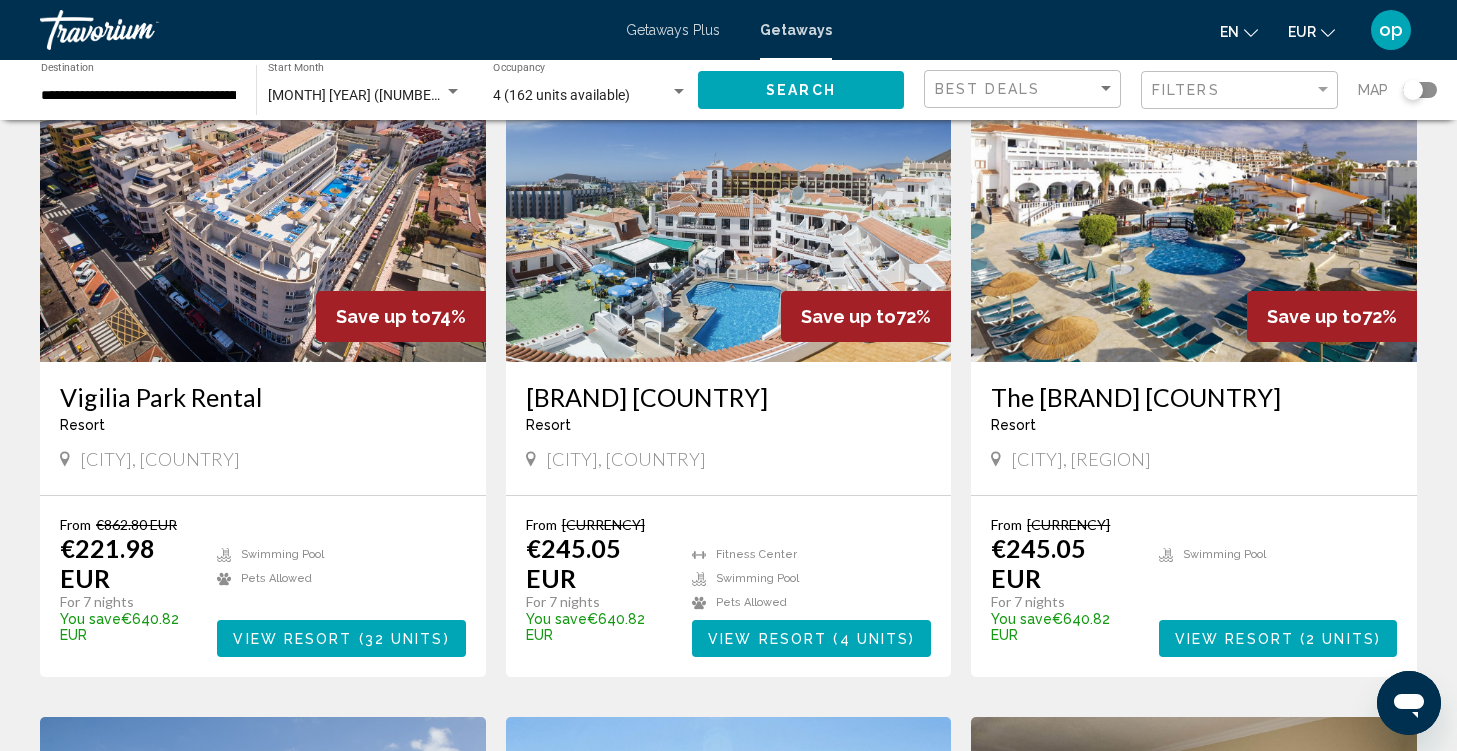click at bounding box center [263, 202] 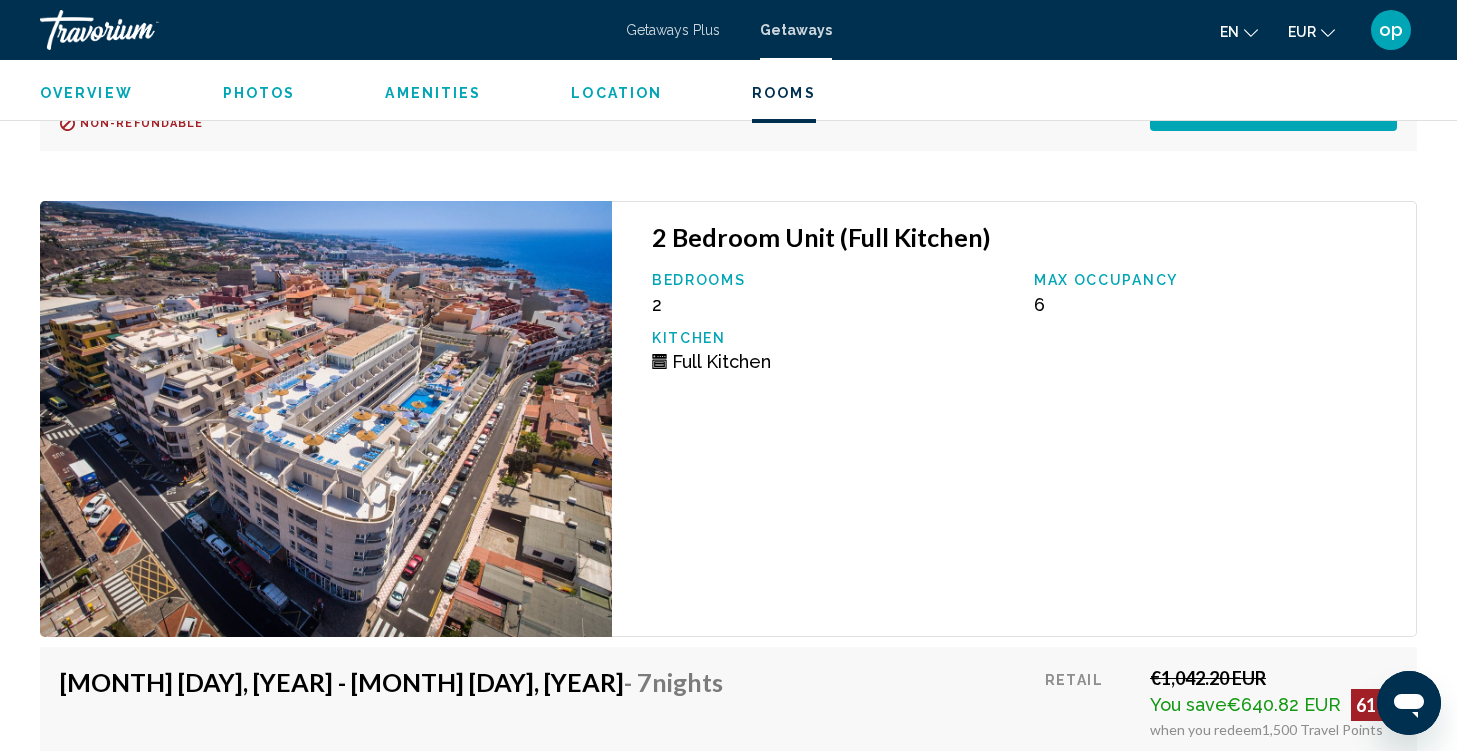 scroll, scrollTop: 4495, scrollLeft: 0, axis: vertical 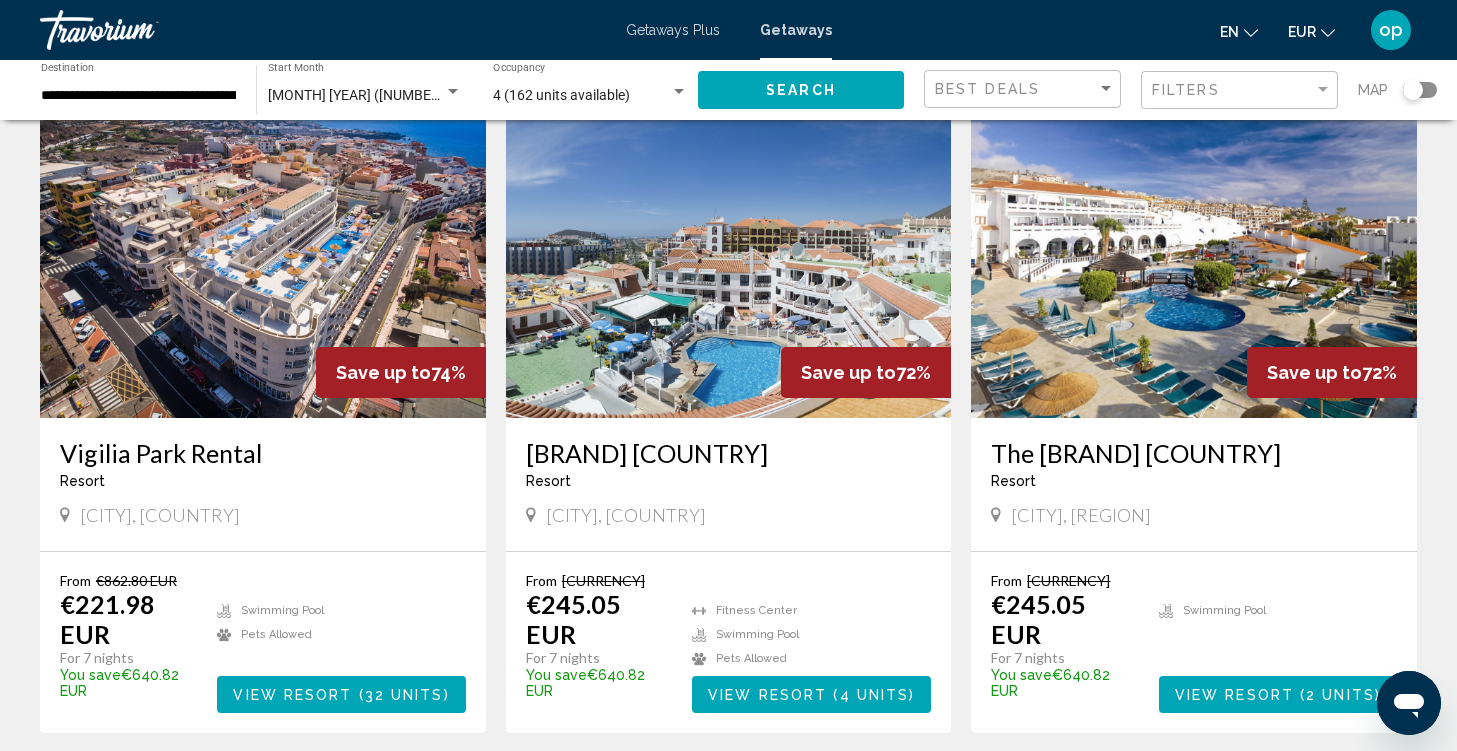 click at bounding box center [729, 258] 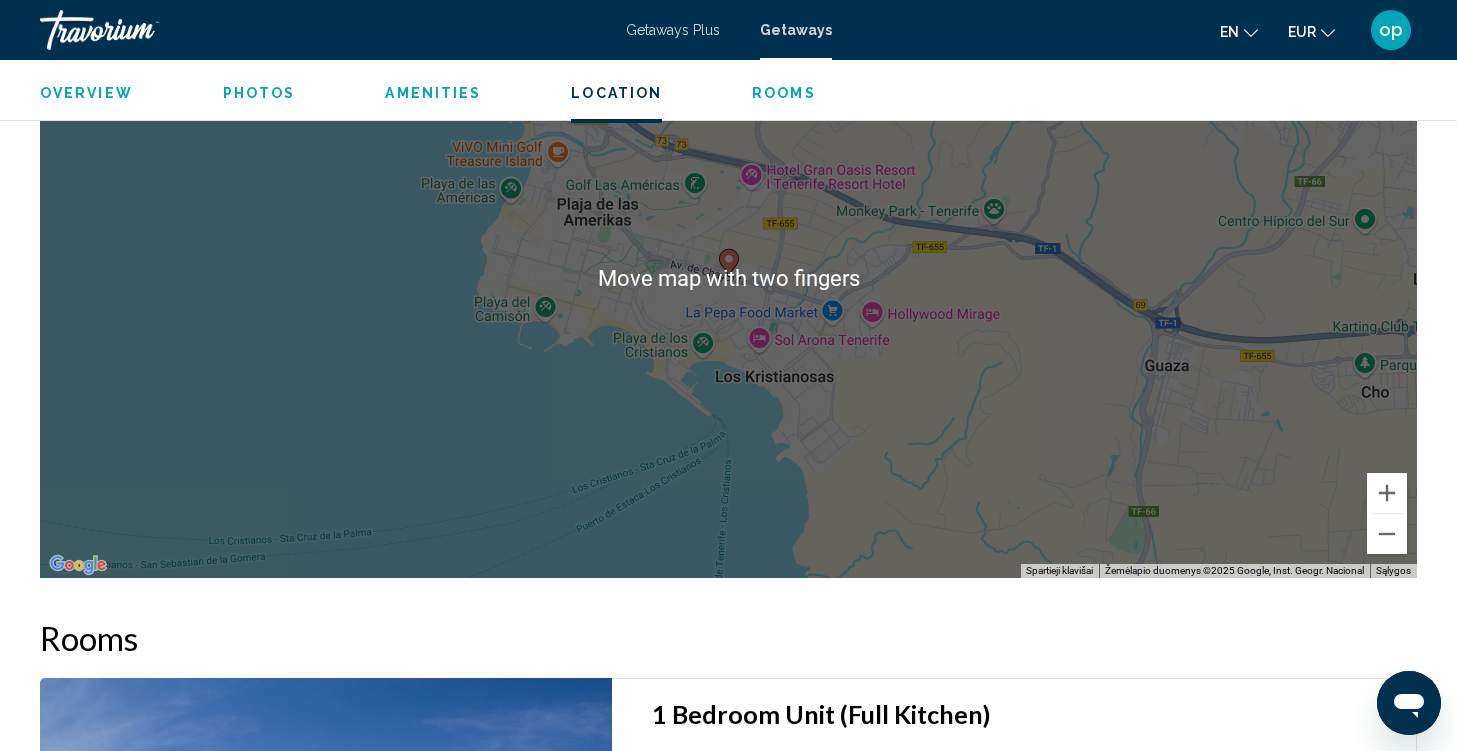 scroll, scrollTop: 2546, scrollLeft: 0, axis: vertical 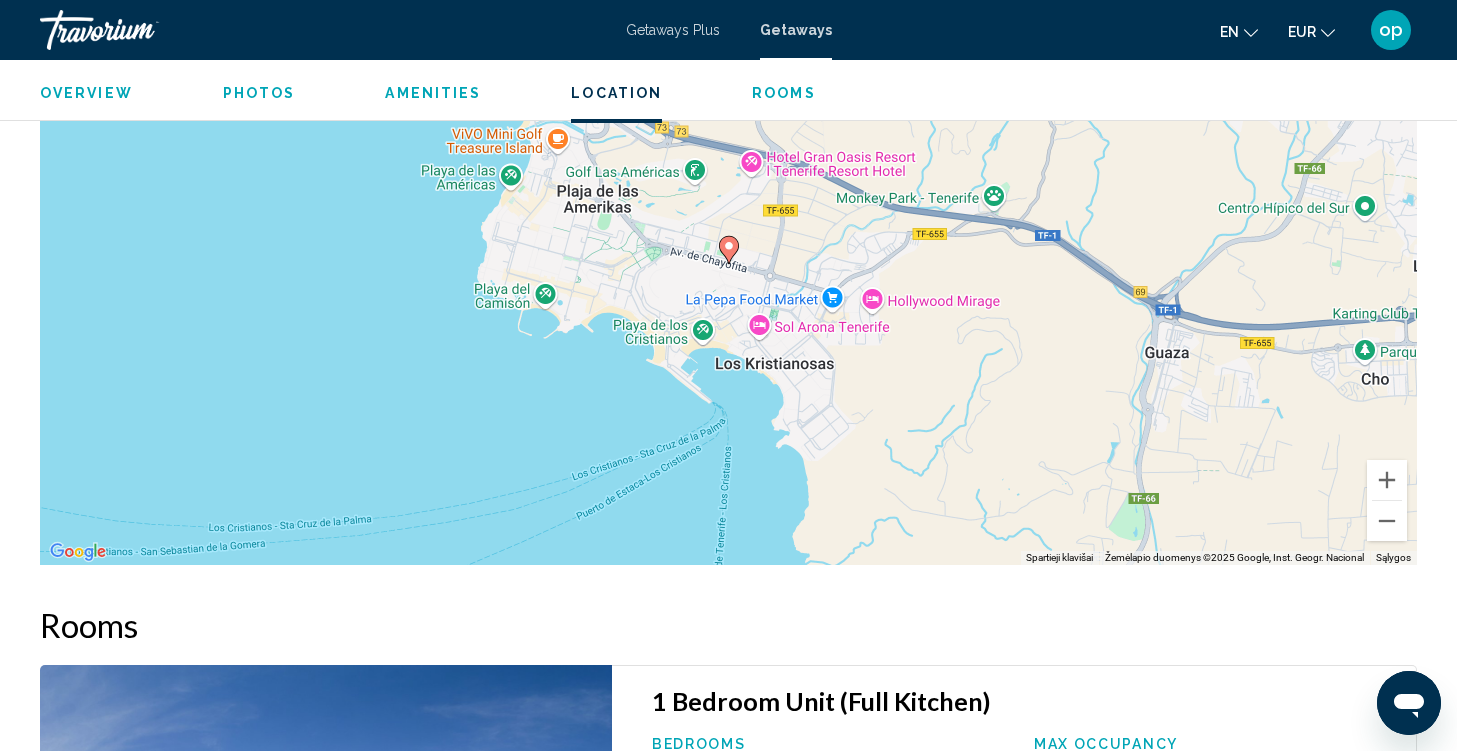 click on "Rooms" at bounding box center (728, 625) 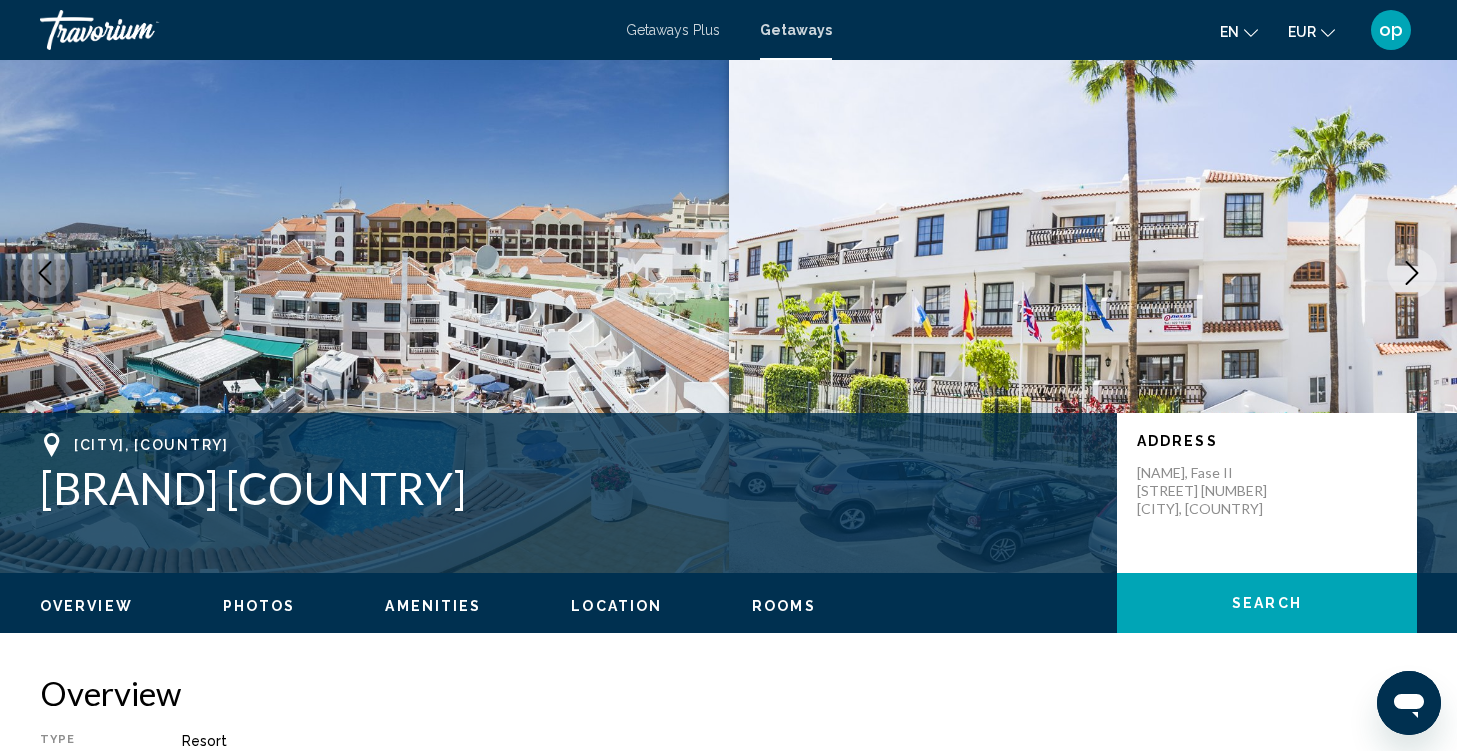 scroll, scrollTop: 0, scrollLeft: 0, axis: both 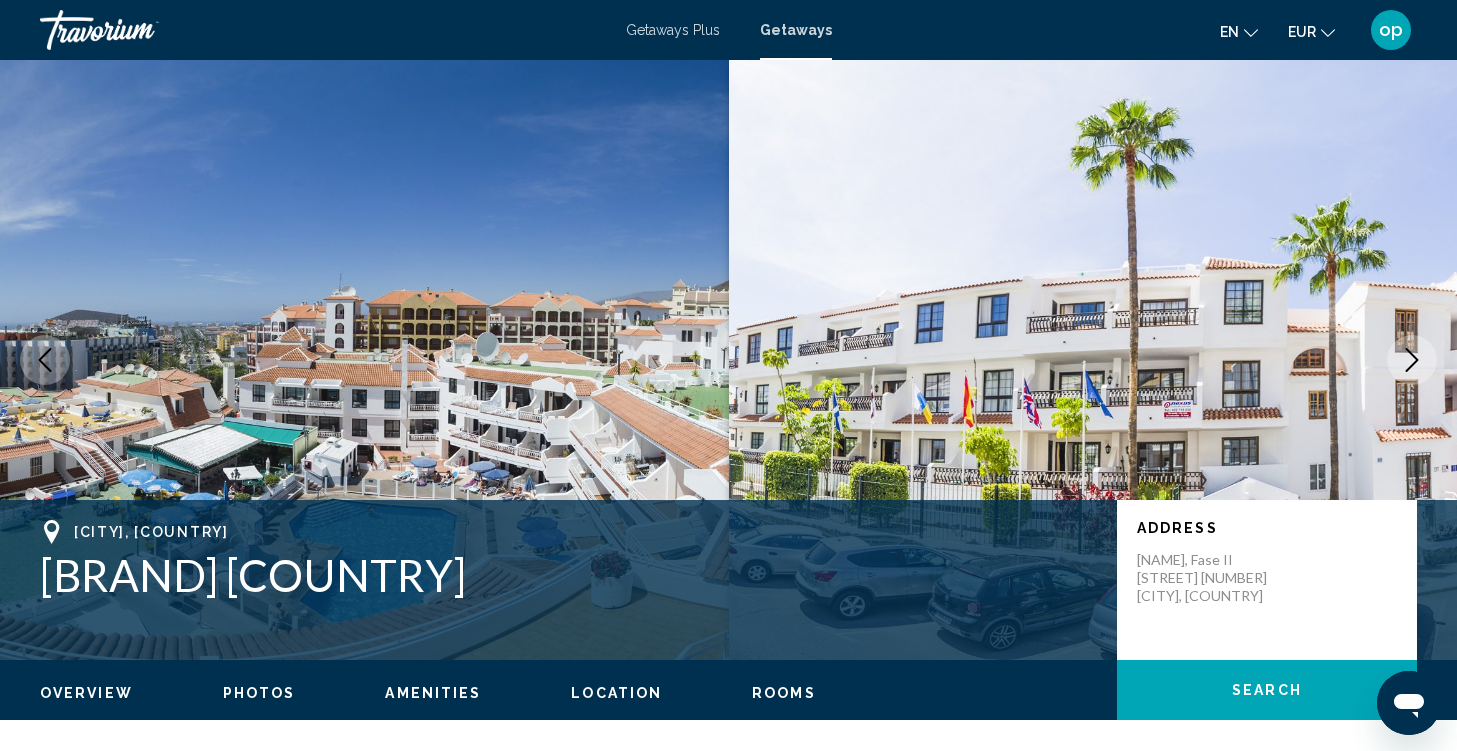 click 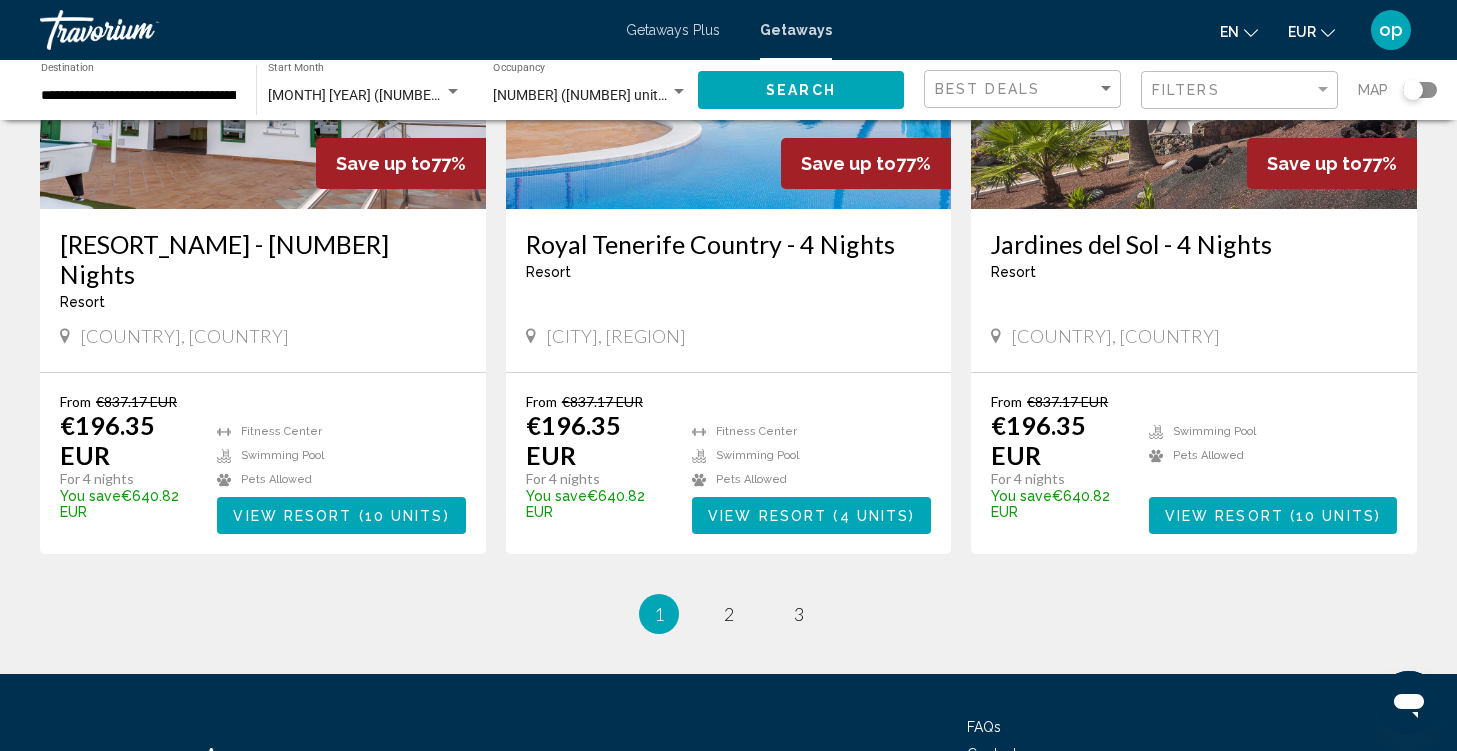 scroll, scrollTop: 2301, scrollLeft: 0, axis: vertical 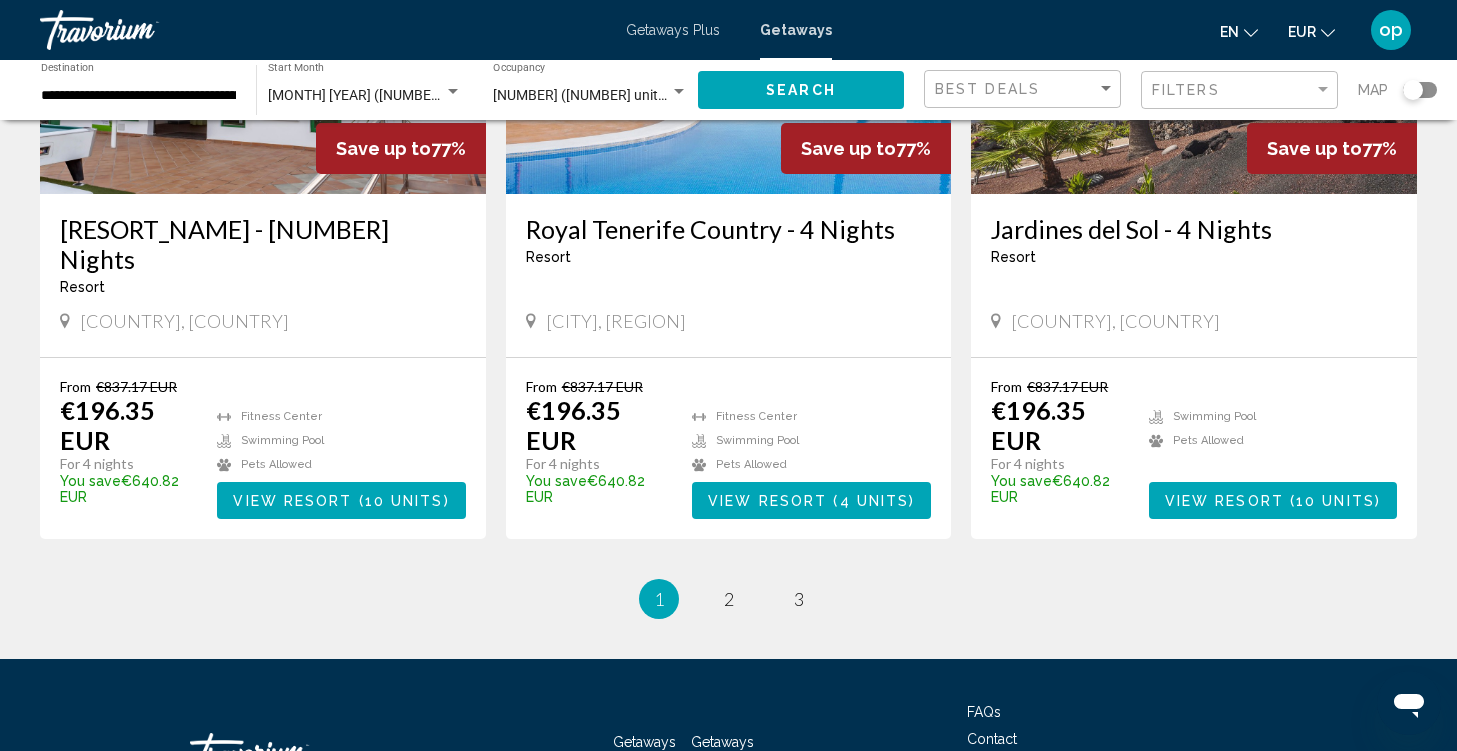 click on "2" at bounding box center (729, 599) 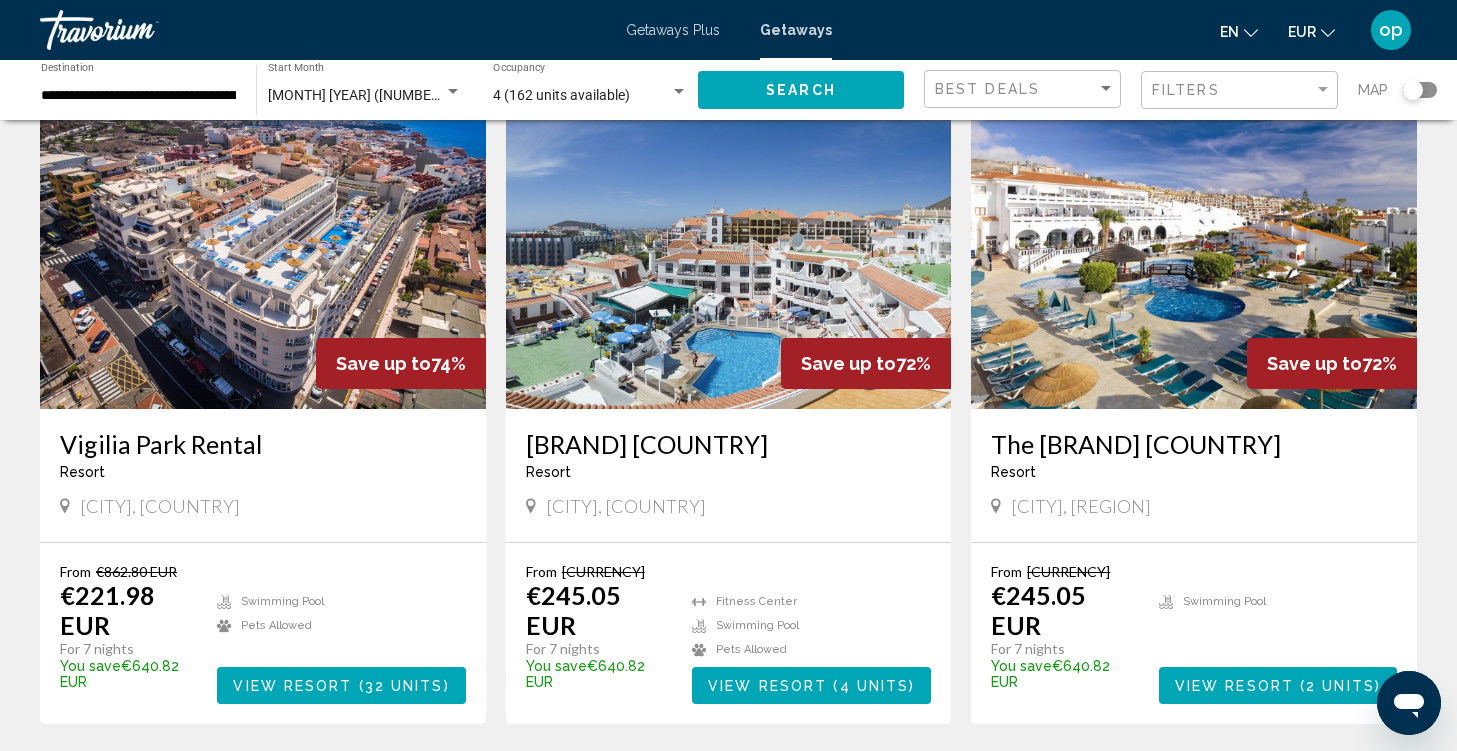 scroll, scrollTop: 122, scrollLeft: 0, axis: vertical 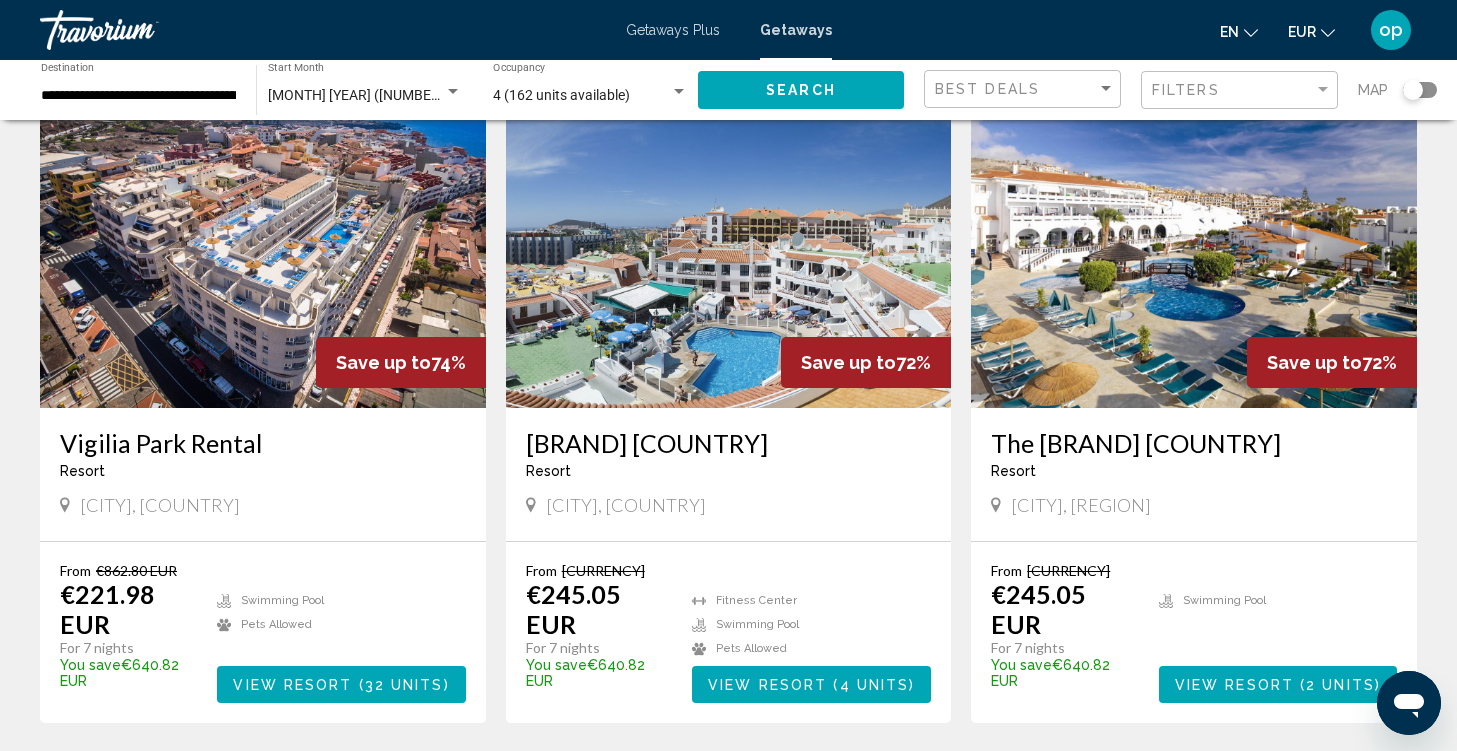 click at bounding box center (1194, 248) 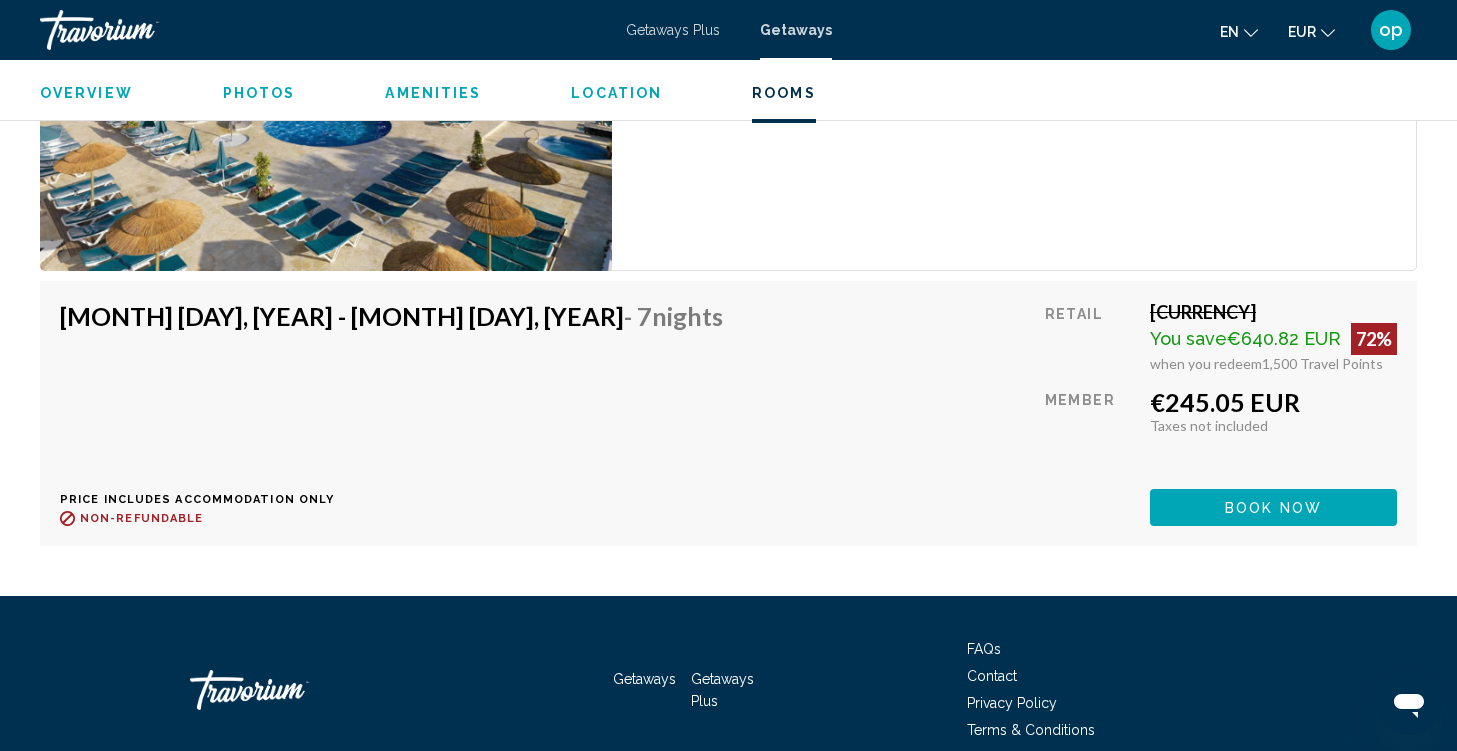 scroll, scrollTop: 3336, scrollLeft: 0, axis: vertical 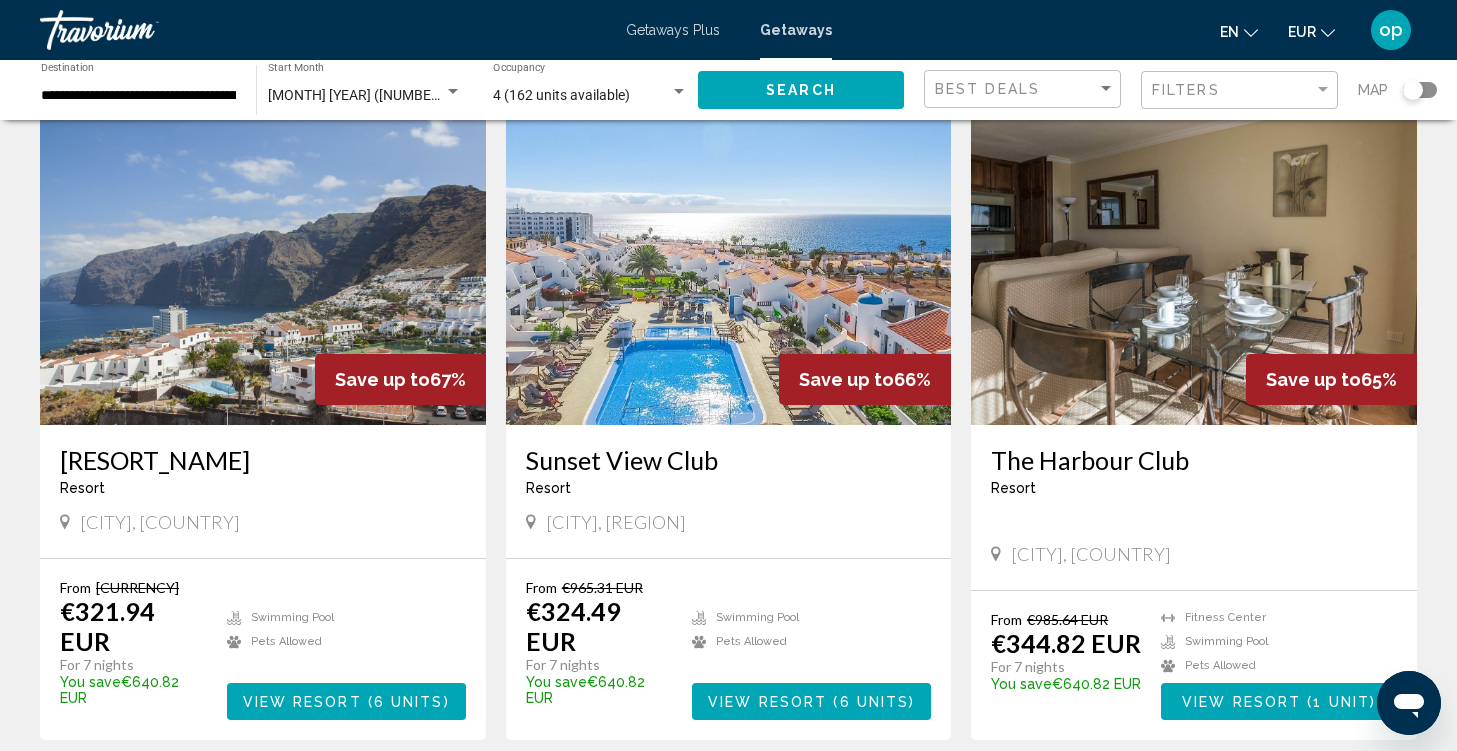 click at bounding box center [263, 265] 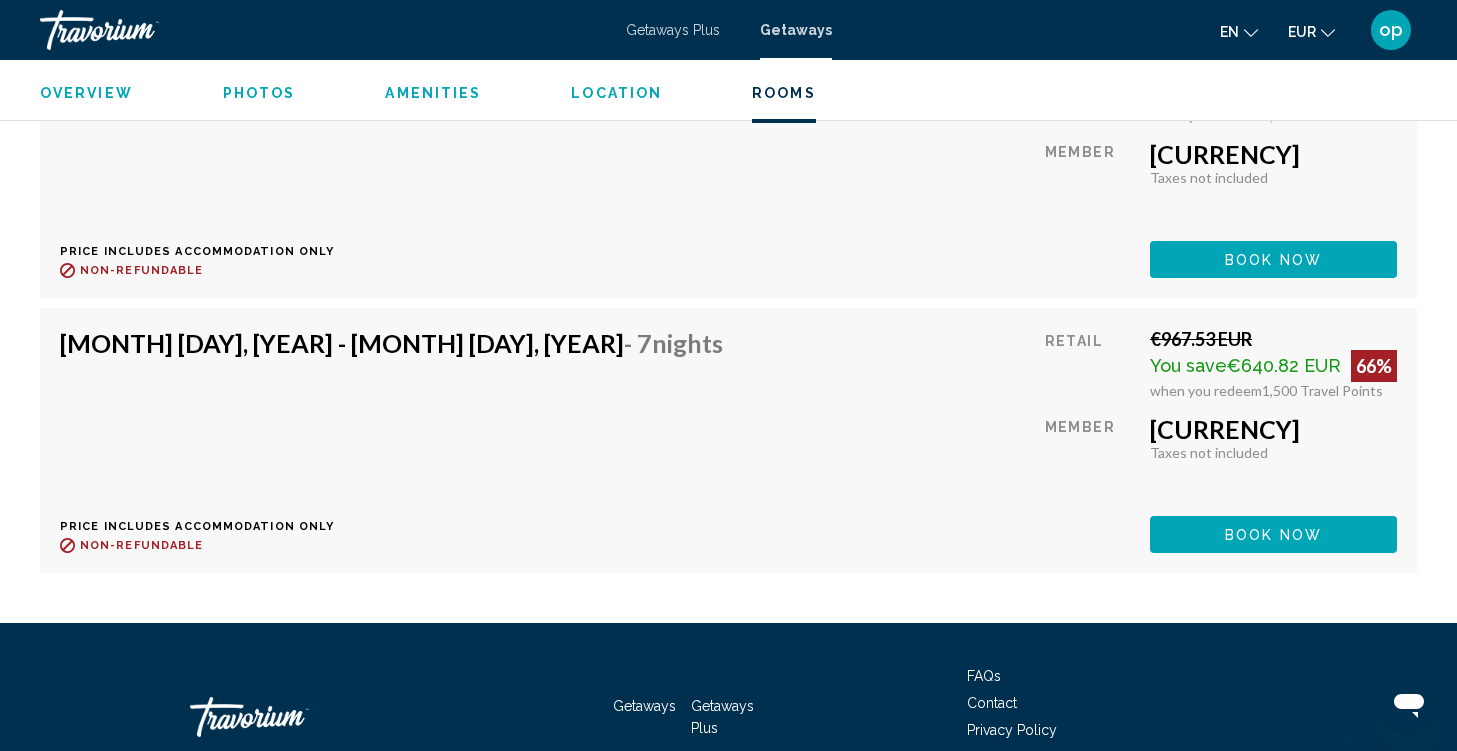 scroll, scrollTop: 4385, scrollLeft: 0, axis: vertical 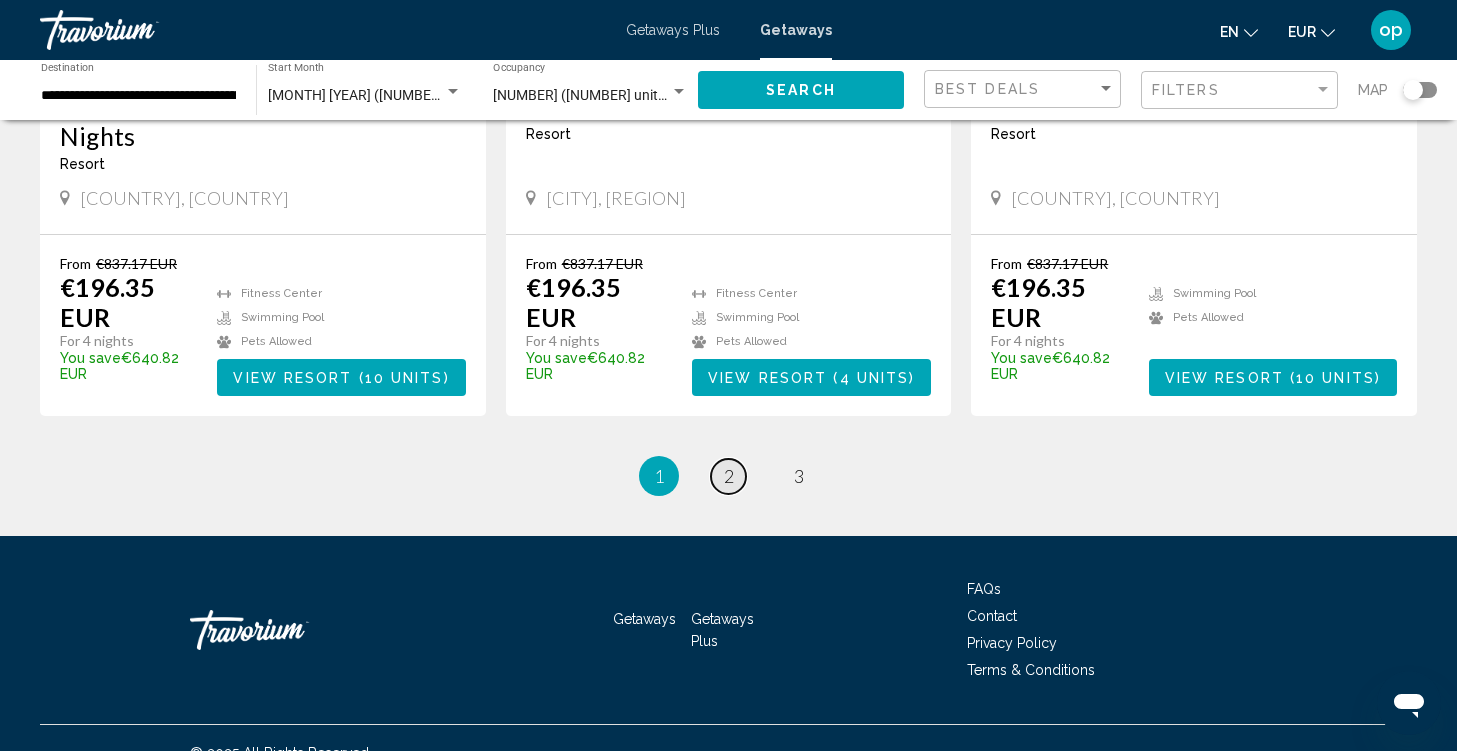 click on "2" at bounding box center [729, 476] 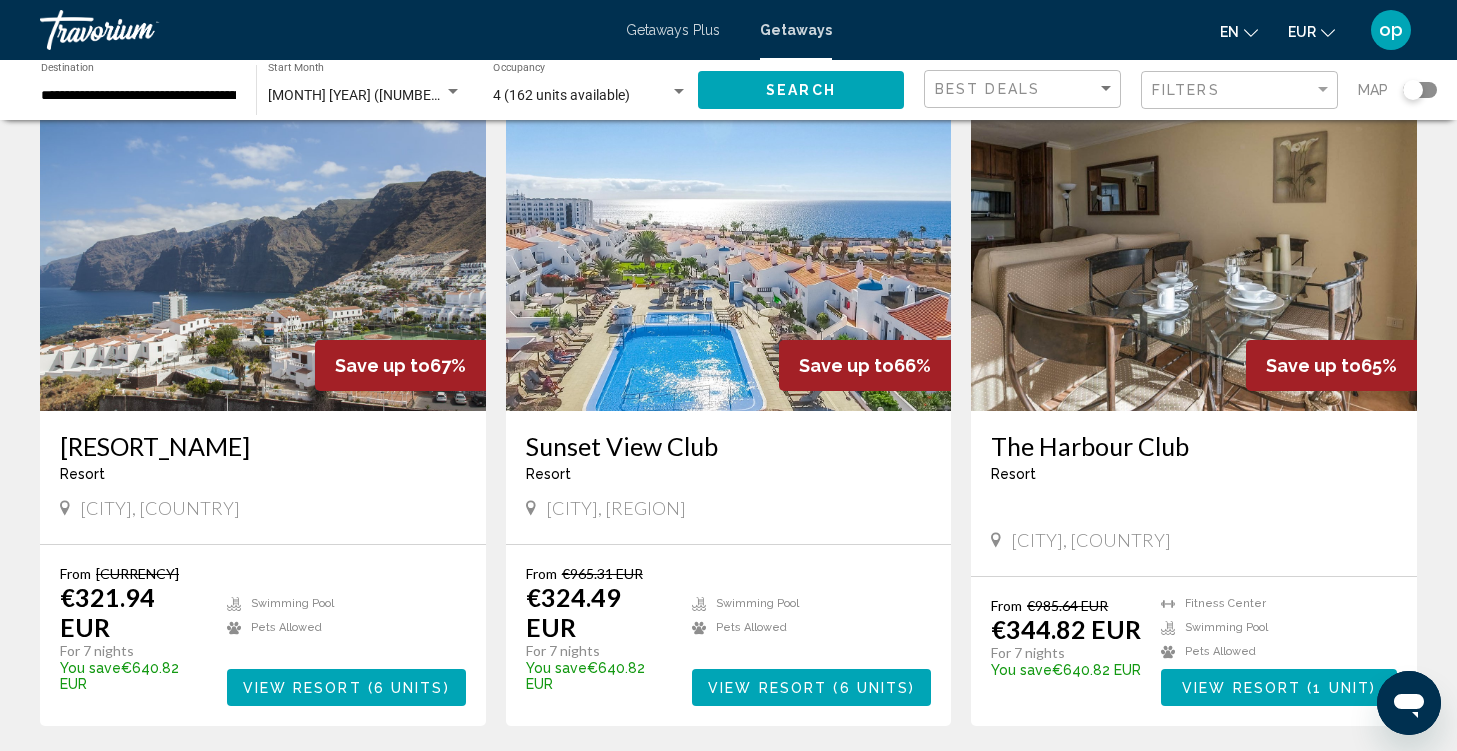 scroll, scrollTop: 799, scrollLeft: 0, axis: vertical 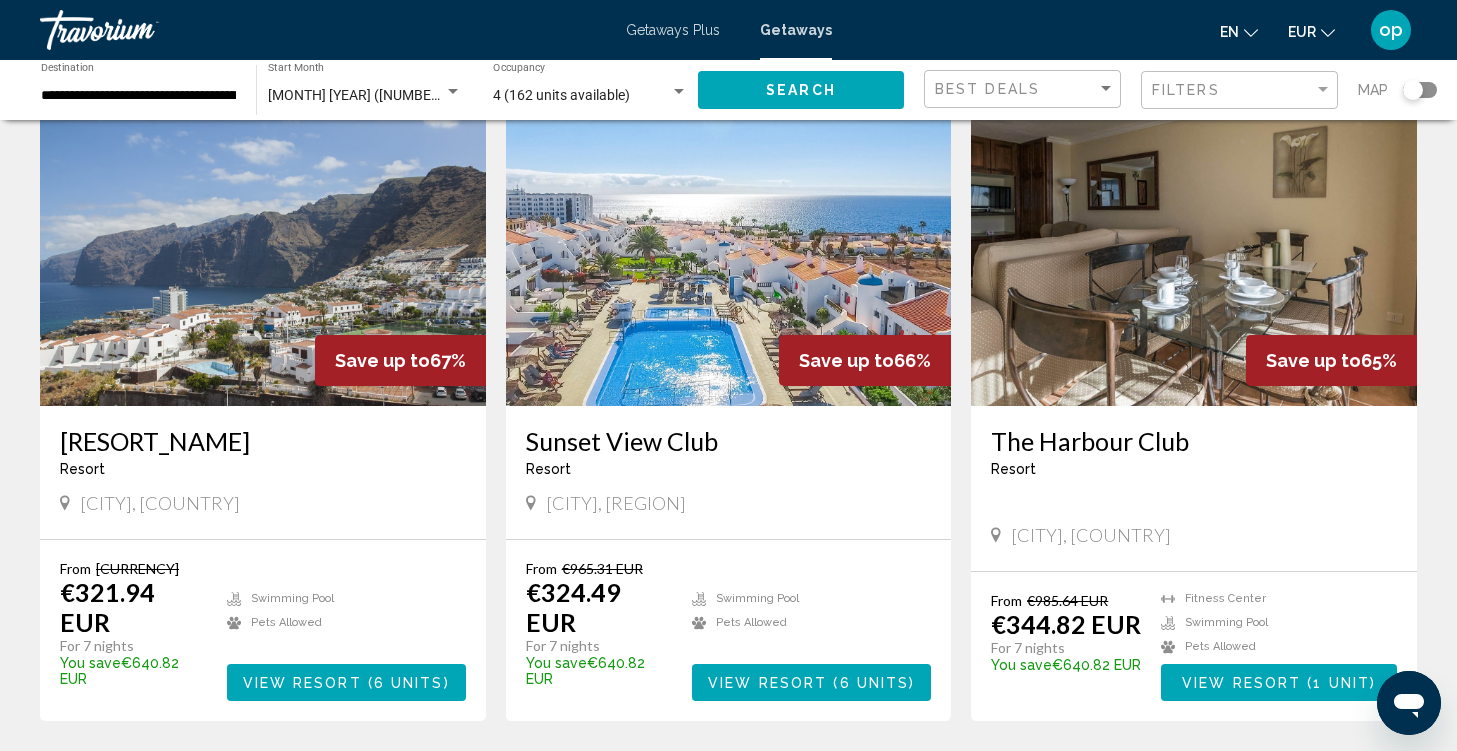 click at bounding box center [729, 246] 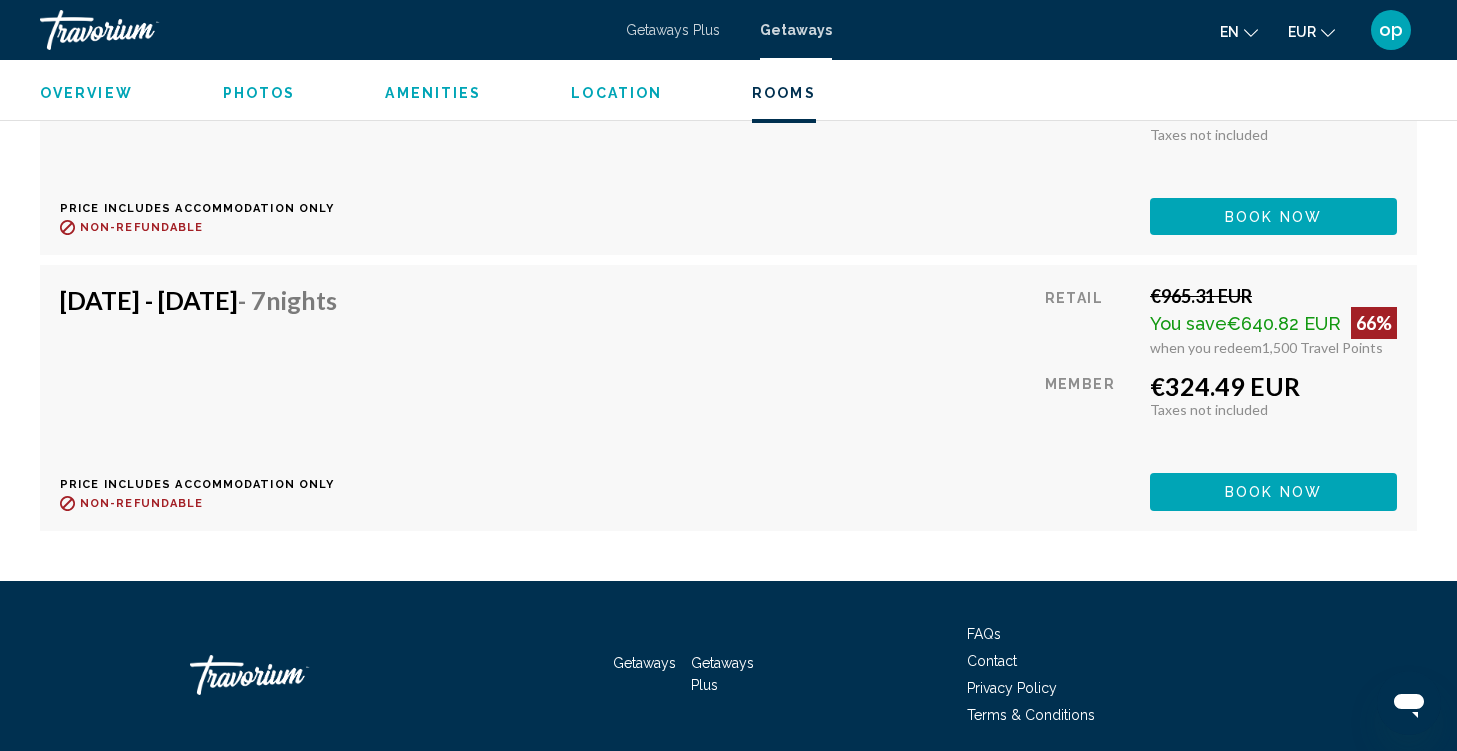 scroll, scrollTop: 4437, scrollLeft: 0, axis: vertical 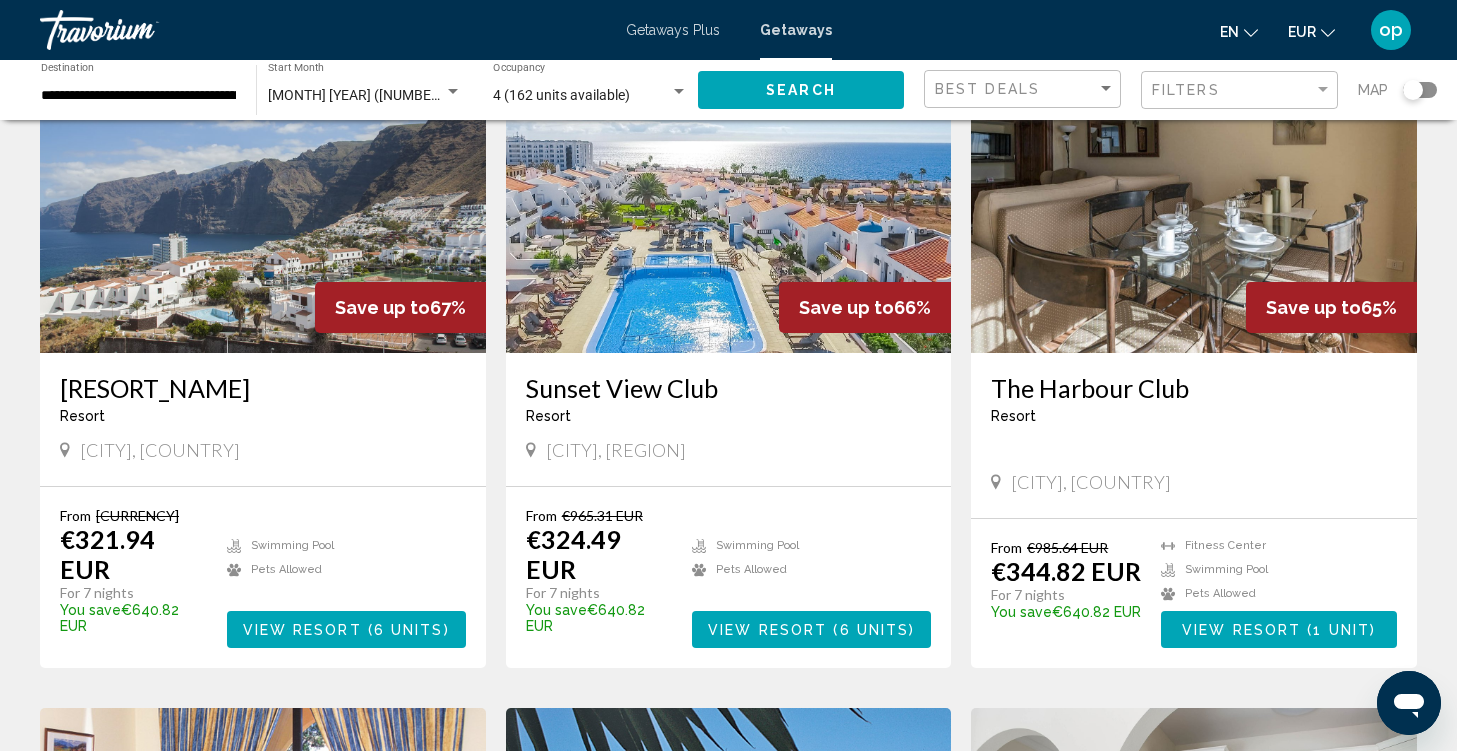click on "Save up to  65%" at bounding box center [1331, 307] 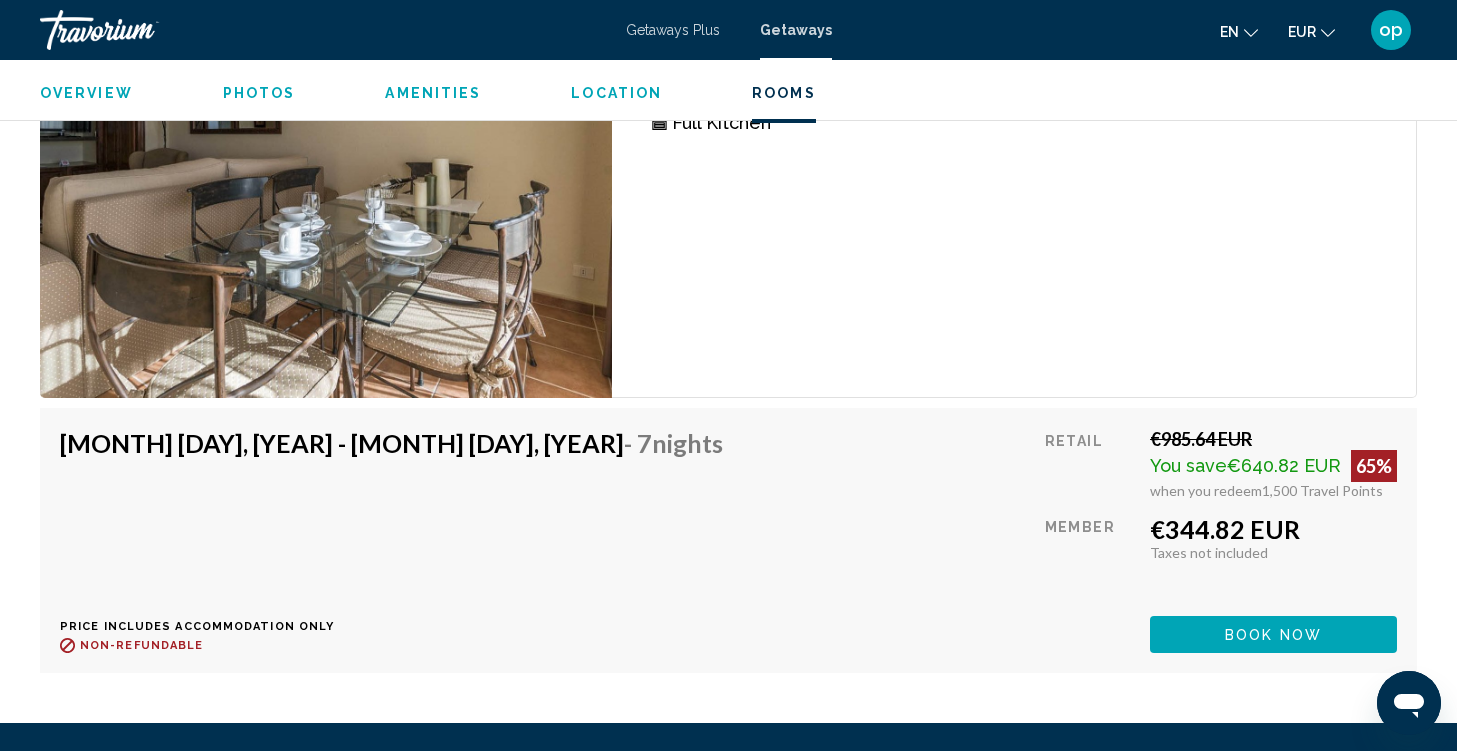 scroll, scrollTop: 3155, scrollLeft: 0, axis: vertical 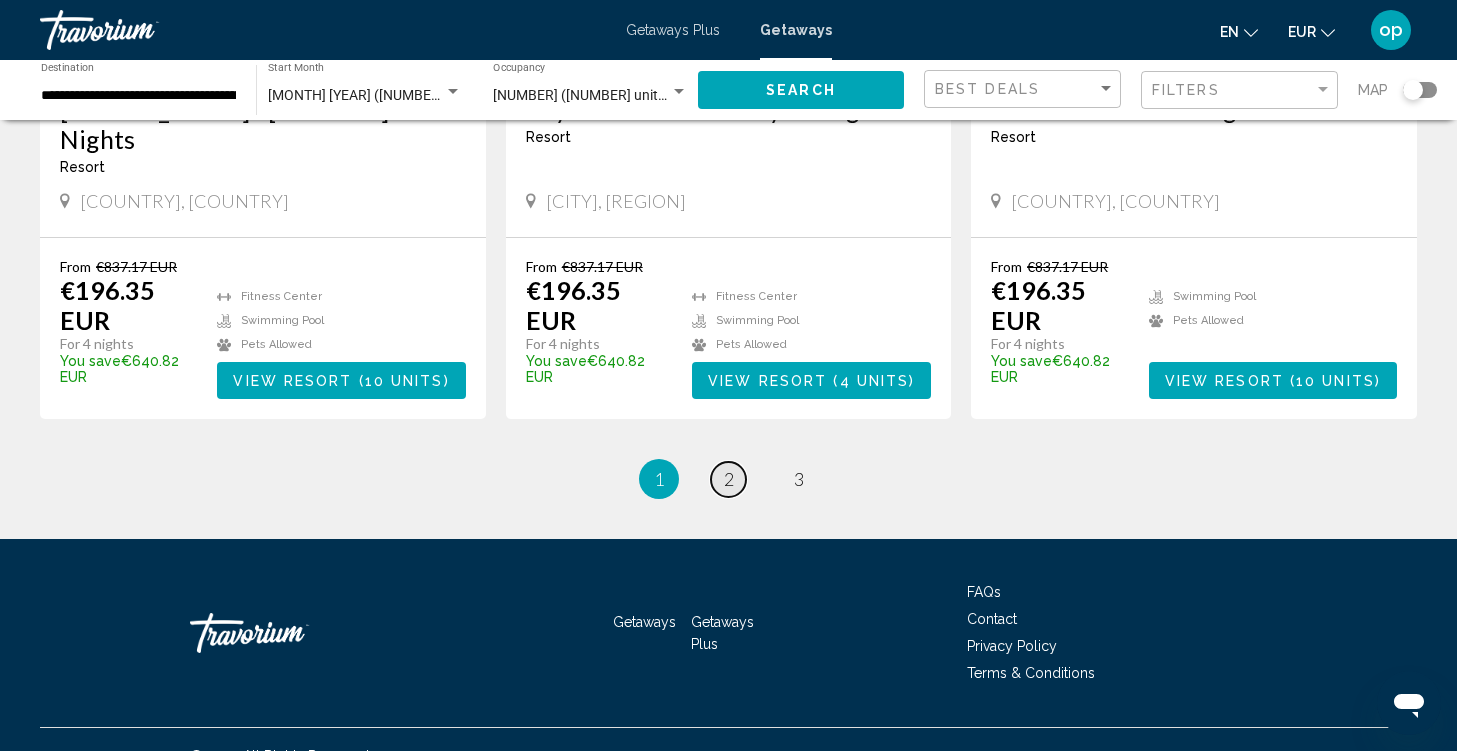 click on "page  2" at bounding box center (728, 479) 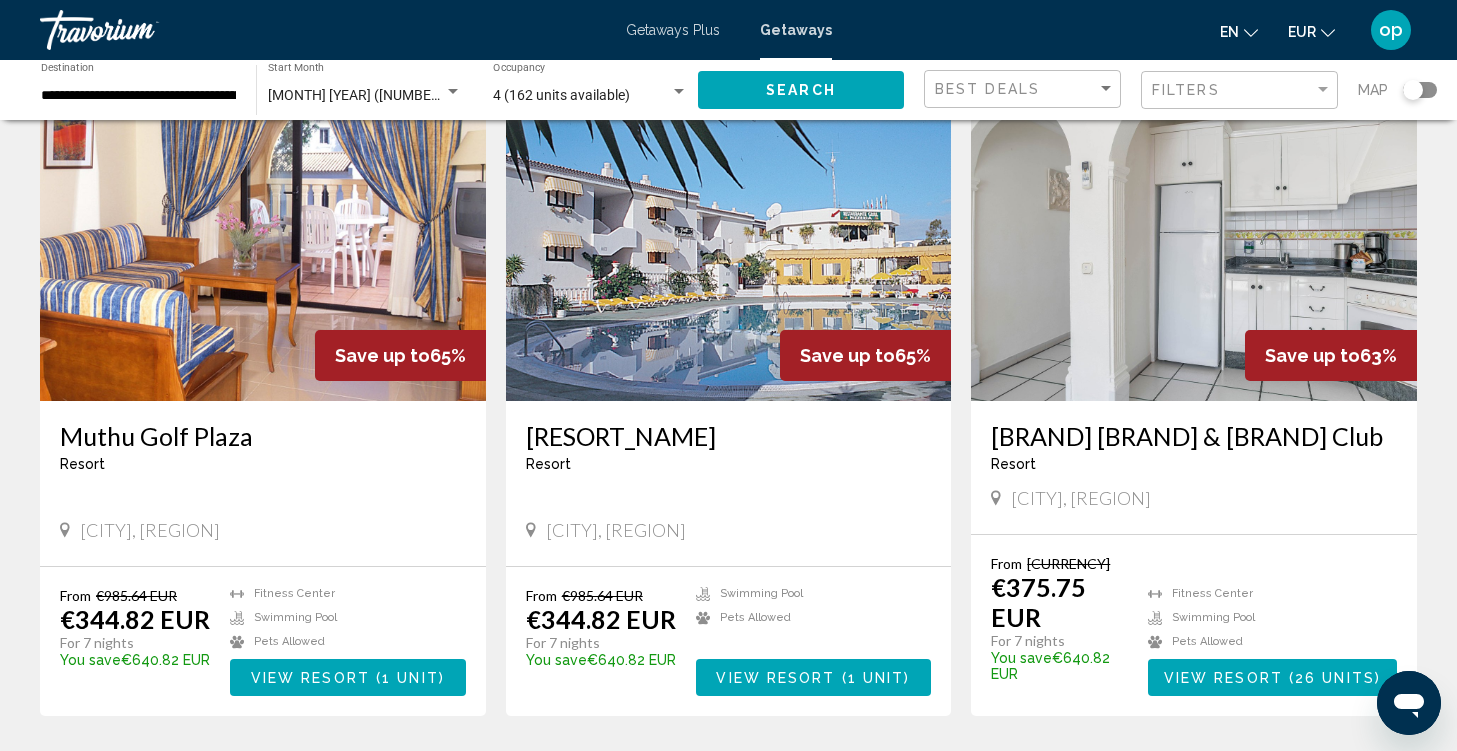 scroll, scrollTop: 1486, scrollLeft: 0, axis: vertical 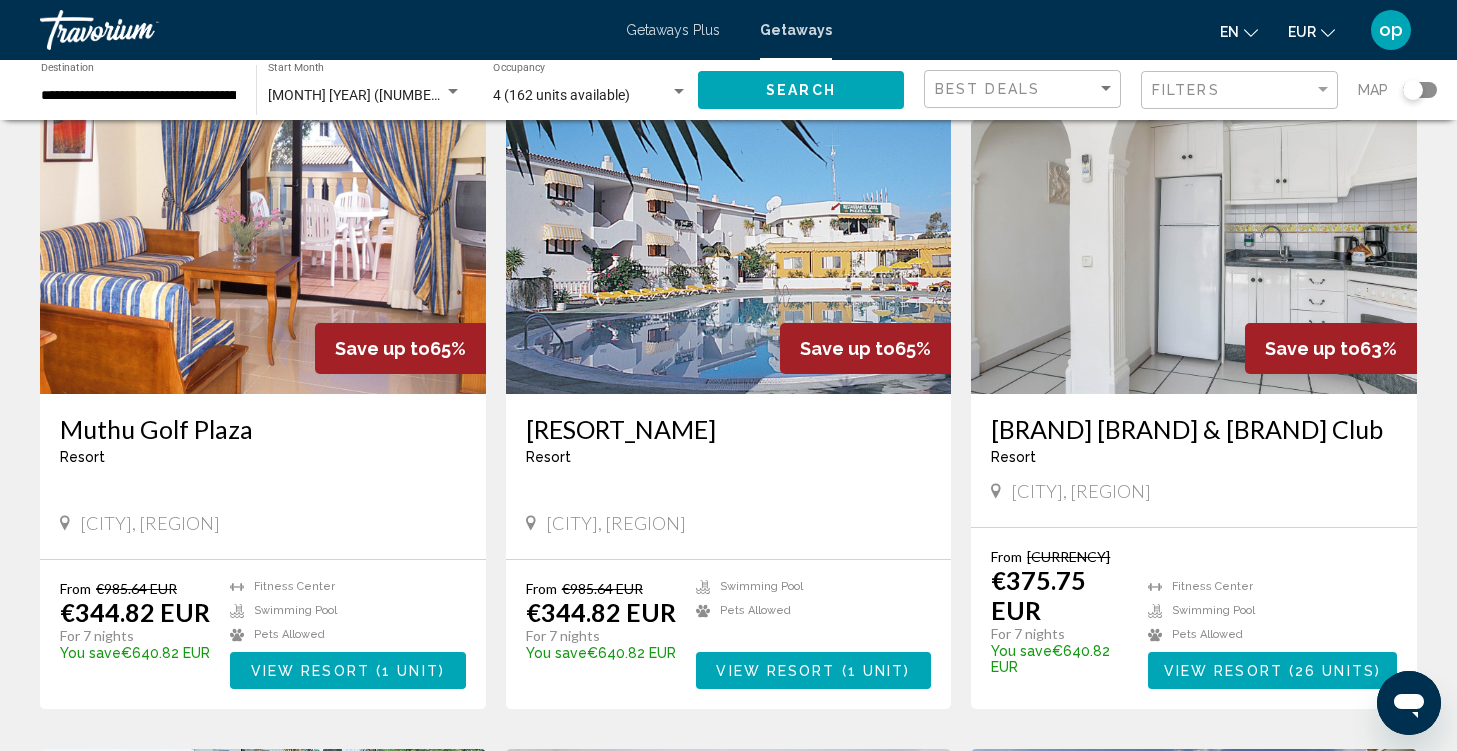 click at bounding box center (263, 234) 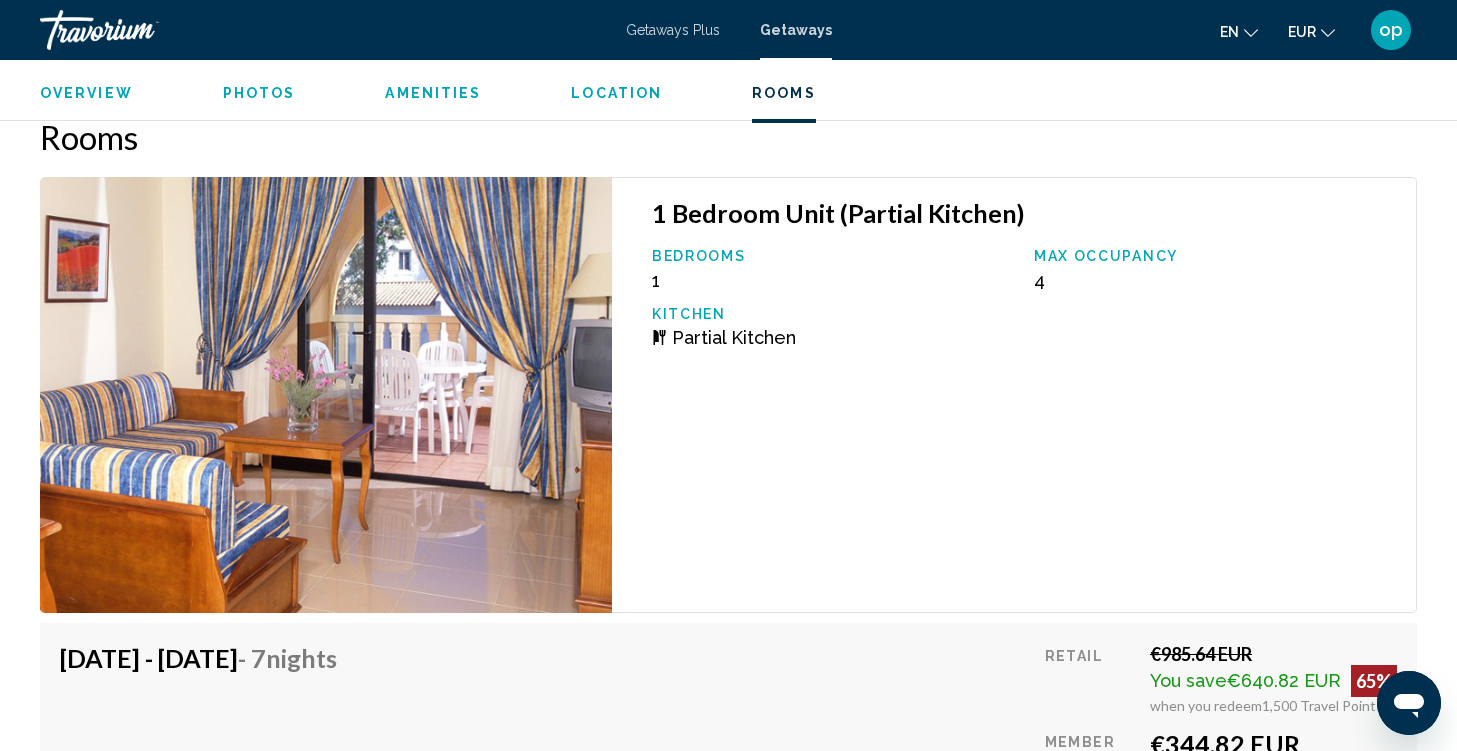 scroll, scrollTop: 3091, scrollLeft: 0, axis: vertical 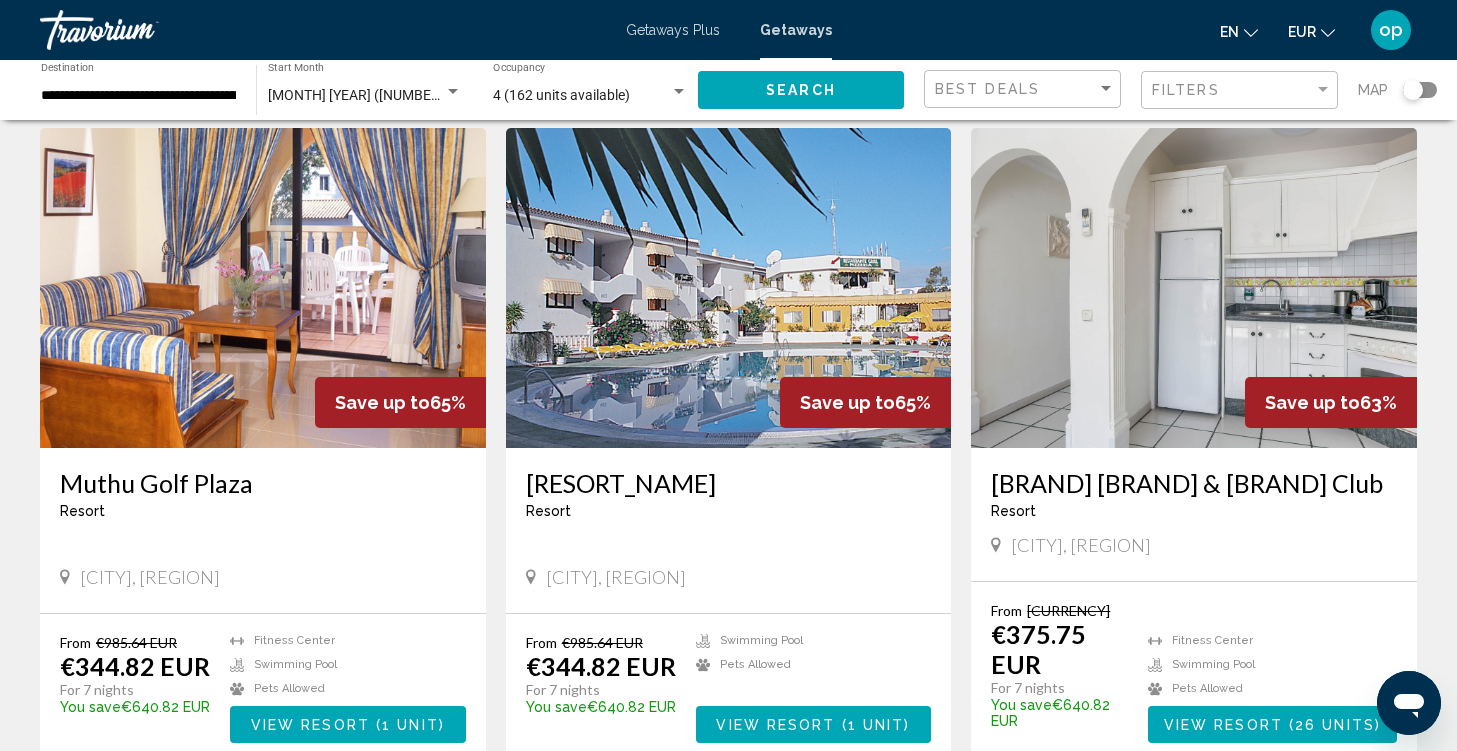click at bounding box center (729, 288) 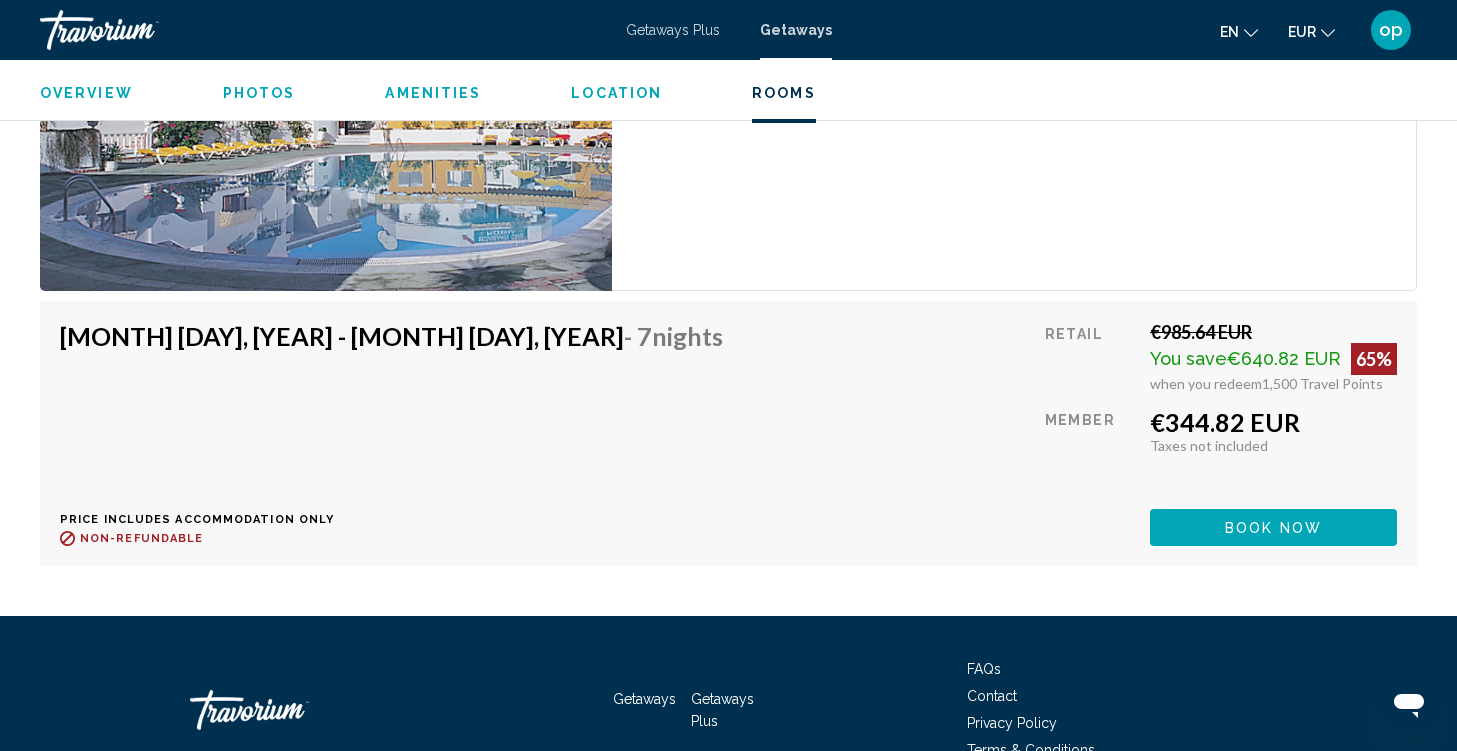 scroll, scrollTop: 2964, scrollLeft: 0, axis: vertical 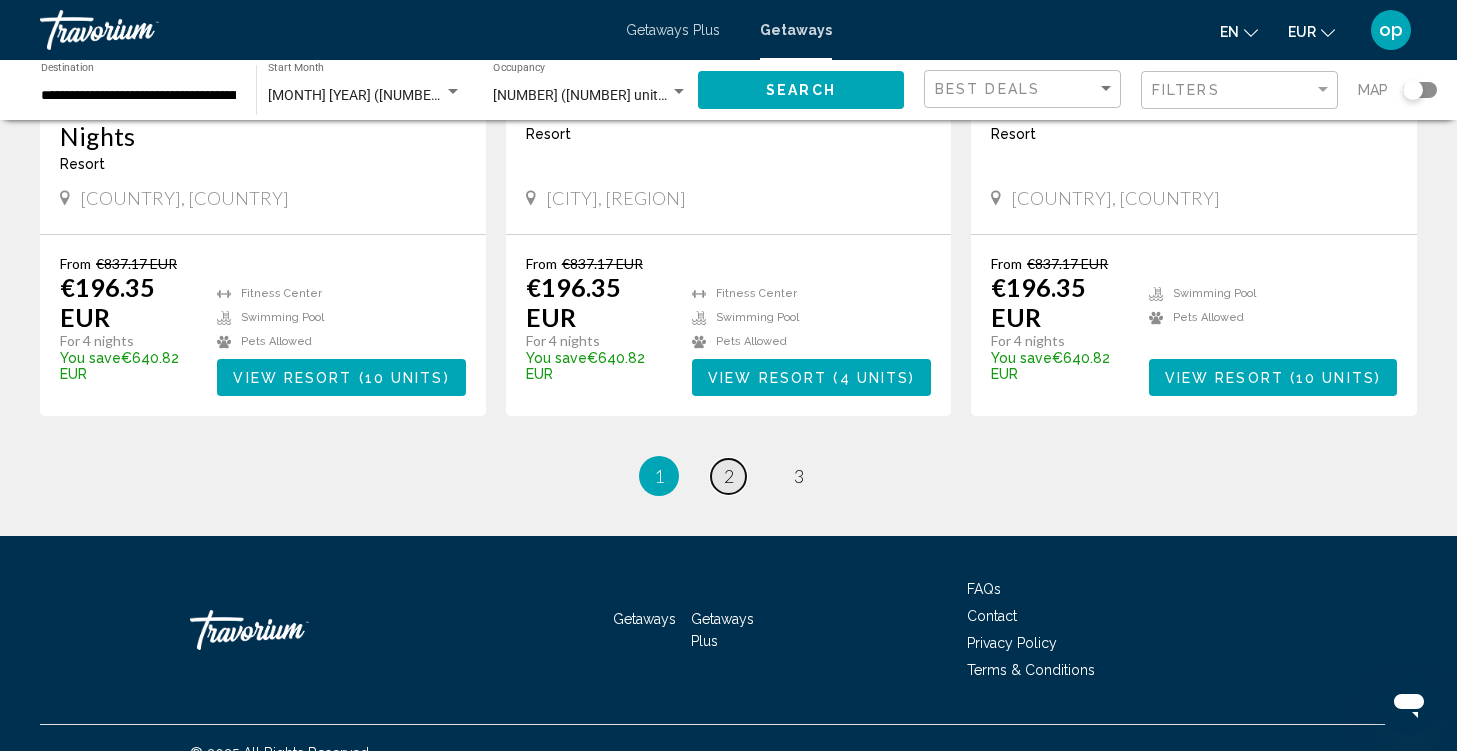click on "page  2" at bounding box center [728, 476] 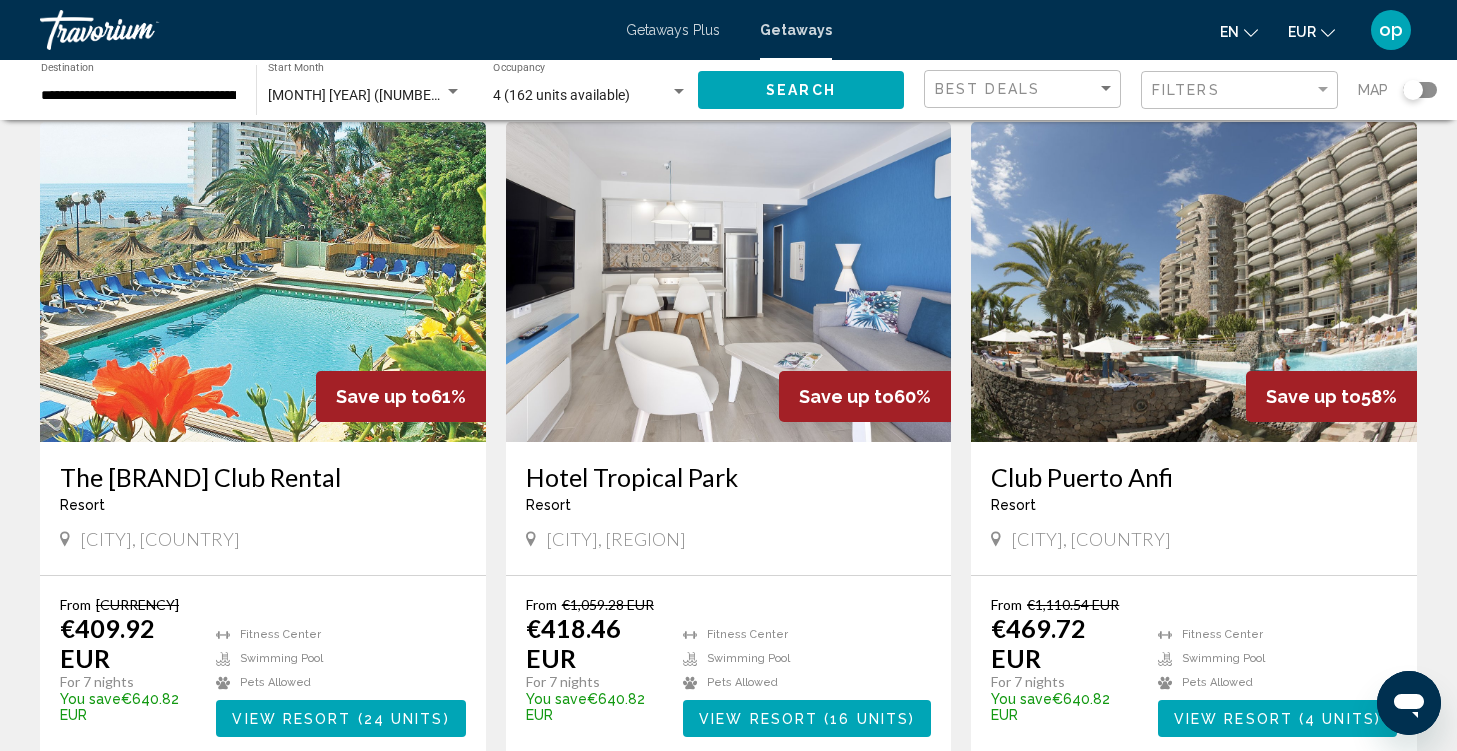 scroll, scrollTop: 2115, scrollLeft: 0, axis: vertical 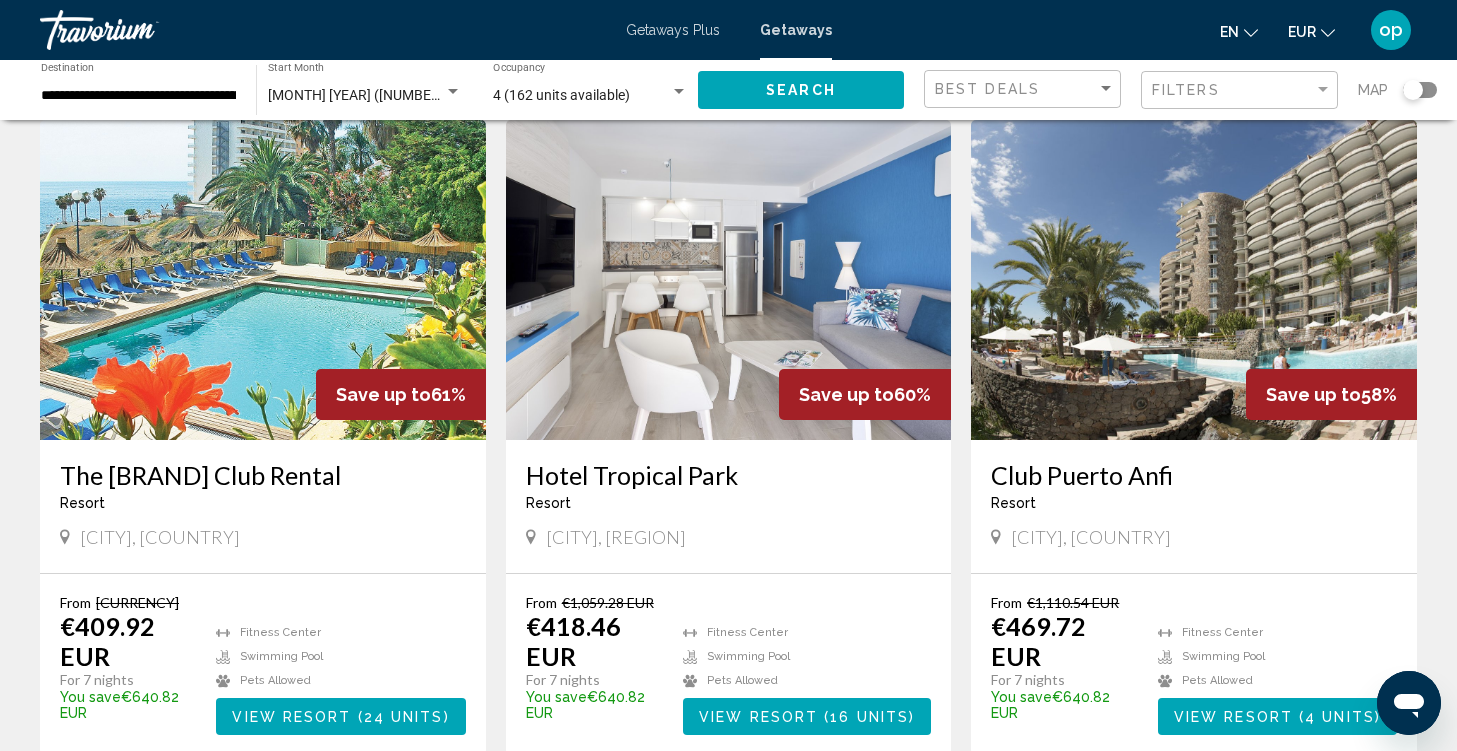 click at bounding box center [729, 280] 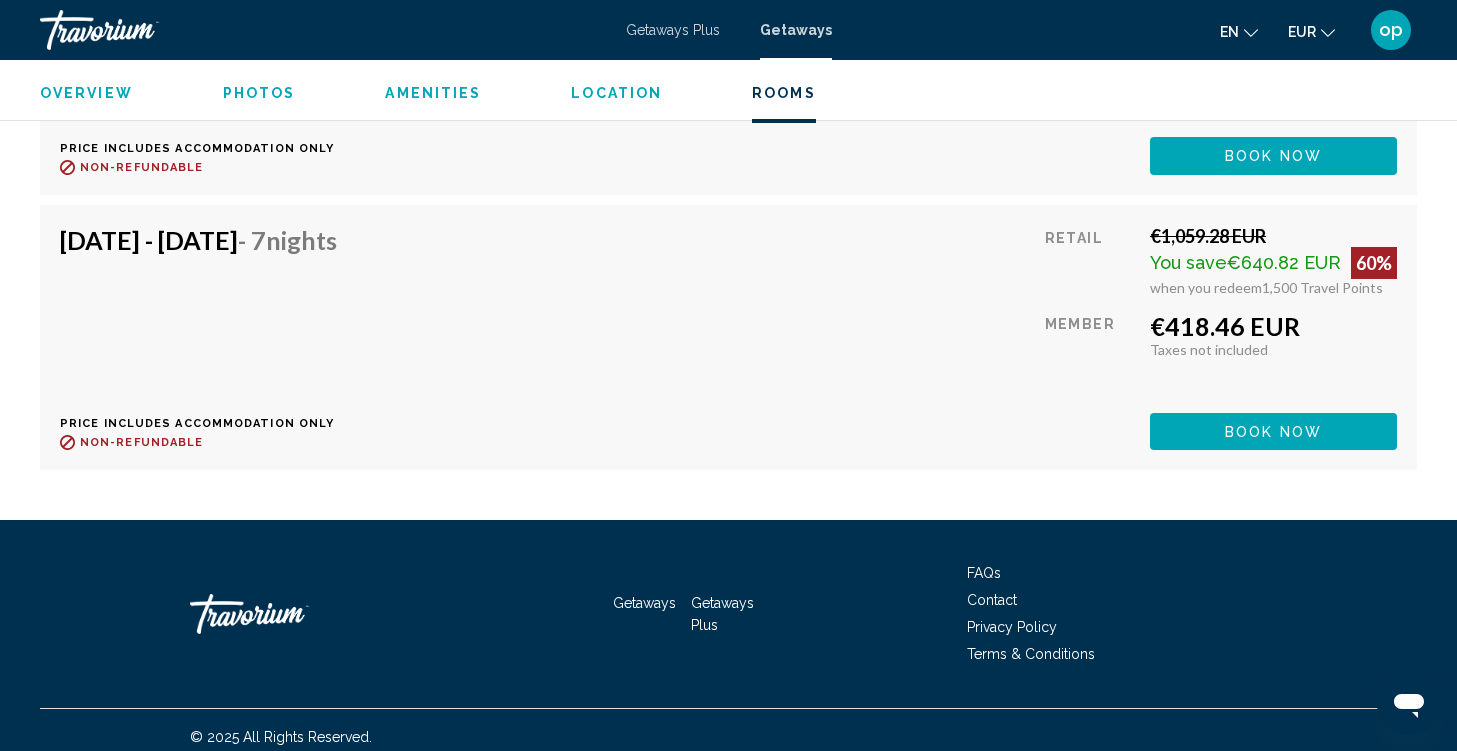 scroll, scrollTop: 4109, scrollLeft: 0, axis: vertical 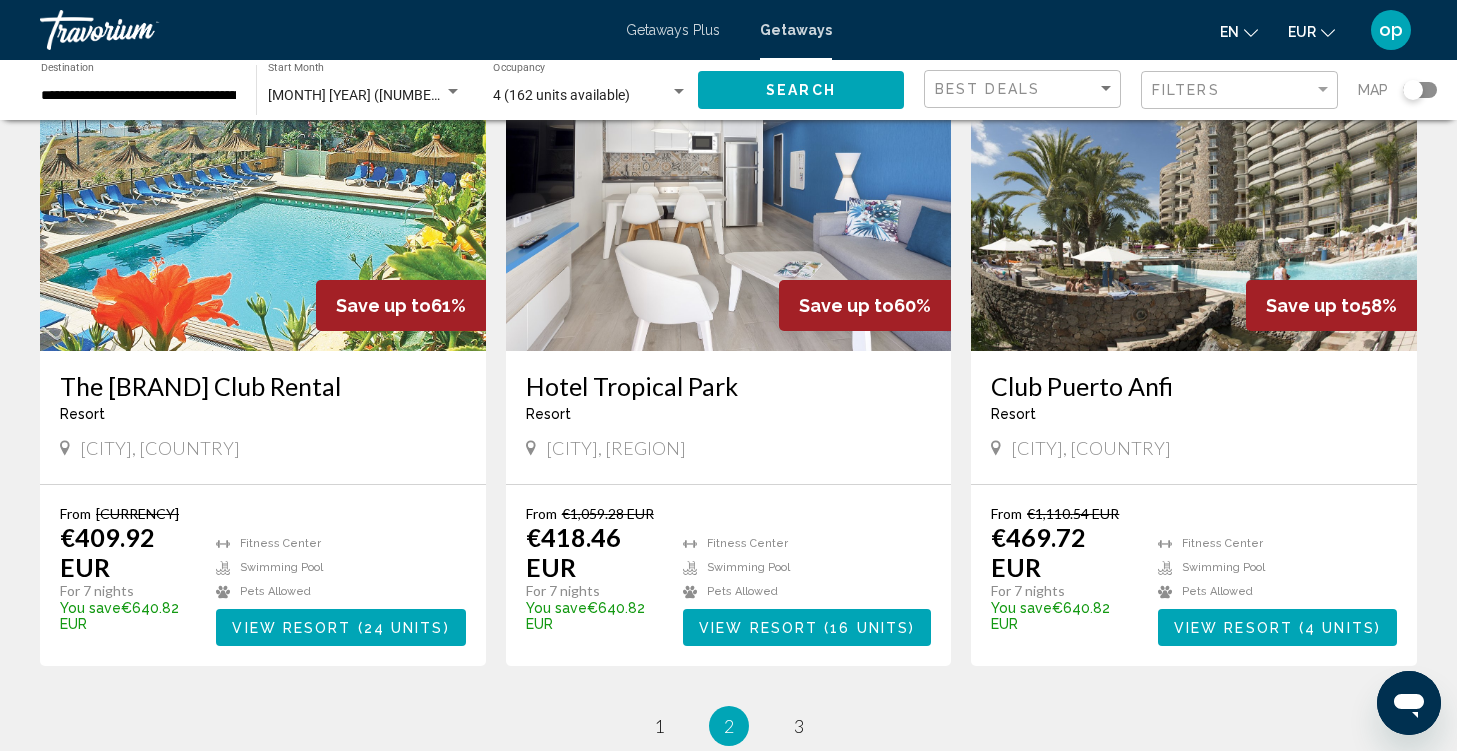 click at bounding box center [1194, 191] 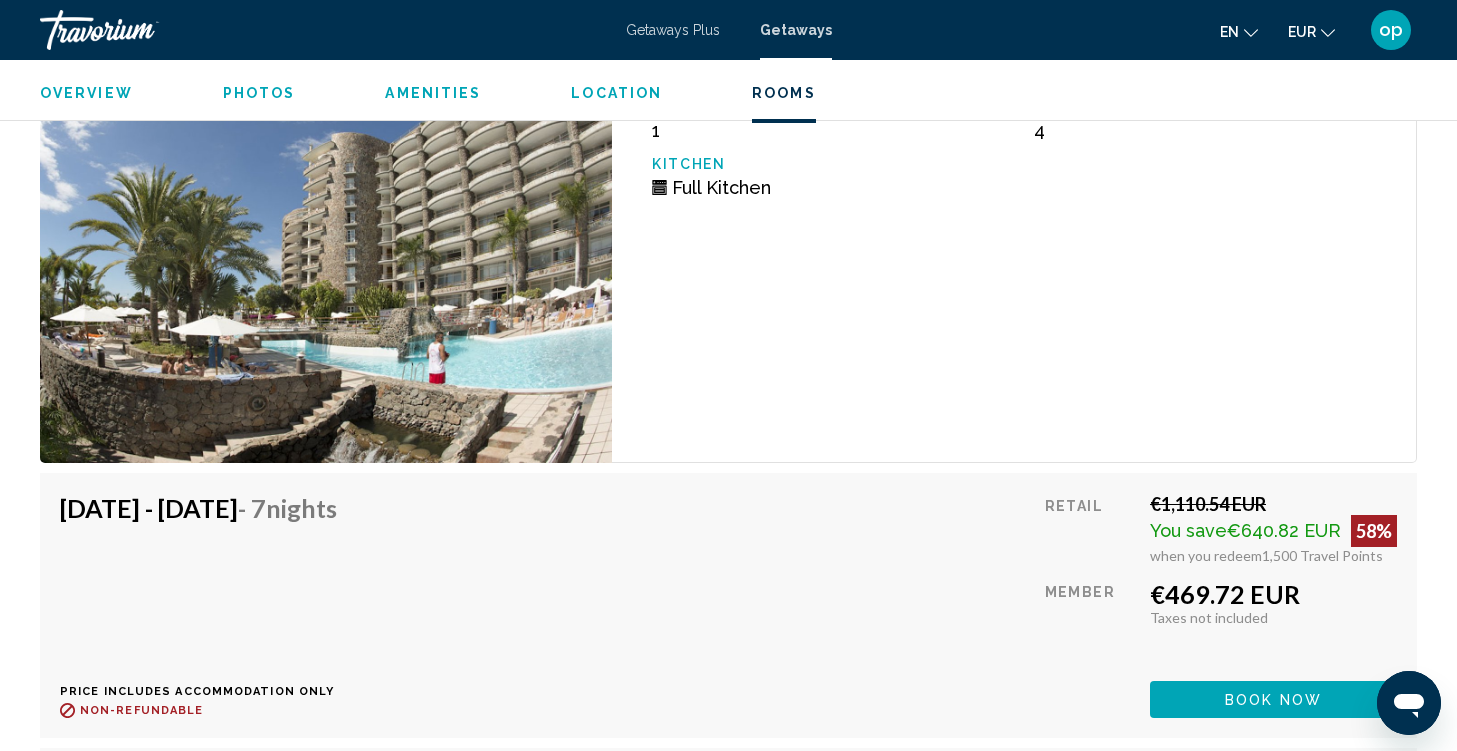 scroll, scrollTop: 3088, scrollLeft: 0, axis: vertical 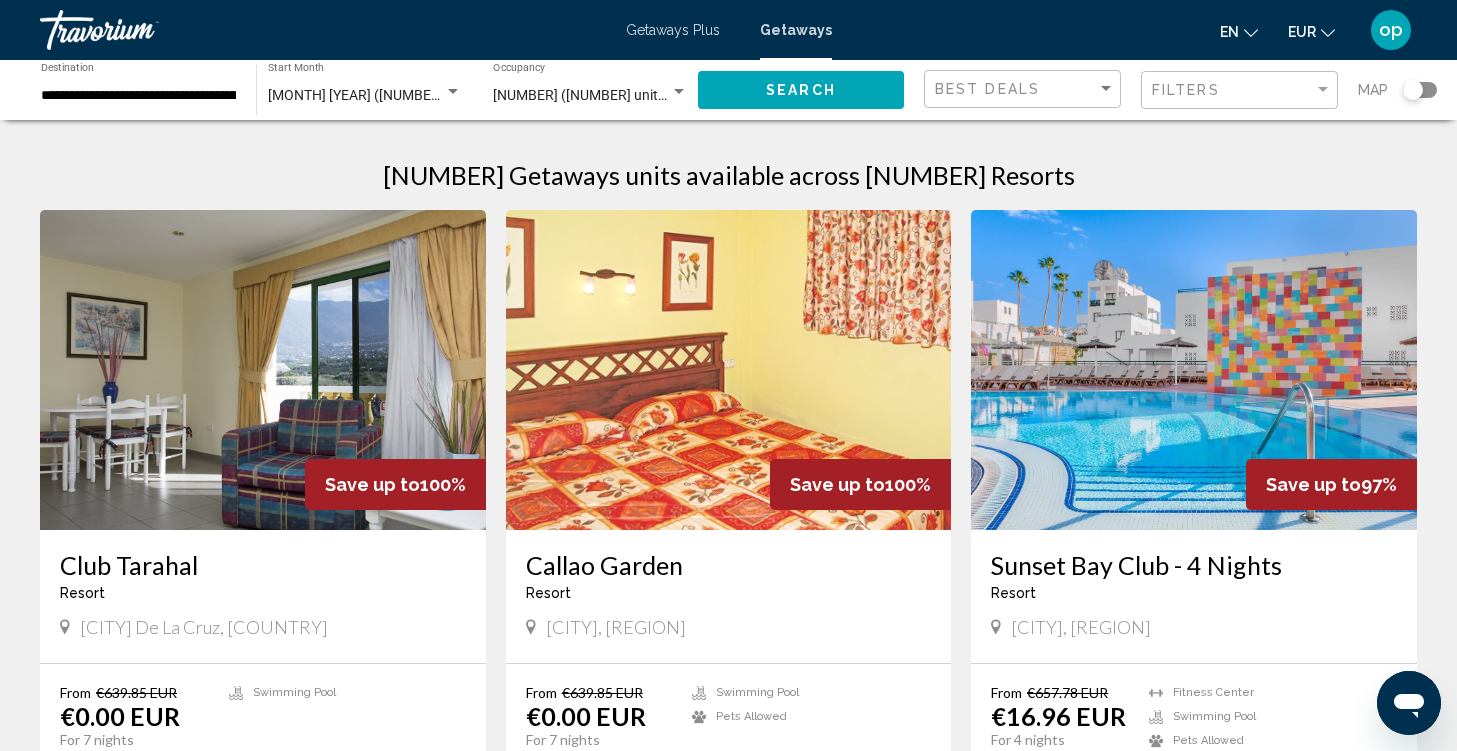 click on "**********" at bounding box center [138, 96] 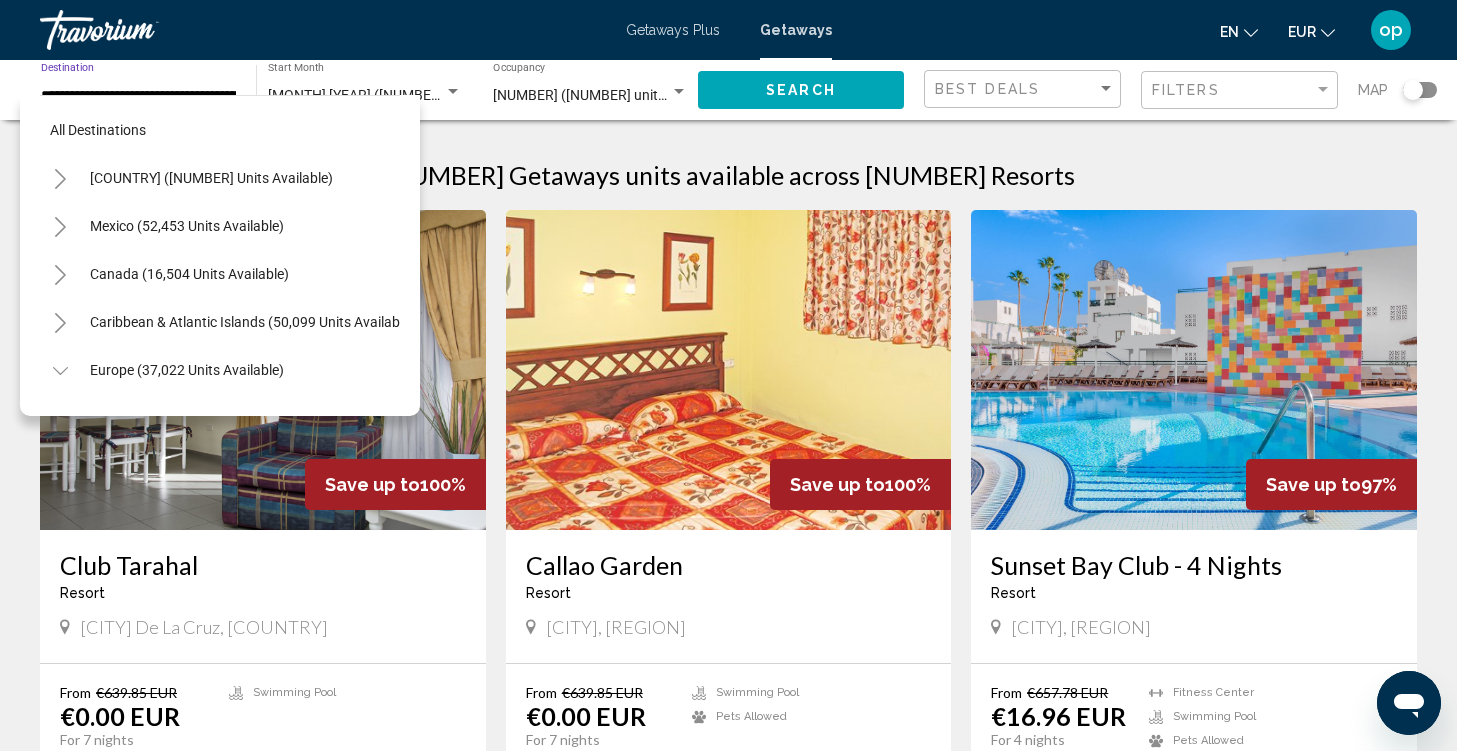 scroll, scrollTop: 990, scrollLeft: 15, axis: both 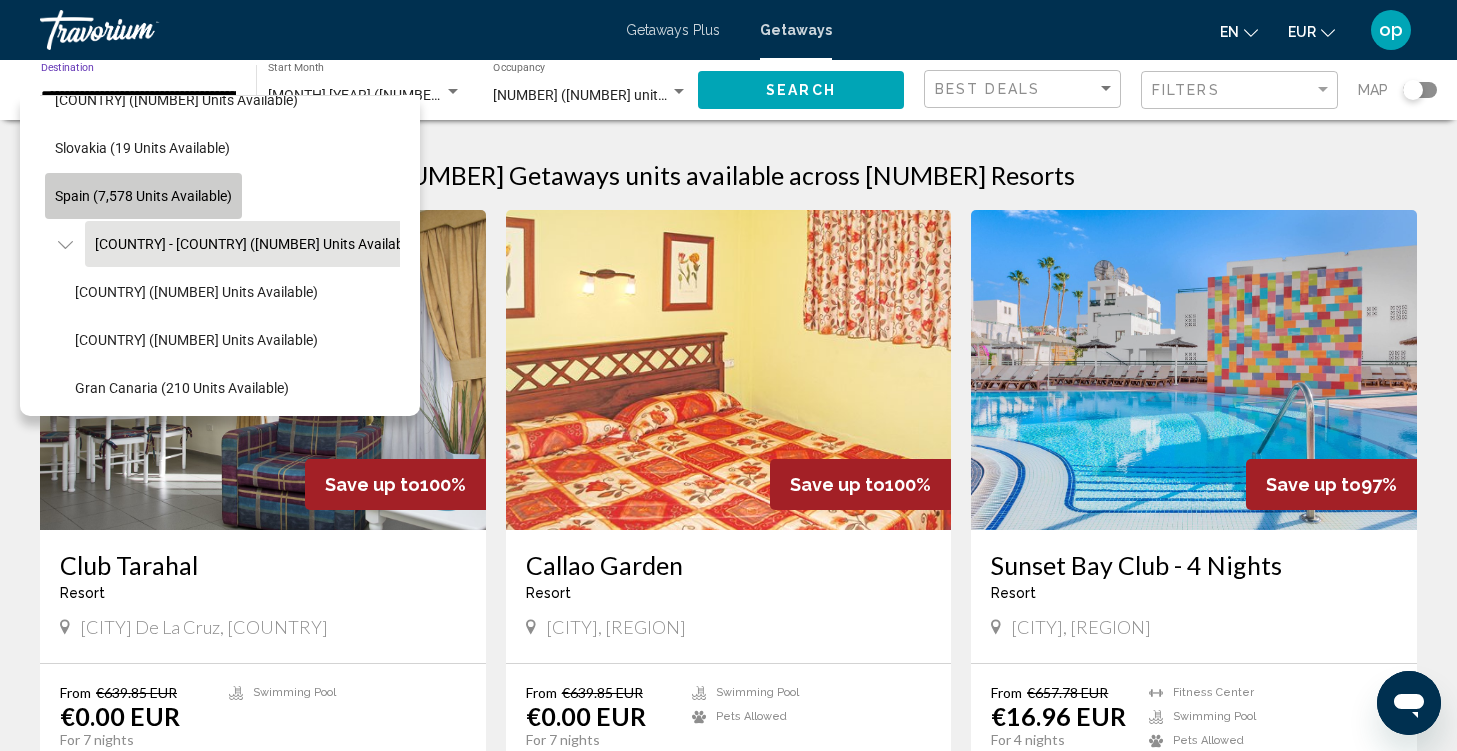 click on "Spain (7,578 units available)" 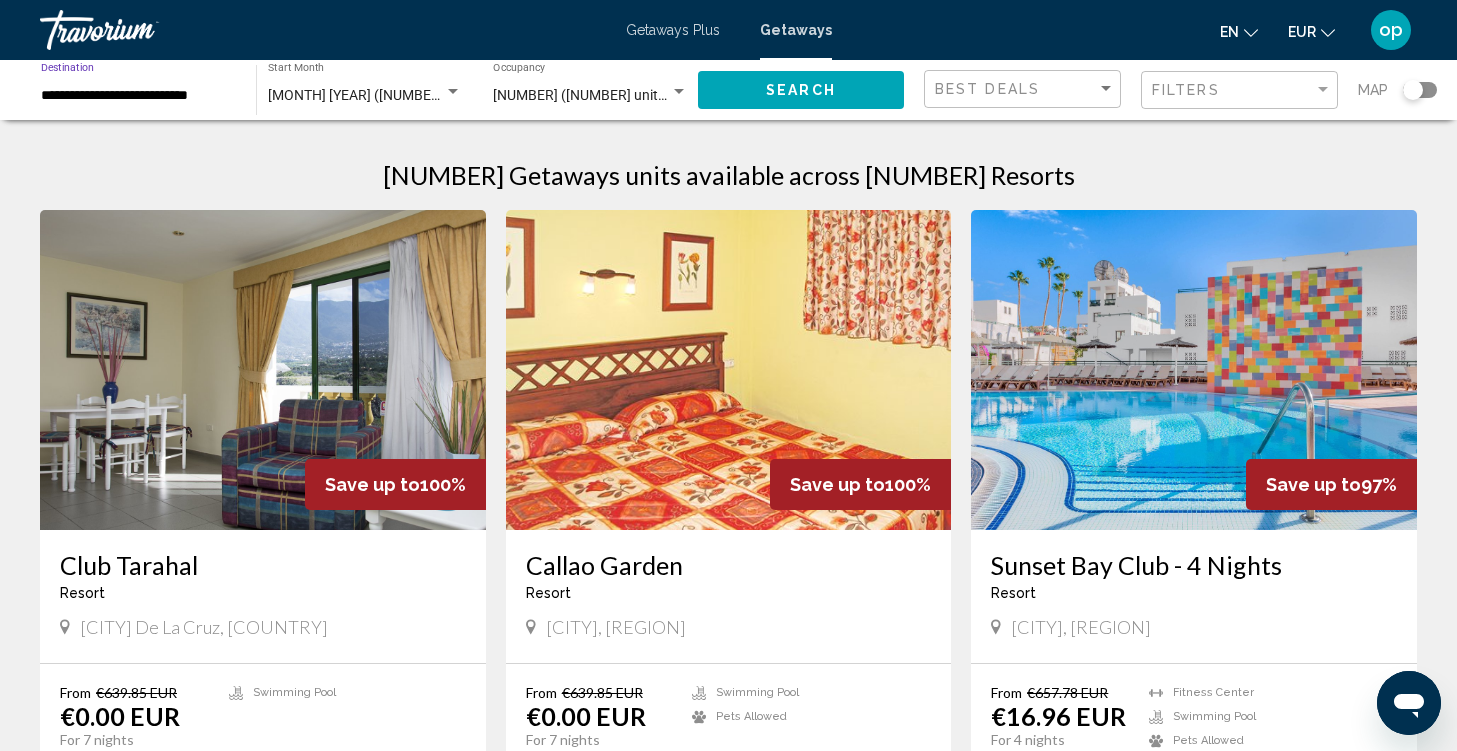 click on "Search" 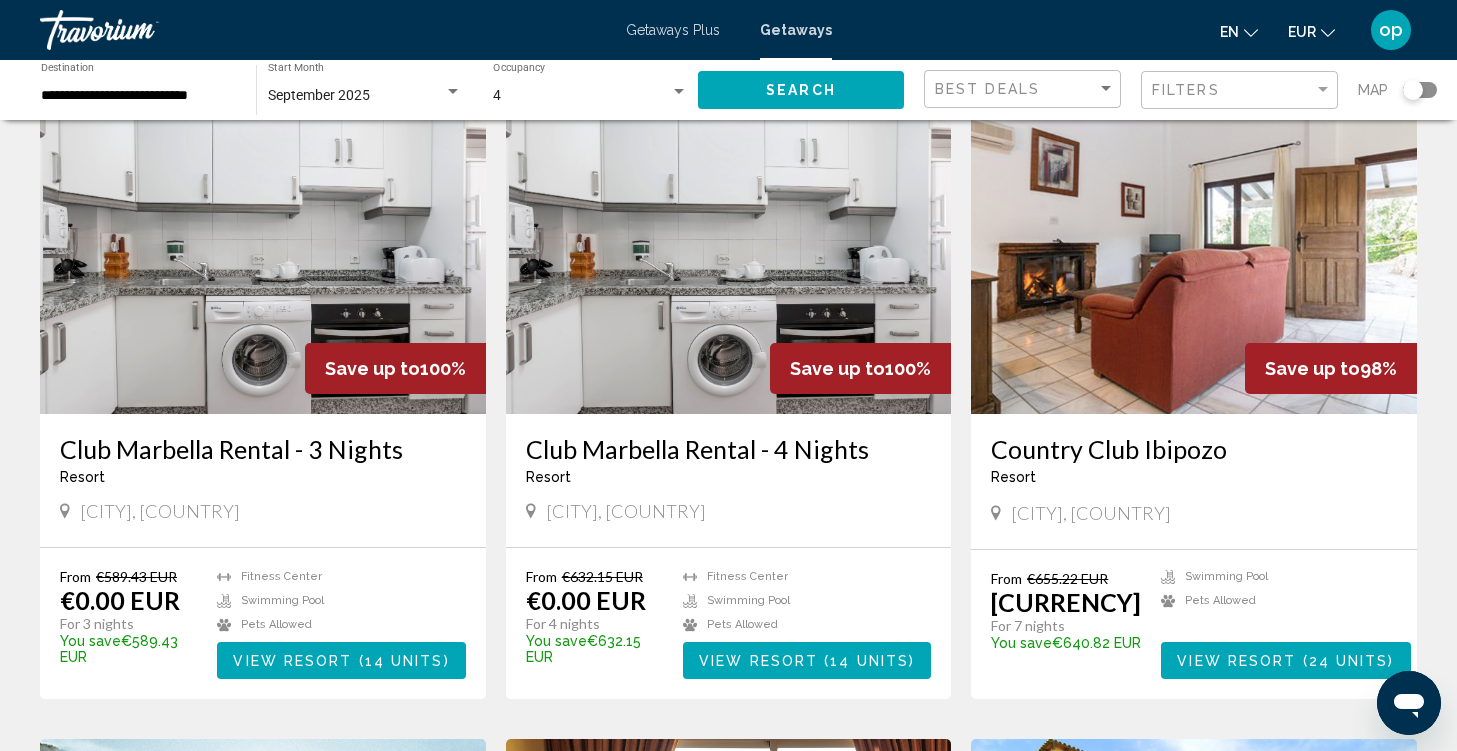scroll, scrollTop: 118, scrollLeft: 0, axis: vertical 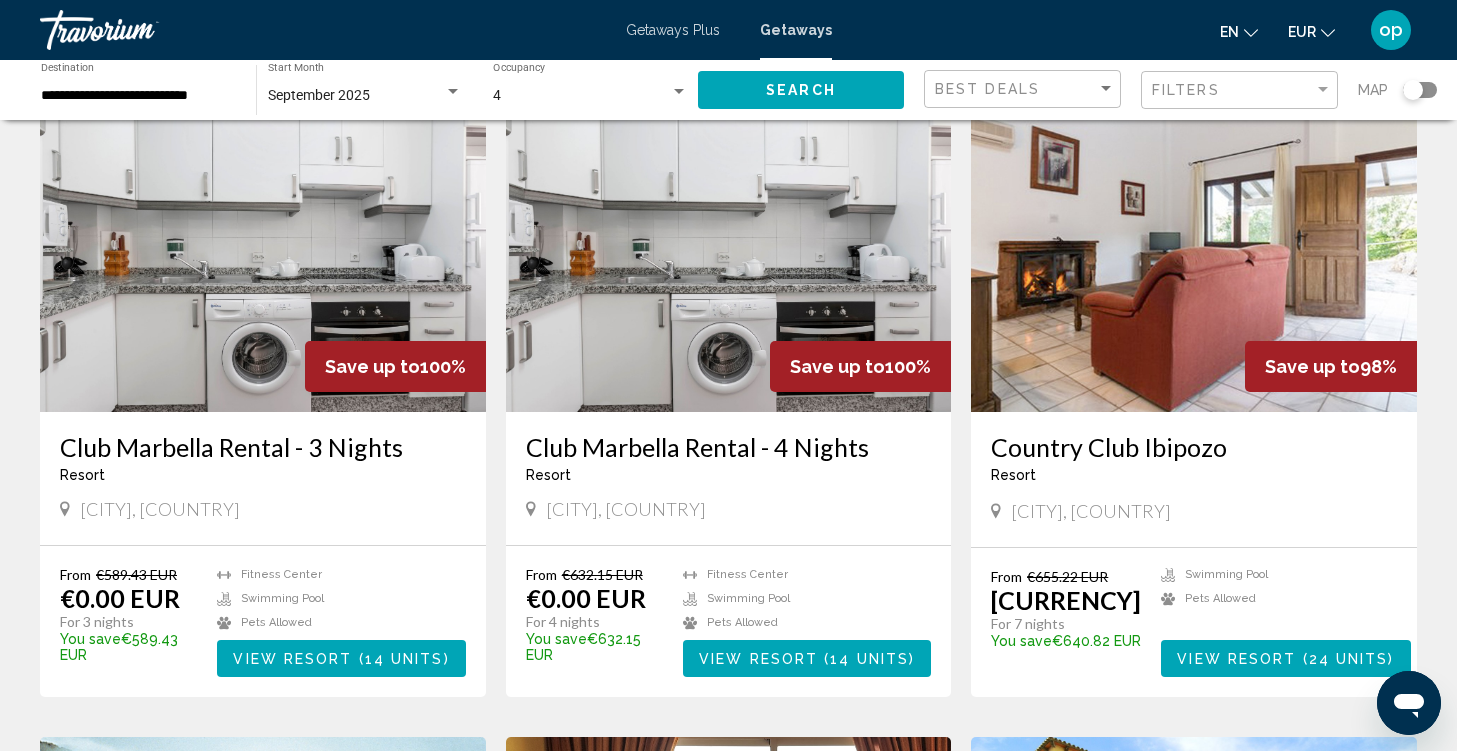 click at bounding box center [1194, 252] 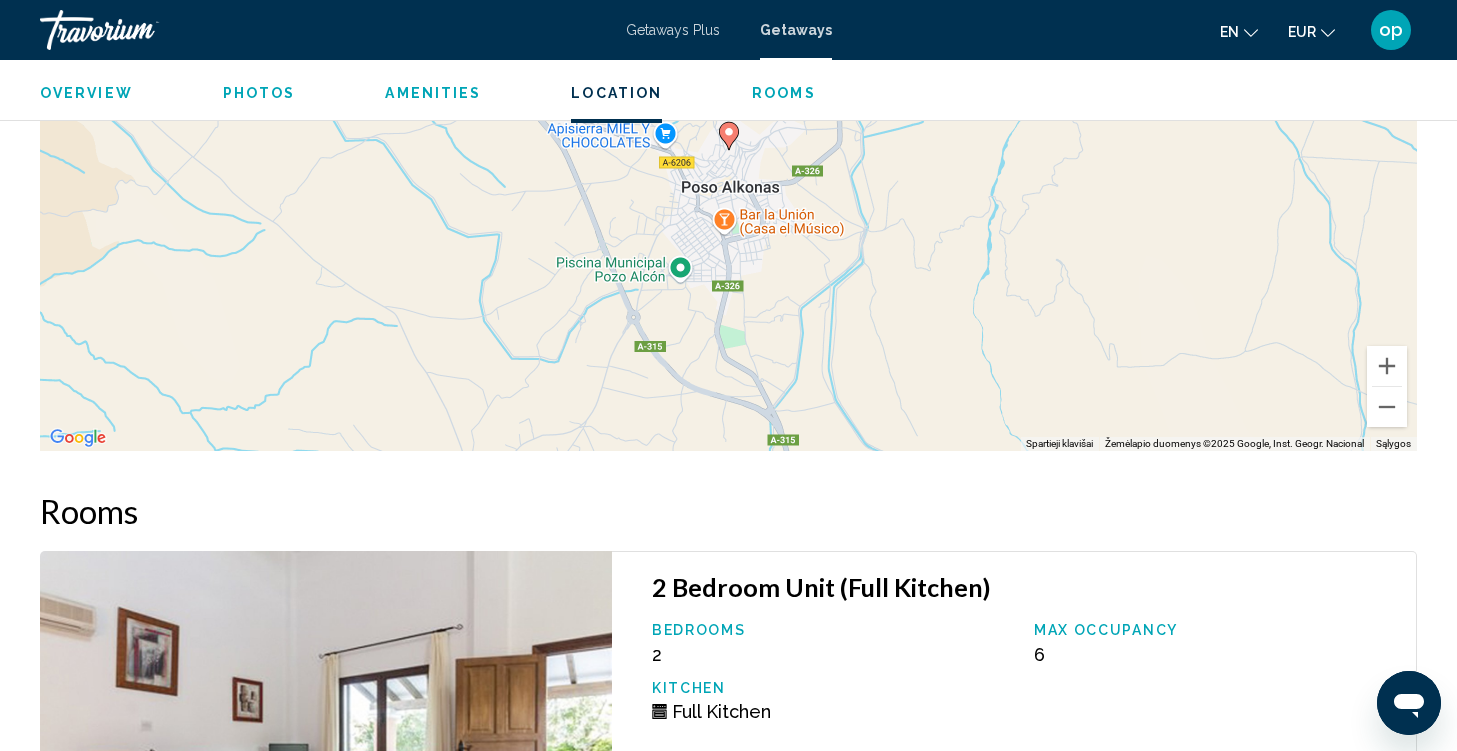 scroll, scrollTop: 2915, scrollLeft: 0, axis: vertical 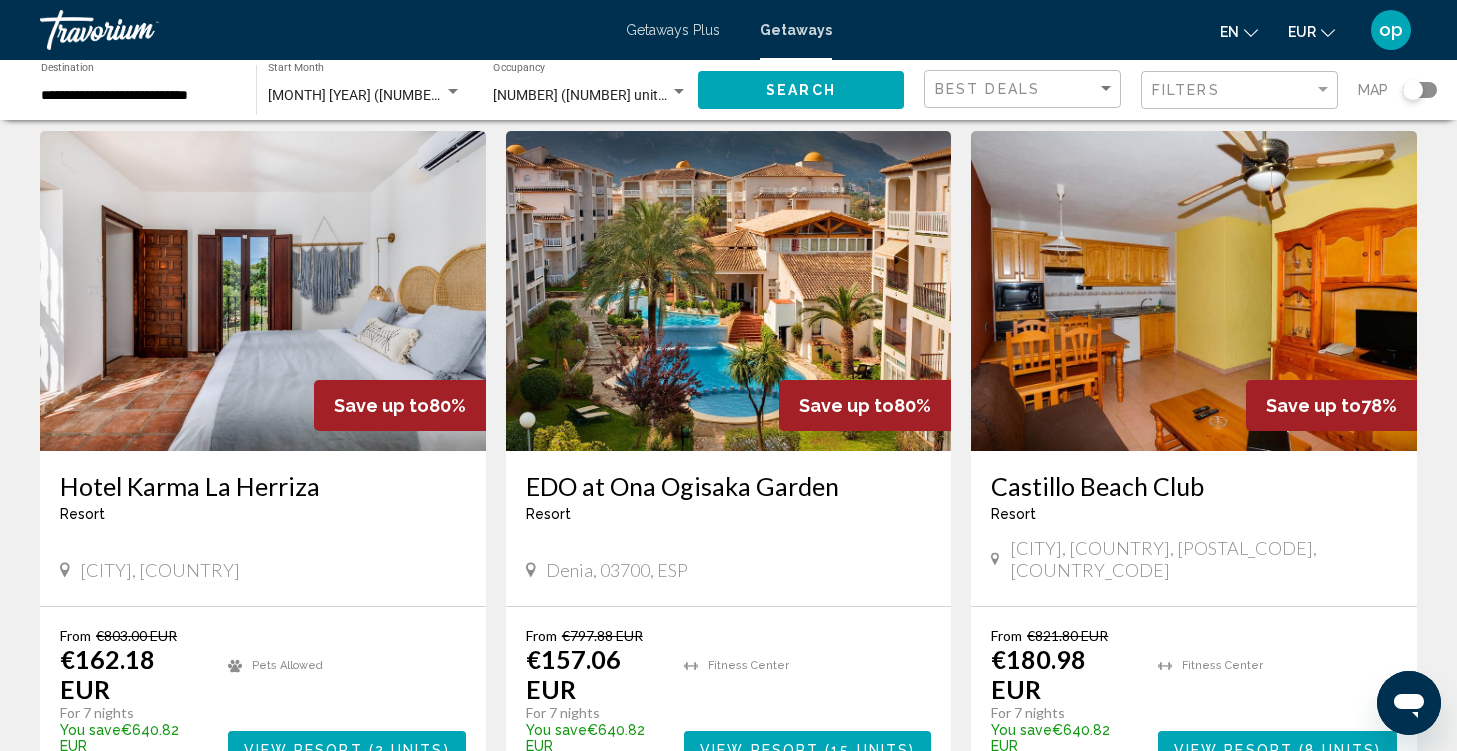 click at bounding box center [729, 291] 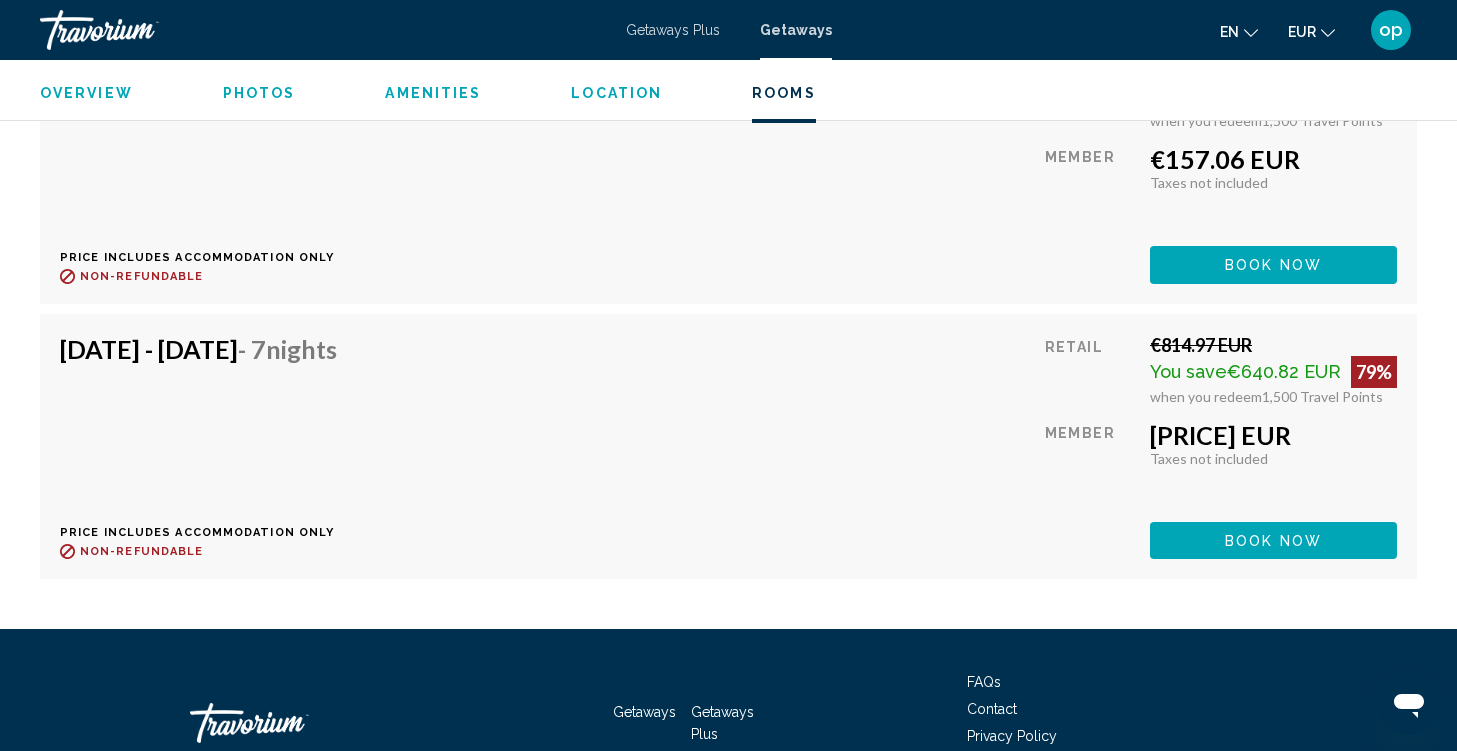 scroll, scrollTop: 3990, scrollLeft: 0, axis: vertical 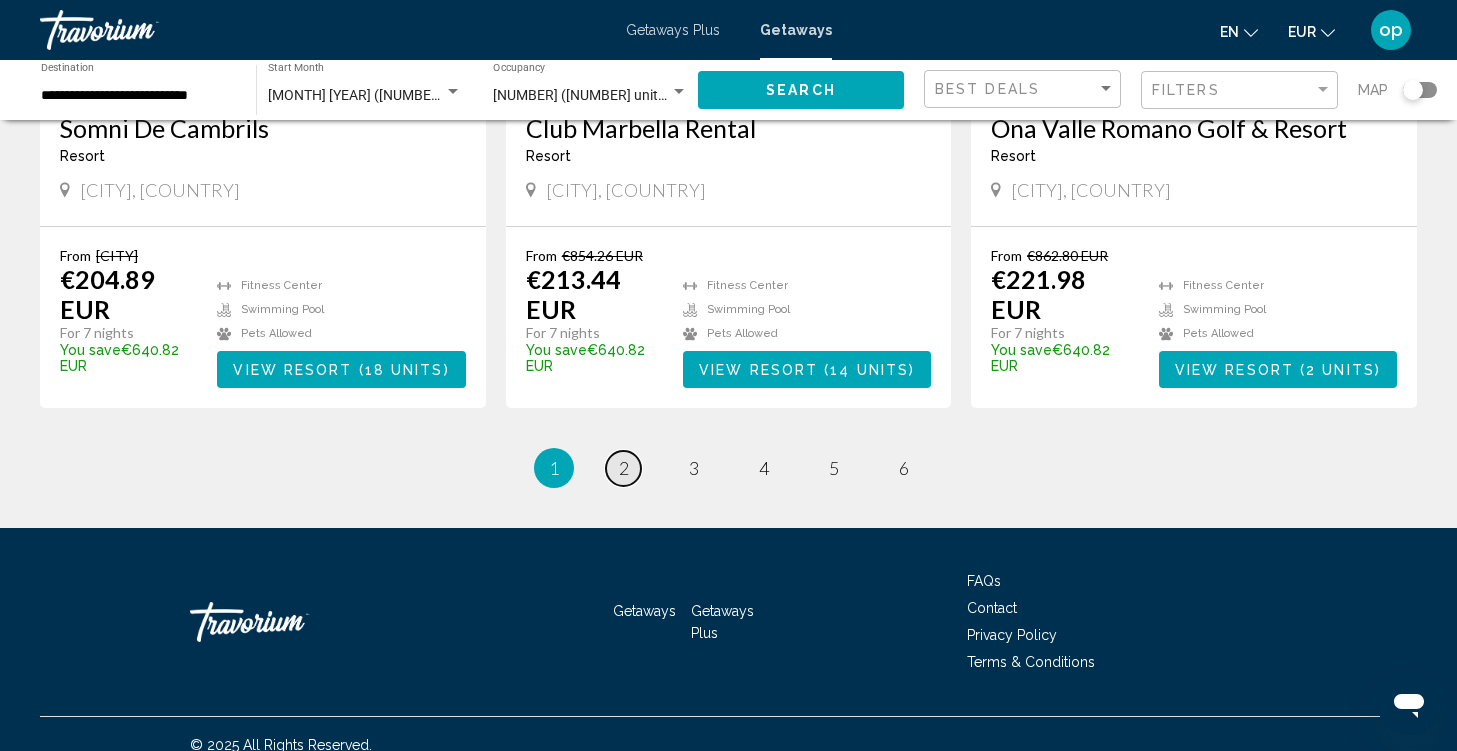 click on "2" at bounding box center [624, 468] 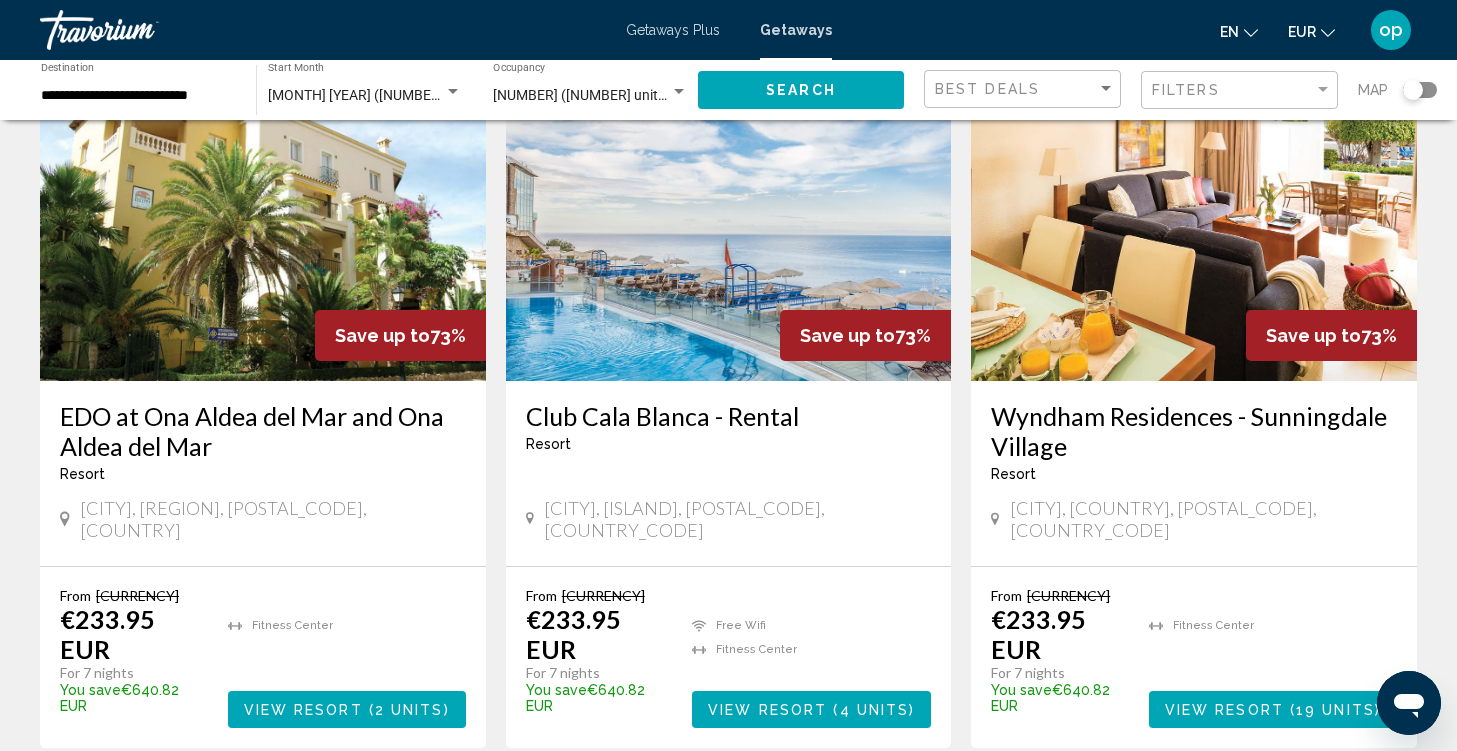 scroll, scrollTop: 150, scrollLeft: 0, axis: vertical 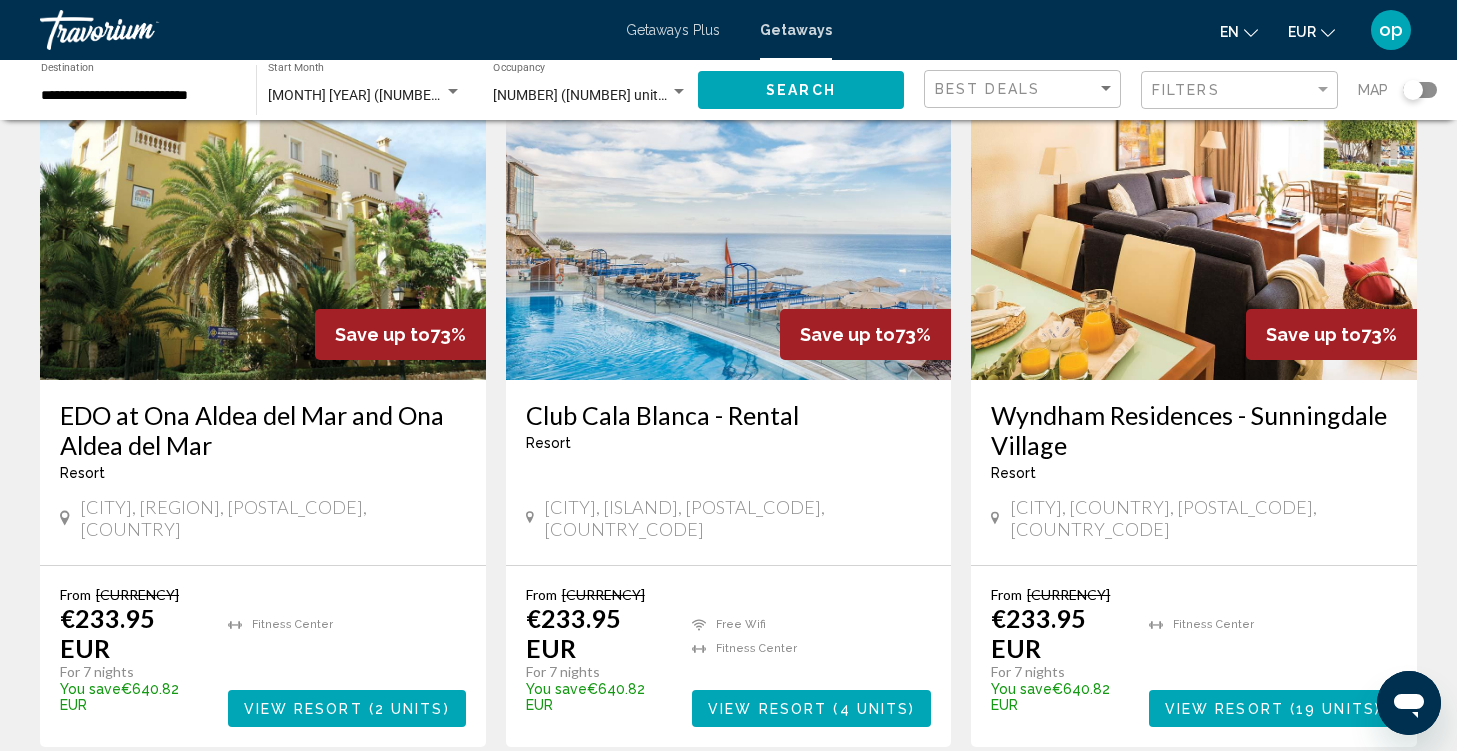 click at bounding box center [1194, 220] 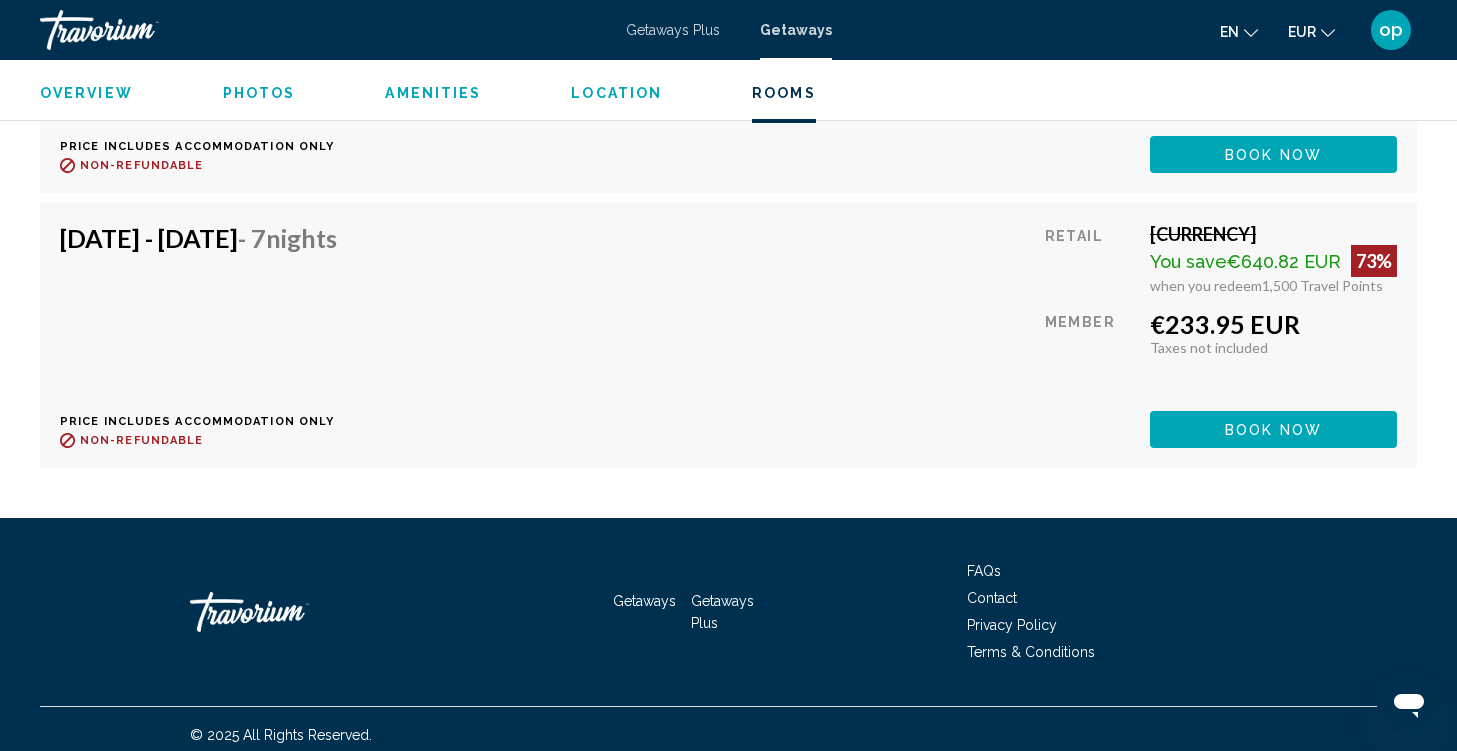 scroll, scrollTop: 5666, scrollLeft: 0, axis: vertical 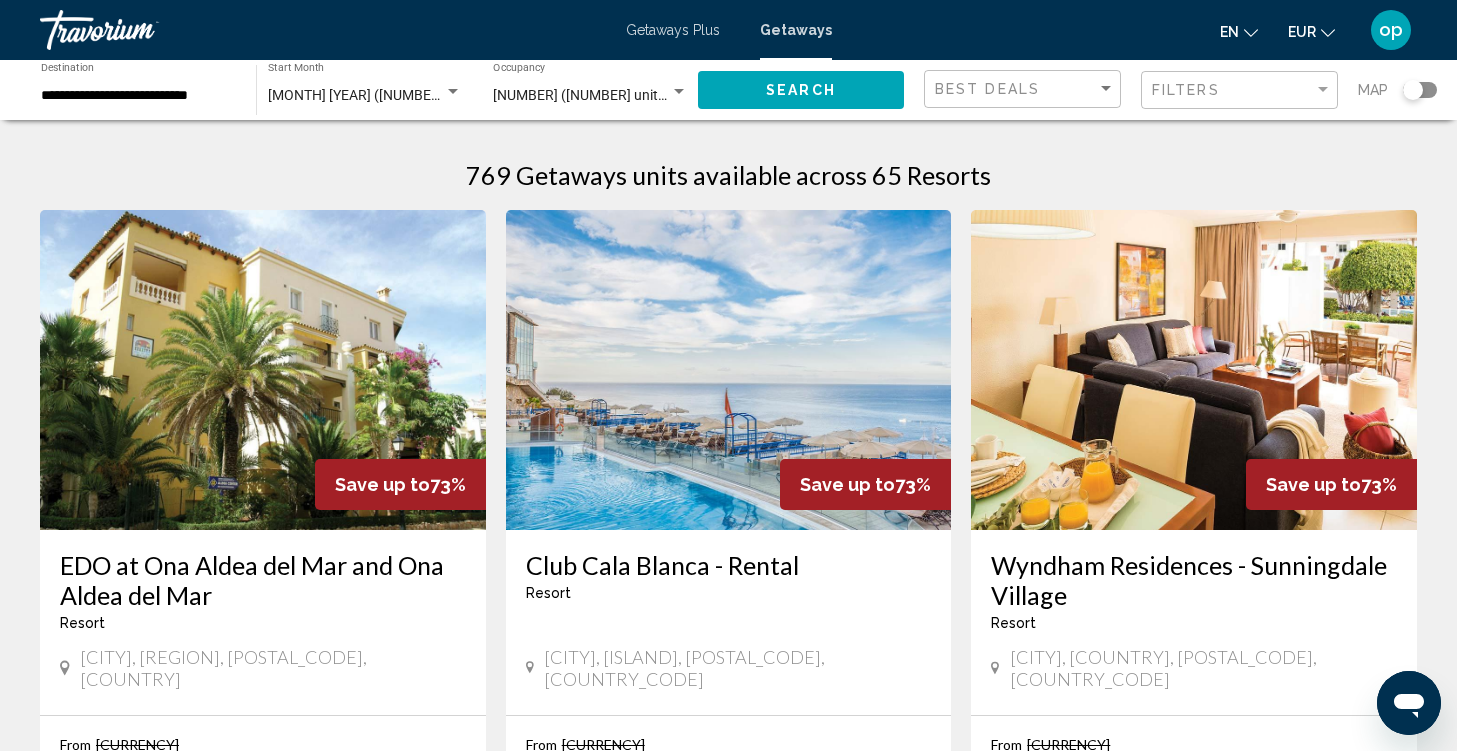 click at bounding box center (729, 370) 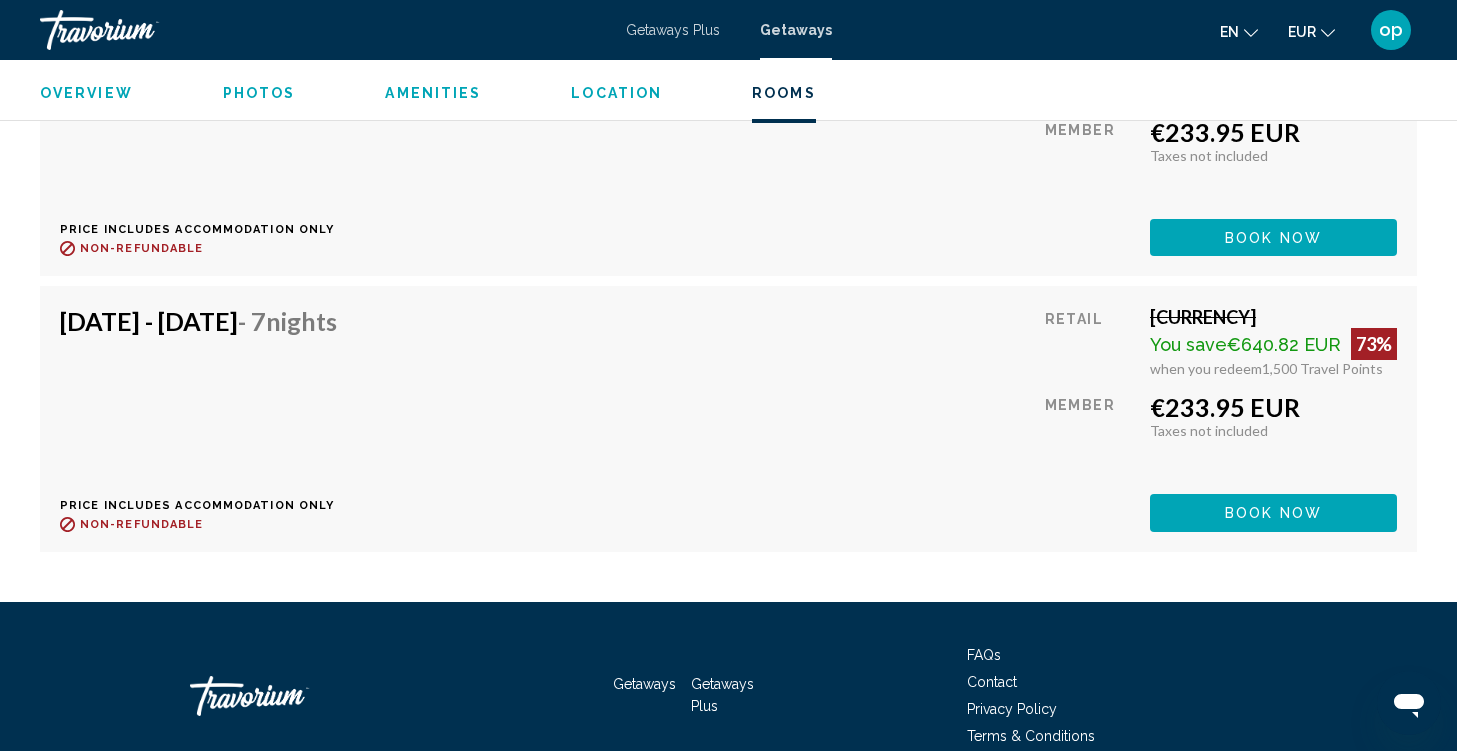 scroll, scrollTop: 3920, scrollLeft: 0, axis: vertical 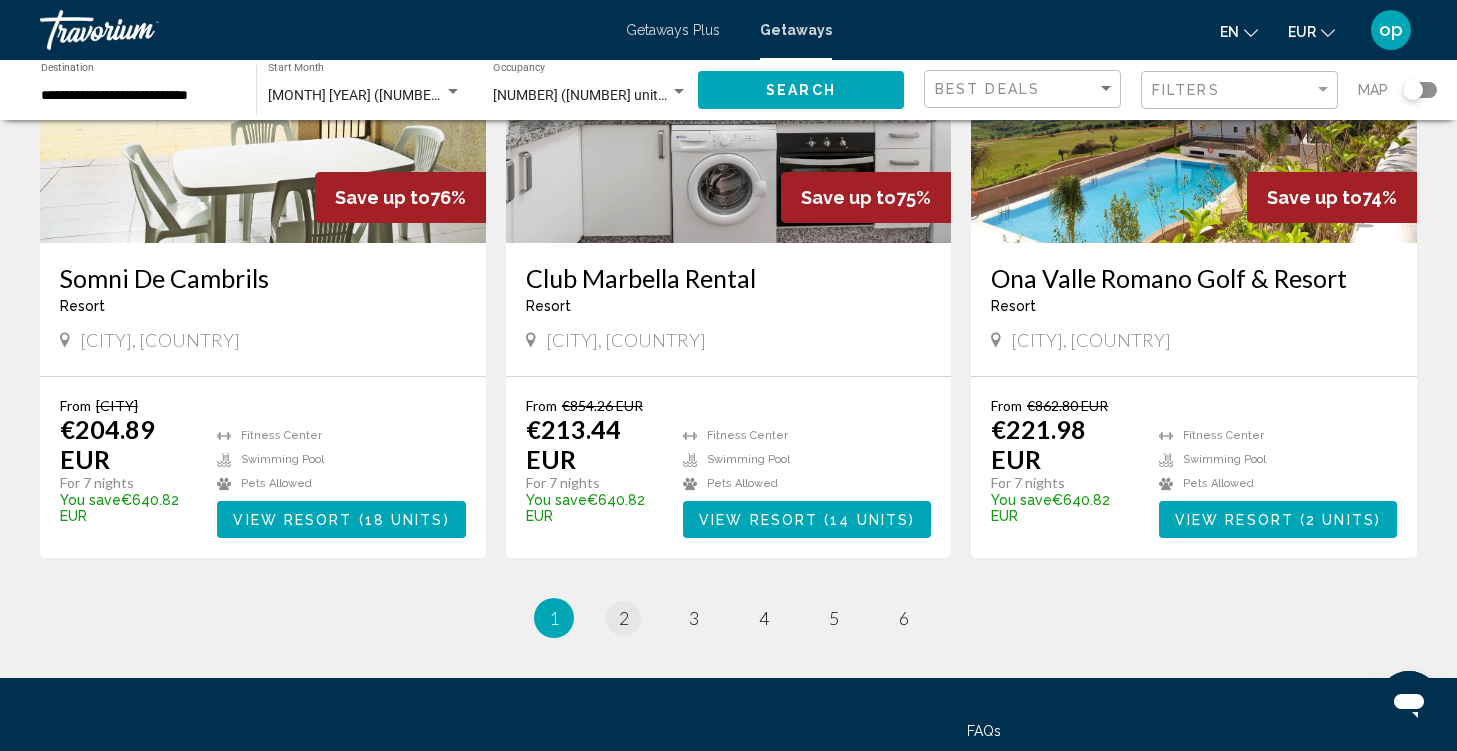 click on "2" at bounding box center (624, 618) 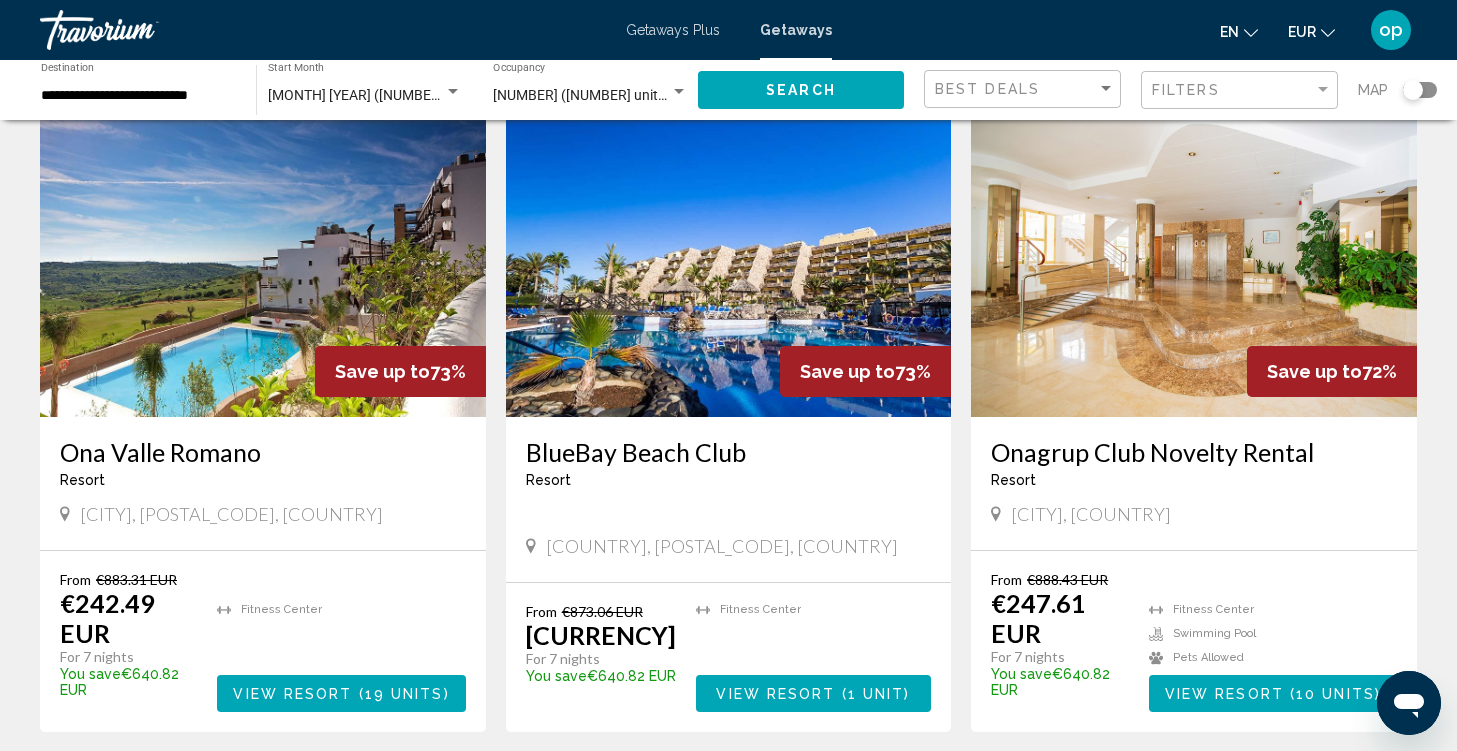 scroll, scrollTop: 842, scrollLeft: 0, axis: vertical 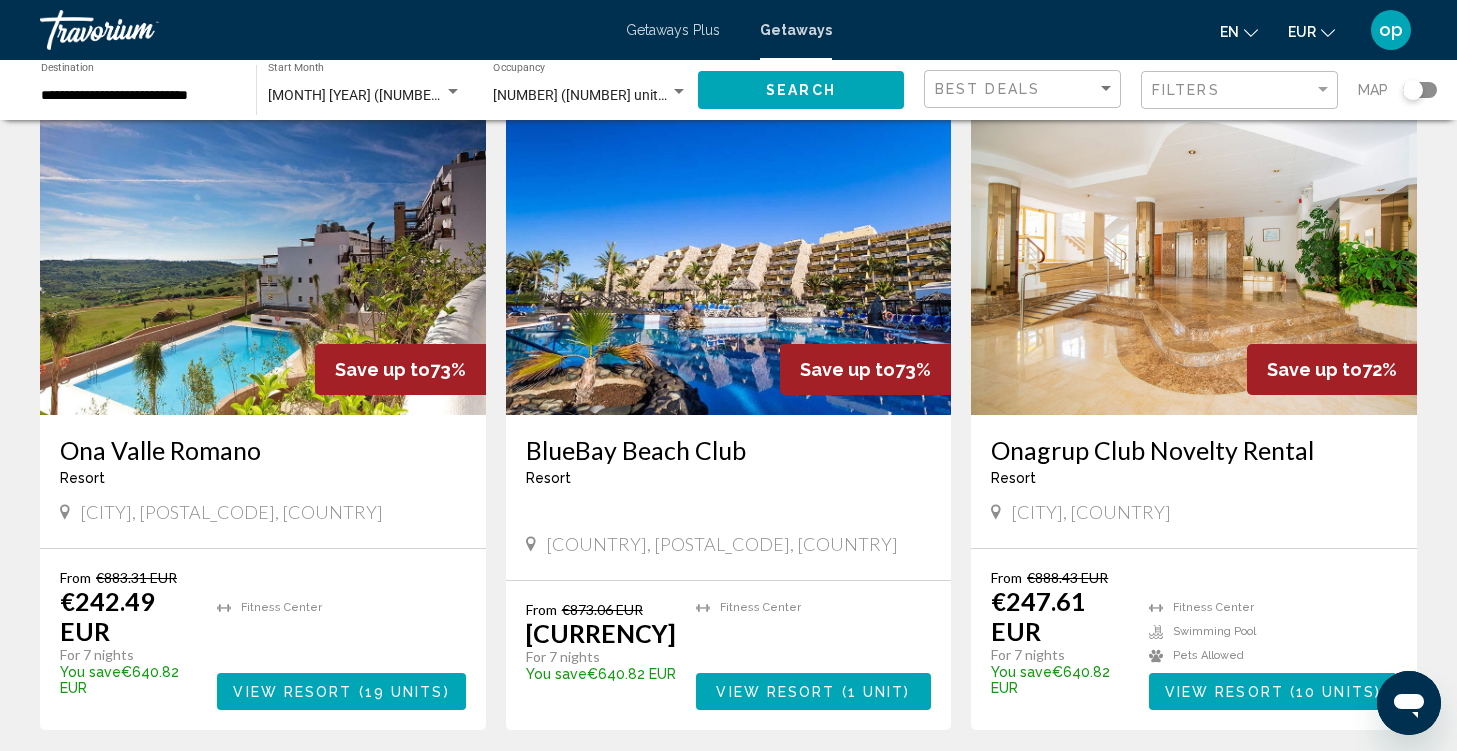 click at bounding box center [729, 255] 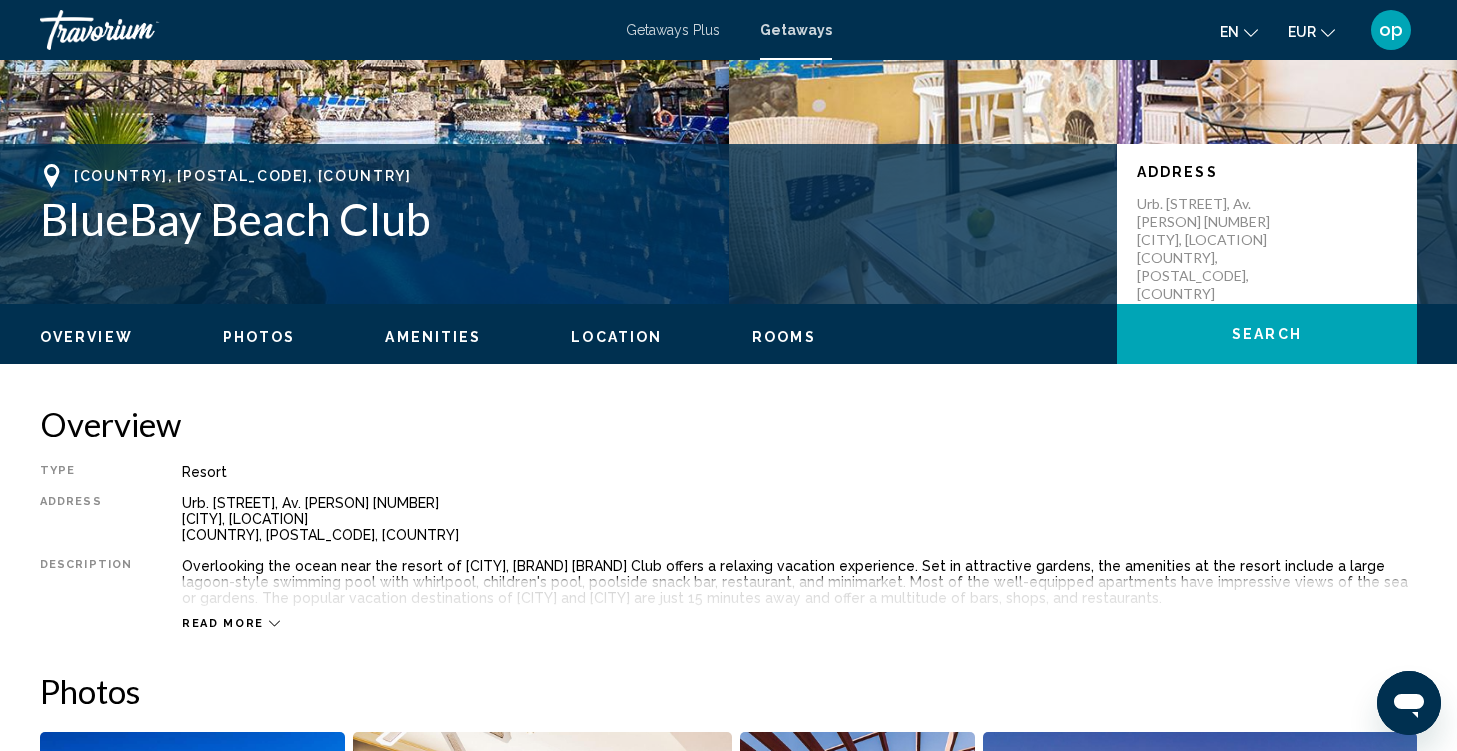 scroll, scrollTop: 356, scrollLeft: 0, axis: vertical 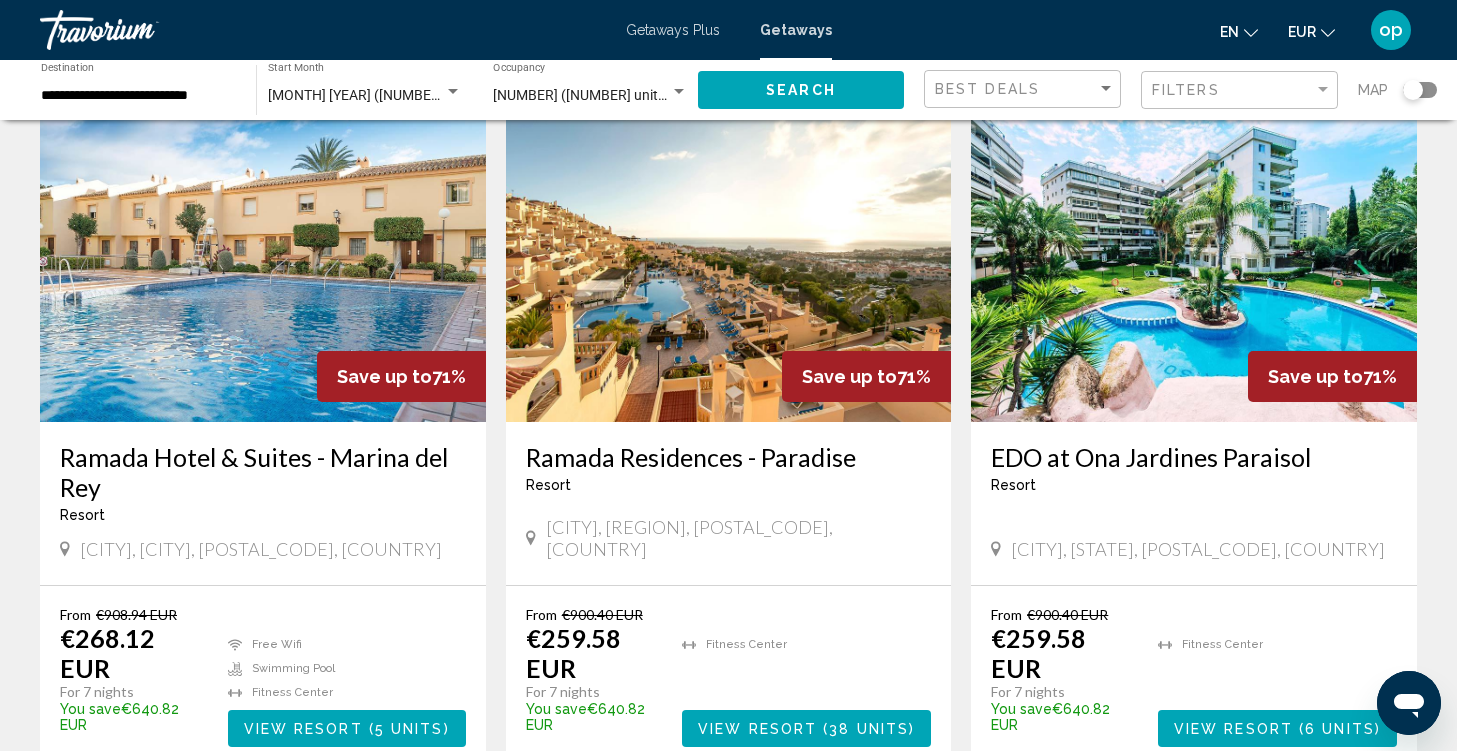 click at bounding box center [729, 262] 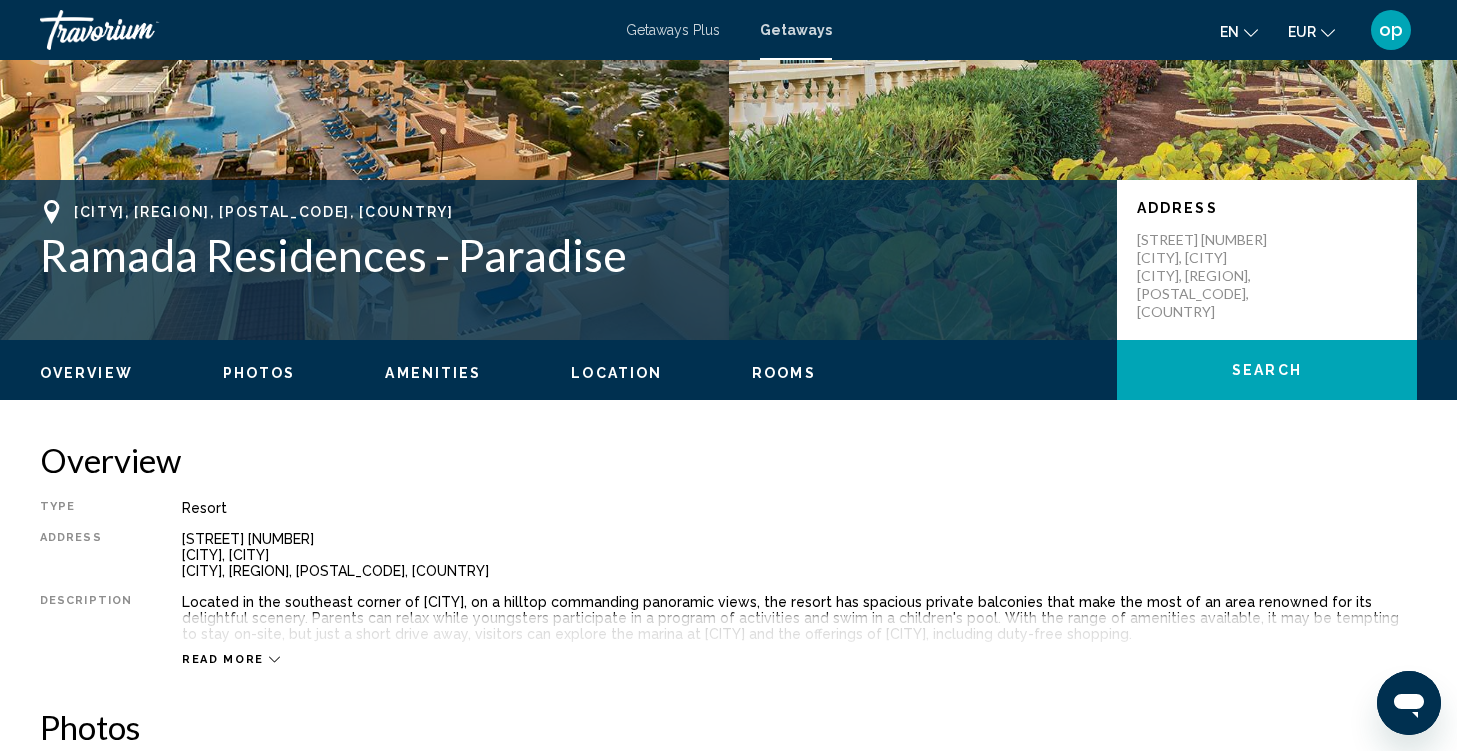 scroll, scrollTop: 0, scrollLeft: 0, axis: both 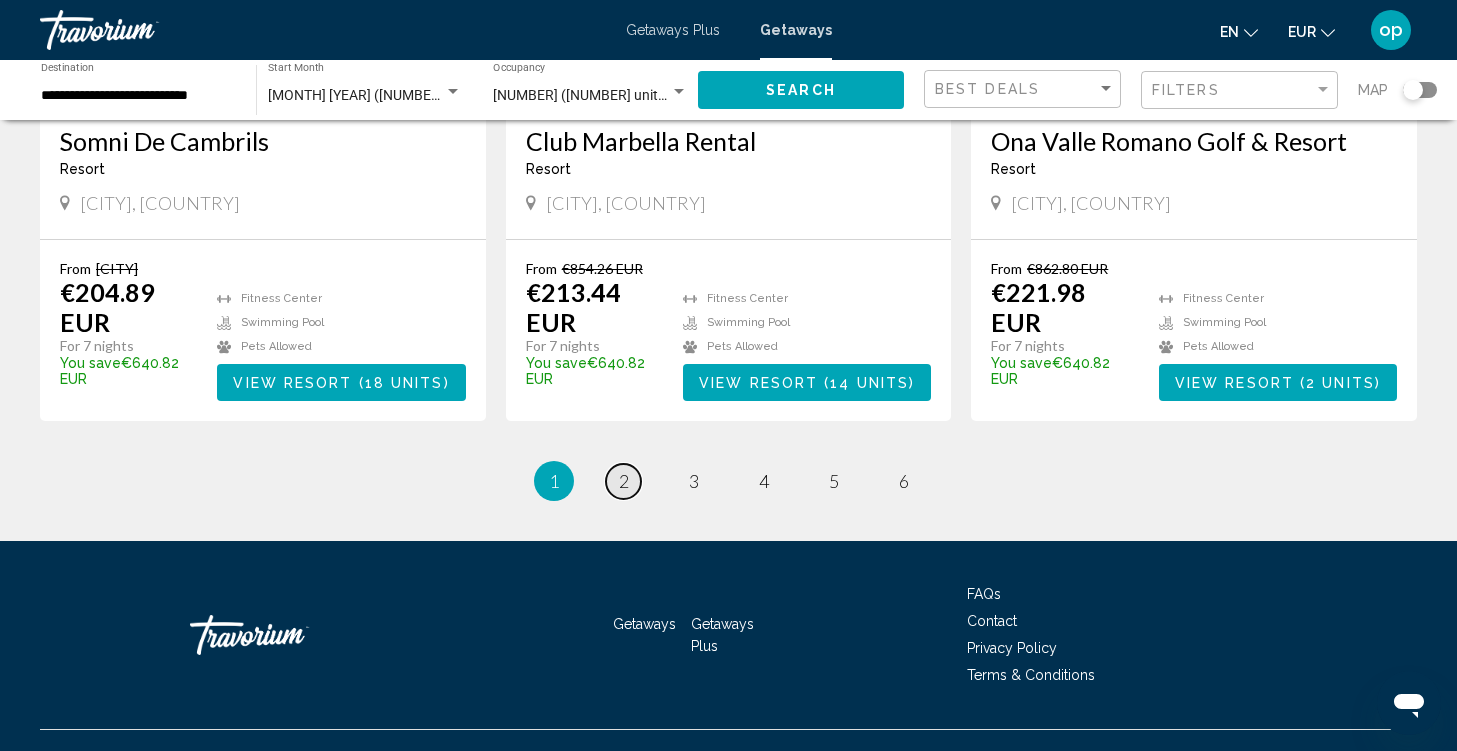 click on "page  2" at bounding box center (623, 481) 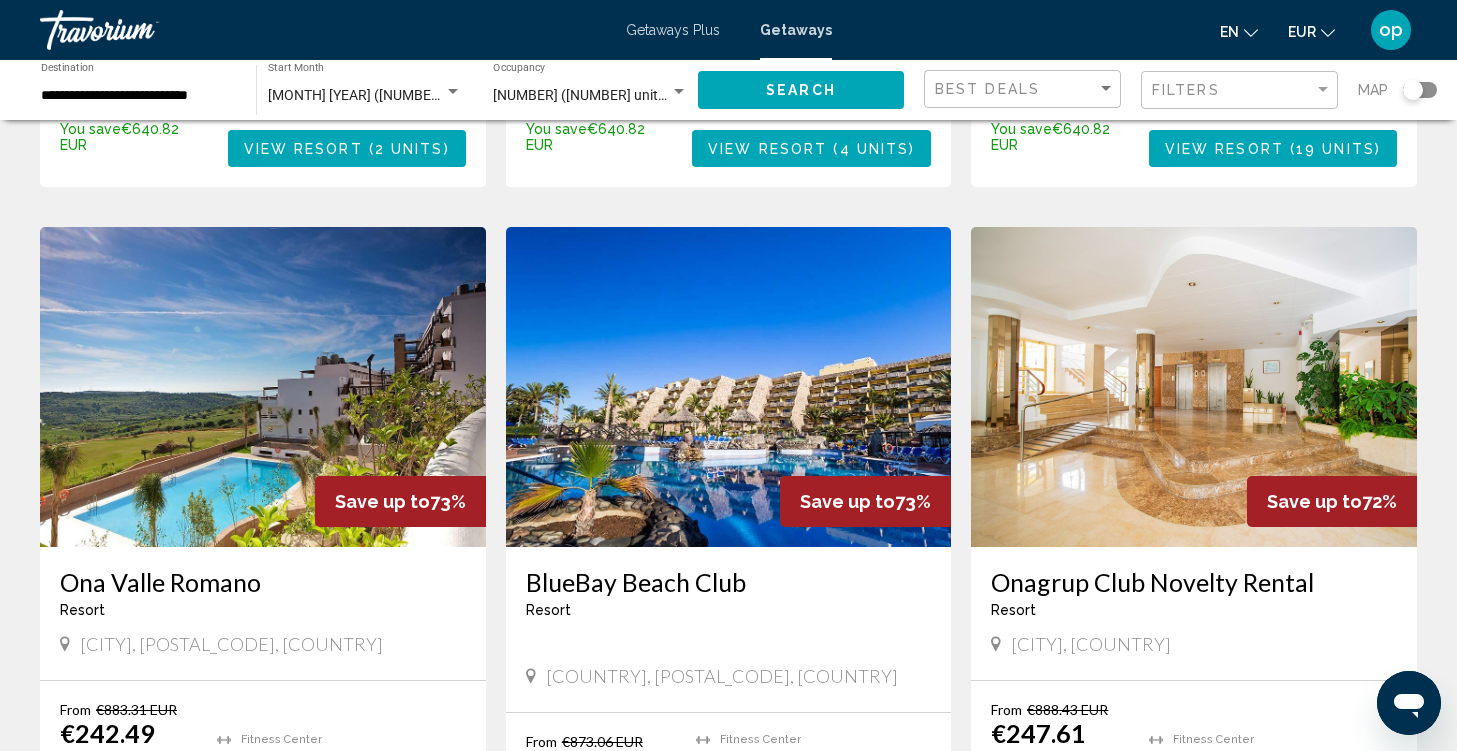 scroll, scrollTop: 707, scrollLeft: 0, axis: vertical 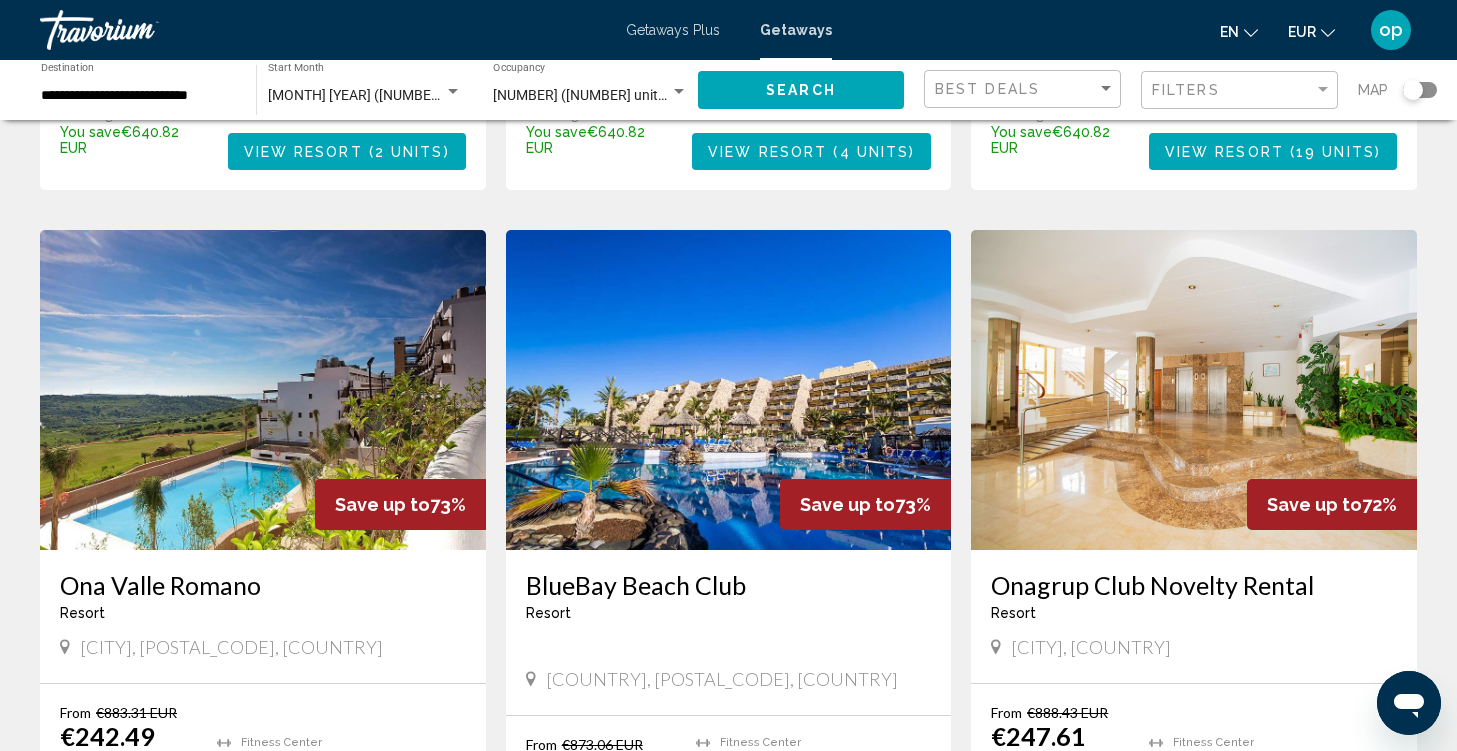 click on "**********" at bounding box center [138, 96] 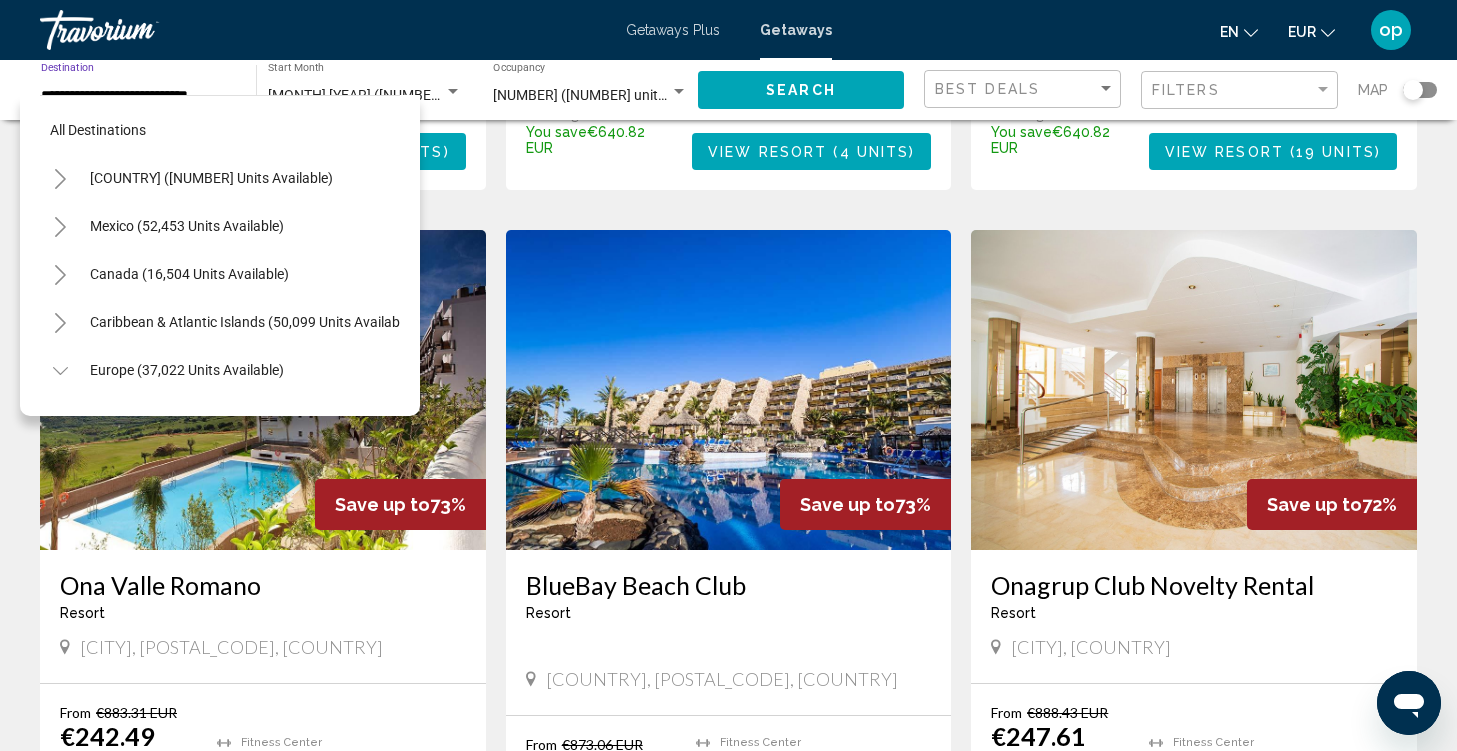 scroll, scrollTop: 942, scrollLeft: 0, axis: vertical 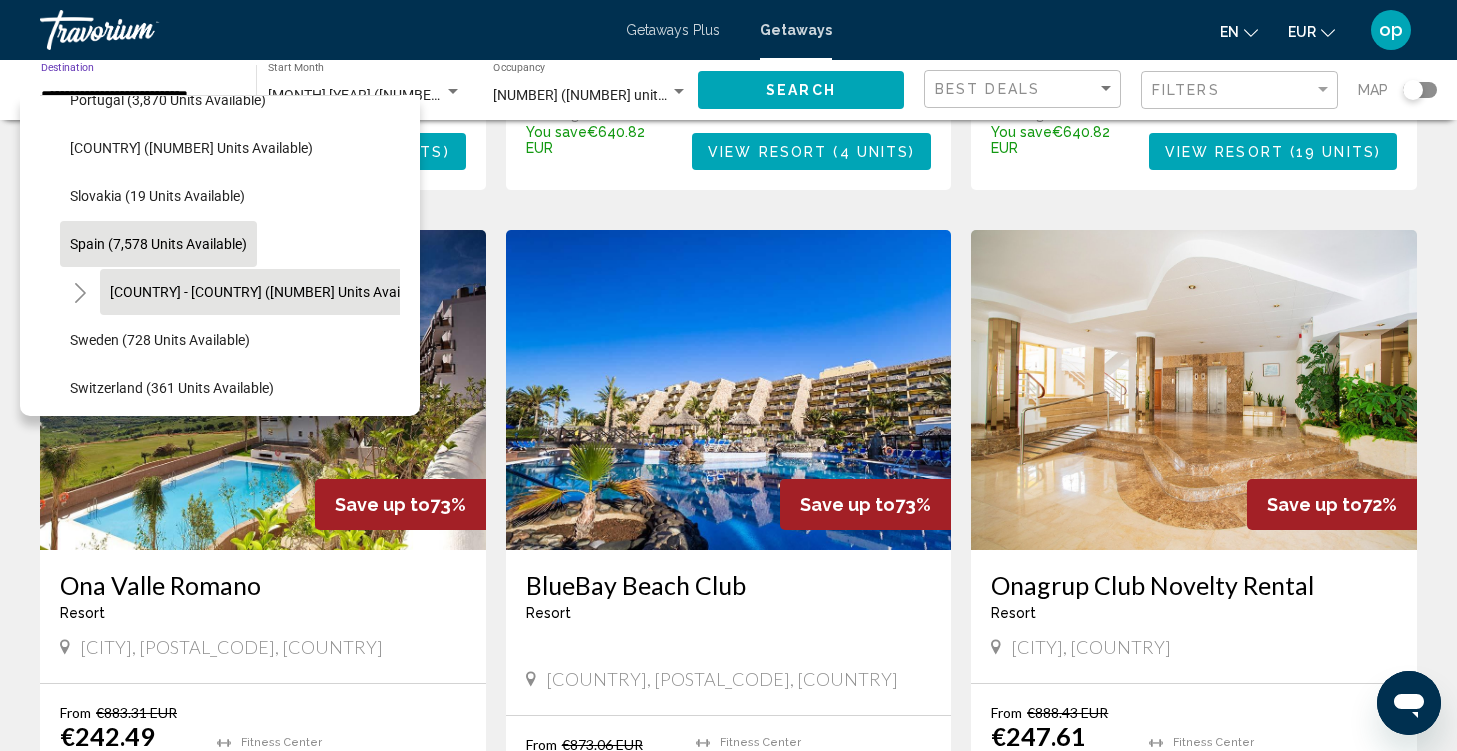 click on "[COUNTRY] - [COUNTRY] ([NUMBER] units available)" 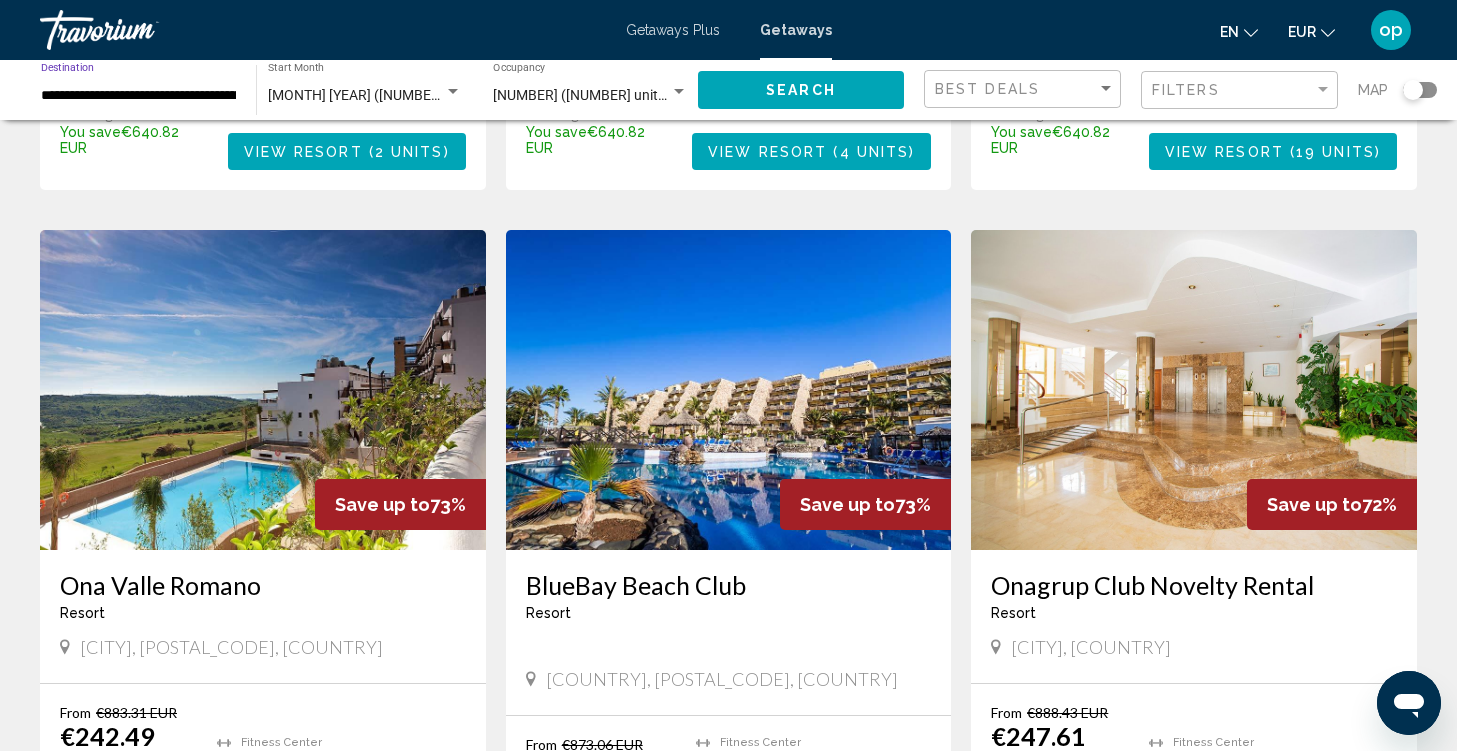 click on "Search" 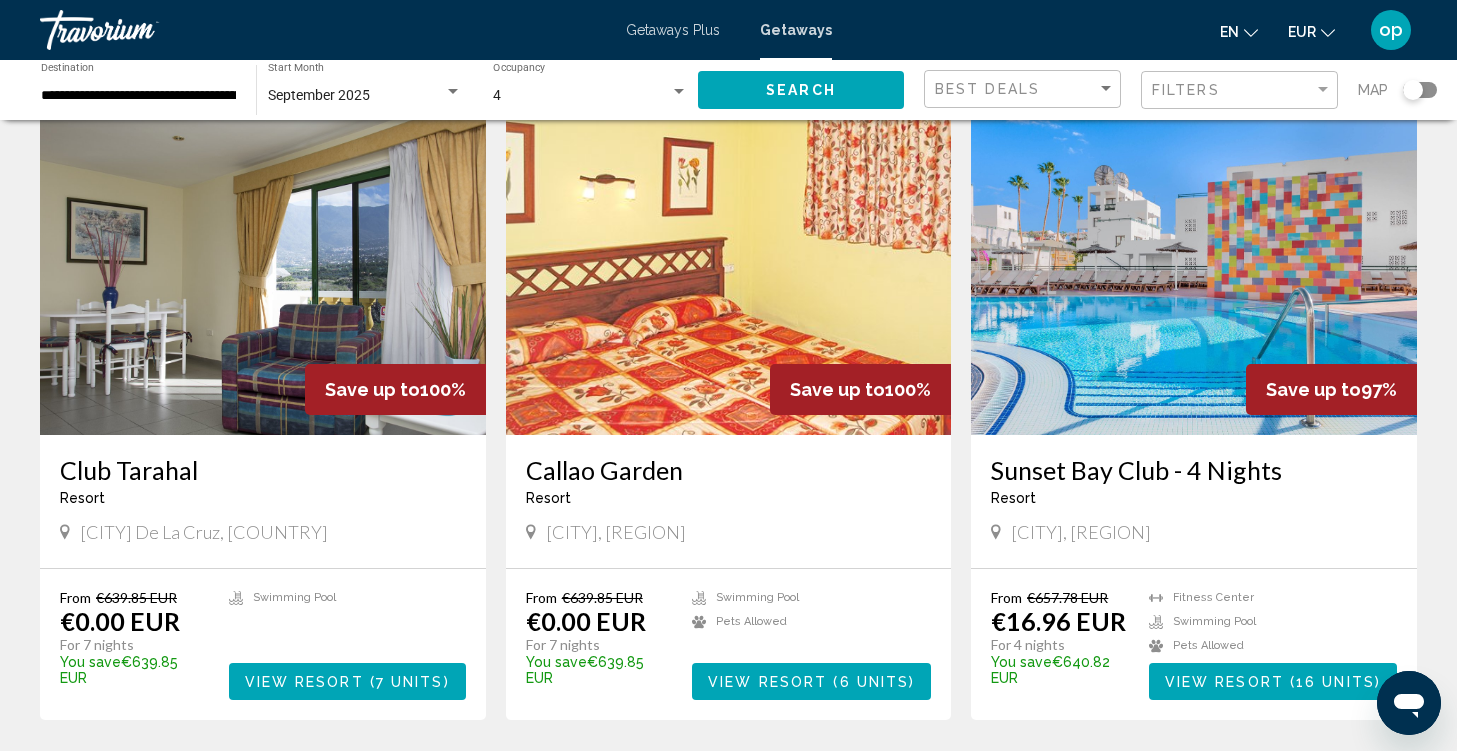 scroll, scrollTop: 96, scrollLeft: 0, axis: vertical 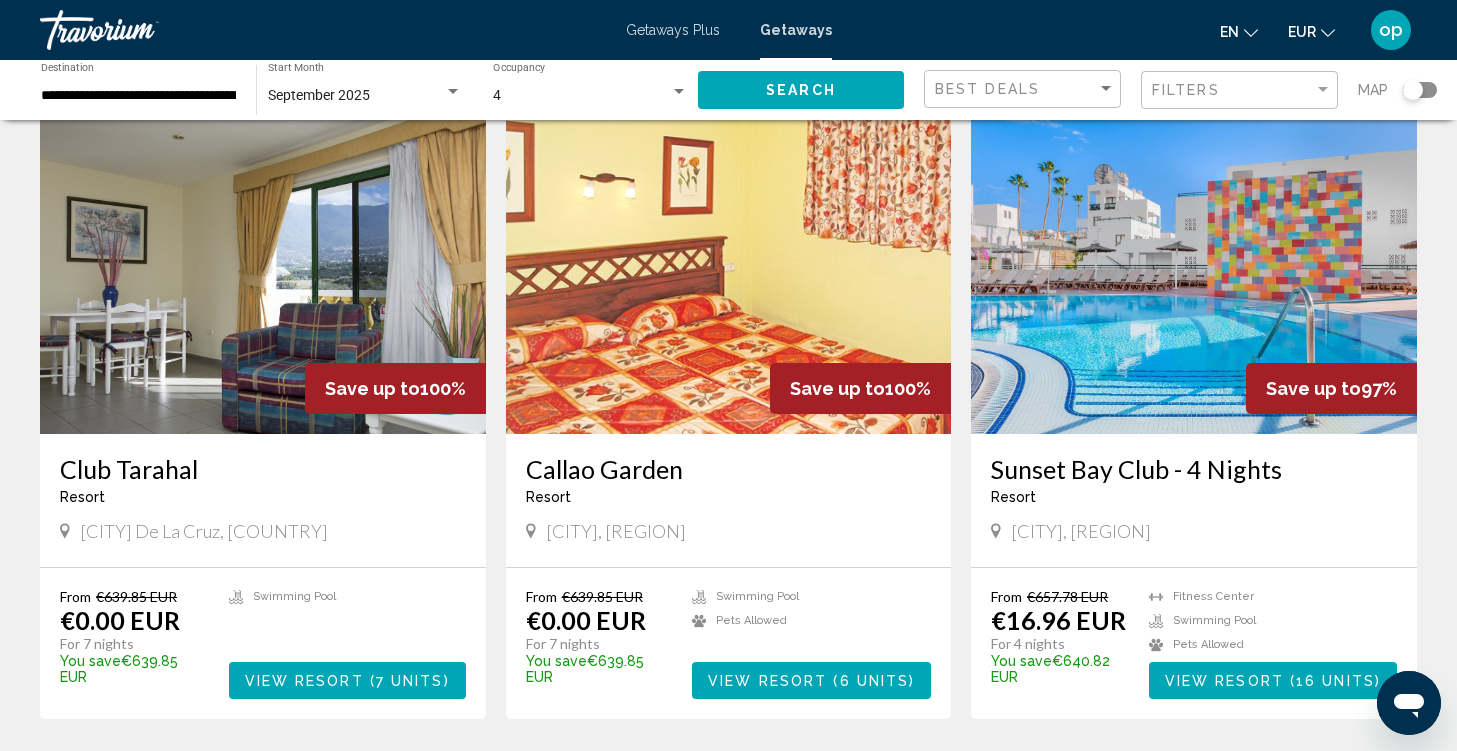click at bounding box center [263, 274] 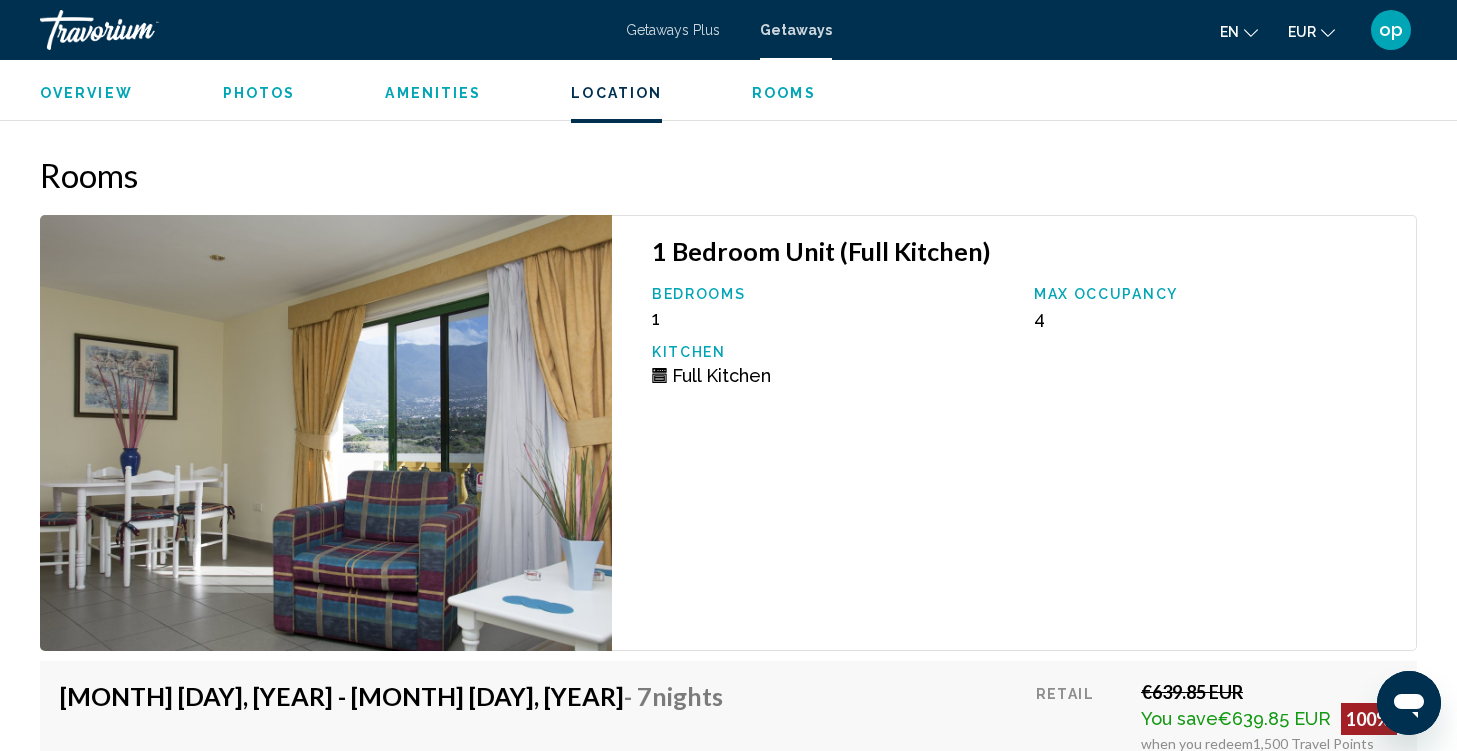 scroll, scrollTop: 2850, scrollLeft: 0, axis: vertical 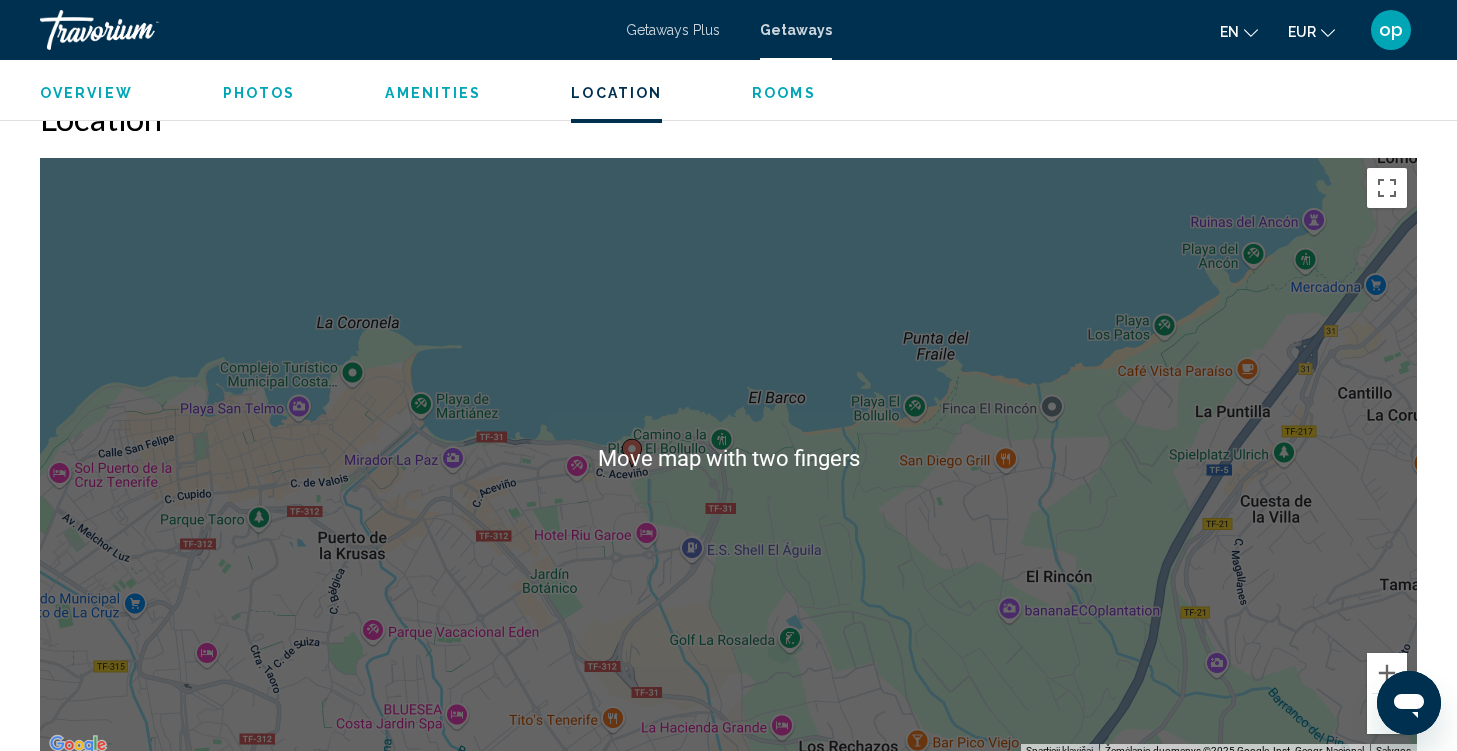 click on "Overview Type Resort All-Inclusive No All-Inclusive Address [STREET] [NUMBER] Urbanización [CITY] [CITY], [COUNTRY] Description [BRAND] is situated in the [CITY] area of [CITY], not far from the Botanical Gardens - which are a must-visit. Just a short walk away is a varity of shops, bars, restaurants and entertainment spots. This pretty resort has a small heated roof-top swimming pool, surrounded by sun terraces, which have marvellous views over looking the sea, to the impressive lido complex, for which [CITY] is famous. This resort is not suitable for those with walking difficulties. Read more
Photos Amenities pool No Amenities available. Policy Restrictions Minimum Age Checkin Minimum age check-in is 18. Point Check-in Capabilities Minimum Nights 7 General Urgent Info Security deposit required upon check-in at the resort. Guests must make plans in advance to get keys if arriving after 6pm, as the reception area will be closed. Location ← →" at bounding box center [728, 499] 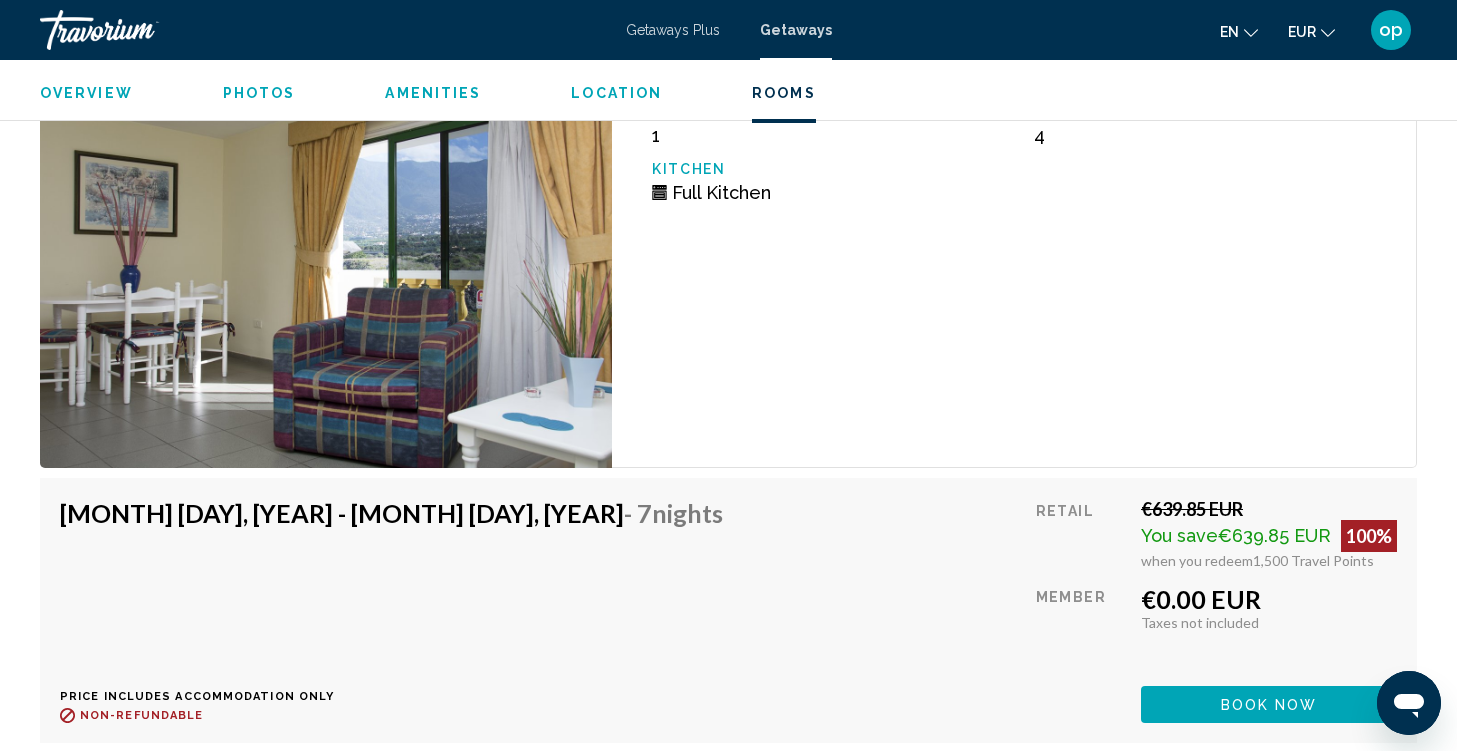 scroll, scrollTop: 3031, scrollLeft: 0, axis: vertical 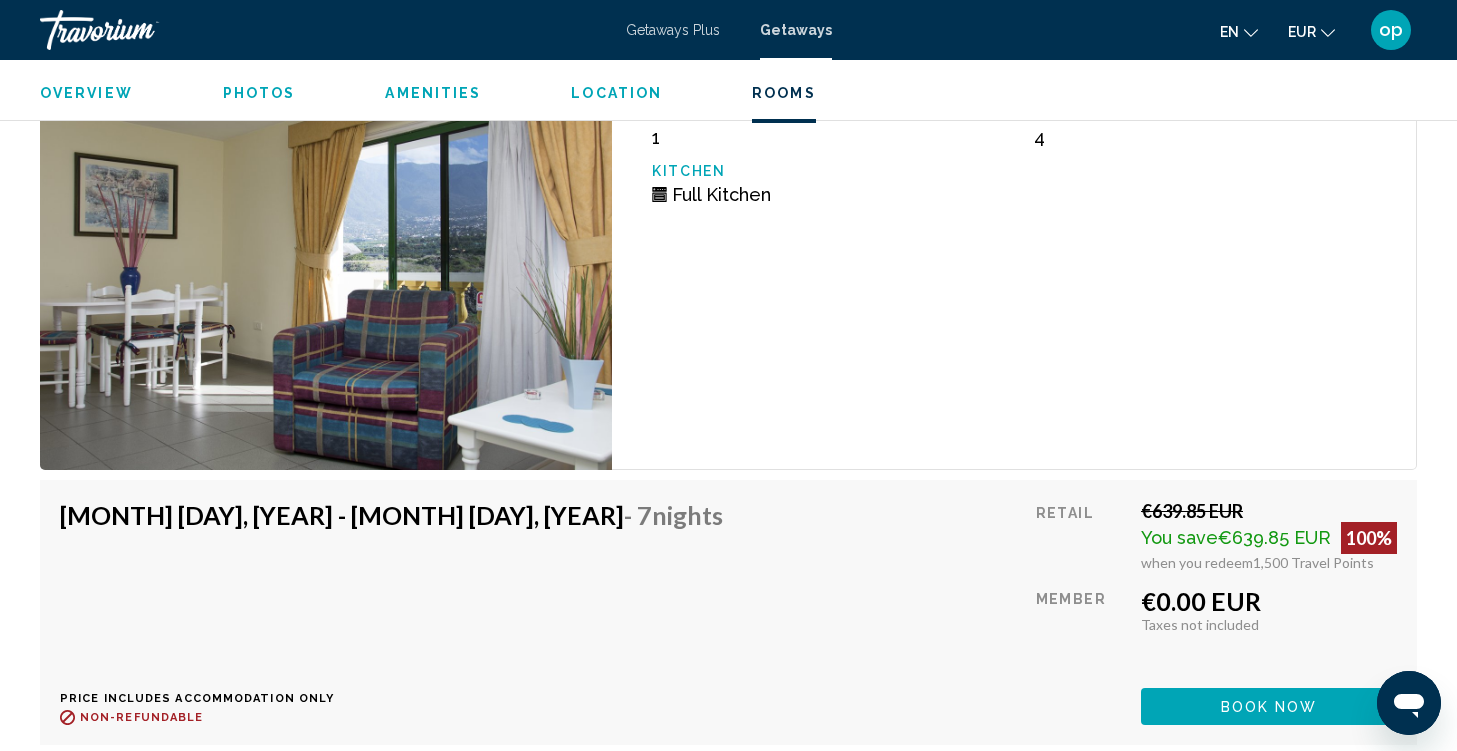 click on "Book now" at bounding box center (1269, 707) 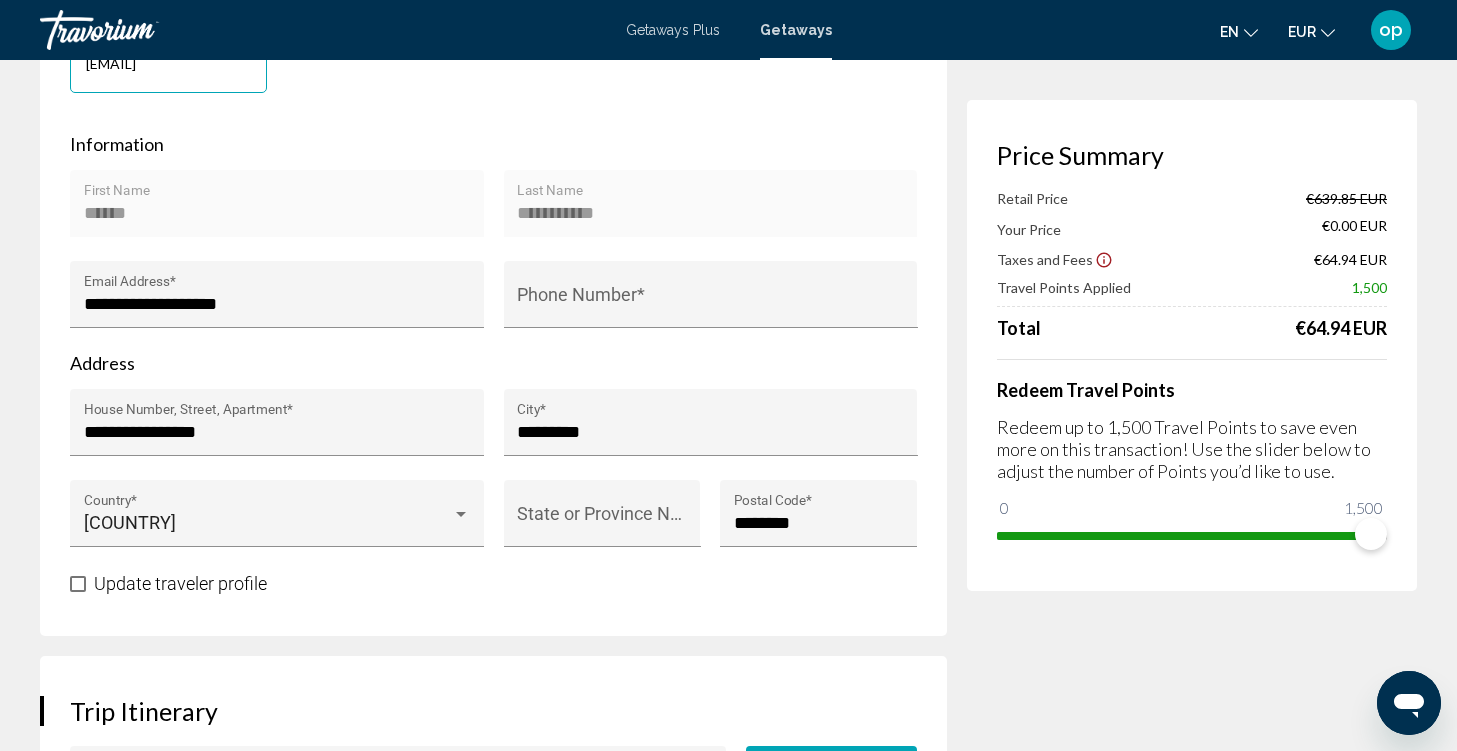 scroll, scrollTop: 603, scrollLeft: 0, axis: vertical 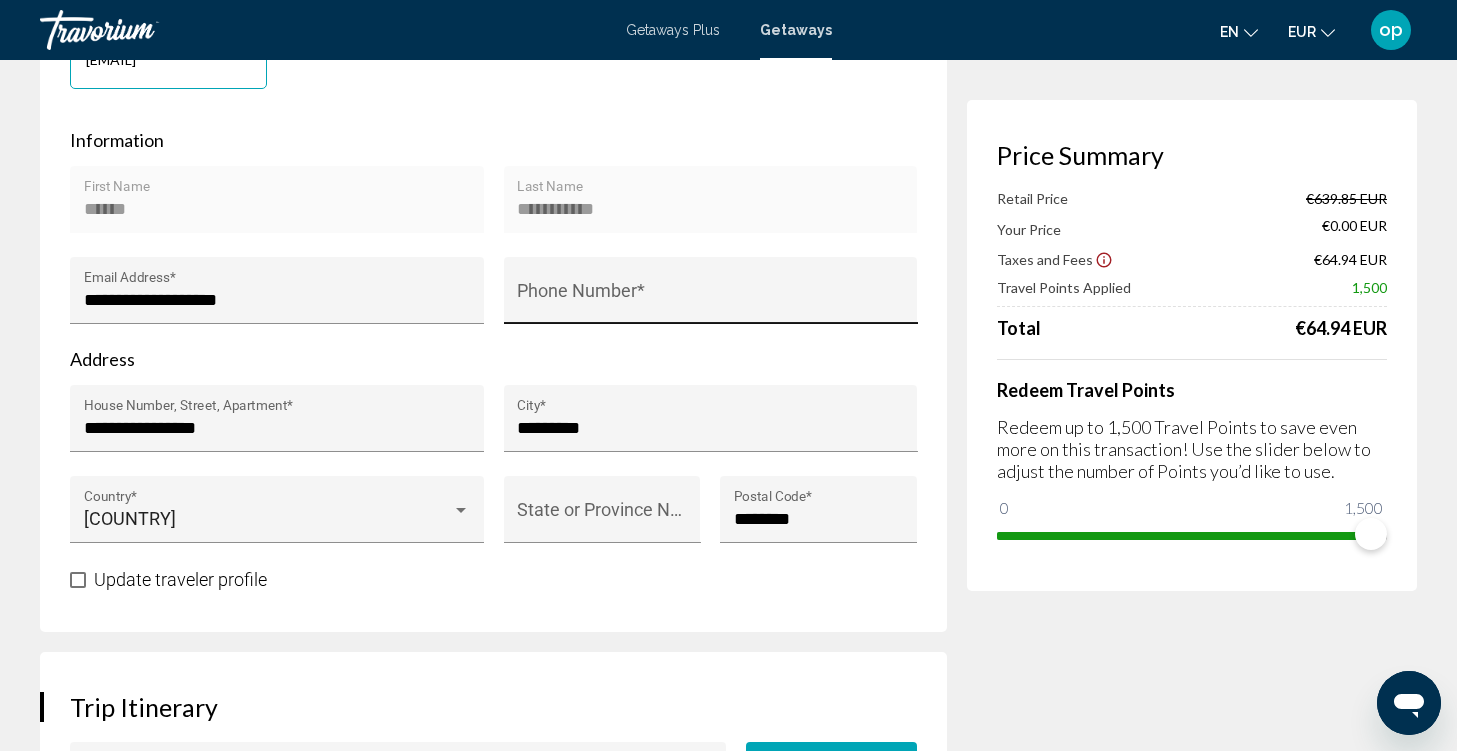 click on "Phone Number  *" at bounding box center (710, 300) 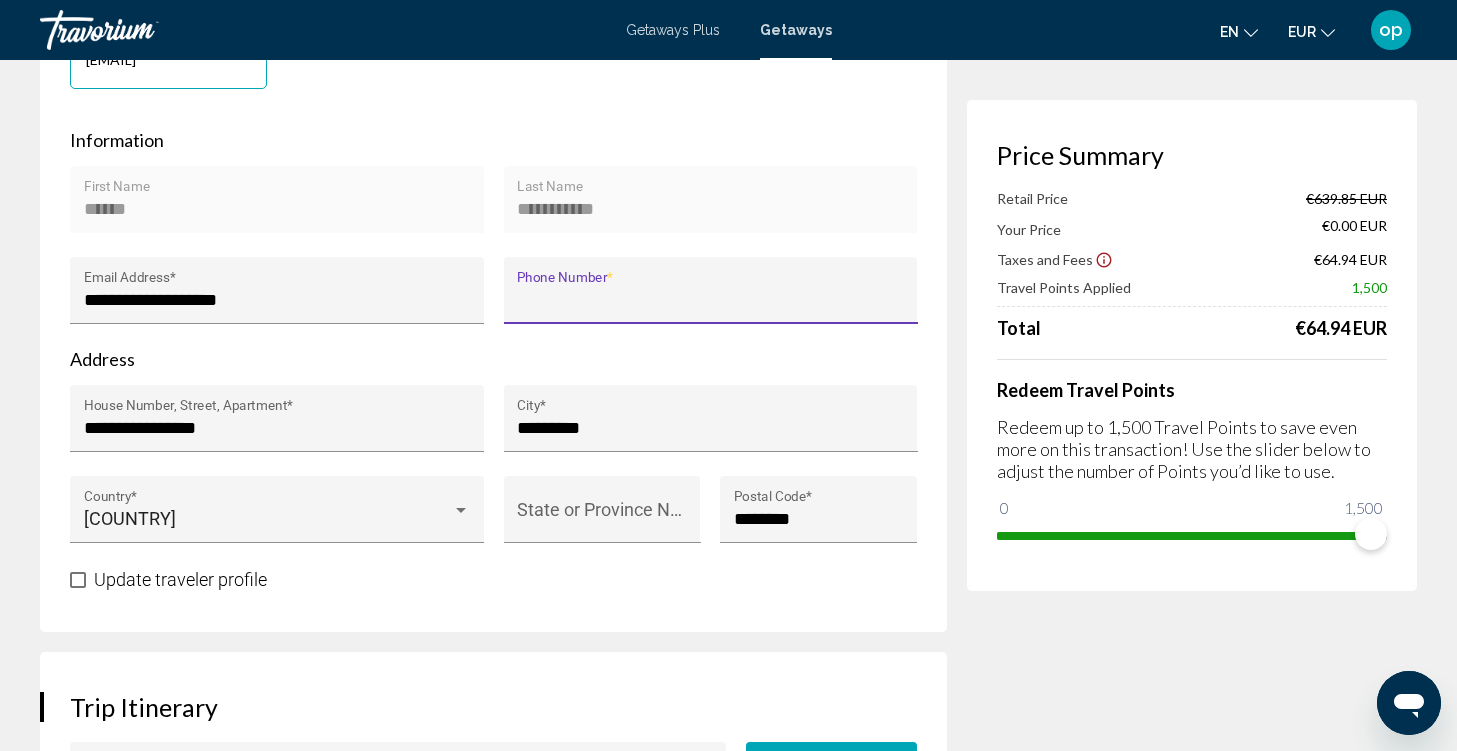 type on "**********" 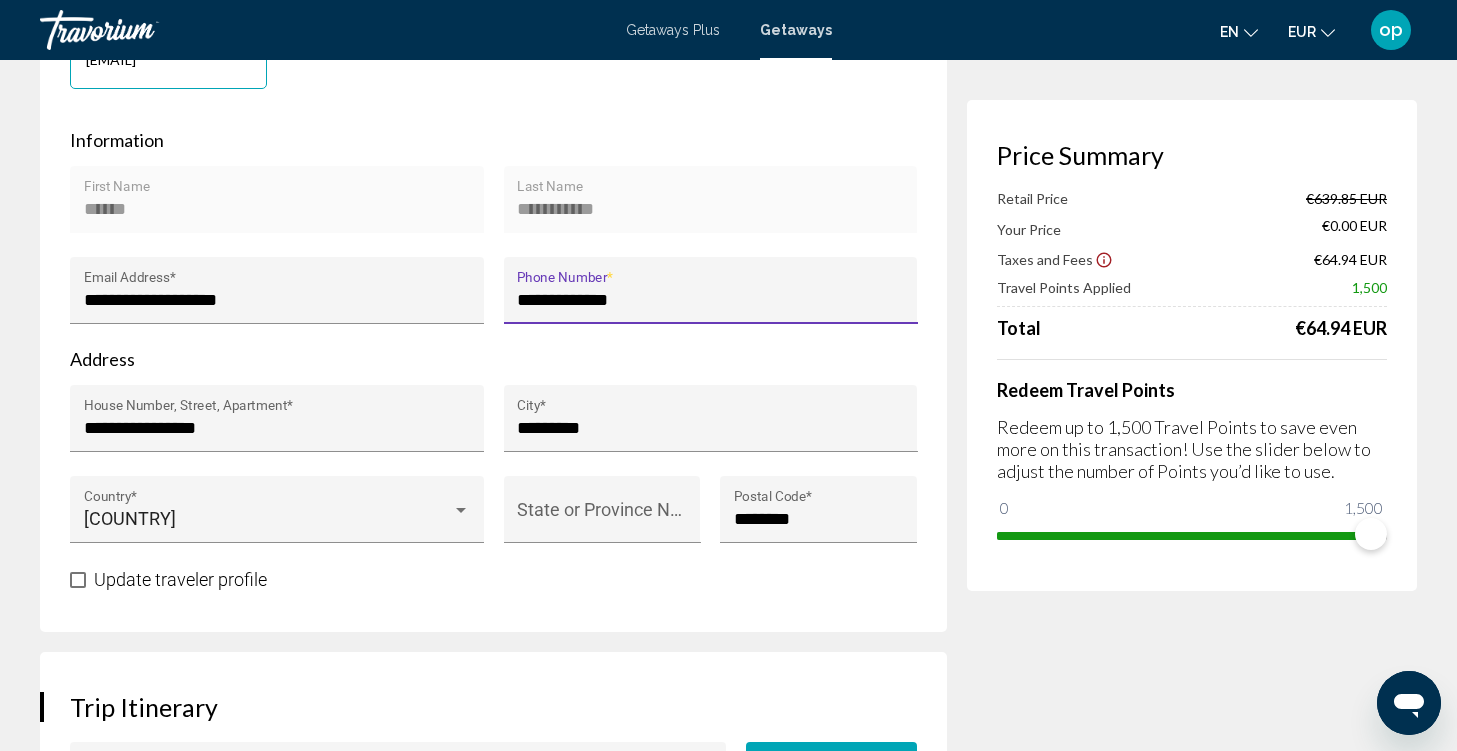 type on "******" 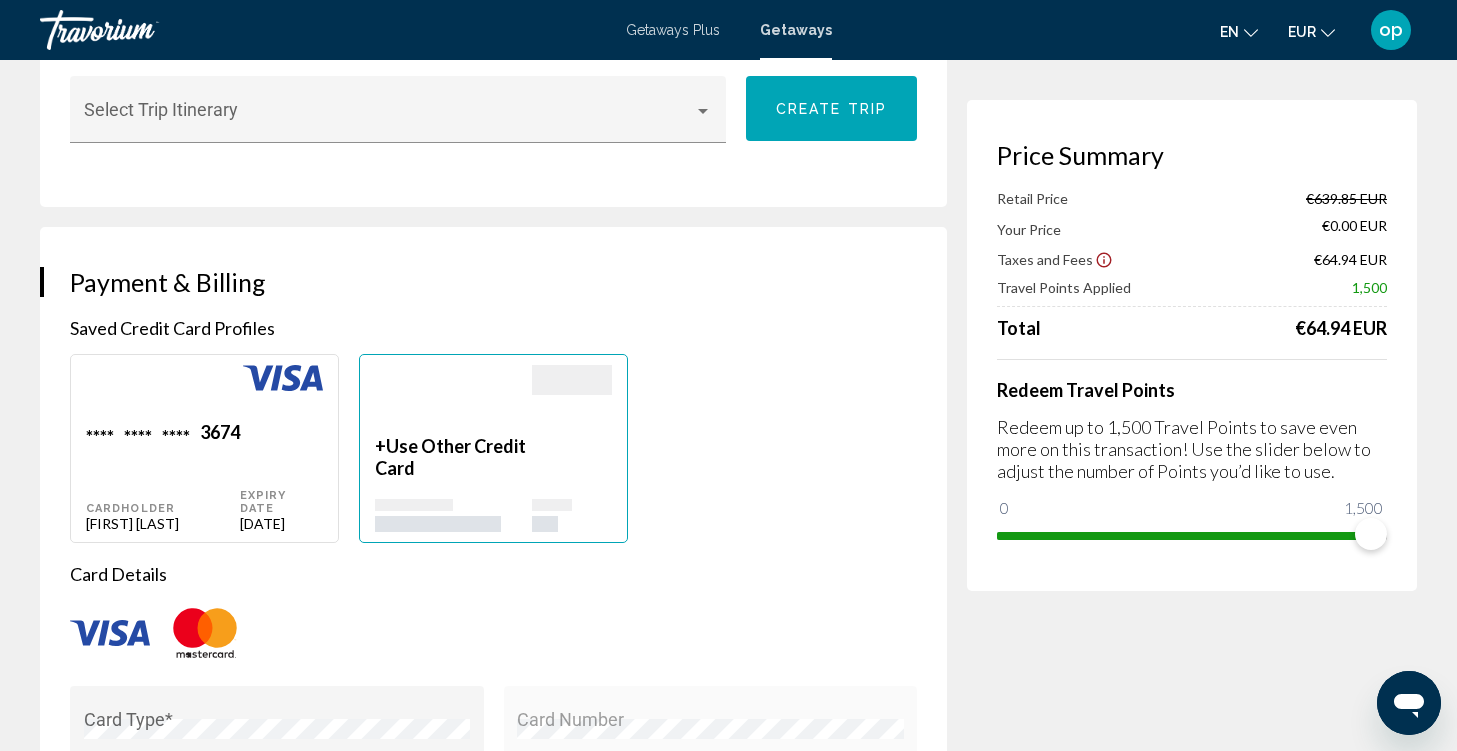 scroll, scrollTop: 1238, scrollLeft: 0, axis: vertical 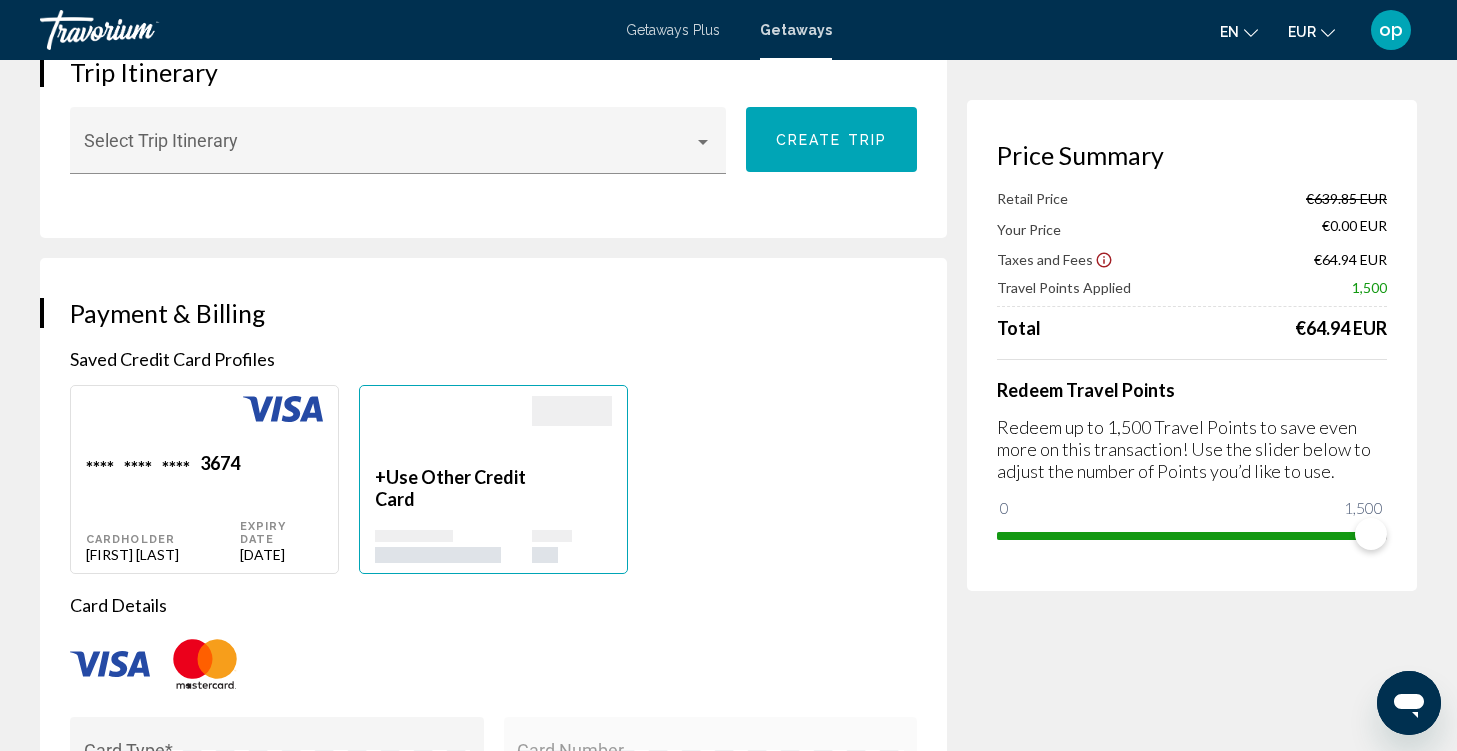 click on "+  Use Other Credit Card" at bounding box center [453, 488] 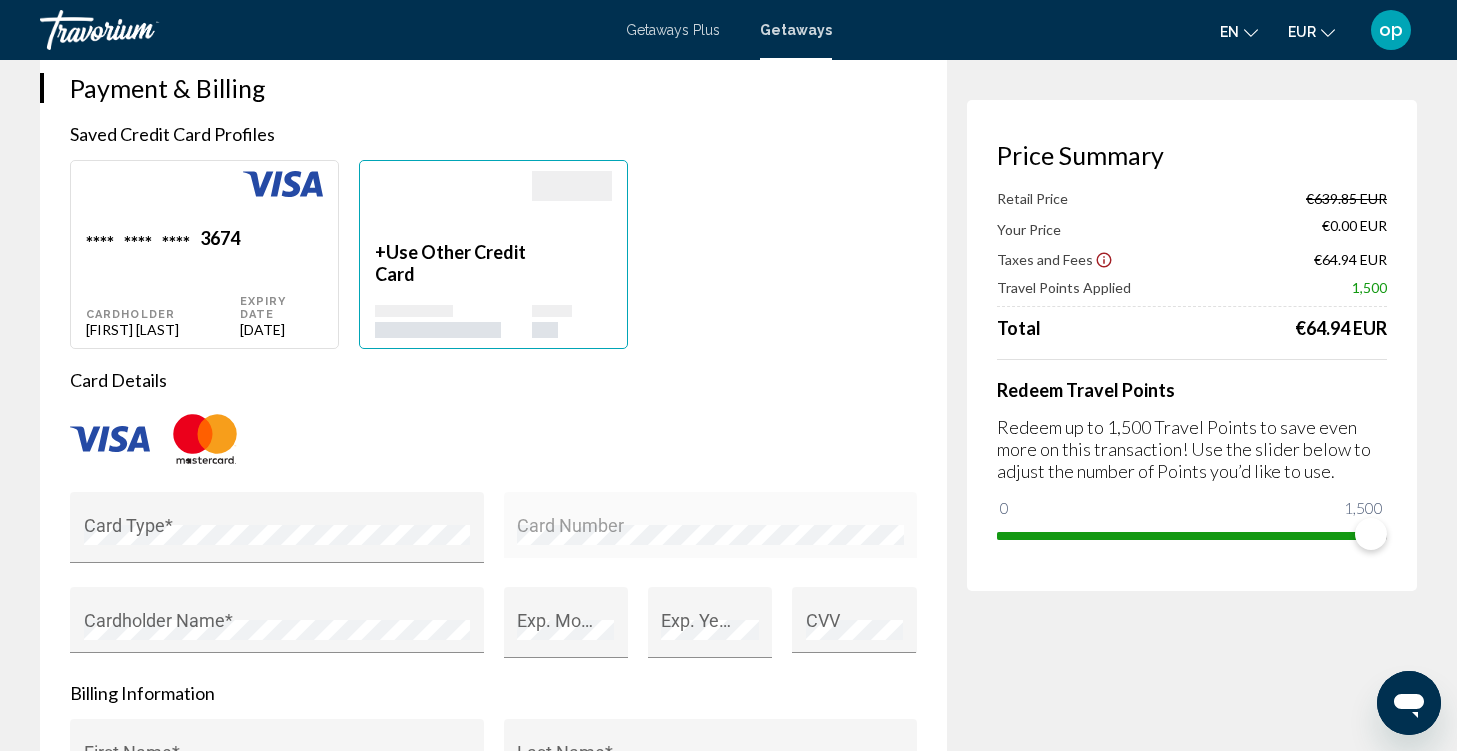 scroll, scrollTop: 1509, scrollLeft: 0, axis: vertical 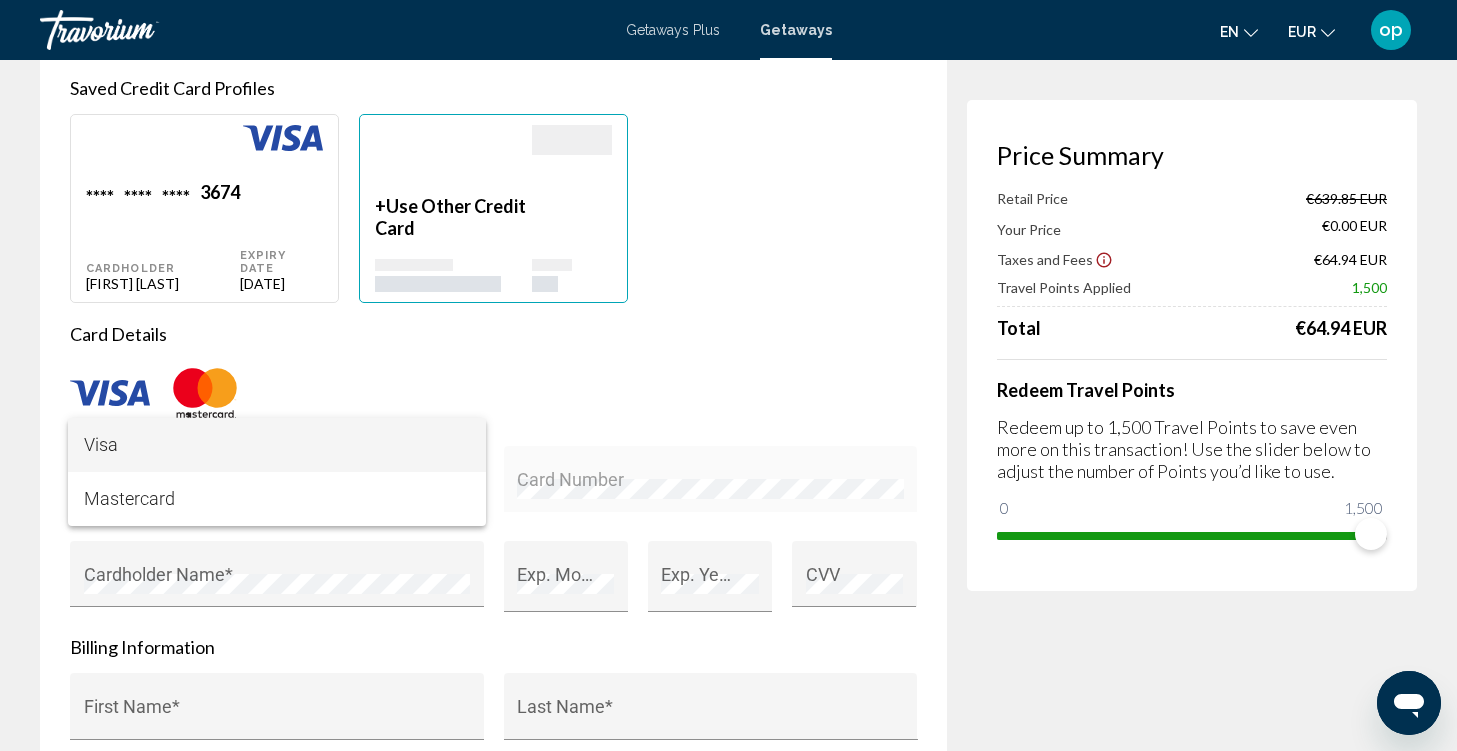click on "Visa" at bounding box center [277, 445] 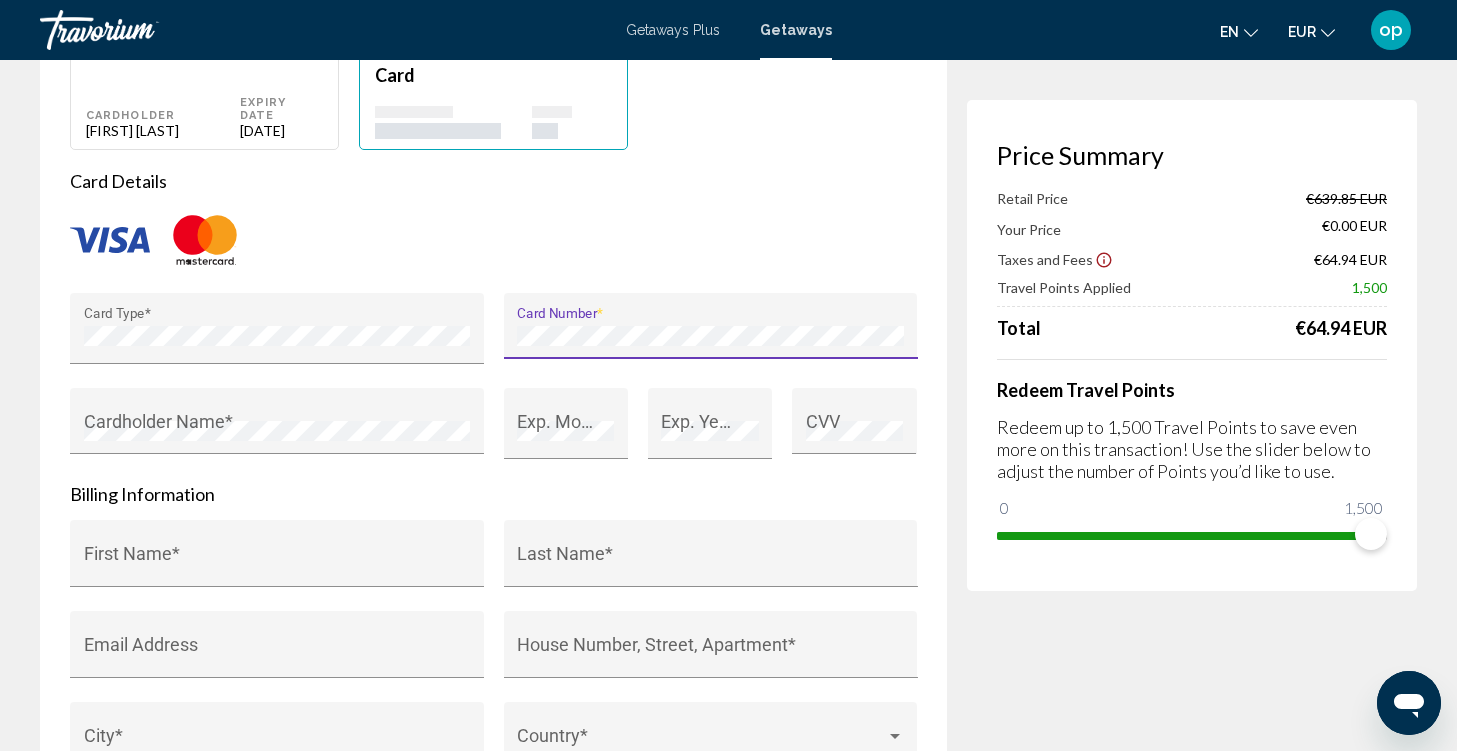 scroll, scrollTop: 1680, scrollLeft: 0, axis: vertical 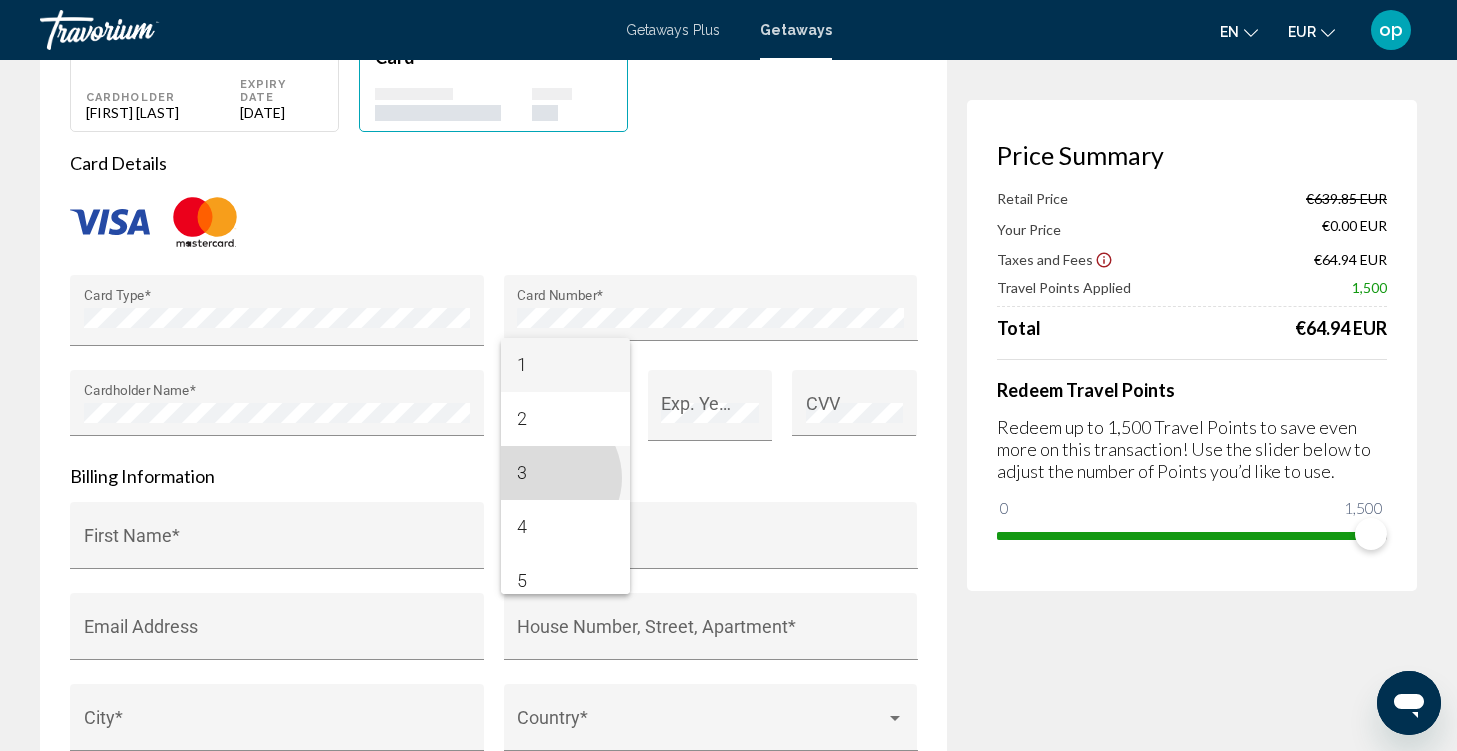 click on "3" at bounding box center (565, 473) 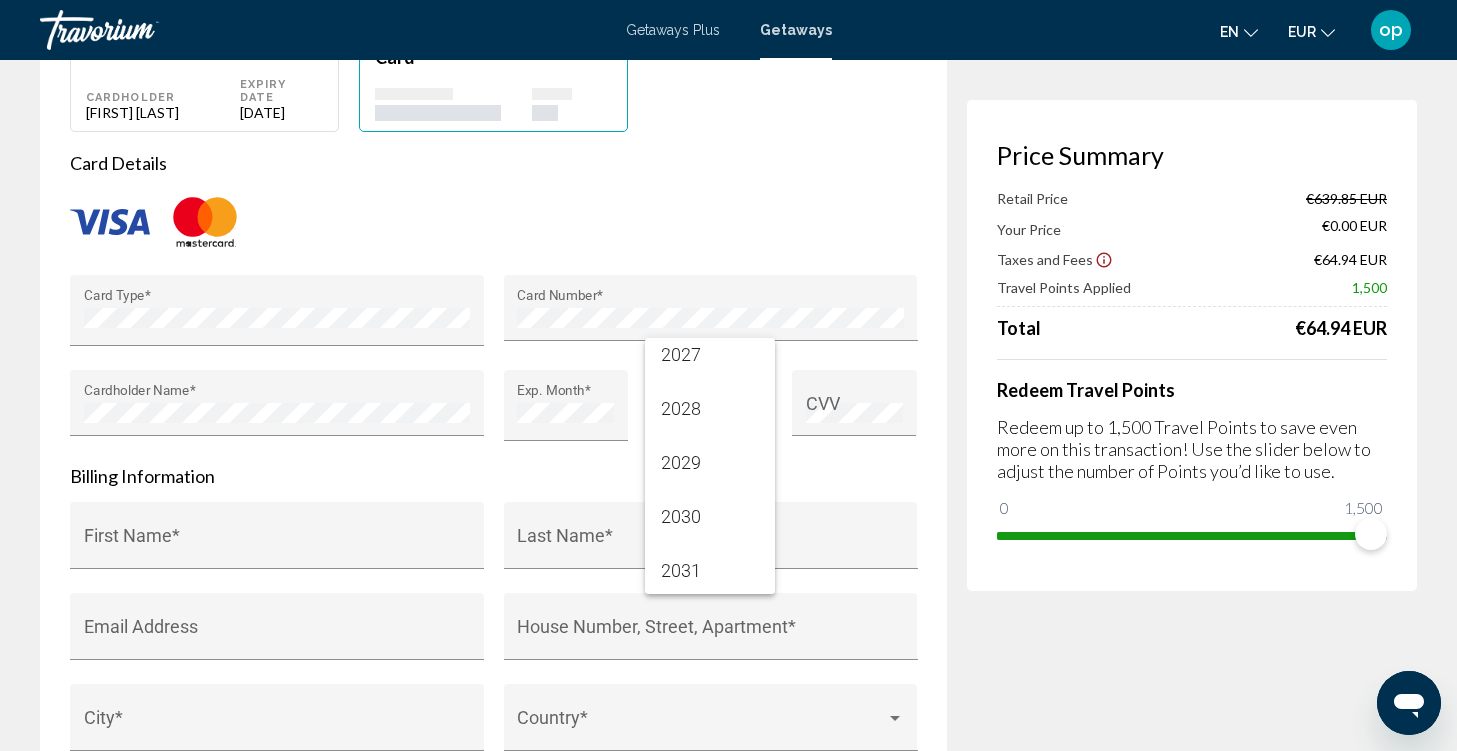 scroll, scrollTop: 119, scrollLeft: 0, axis: vertical 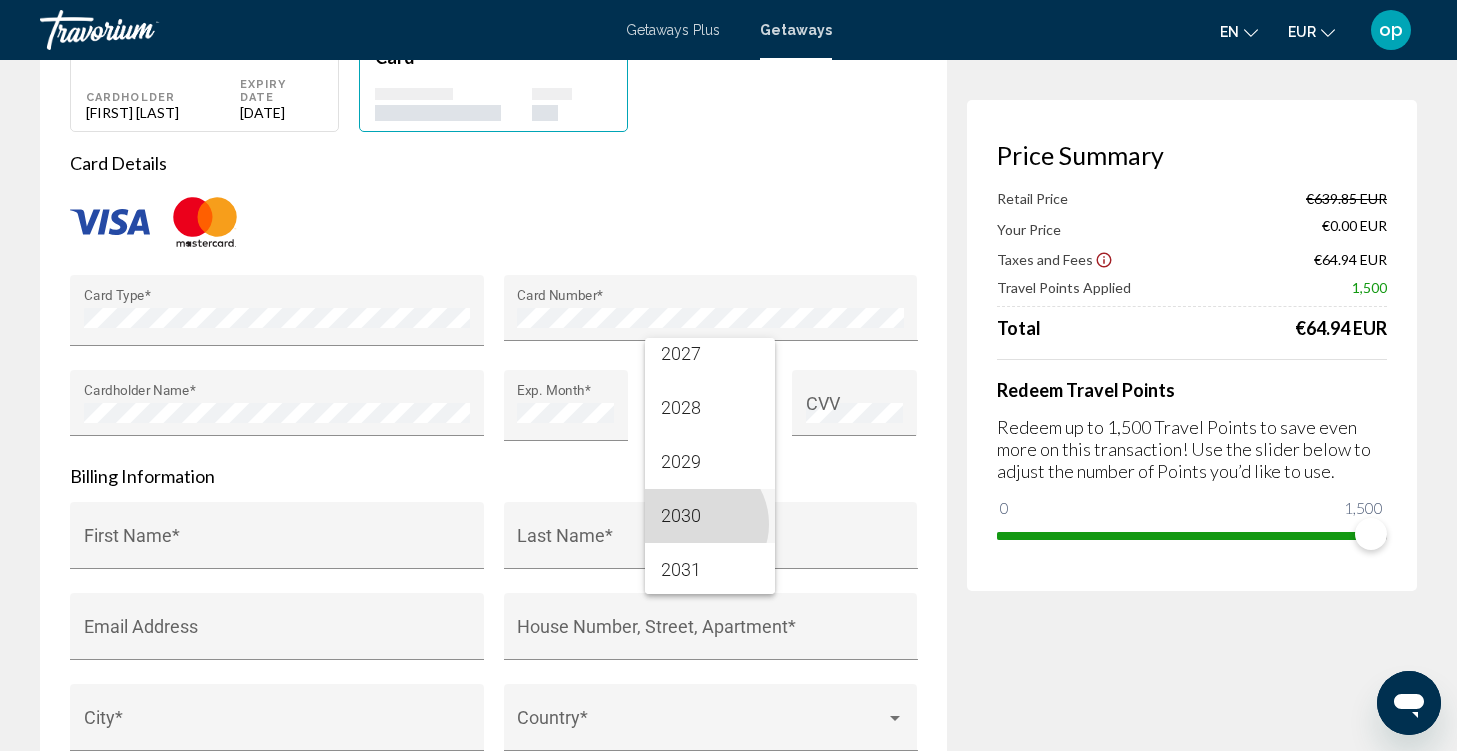 click on "2030" at bounding box center (709, 516) 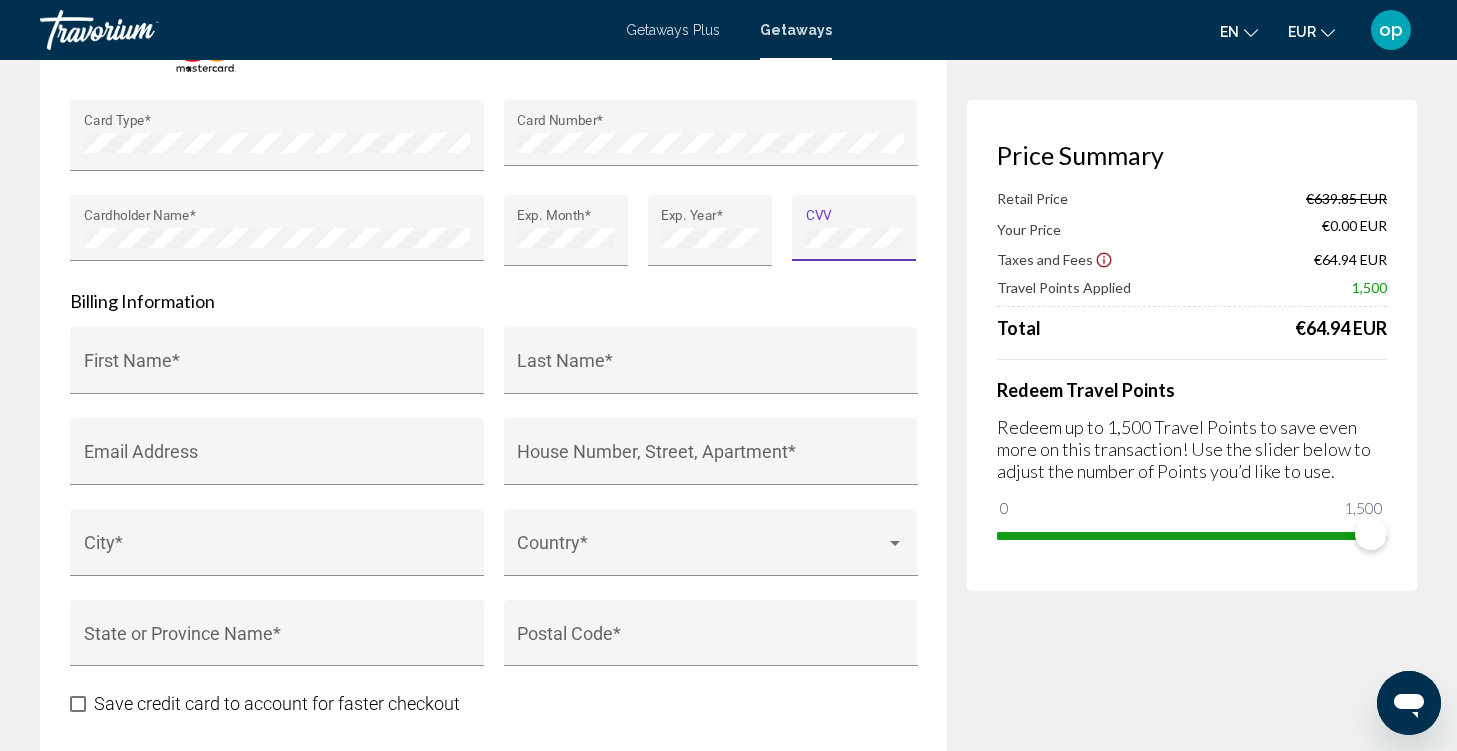scroll, scrollTop: 1871, scrollLeft: 0, axis: vertical 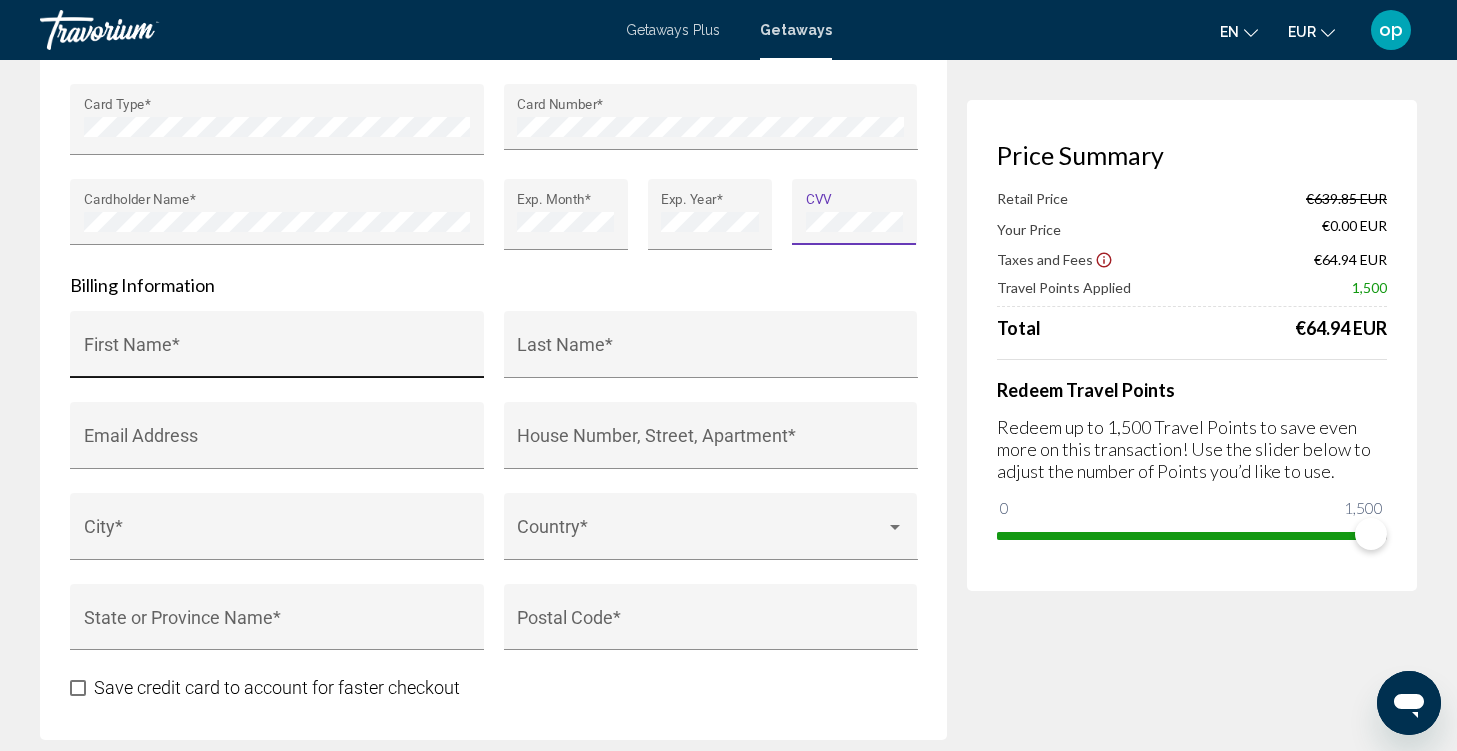 click on "First Name  *" at bounding box center (277, 354) 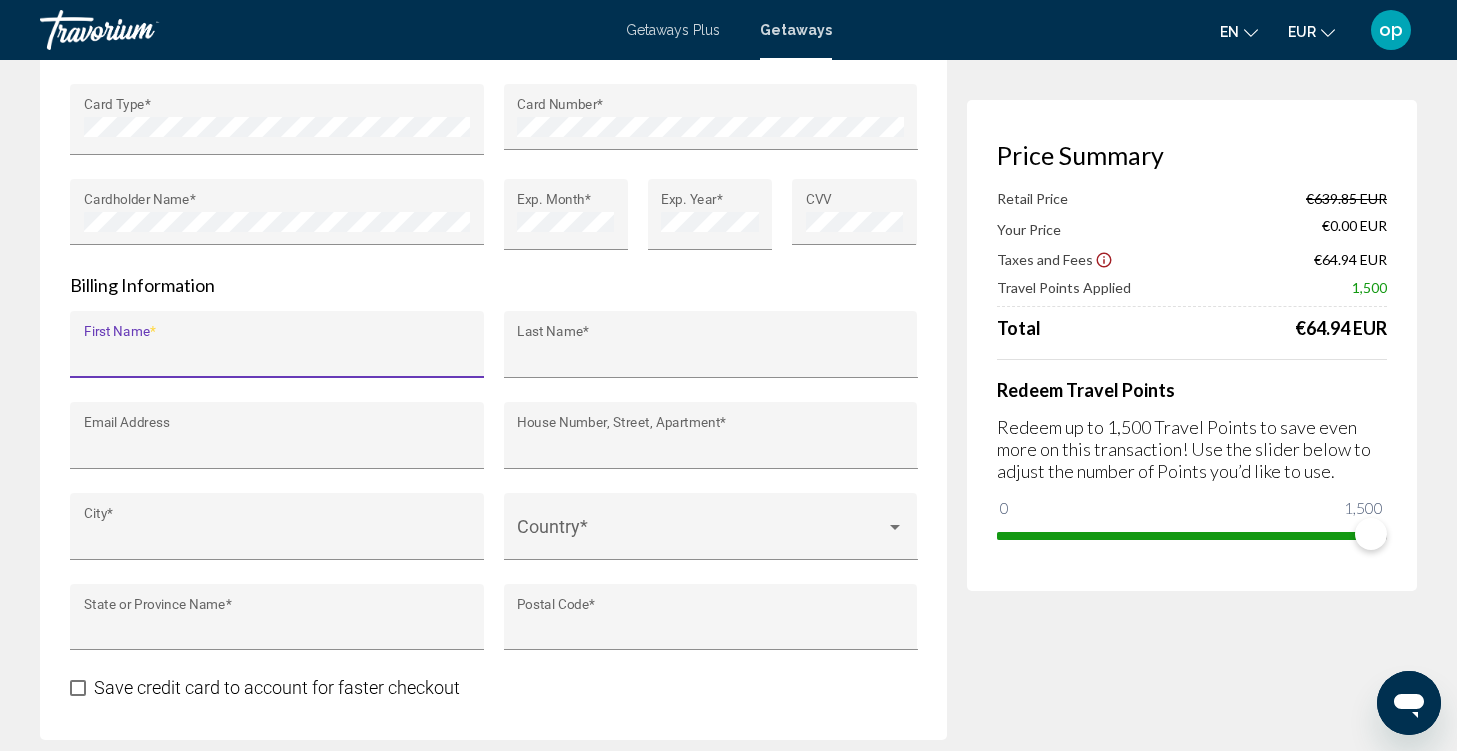 type on "******" 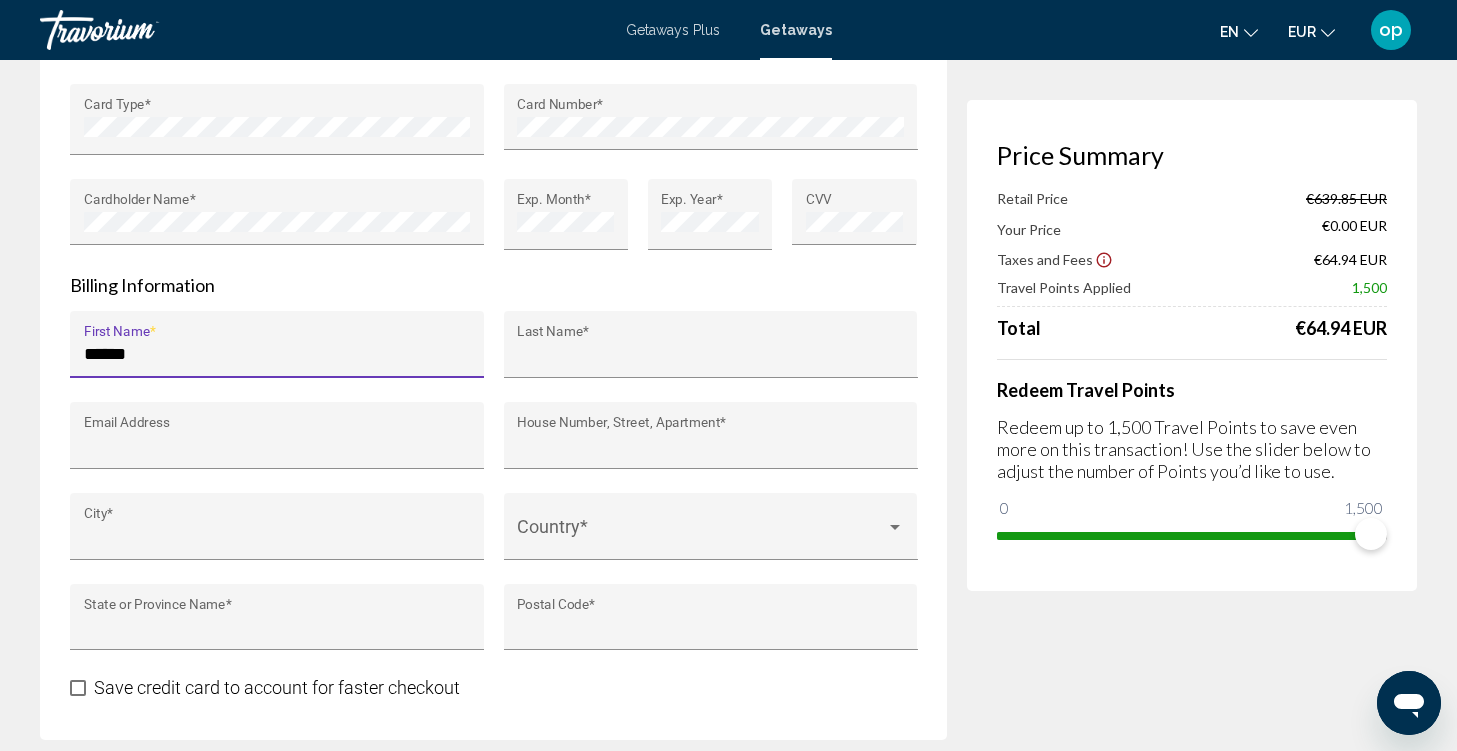 type on "**********" 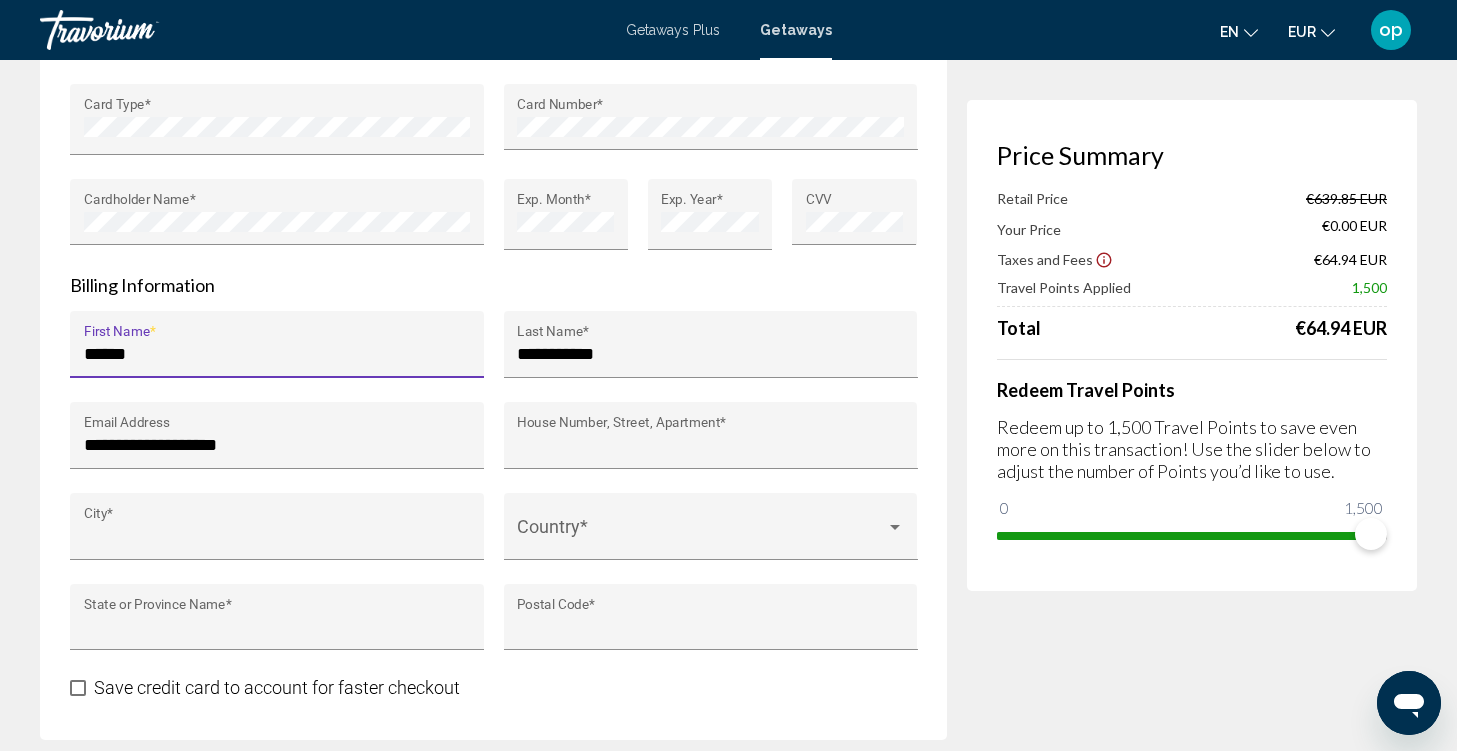 type on "**********" 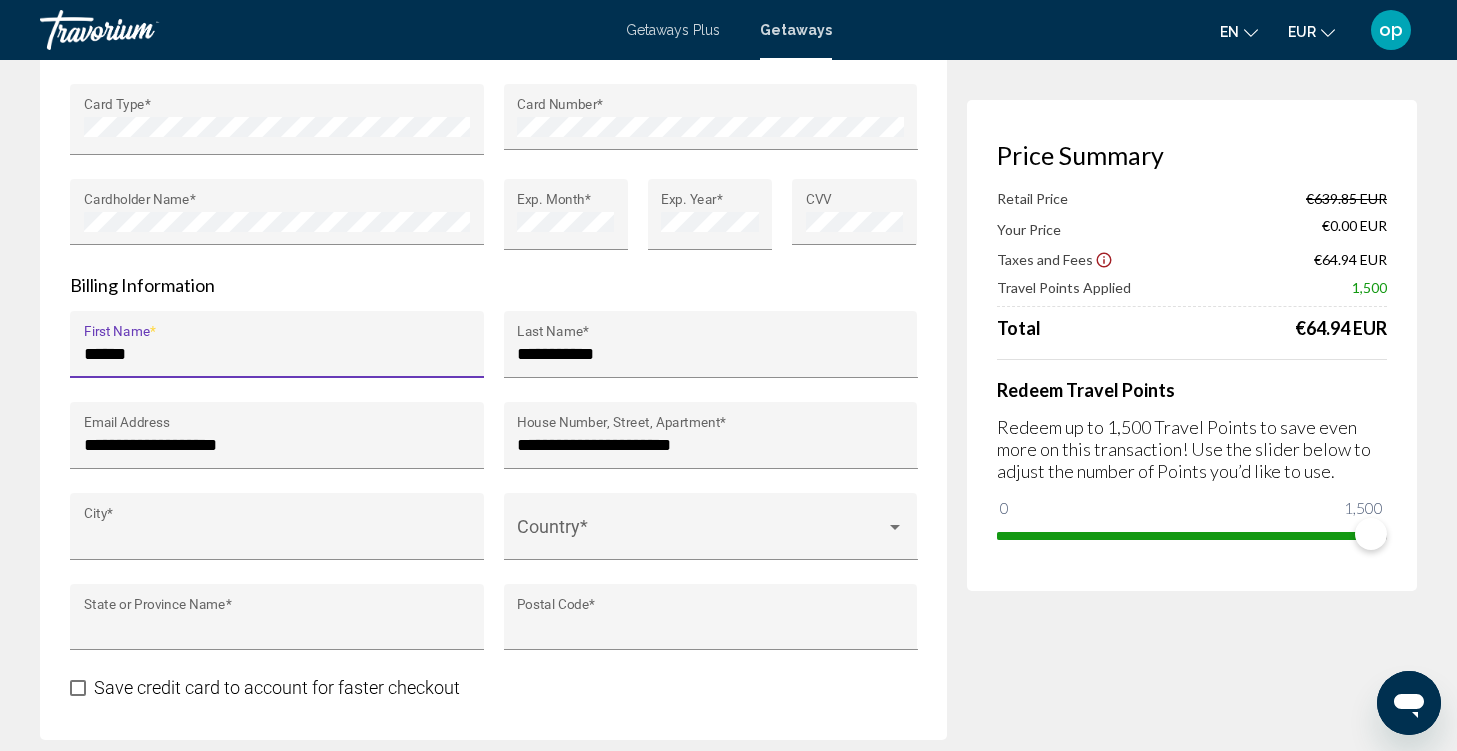 type on "*********" 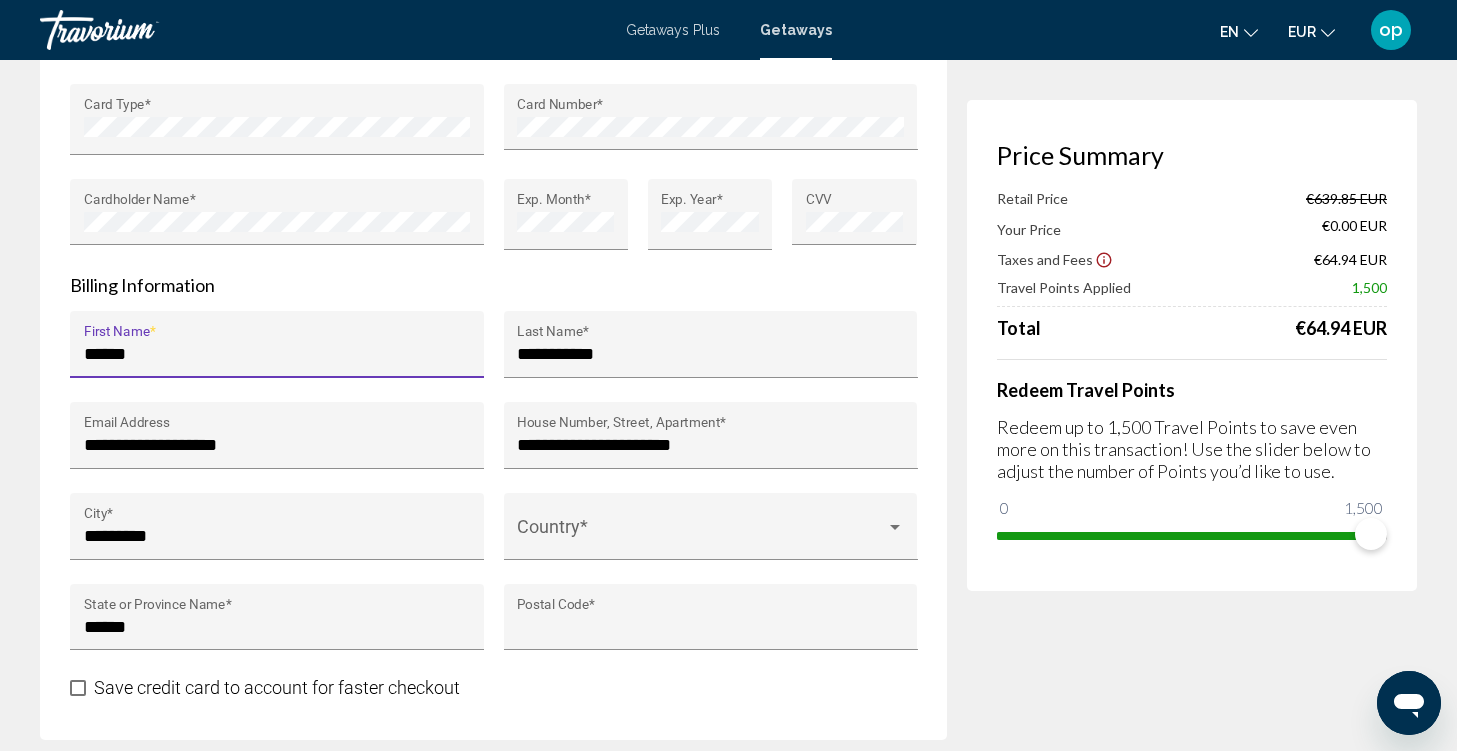 type on "*******" 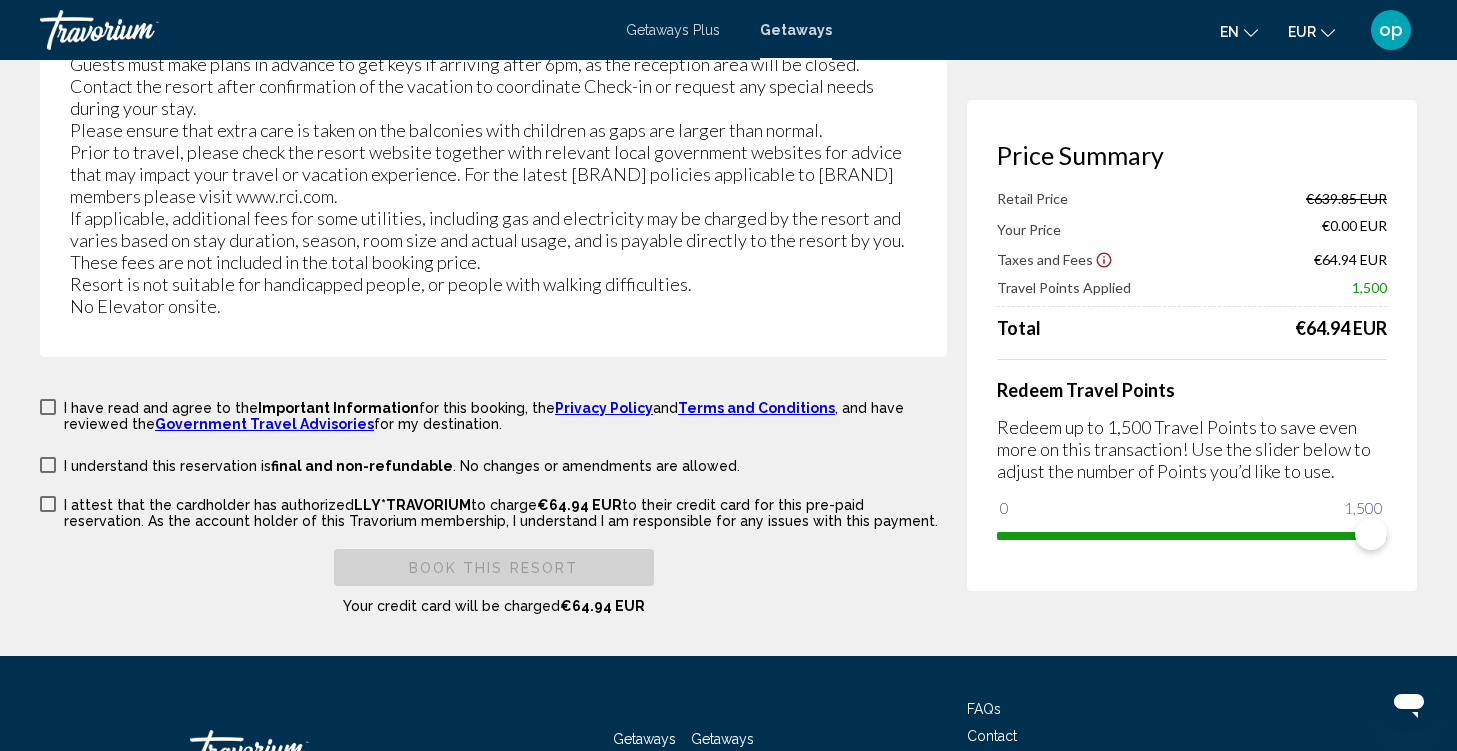 scroll, scrollTop: 3441, scrollLeft: 0, axis: vertical 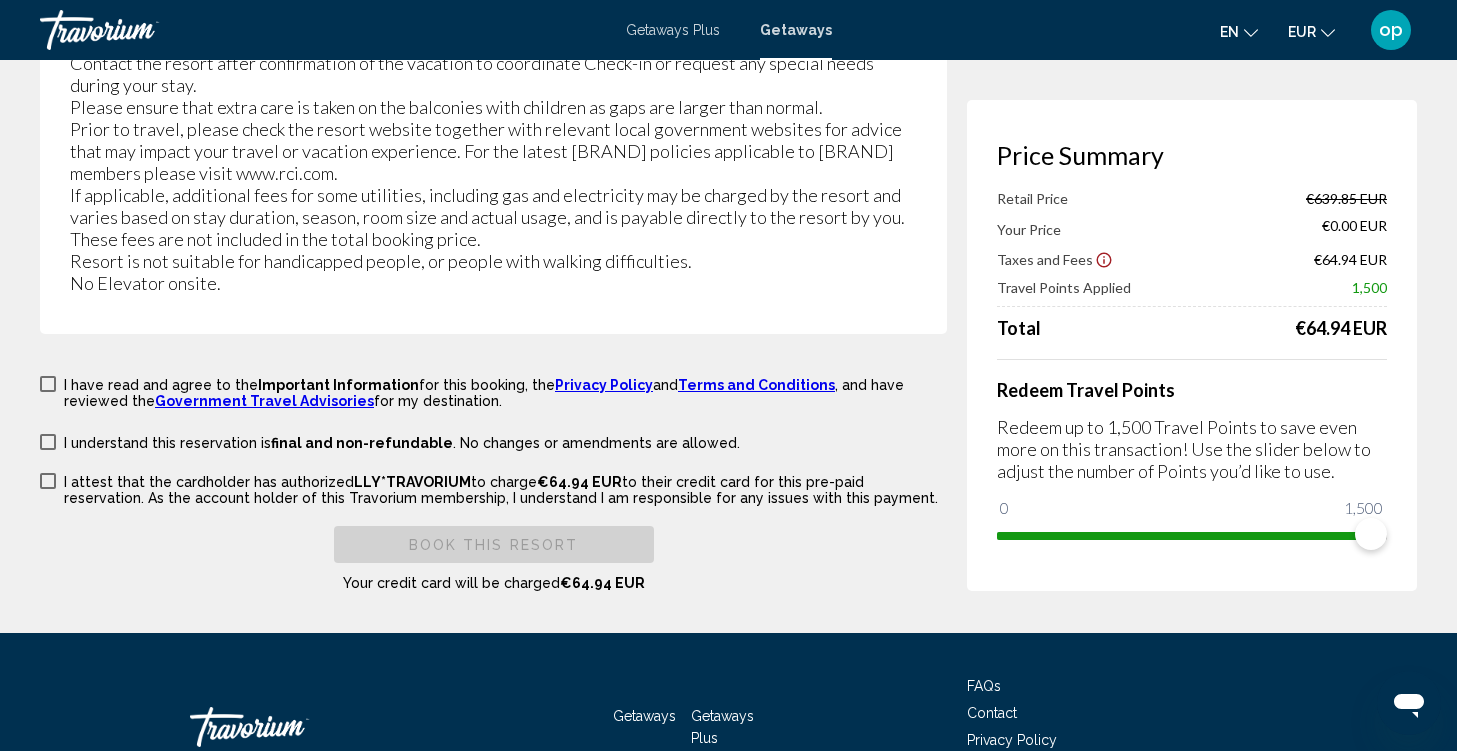 click at bounding box center [48, 384] 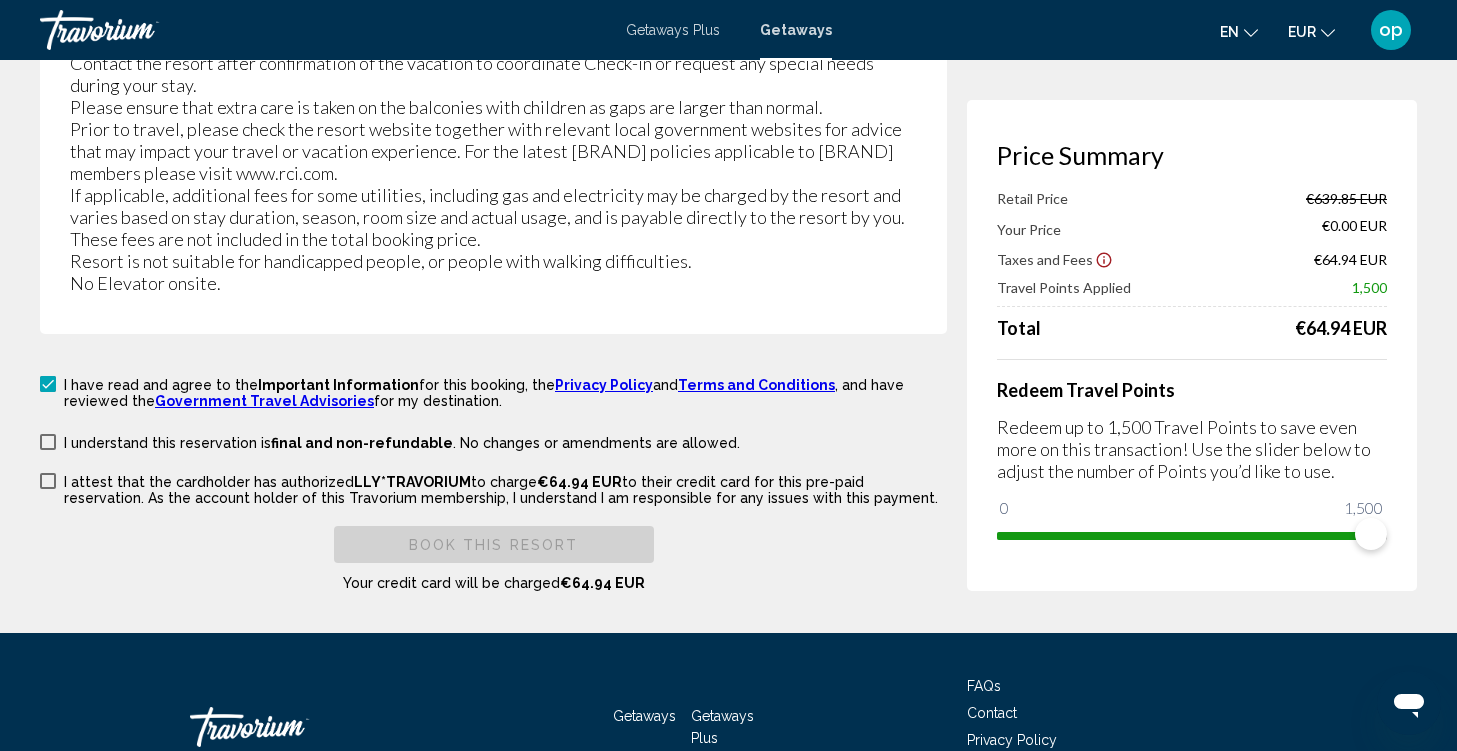 click at bounding box center (48, 442) 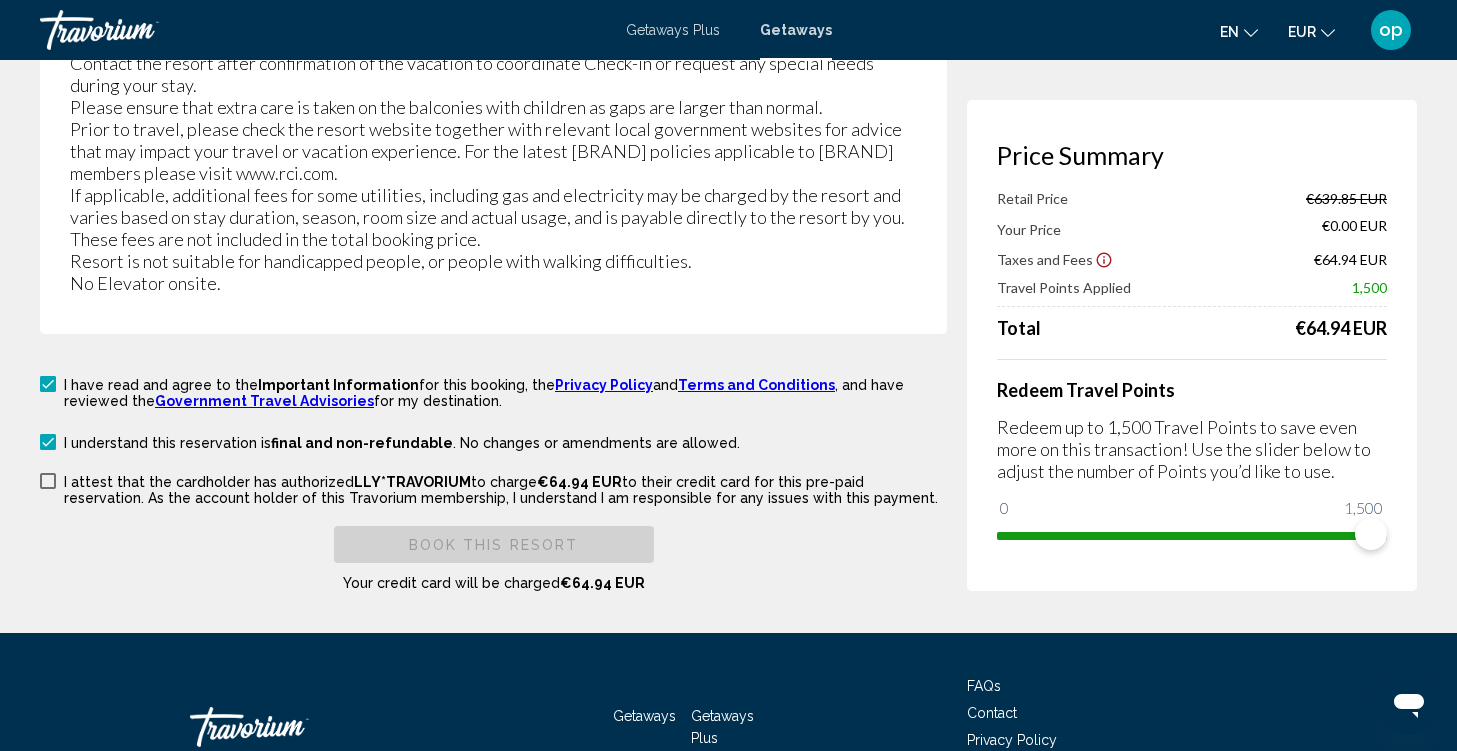 click at bounding box center [48, 481] 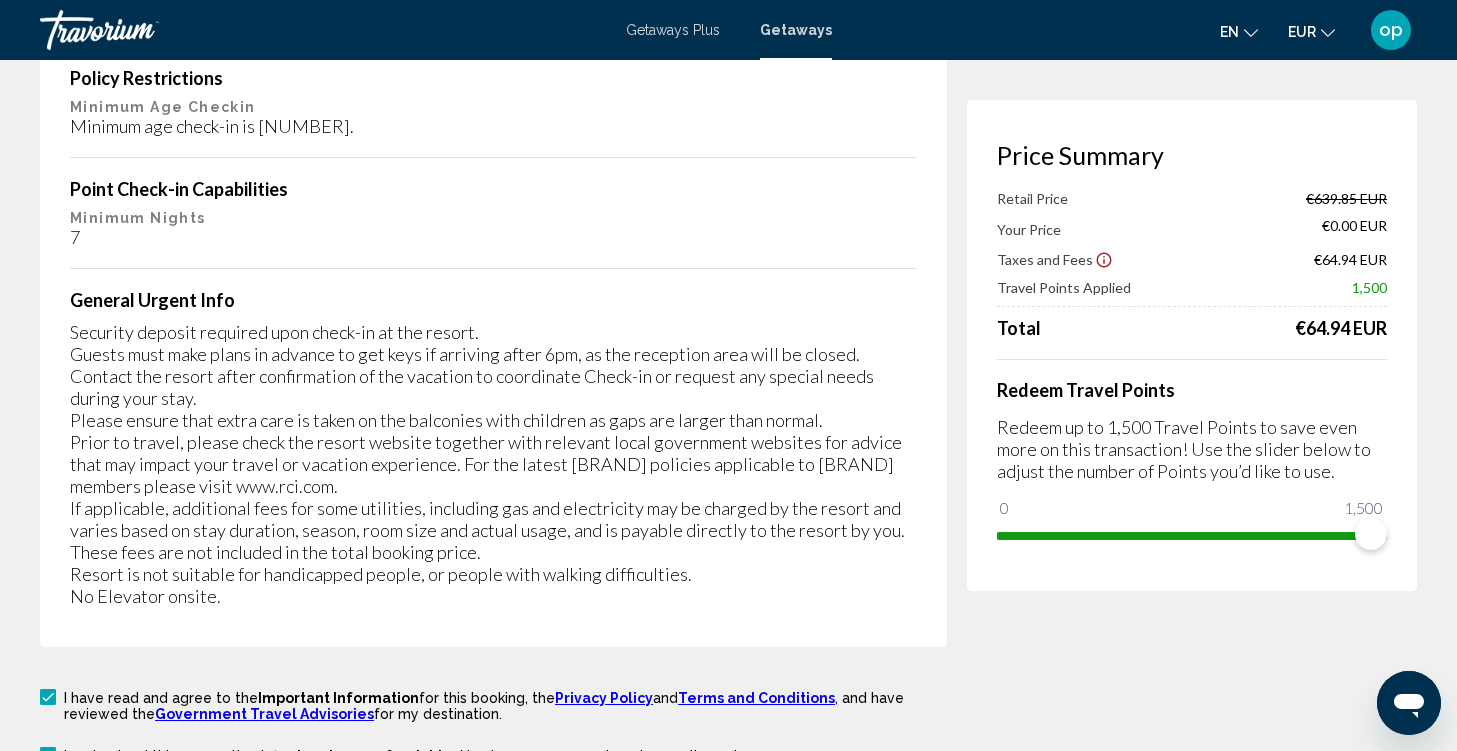 scroll, scrollTop: 3134, scrollLeft: 0, axis: vertical 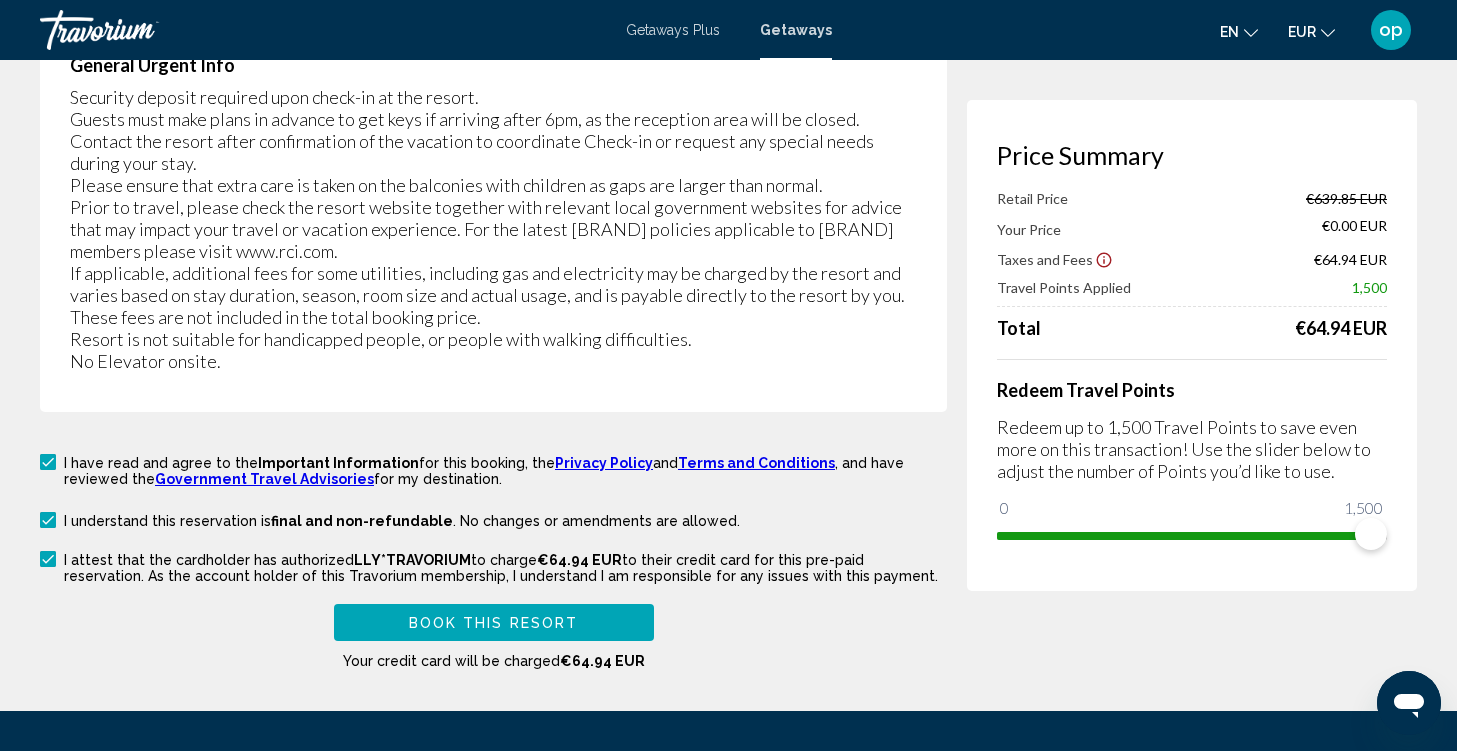 click on "Book this Resort" at bounding box center [494, 623] 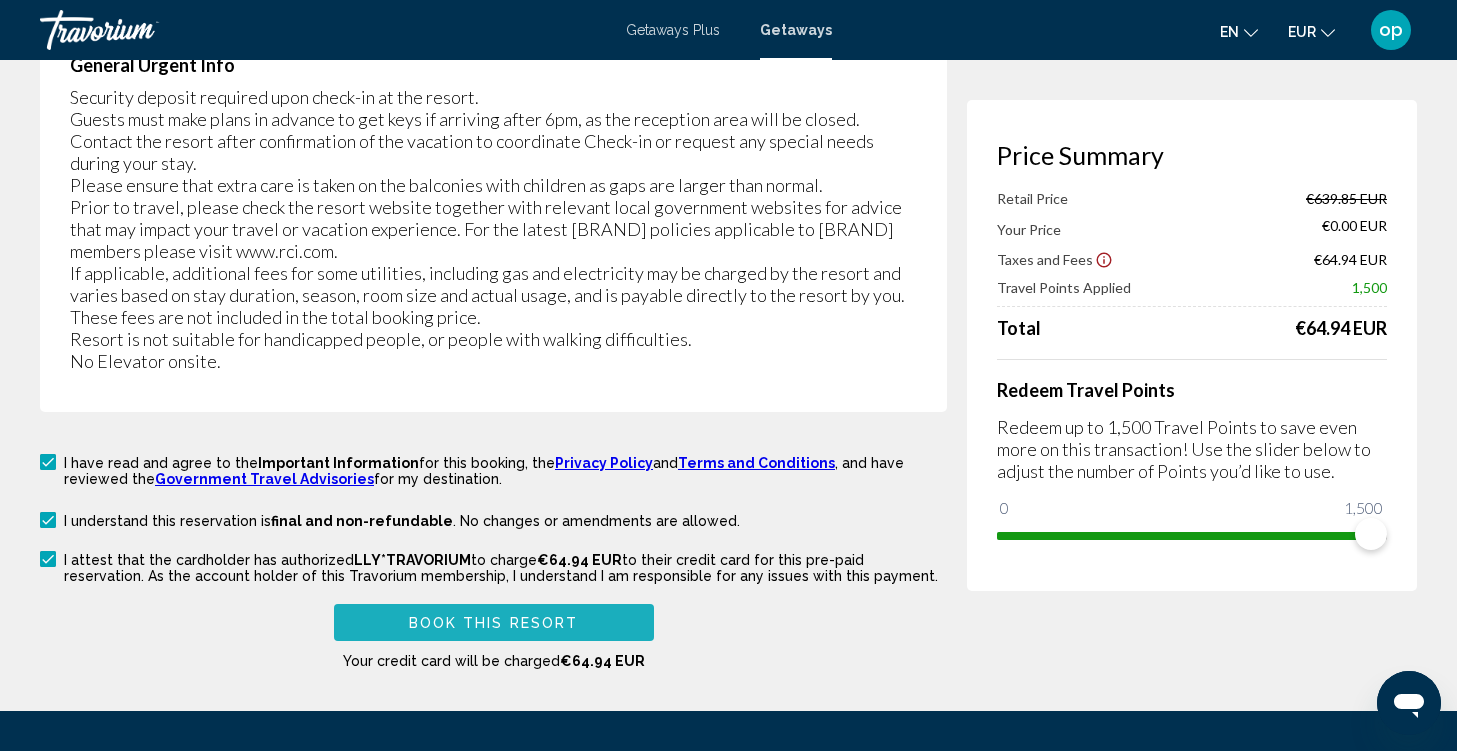 scroll, scrollTop: 1980, scrollLeft: 0, axis: vertical 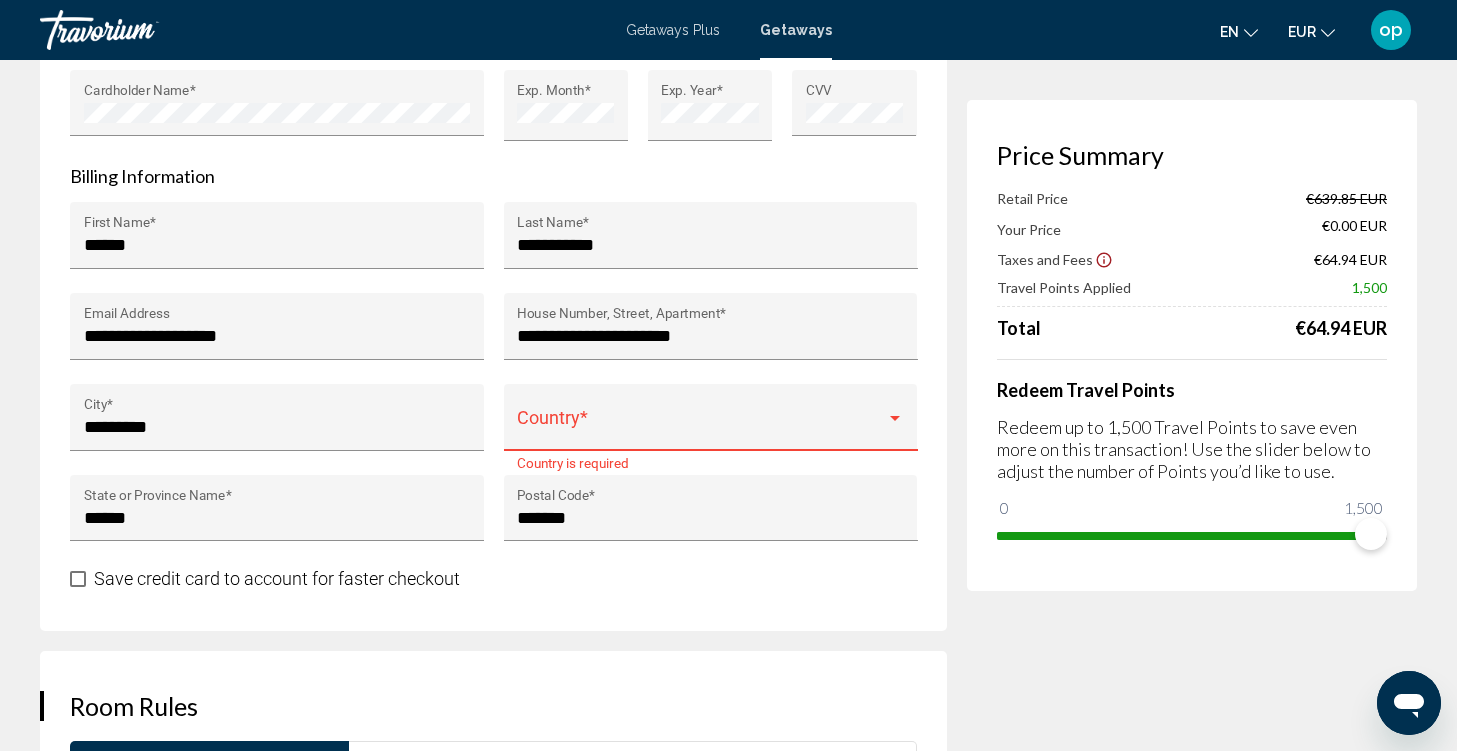 click at bounding box center [701, 427] 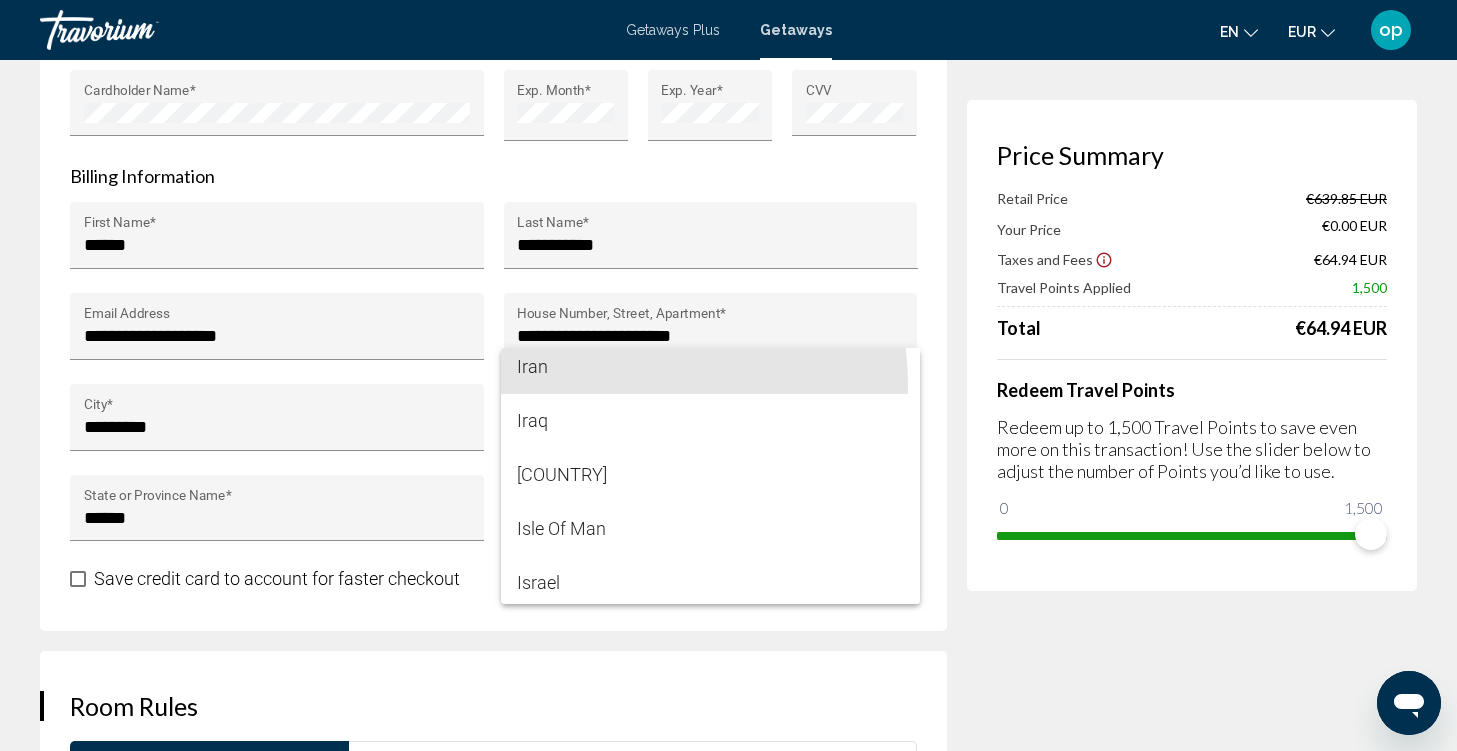scroll, scrollTop: 5683, scrollLeft: 0, axis: vertical 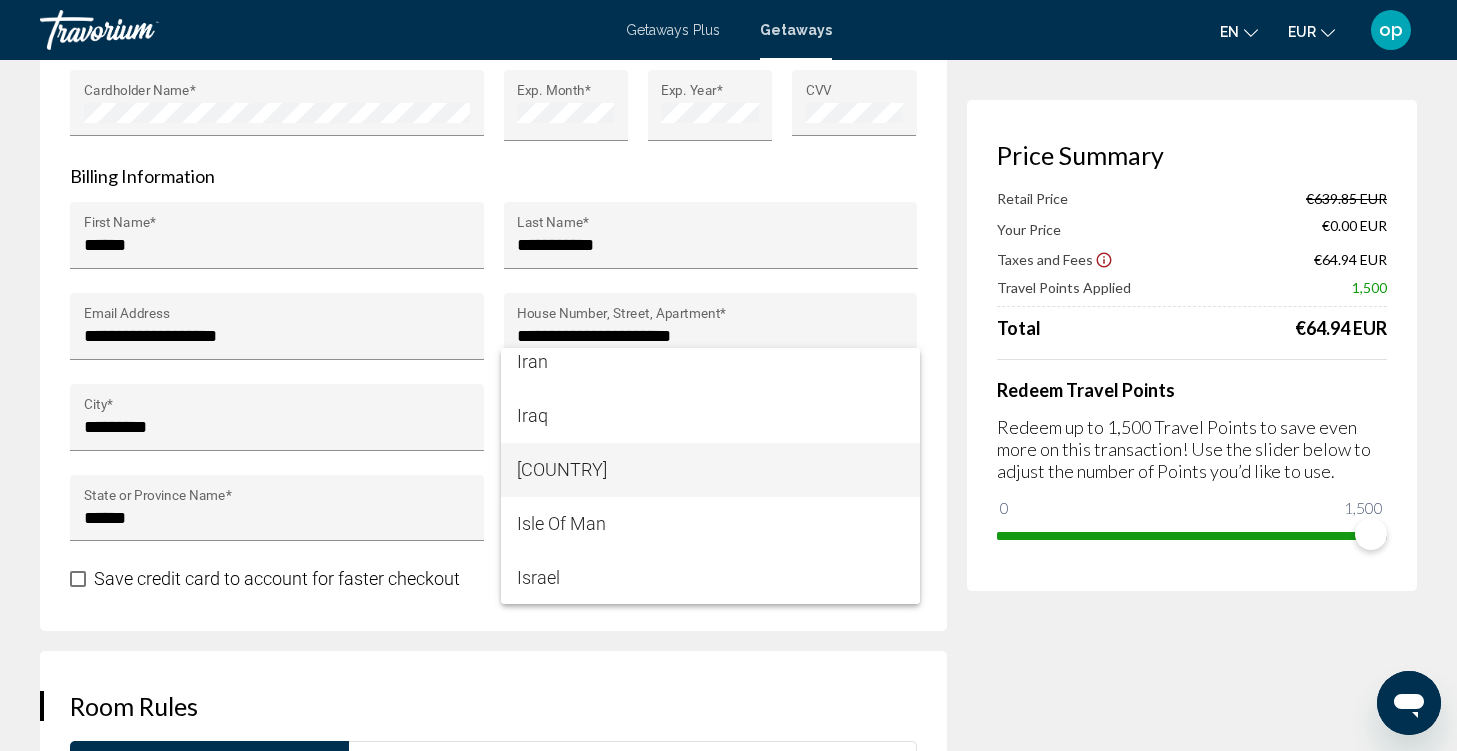 click on "[COUNTRY]" at bounding box center [710, 470] 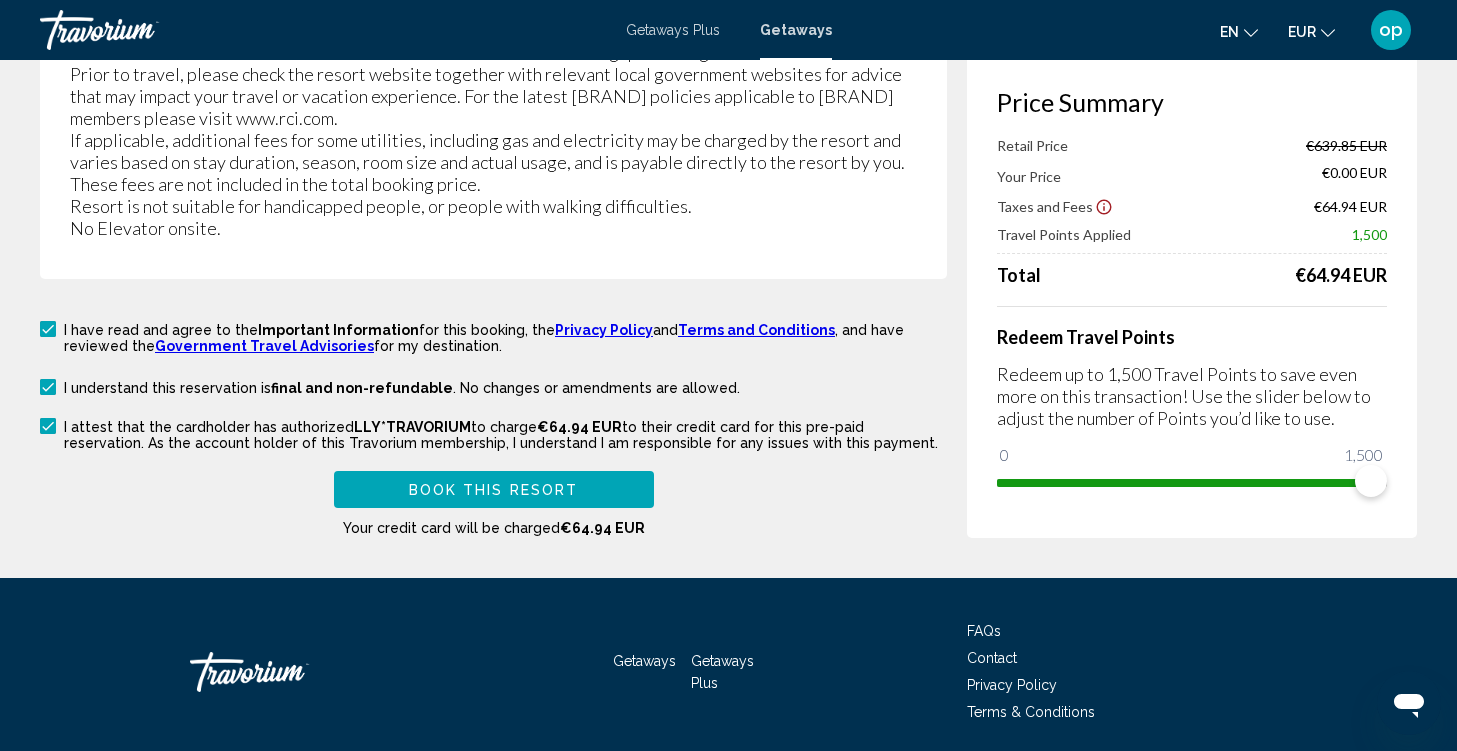 scroll, scrollTop: 3517, scrollLeft: 0, axis: vertical 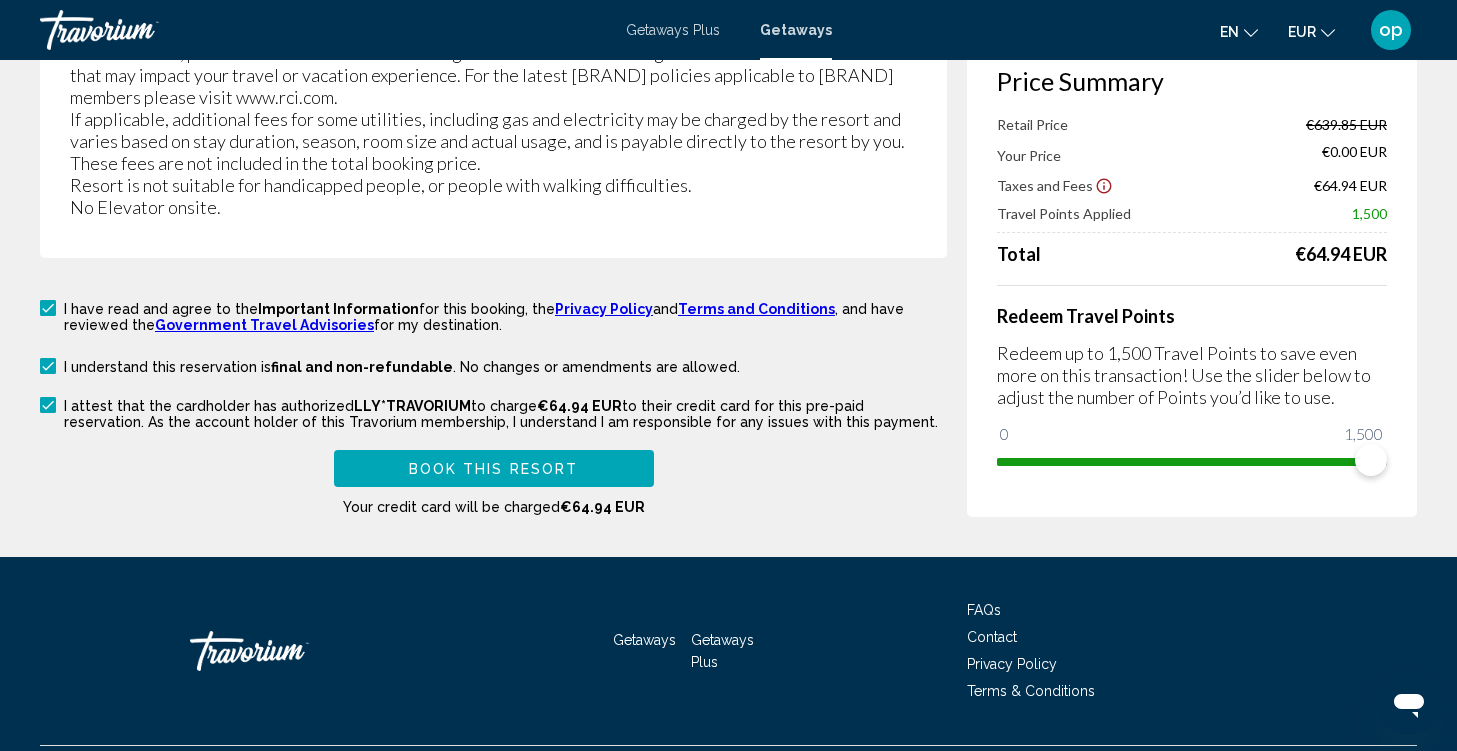 click on "Book this Resort" at bounding box center (494, 469) 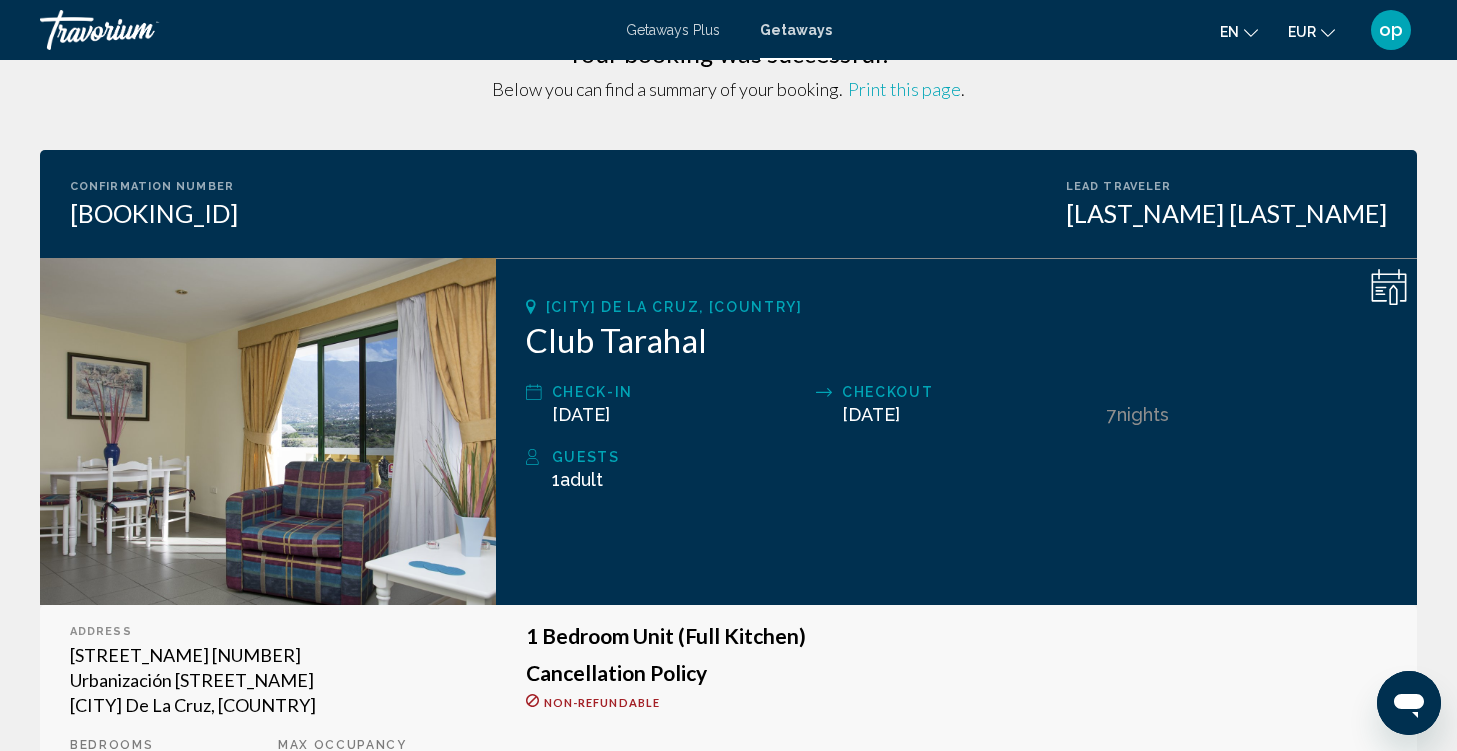 scroll, scrollTop: 0, scrollLeft: 0, axis: both 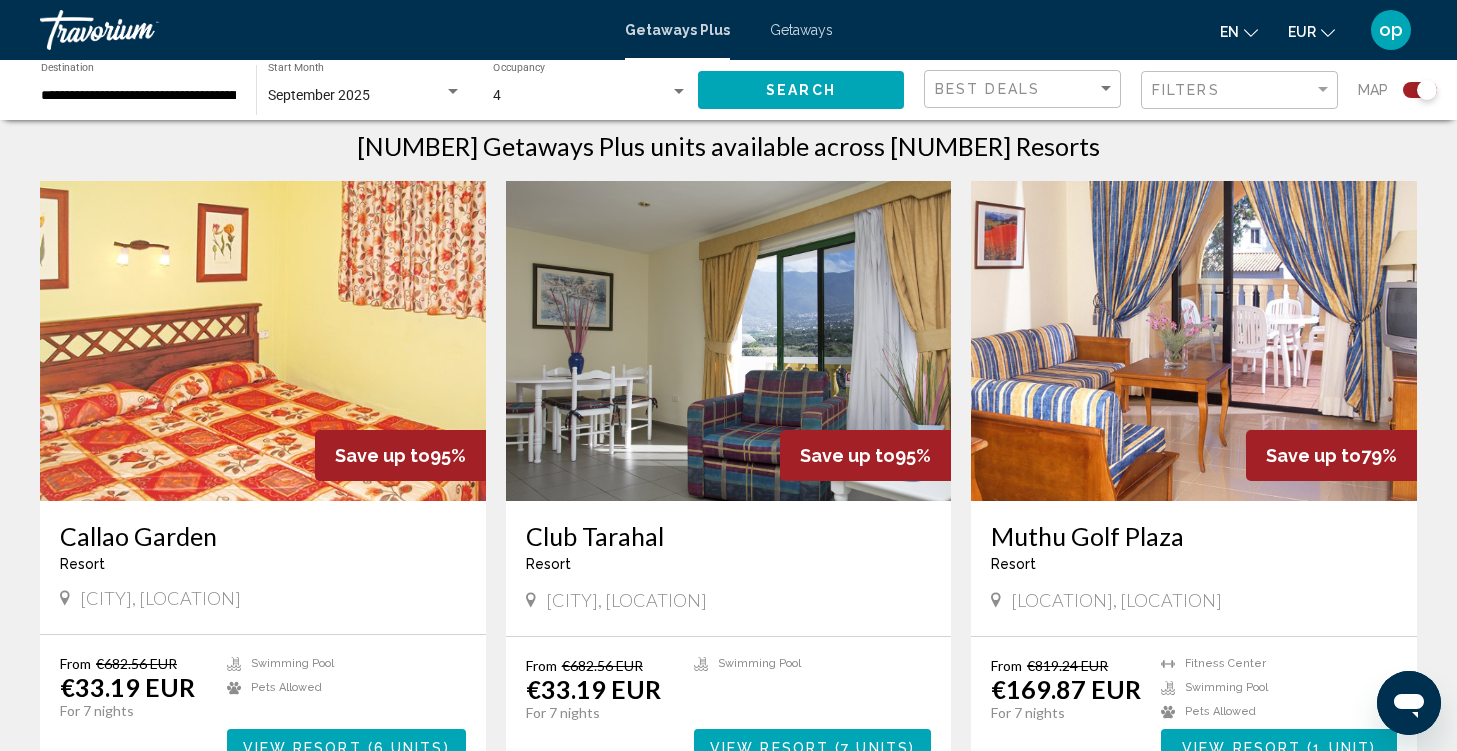 click at bounding box center (729, 341) 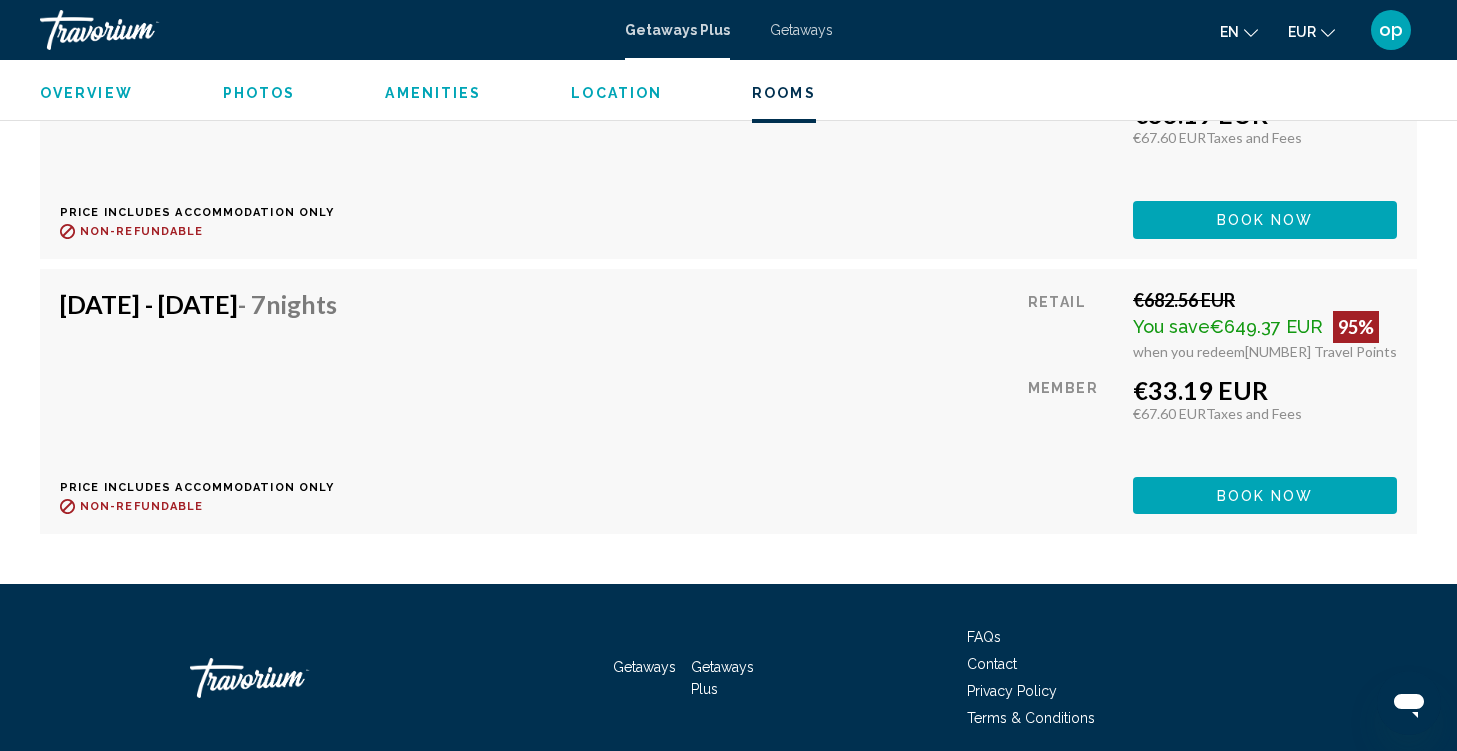 scroll, scrollTop: 4114, scrollLeft: 0, axis: vertical 